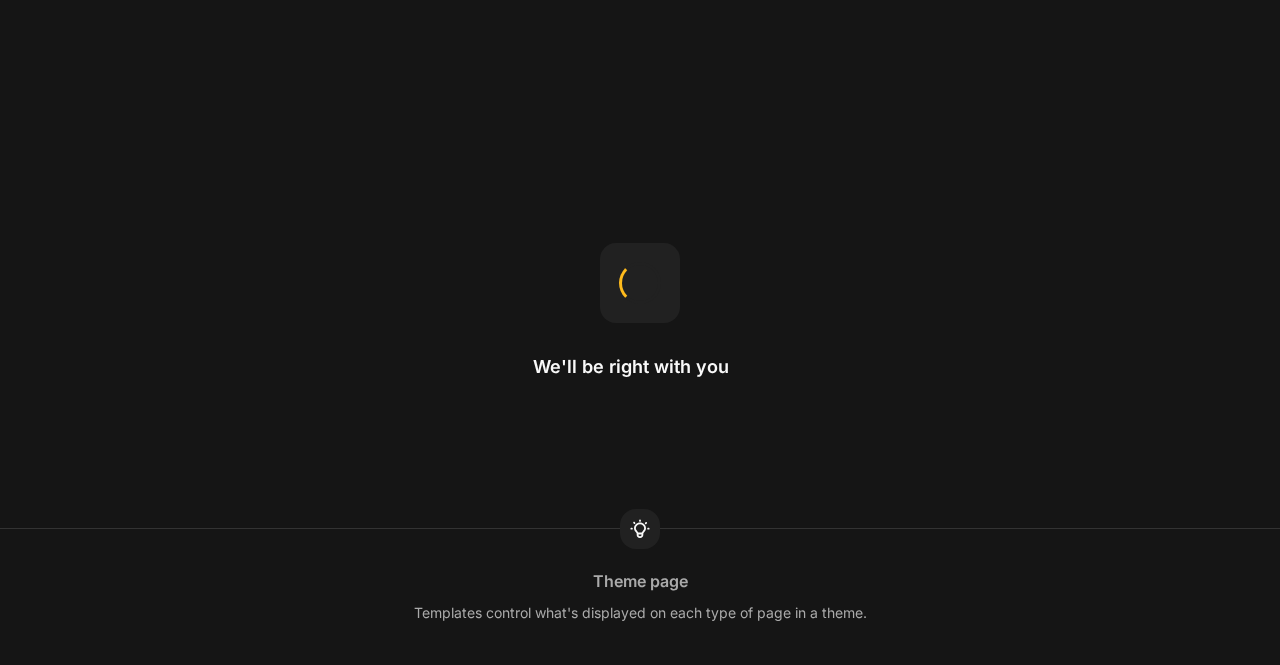 scroll, scrollTop: 0, scrollLeft: 0, axis: both 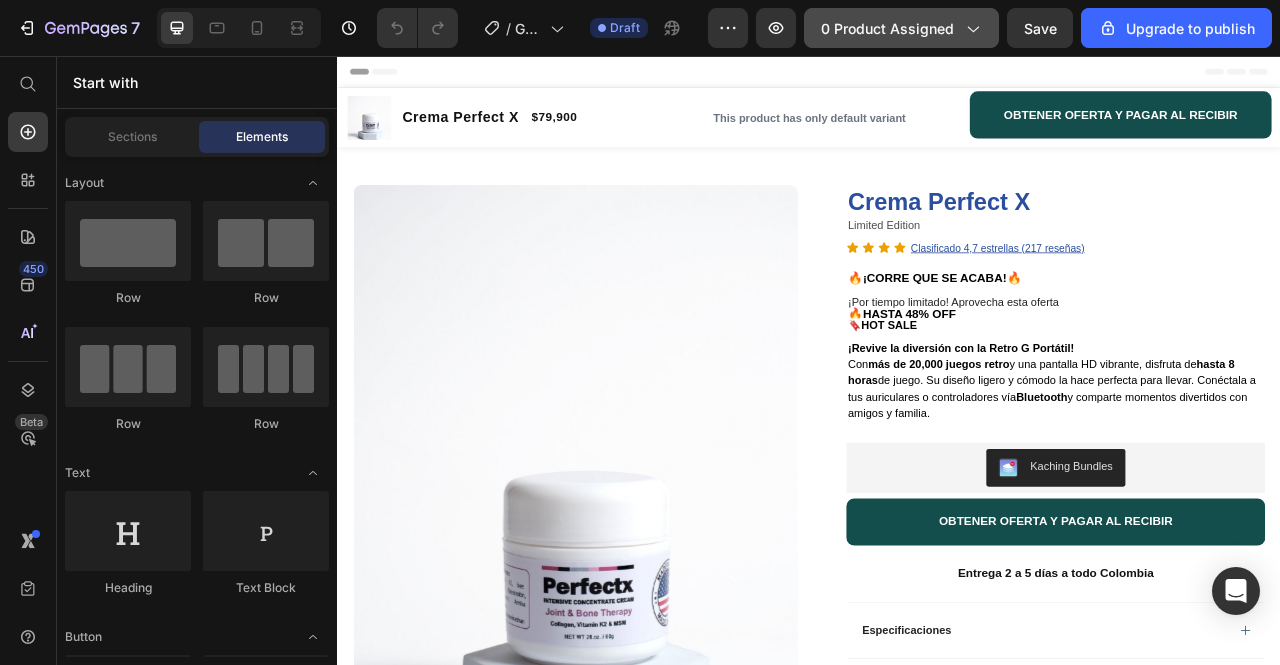 click on "0 product assigned" at bounding box center [901, 28] 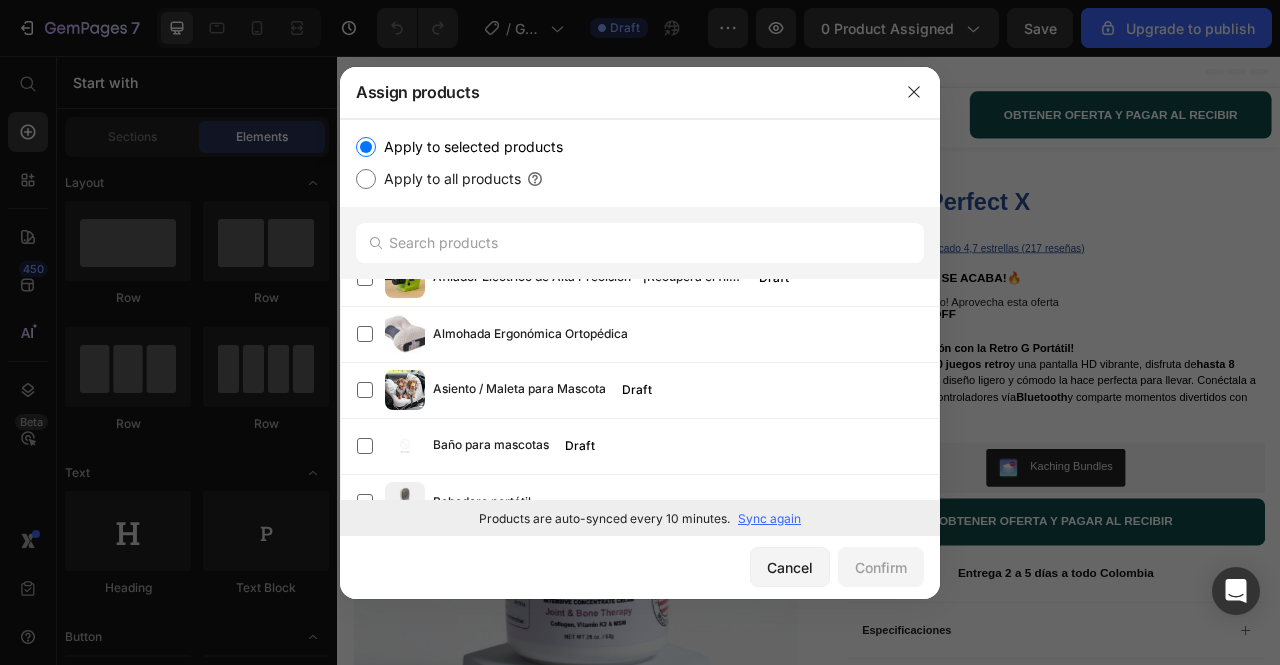 scroll, scrollTop: 0, scrollLeft: 0, axis: both 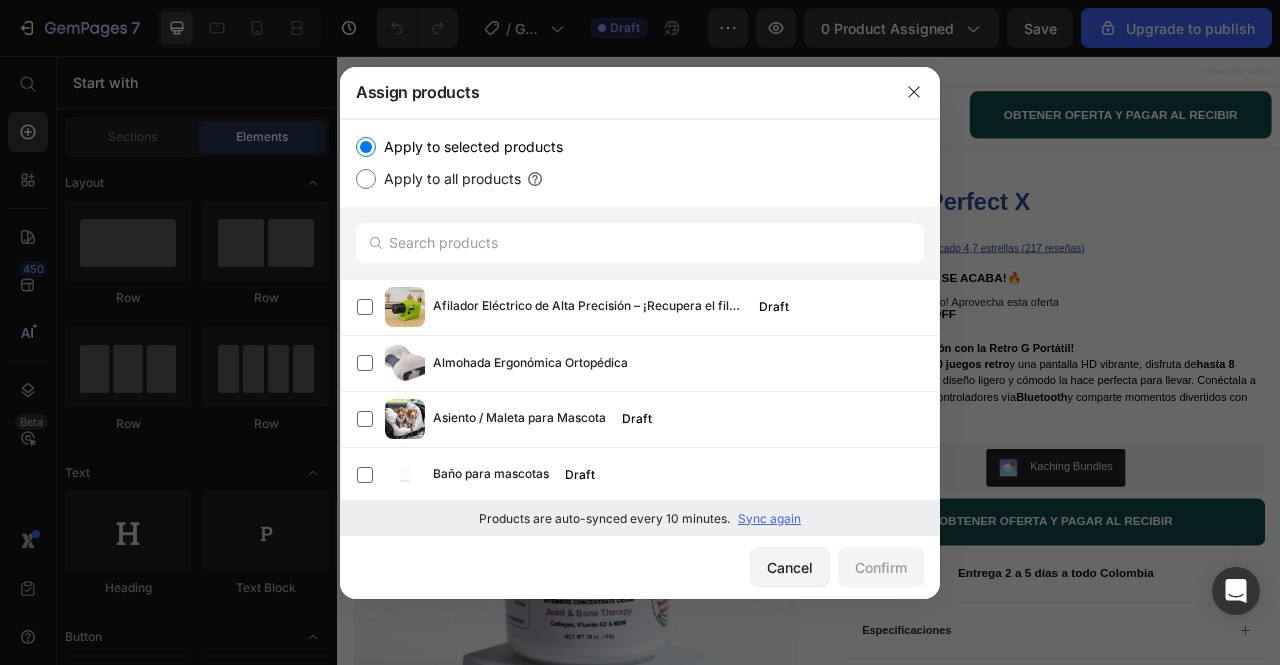 click on "Apply to all products" at bounding box center [448, 179] 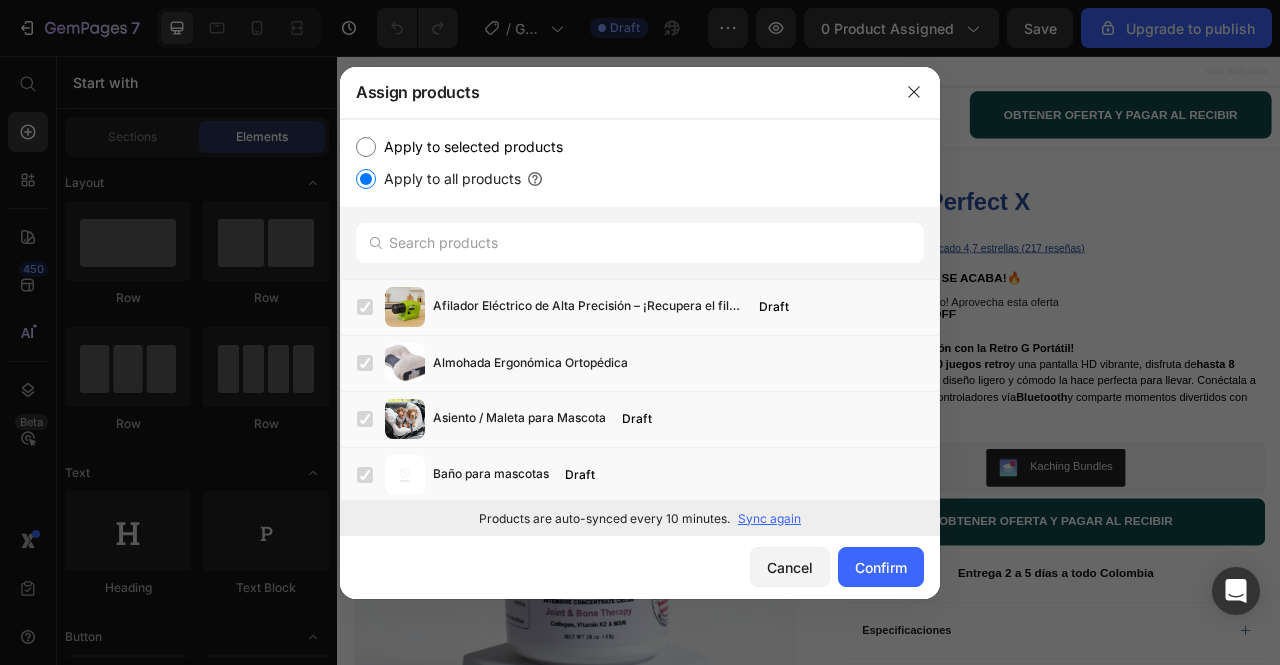 click on "Apply to selected products" at bounding box center [469, 147] 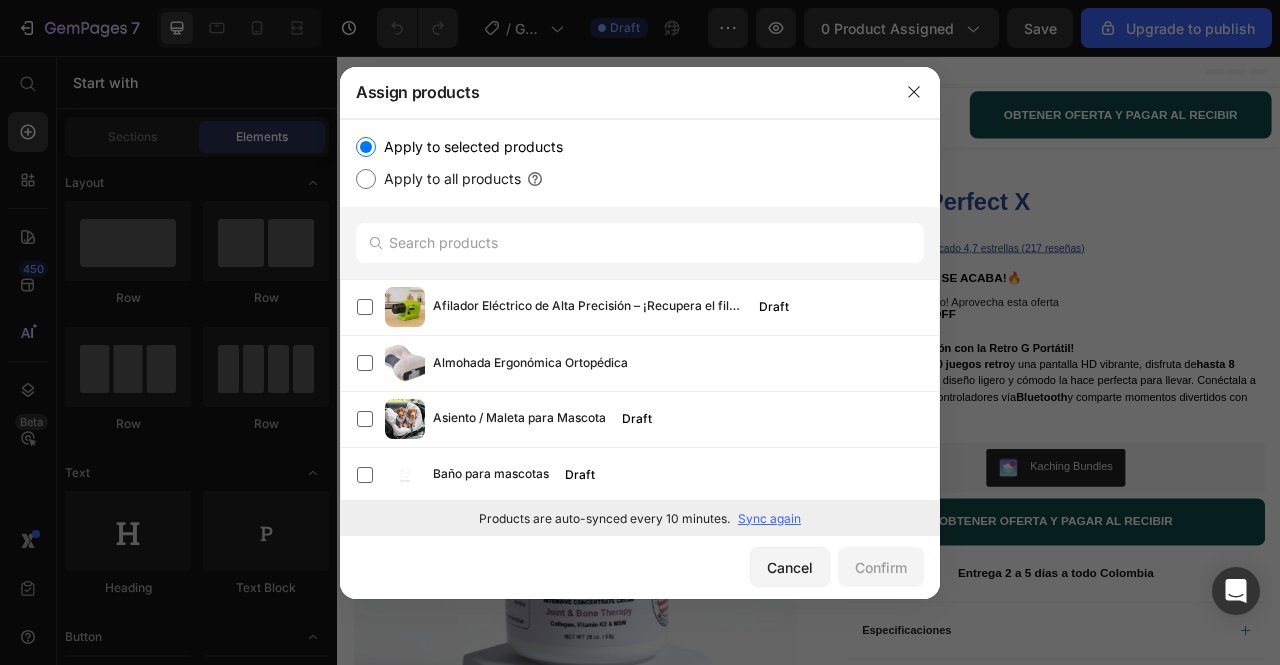 click on "Sync again" at bounding box center [769, 519] 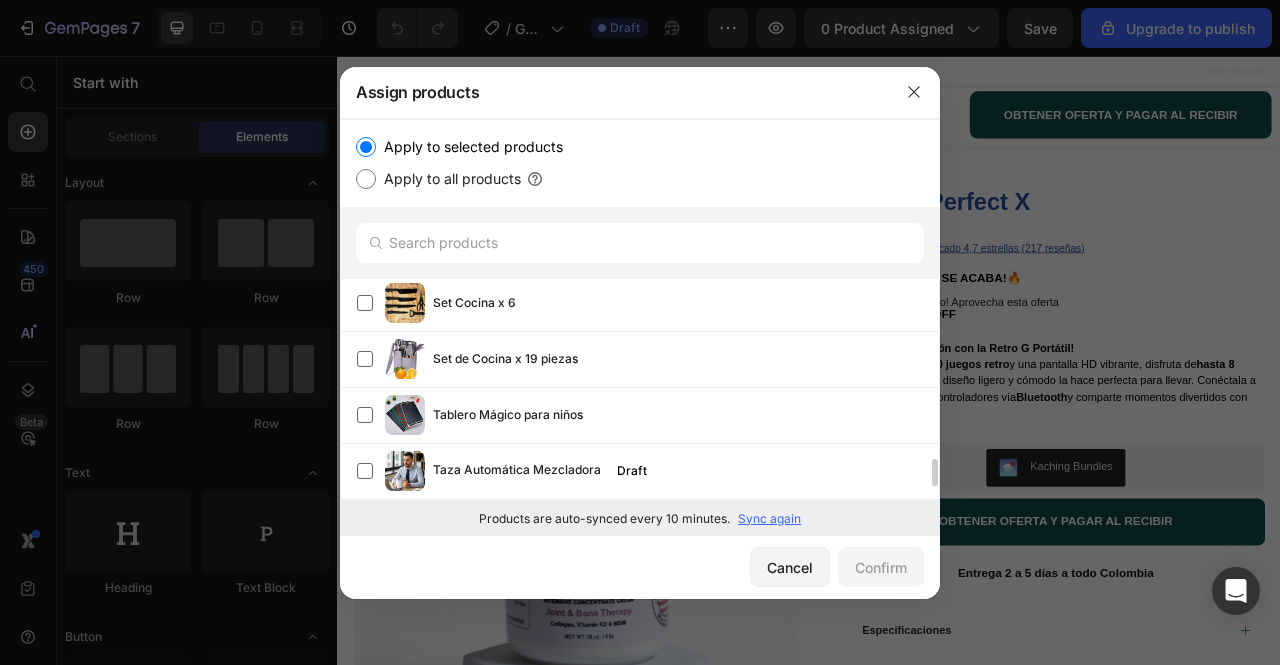 scroll, scrollTop: 1570, scrollLeft: 0, axis: vertical 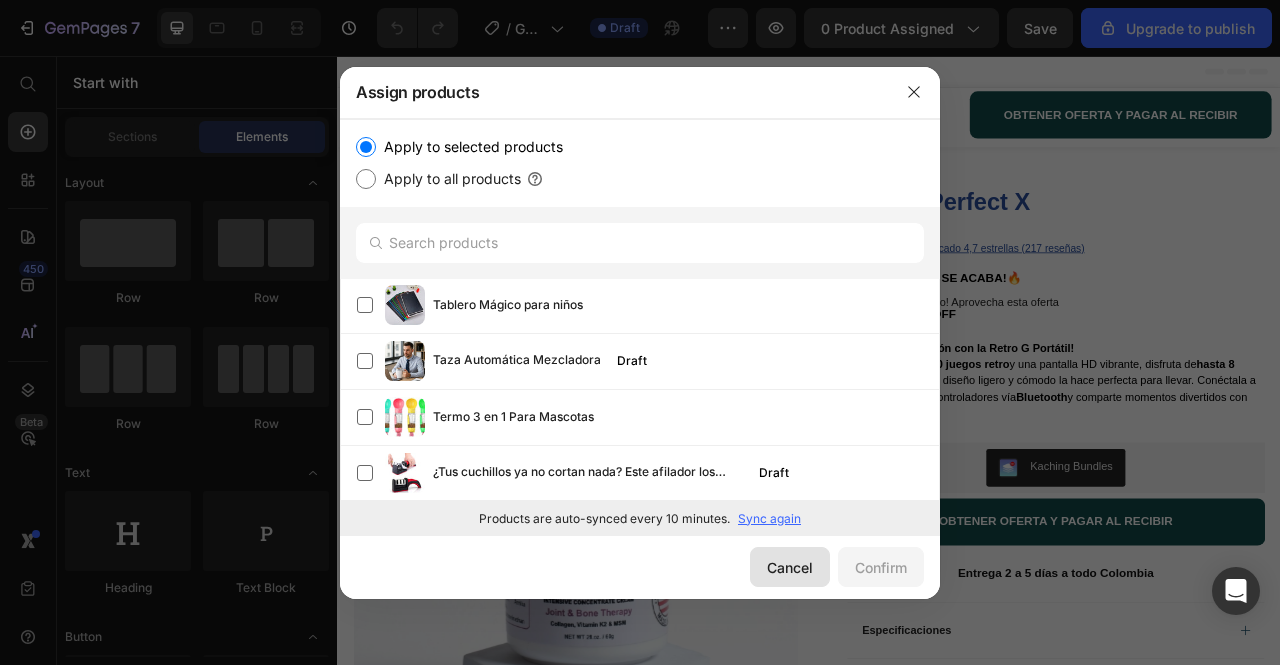 click on "Cancel" at bounding box center (790, 567) 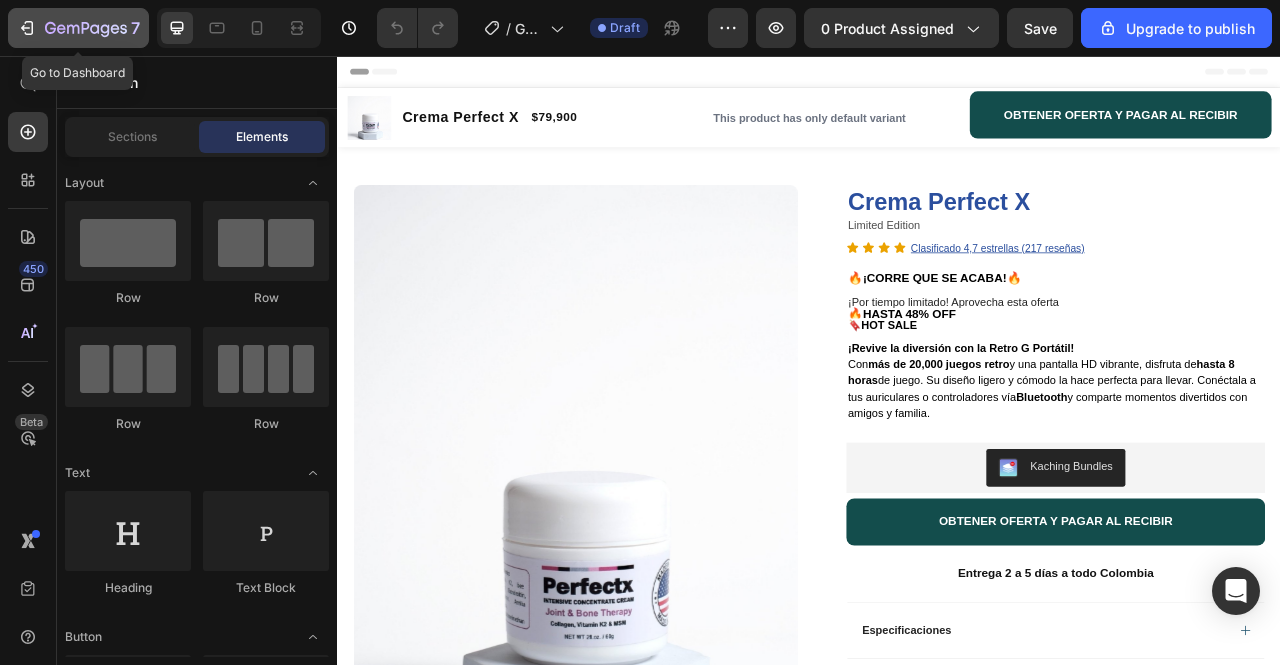 click 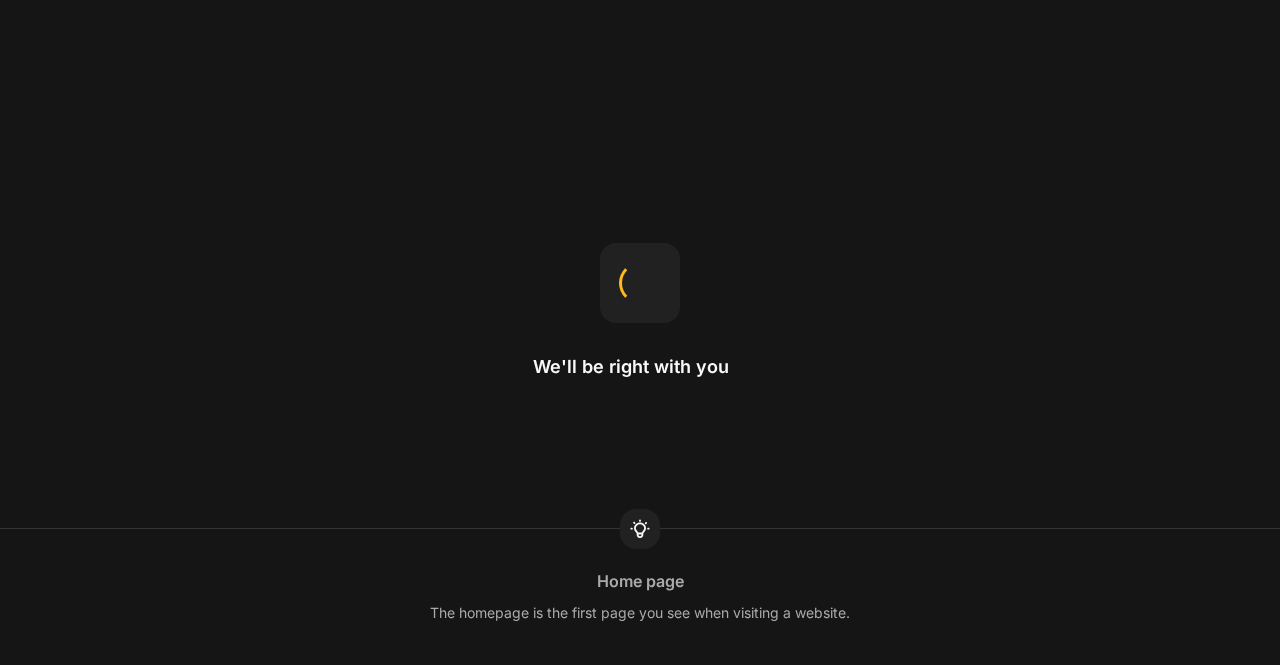 scroll, scrollTop: 0, scrollLeft: 0, axis: both 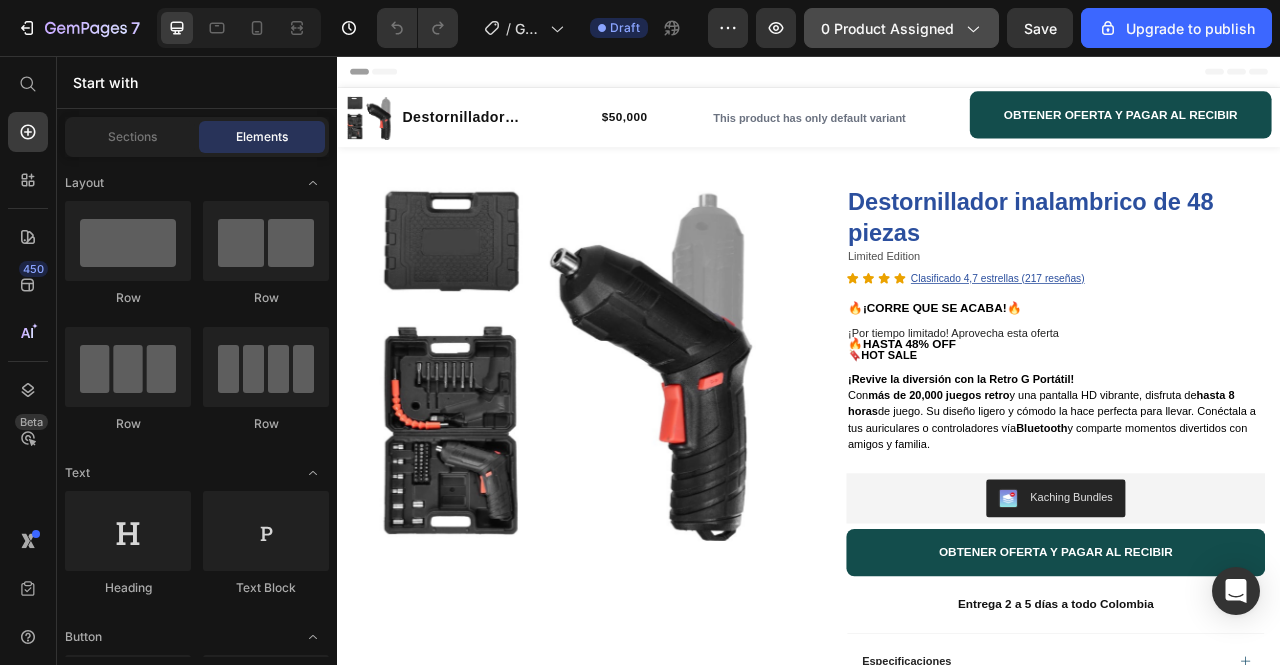click on "0 product assigned" at bounding box center [901, 28] 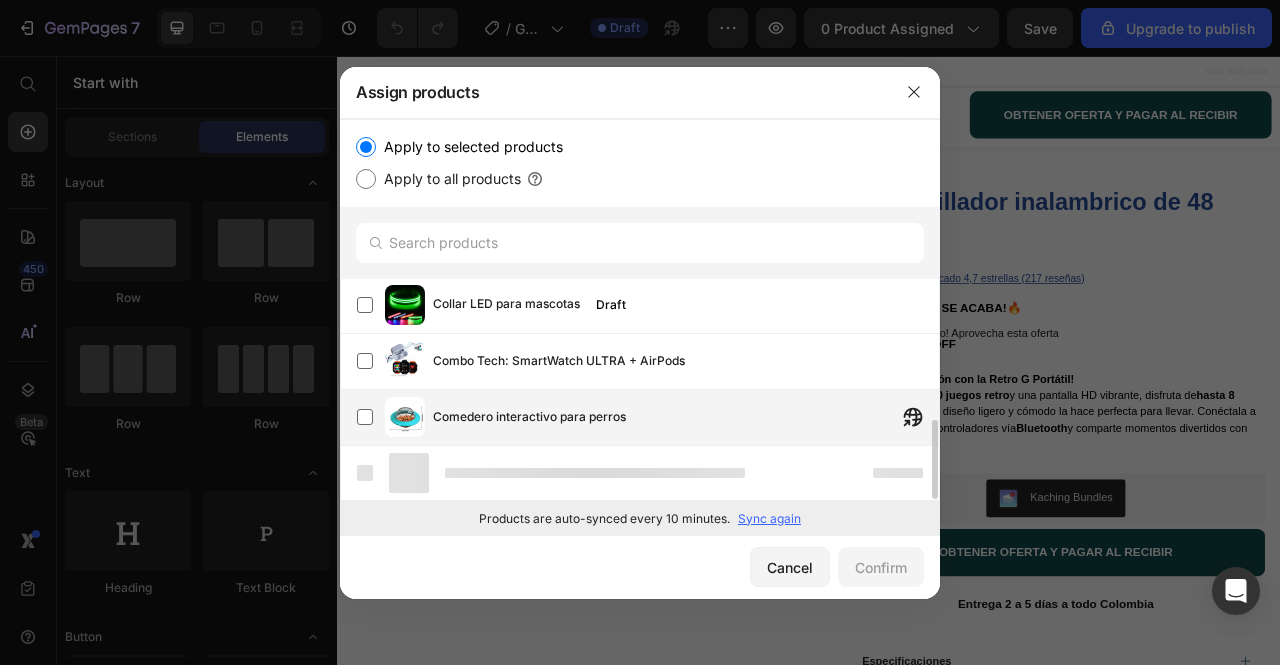 scroll, scrollTop: 396, scrollLeft: 0, axis: vertical 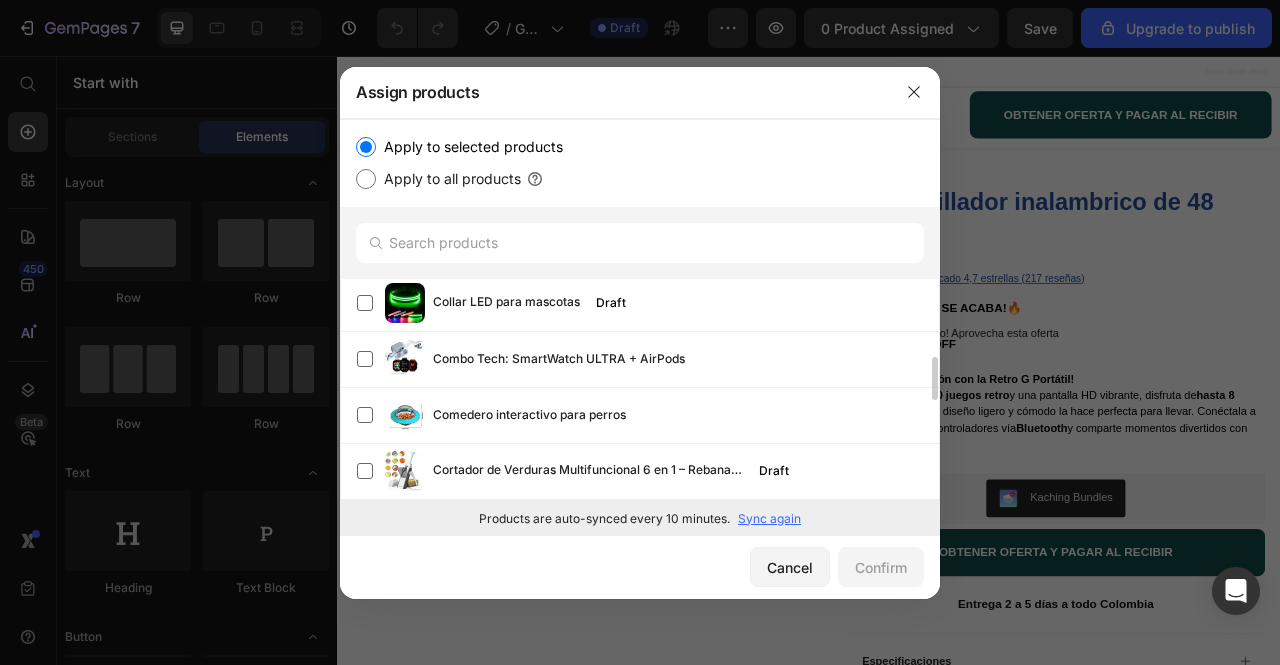 click on "Sync again" at bounding box center (769, 519) 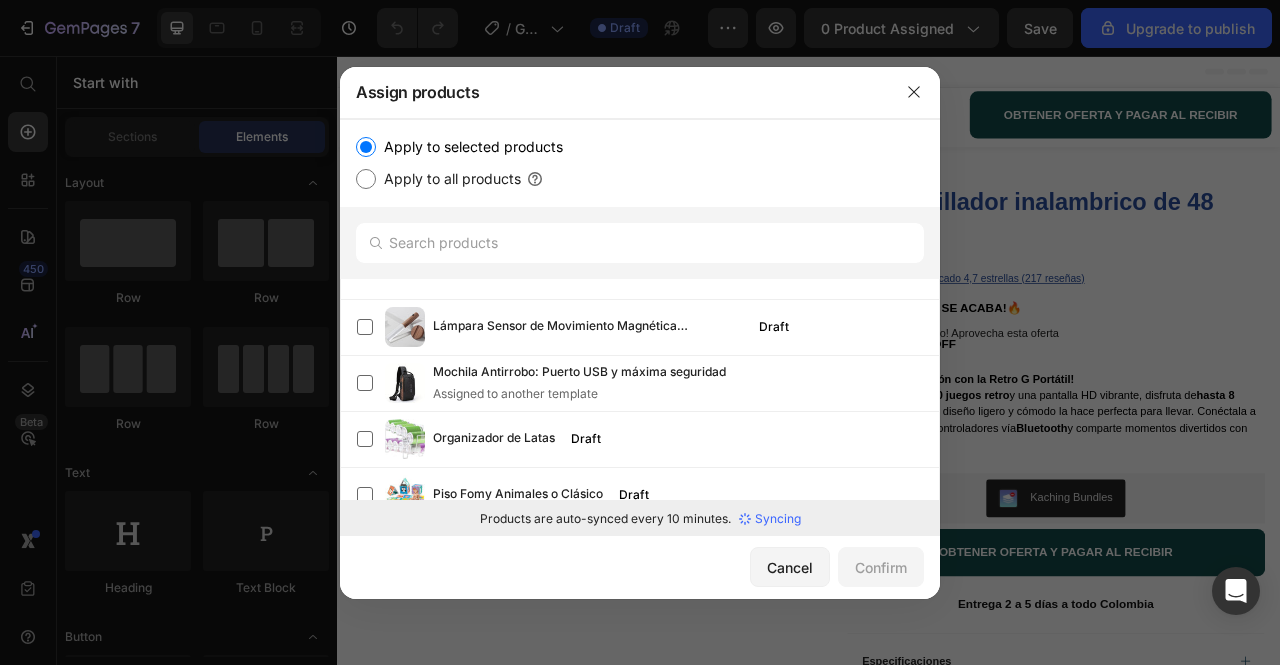 scroll, scrollTop: 1514, scrollLeft: 0, axis: vertical 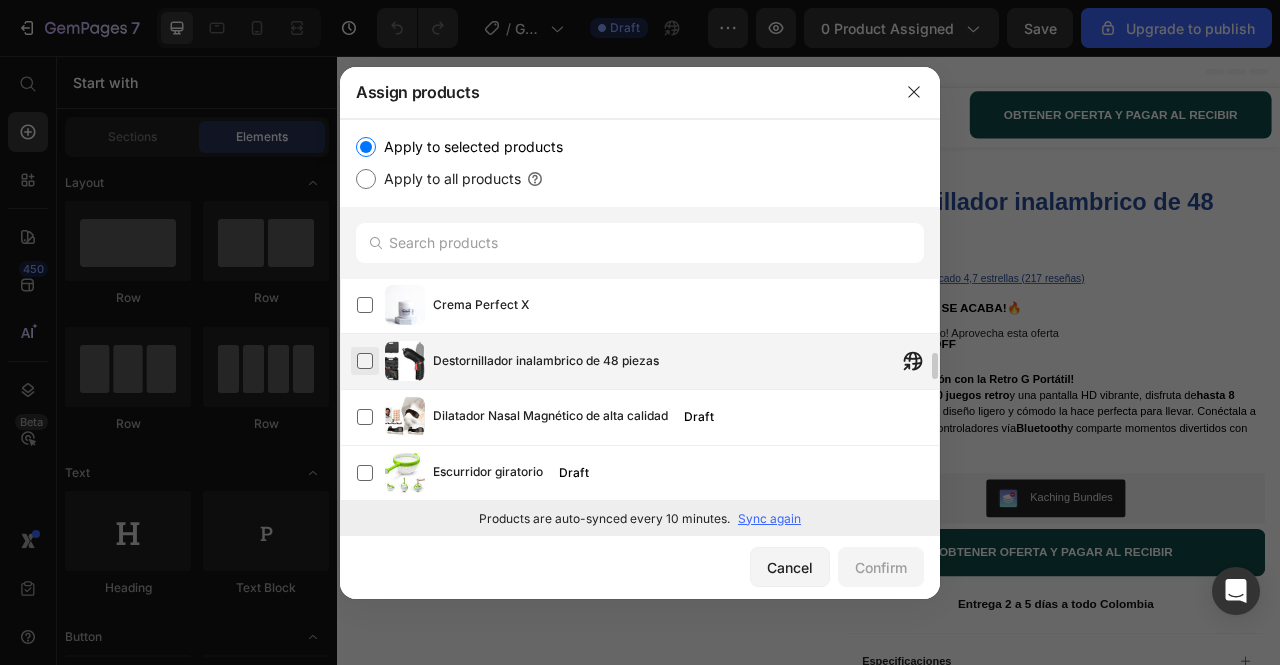 click at bounding box center (365, 361) 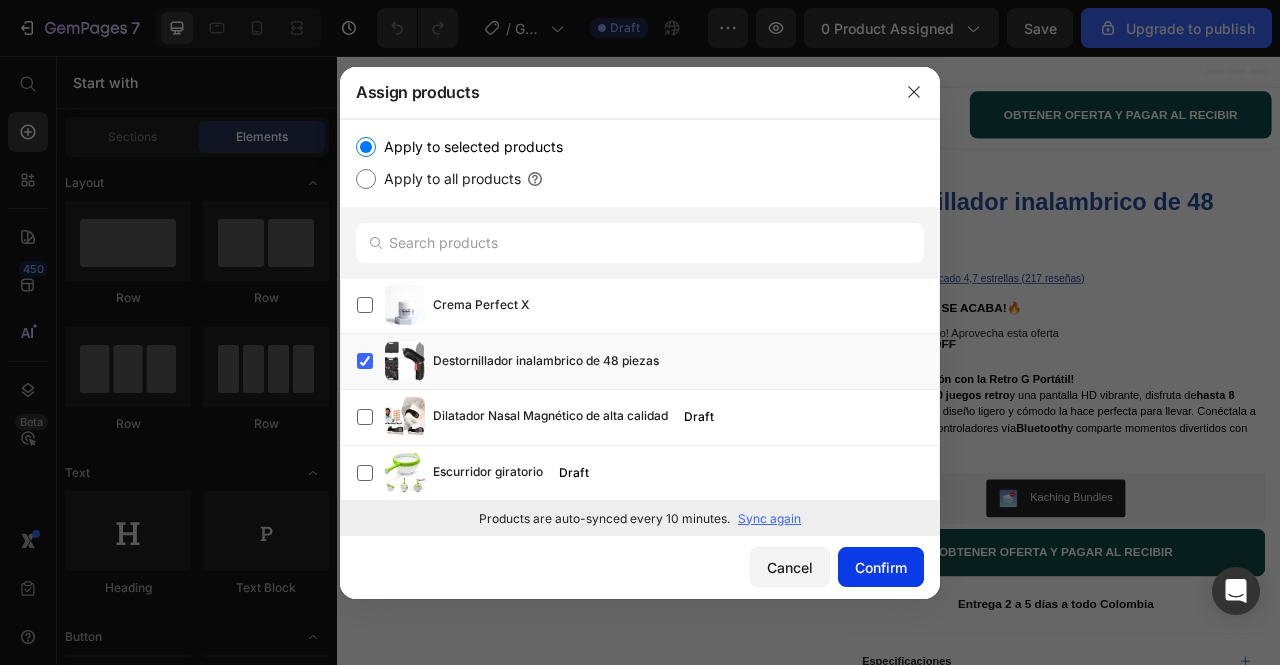 click on "Confirm" at bounding box center (881, 567) 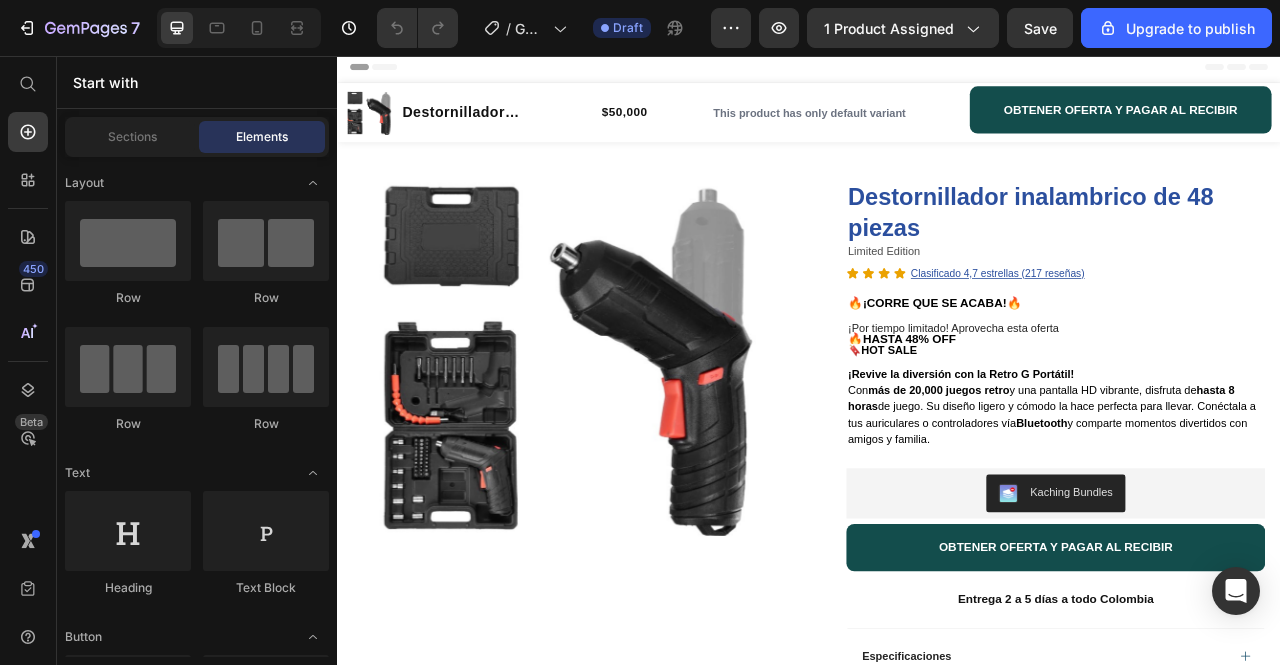 scroll, scrollTop: 0, scrollLeft: 0, axis: both 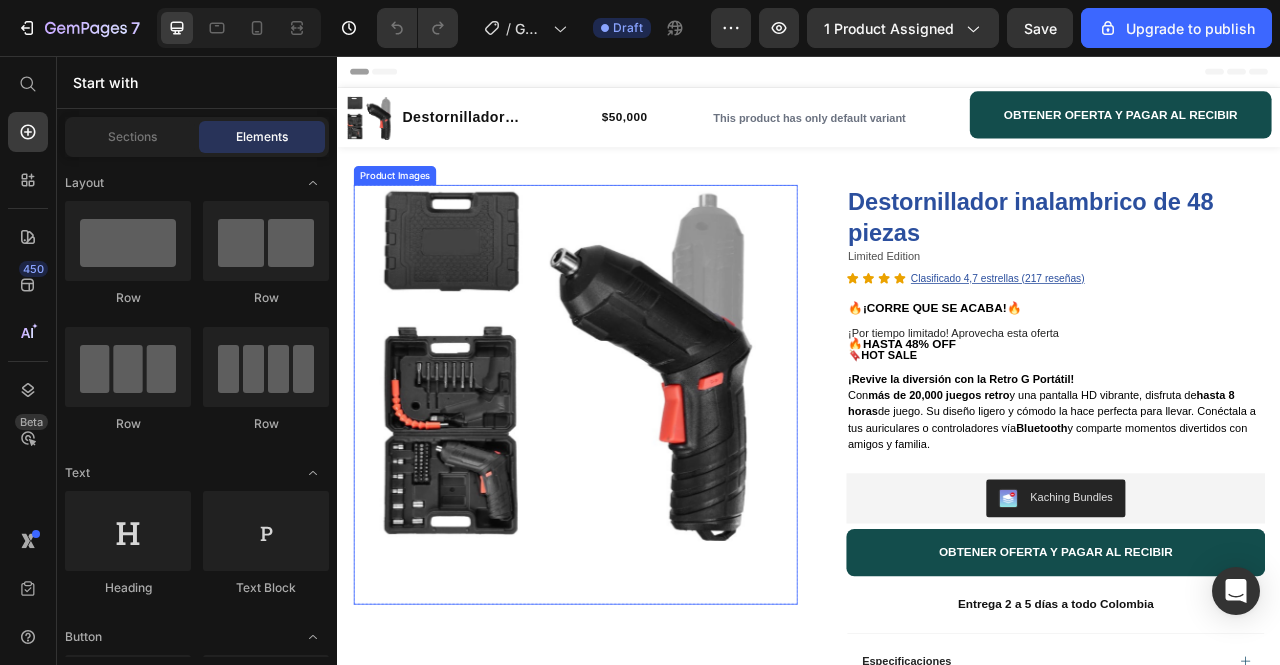 click at bounding box center (639, 447) 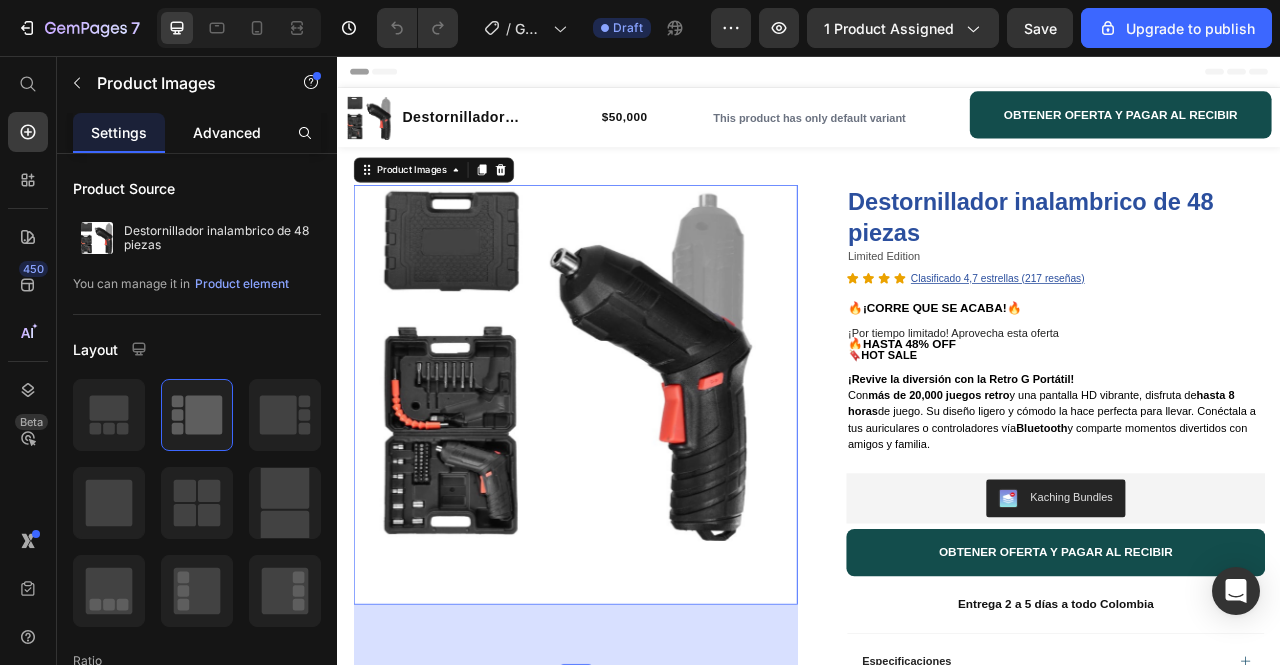 click on "Advanced" at bounding box center [227, 132] 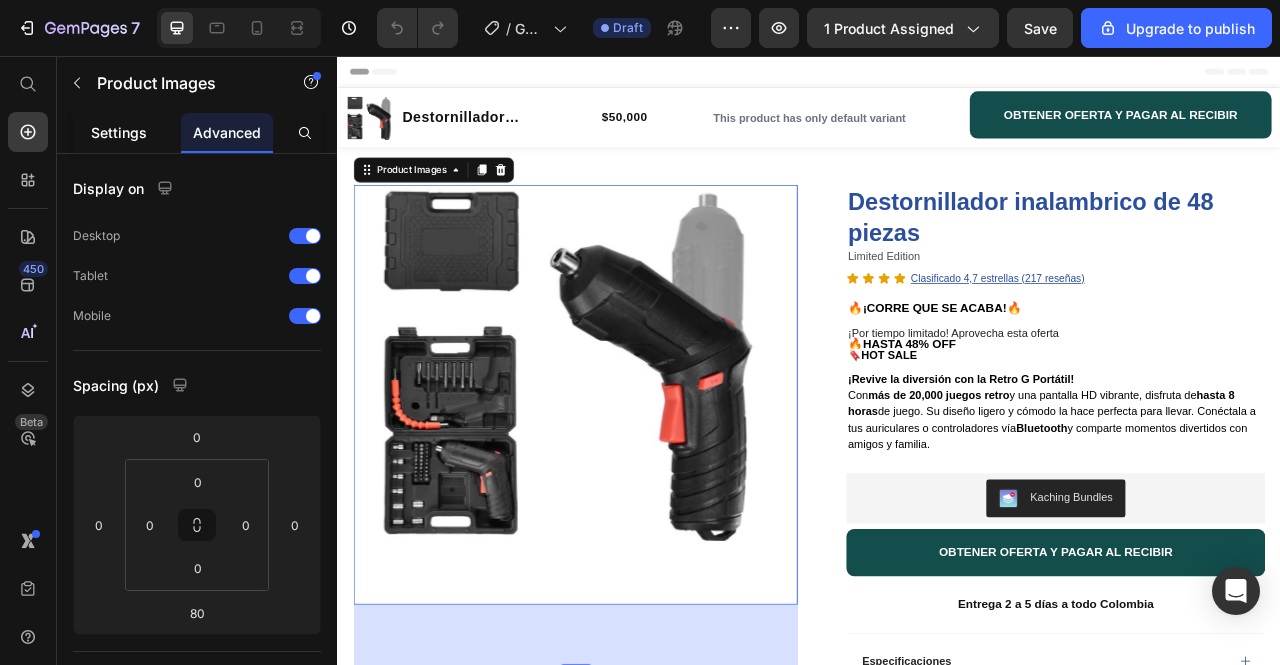 click on "Settings" at bounding box center (119, 132) 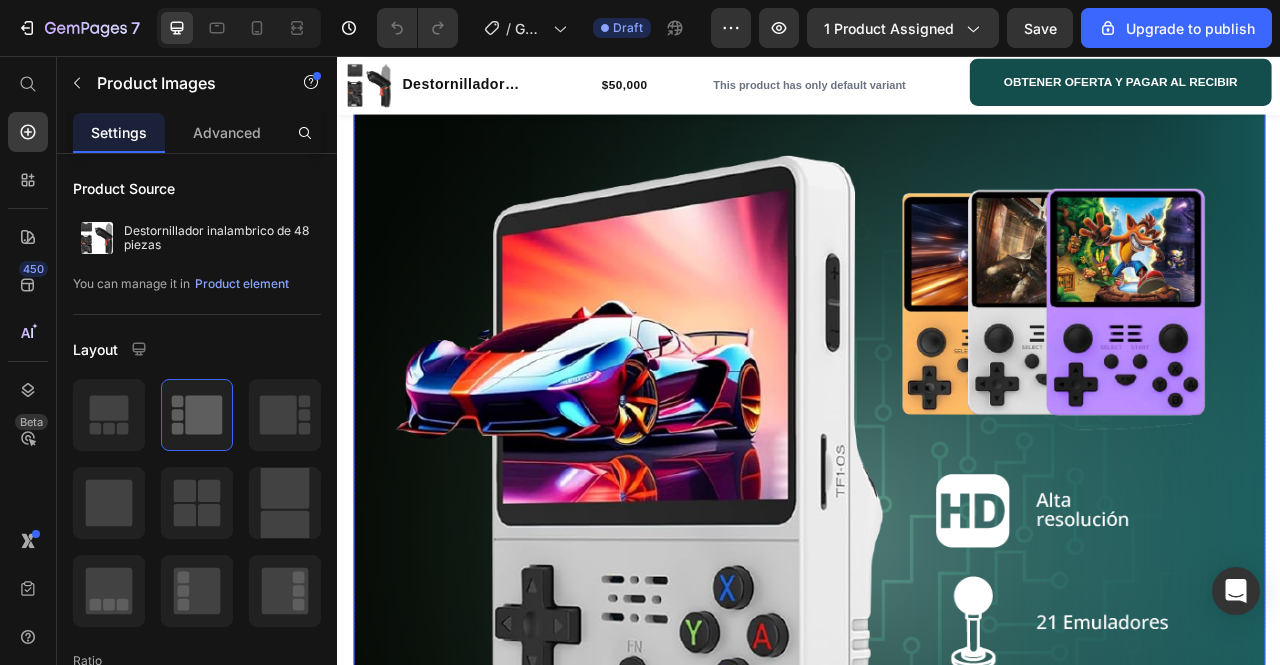scroll, scrollTop: 1513, scrollLeft: 0, axis: vertical 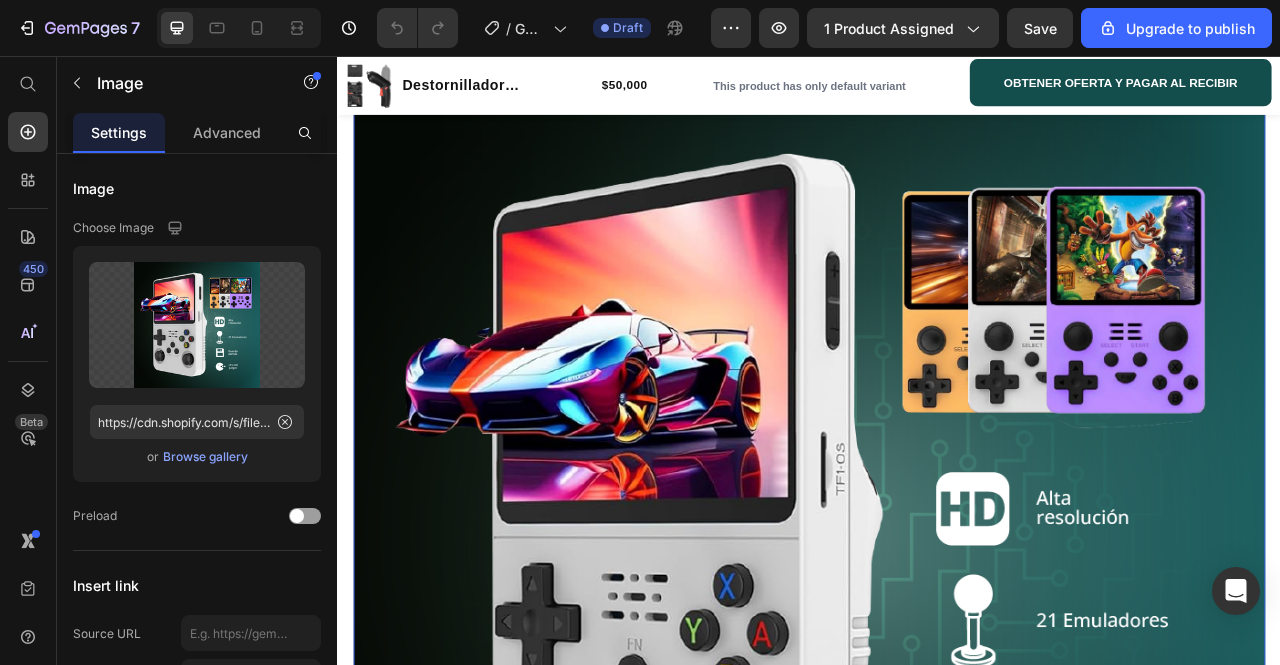 click at bounding box center [937, 662] 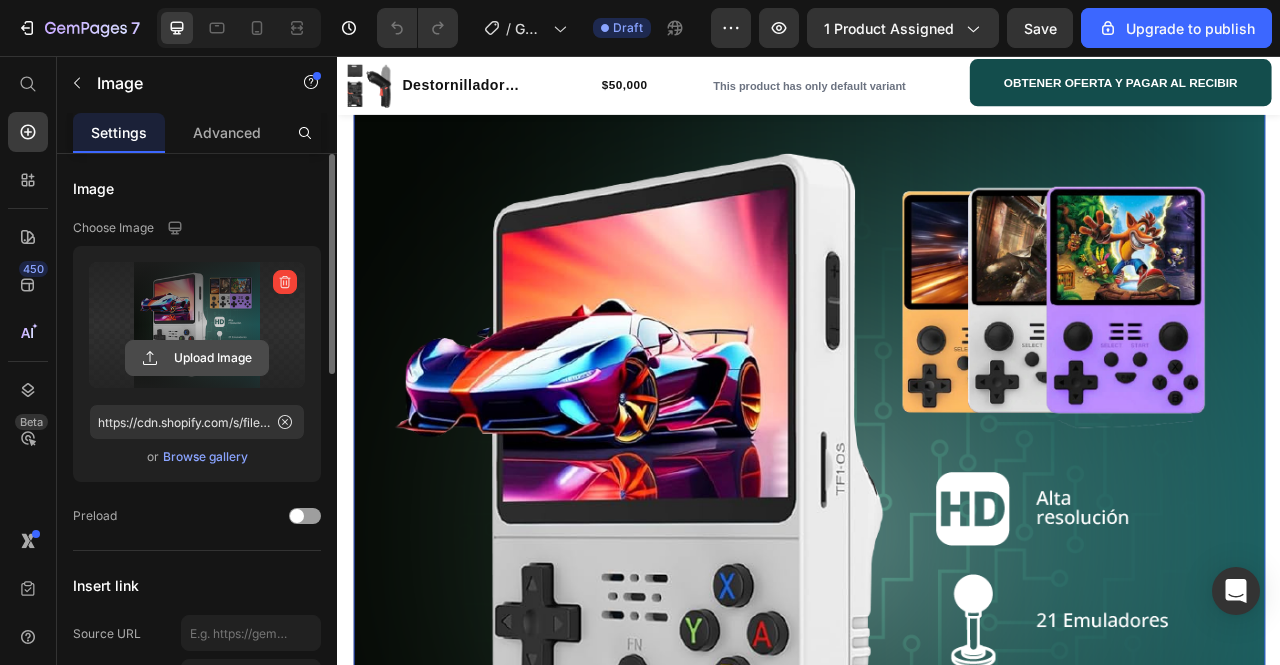 click 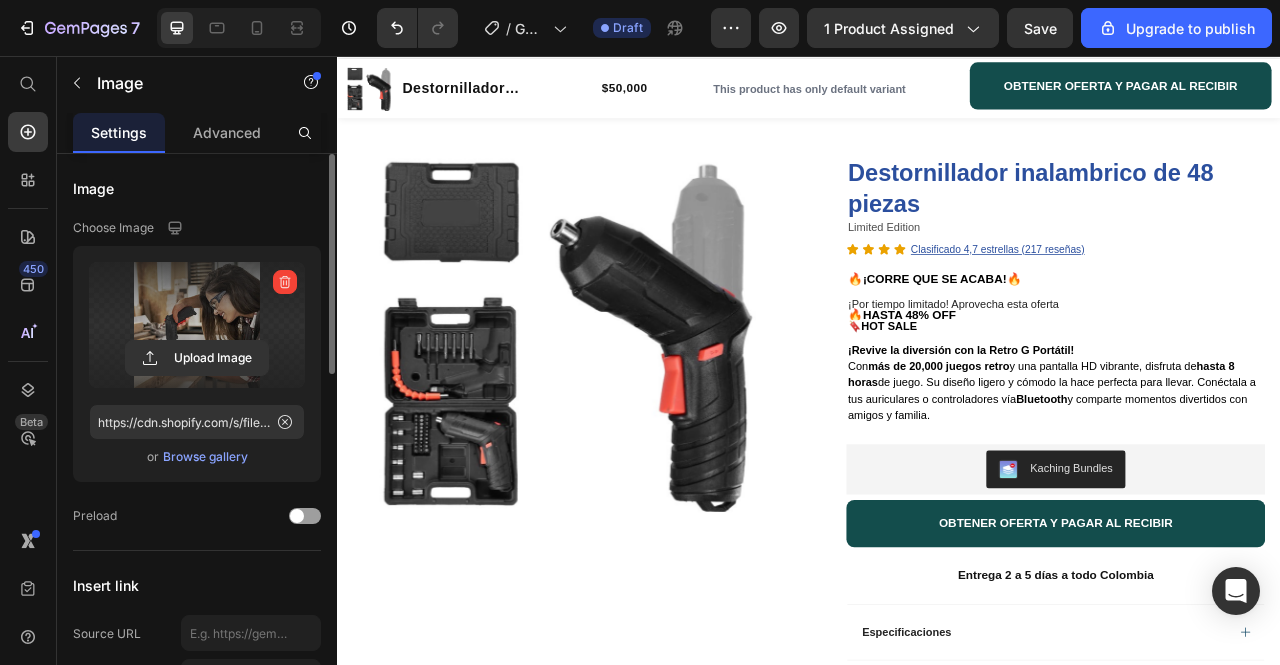 scroll, scrollTop: 0, scrollLeft: 0, axis: both 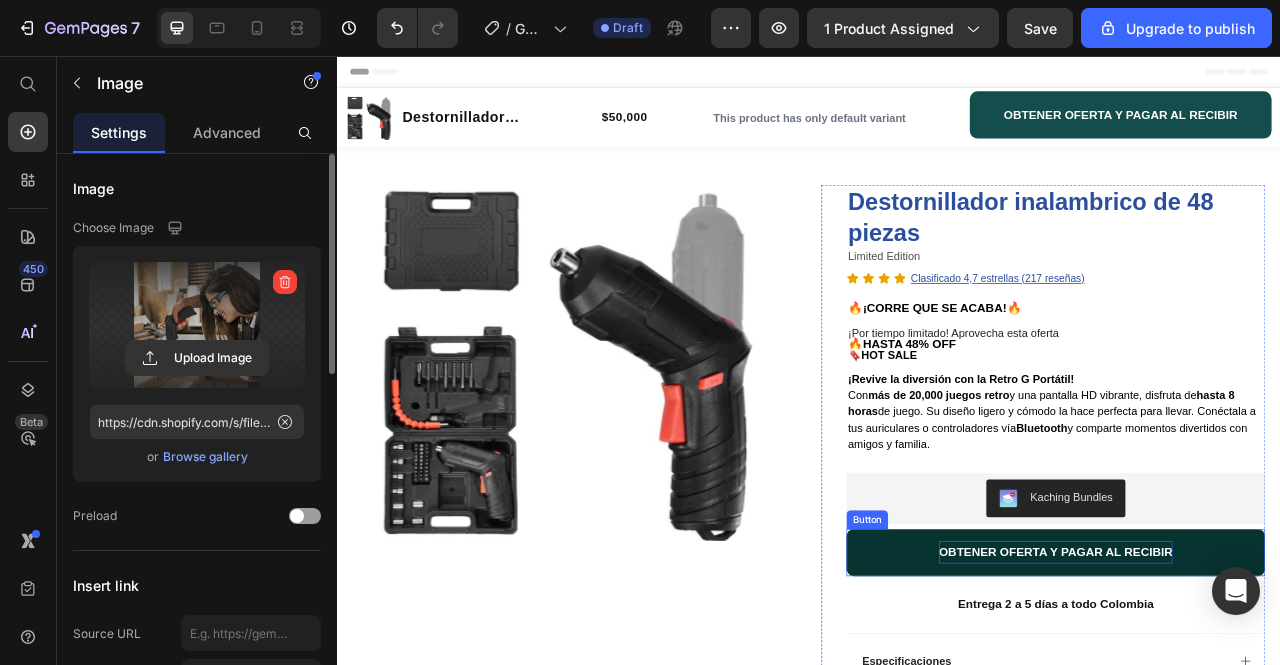 click on "OBTENER OFERTA Y PAGAR AL RECIBIR" at bounding box center [1251, 687] 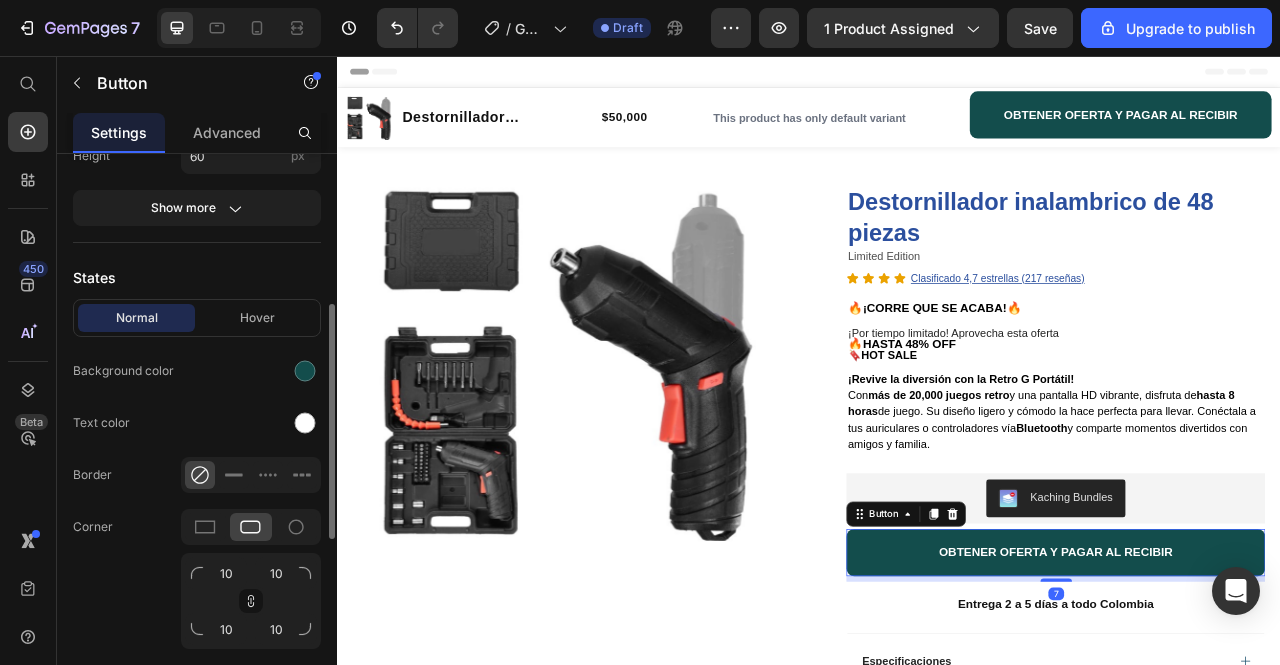 scroll, scrollTop: 360, scrollLeft: 0, axis: vertical 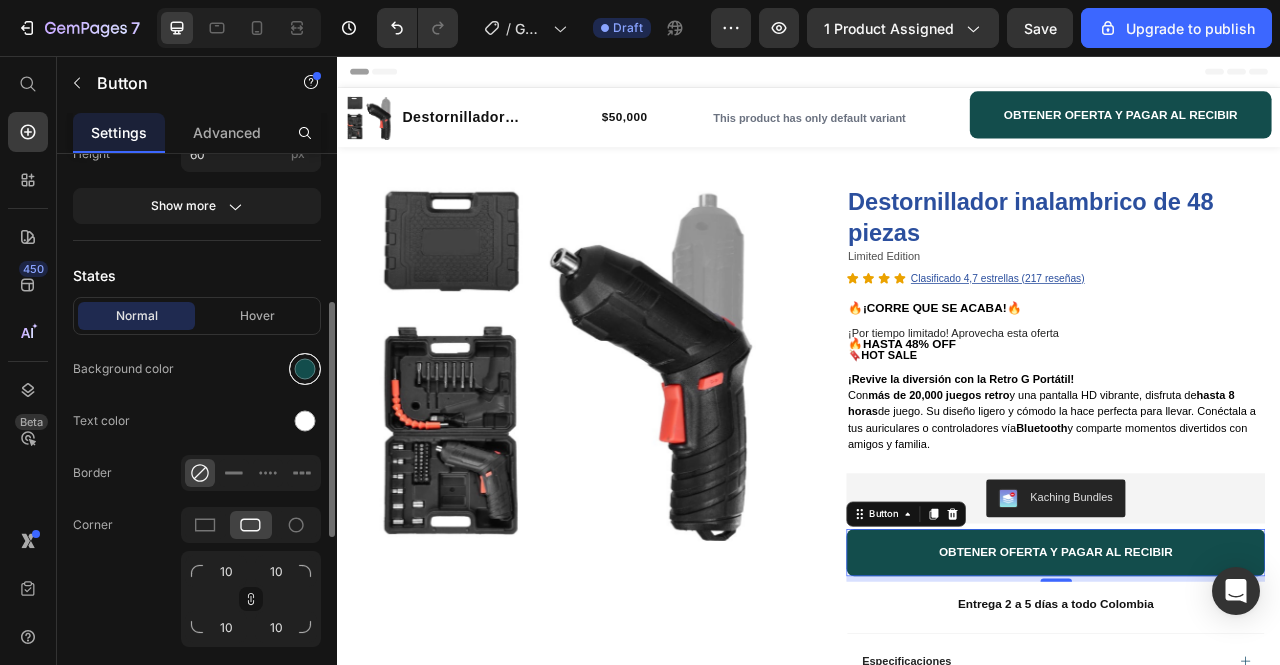 click at bounding box center [305, 369] 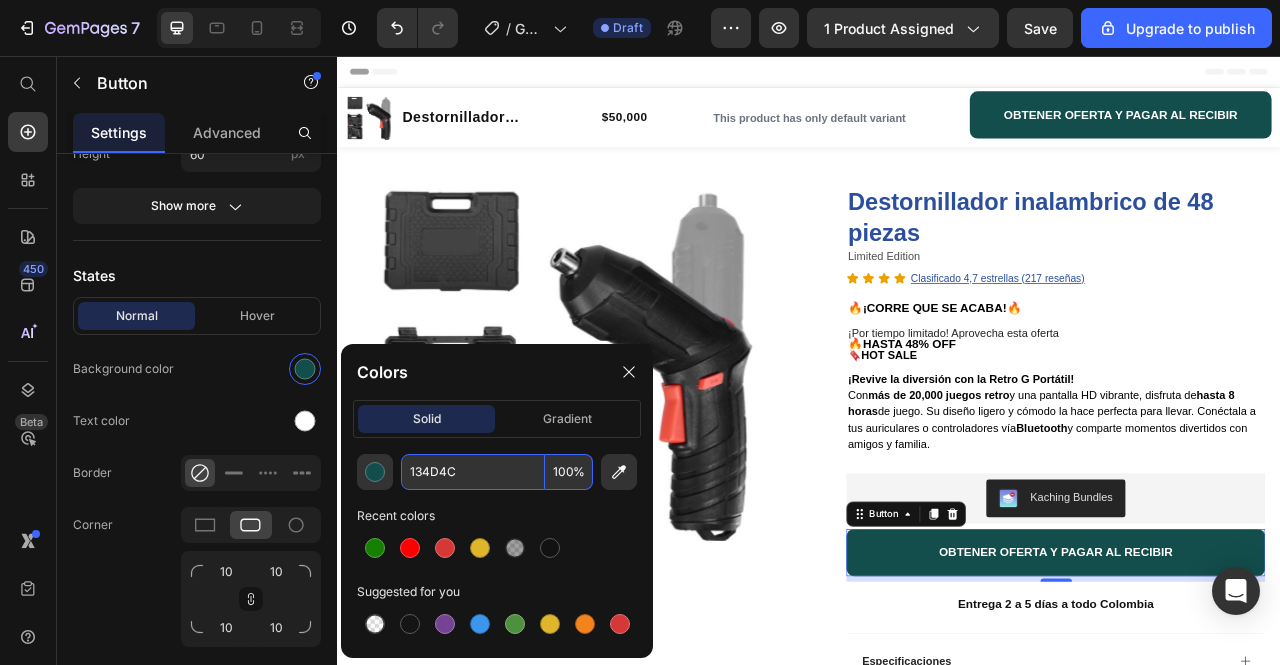 click on "134D4C" at bounding box center [473, 472] 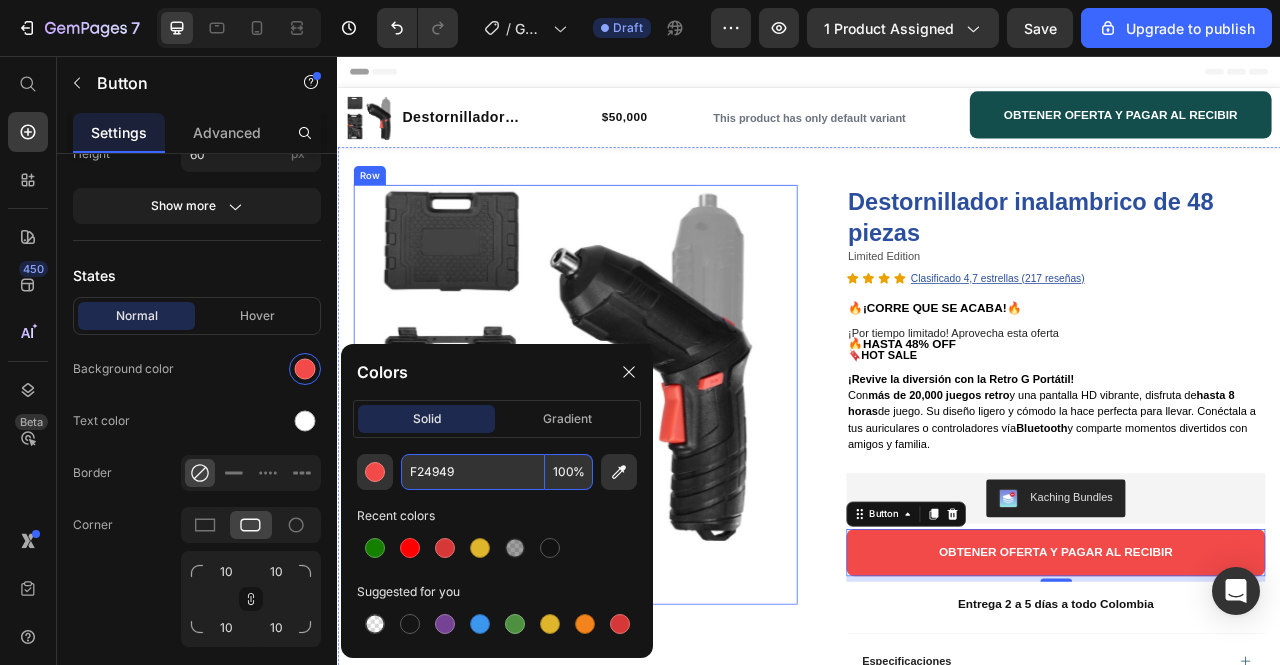 click on "Product Images" at bounding box center (639, 487) 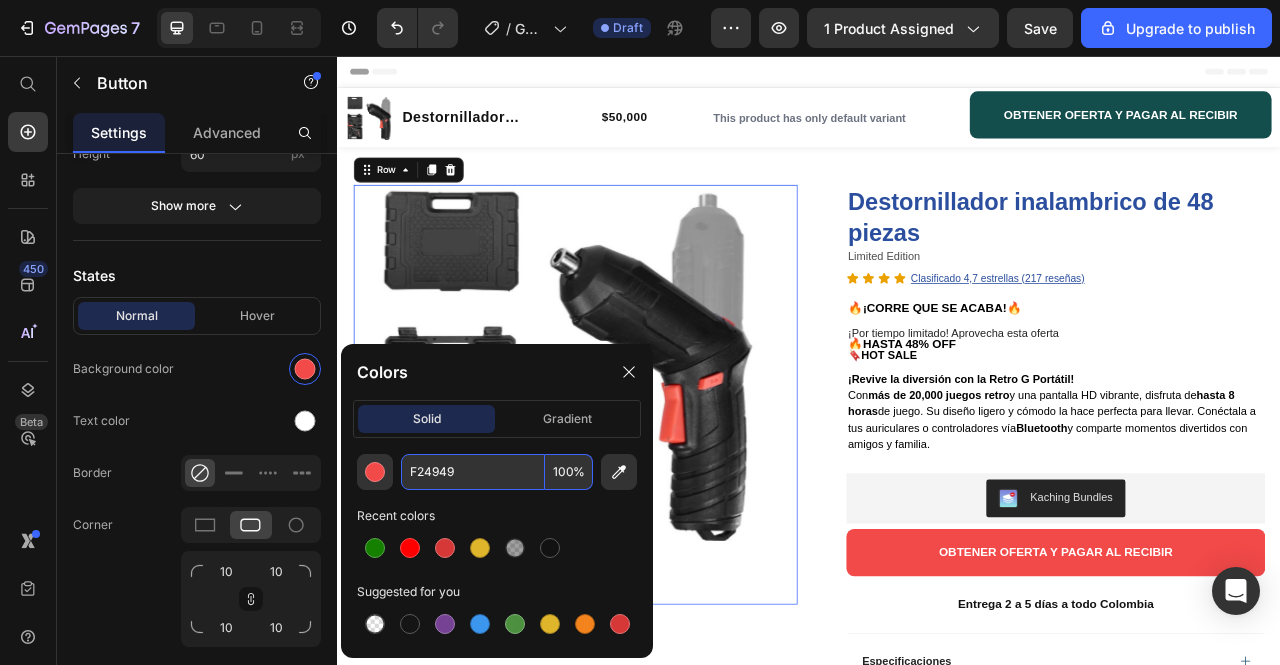 scroll, scrollTop: 0, scrollLeft: 0, axis: both 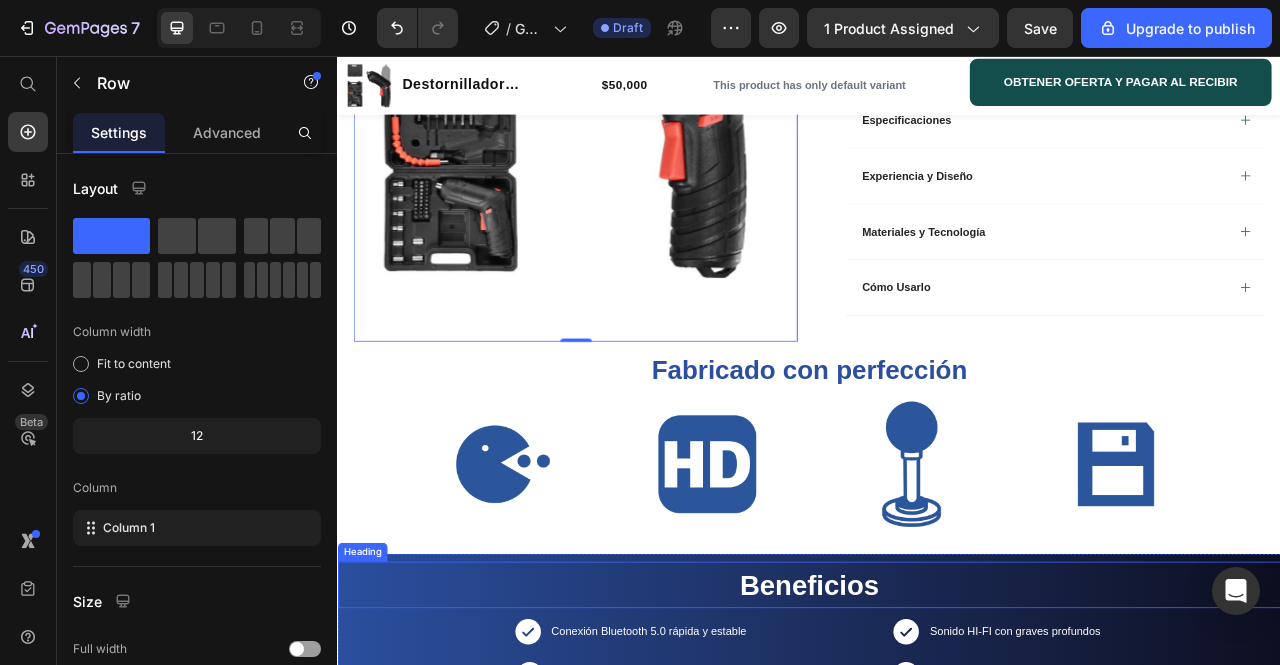 click on "Beneficios Heading
Icon Conexión Bluetooth 5.0 rápida y estable Text Block Row
Icon Hasta 8 horas de reproducción continua Text Block Row
Icon Sonido HI-FI con graves profundos Text Block Row
Icon Diseño ligero y ergonómico para mayor comodidad Text Block Row Row" at bounding box center [937, 790] 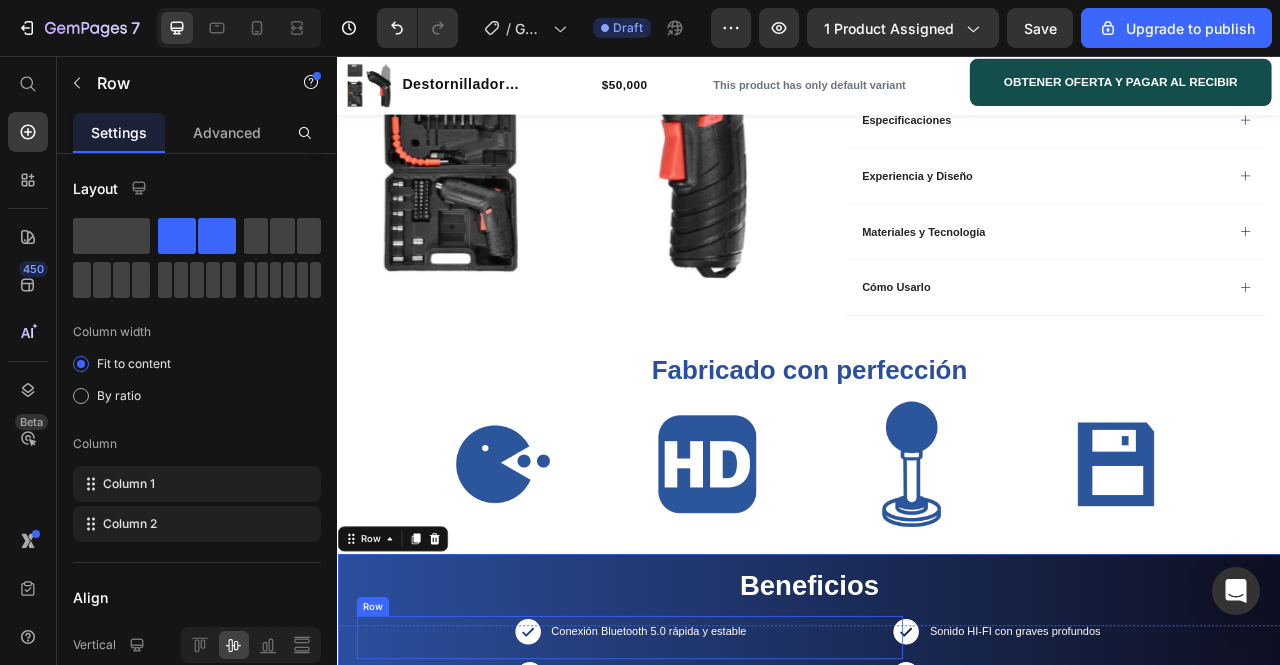 click on "Icon Conexión Bluetooth 5.0 rápida y estable Text Block Row" at bounding box center [708, 796] 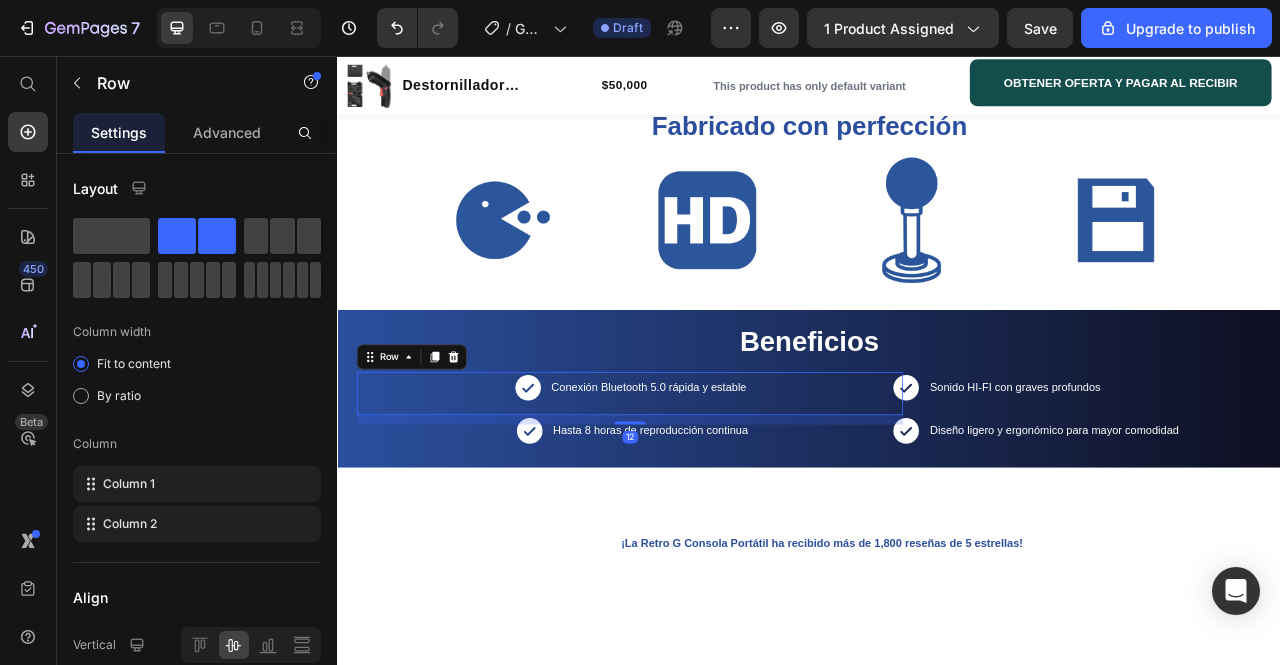 scroll, scrollTop: 1020, scrollLeft: 0, axis: vertical 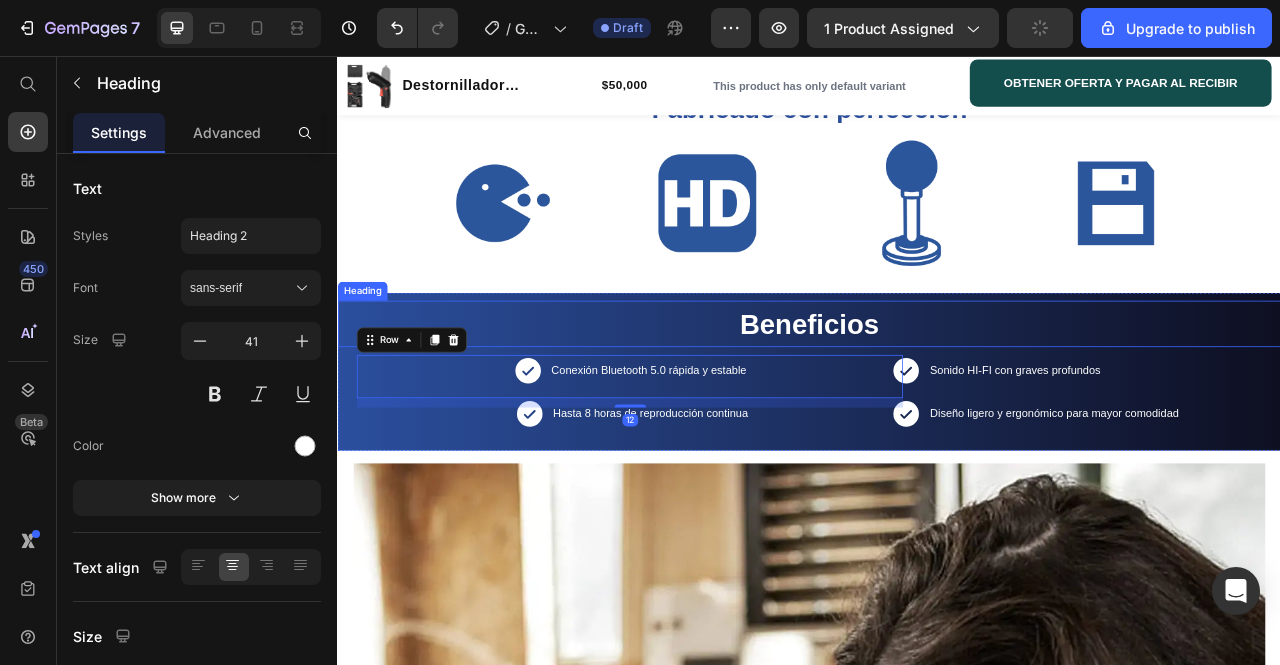 click on "Beneficios" at bounding box center [937, 397] 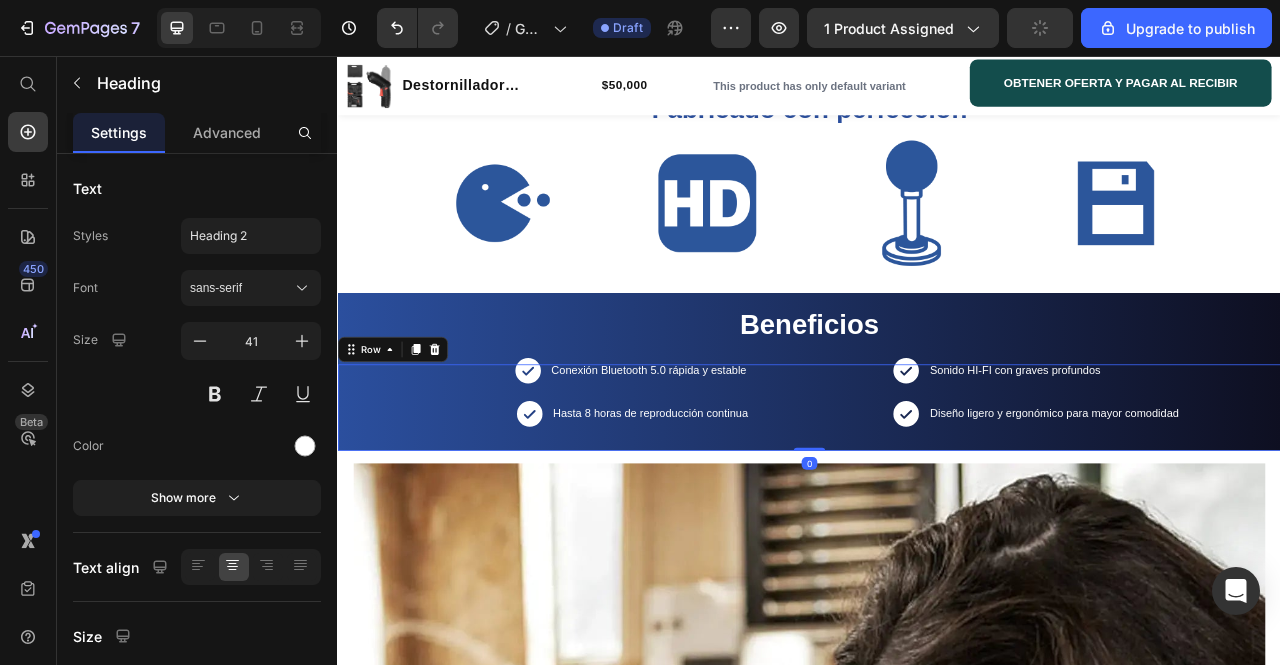 click on "Icon Conexión Bluetooth 5.0 rápida y estable Text Block Row
Icon Hasta 8 horas de reproducción continua Text Block Row" at bounding box center [684, 504] 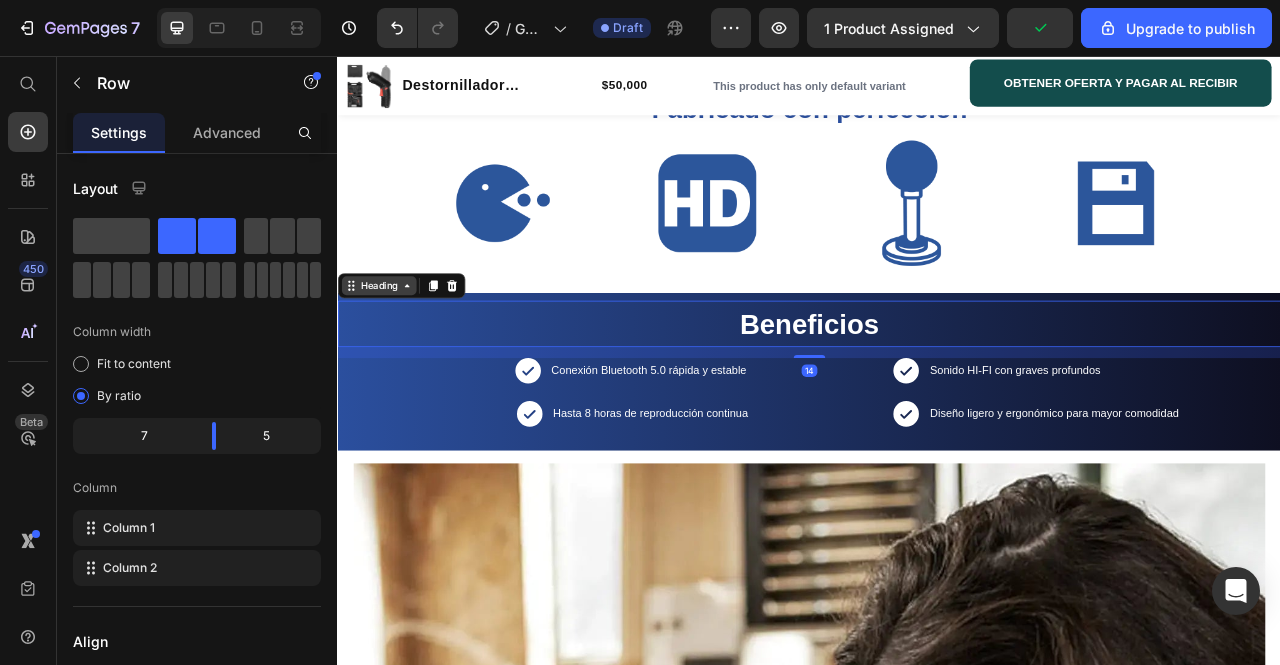 click on "Heading" at bounding box center (418, 349) 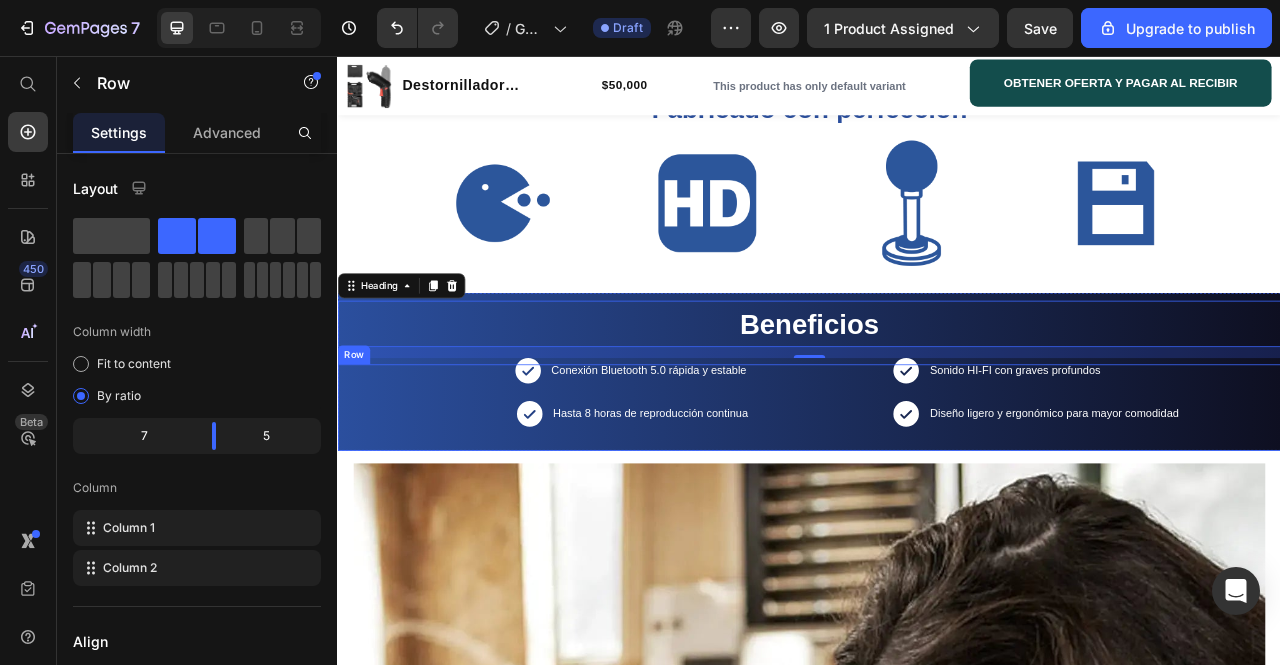 click on "Icon Conexión Bluetooth 5.0 rápida y estable Text Block Row
Icon Hasta 8 horas de reproducción continua Text Block Row" at bounding box center (684, 504) 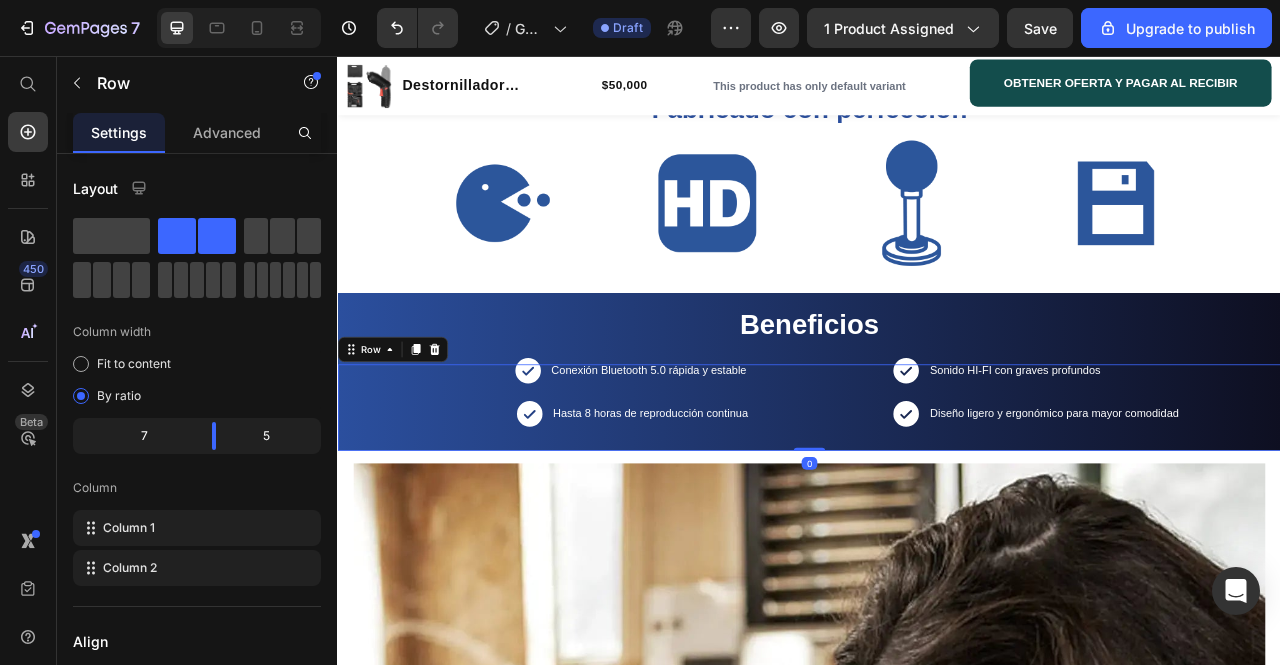 click on "Icon Conexión Bluetooth 5.0 rápida y estable Text Block Row
Icon Hasta 8 horas de reproducción continua Text Block Row" at bounding box center (684, 504) 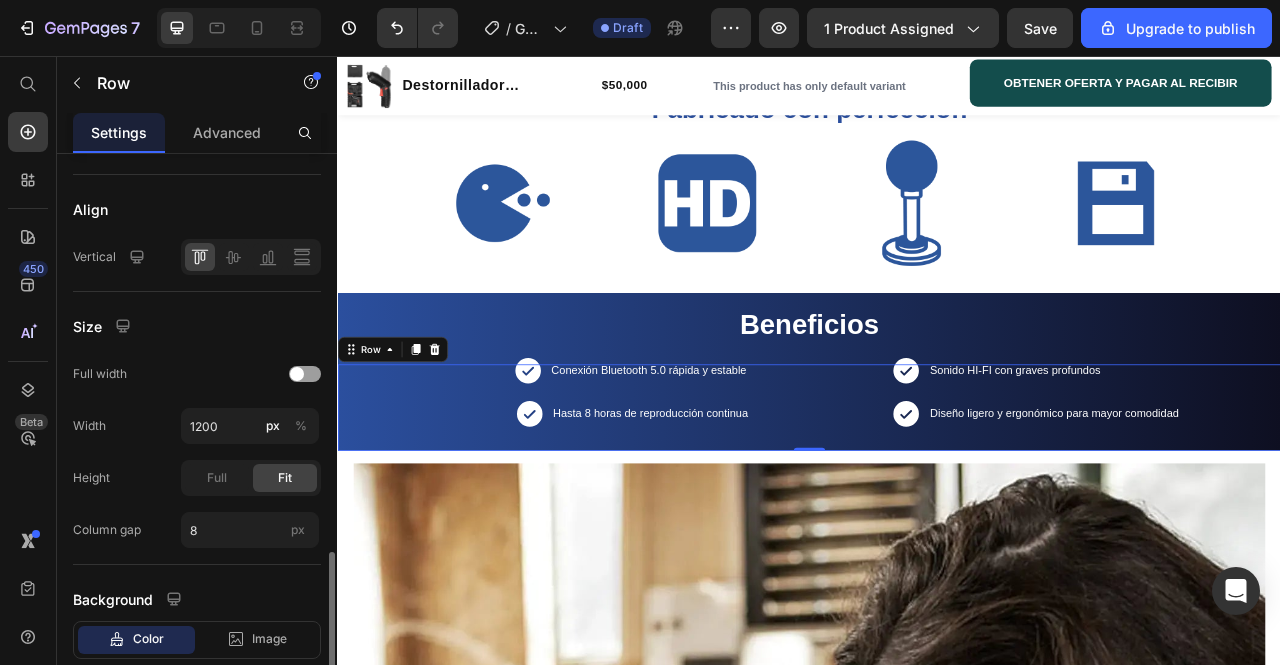 scroll, scrollTop: 550, scrollLeft: 0, axis: vertical 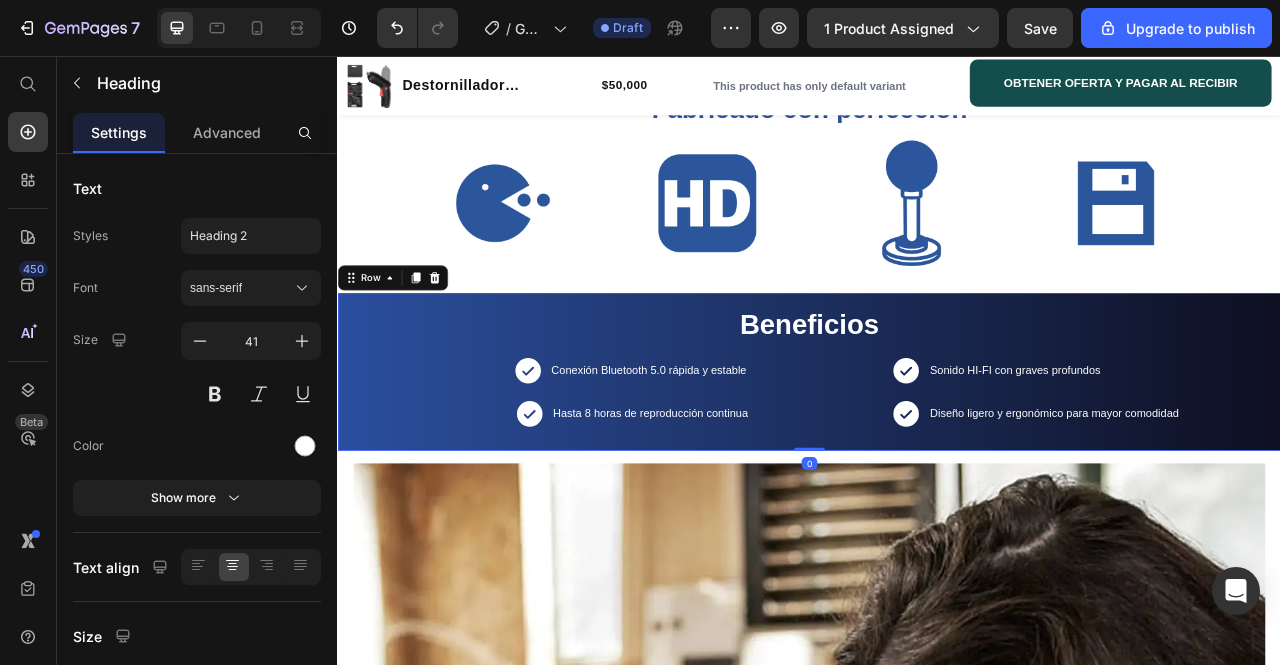 click on "Beneficios Heading
Icon Conexión Bluetooth 5.0 rápida y estable Text Block Row
Icon Hasta 8 horas de reproducción continua Text Block Row
Icon Sonido HI-FI con graves profundos Text Block Row
Icon Diseño ligero y ergonómico para mayor comodidad Text Block Row Row" at bounding box center (937, 458) 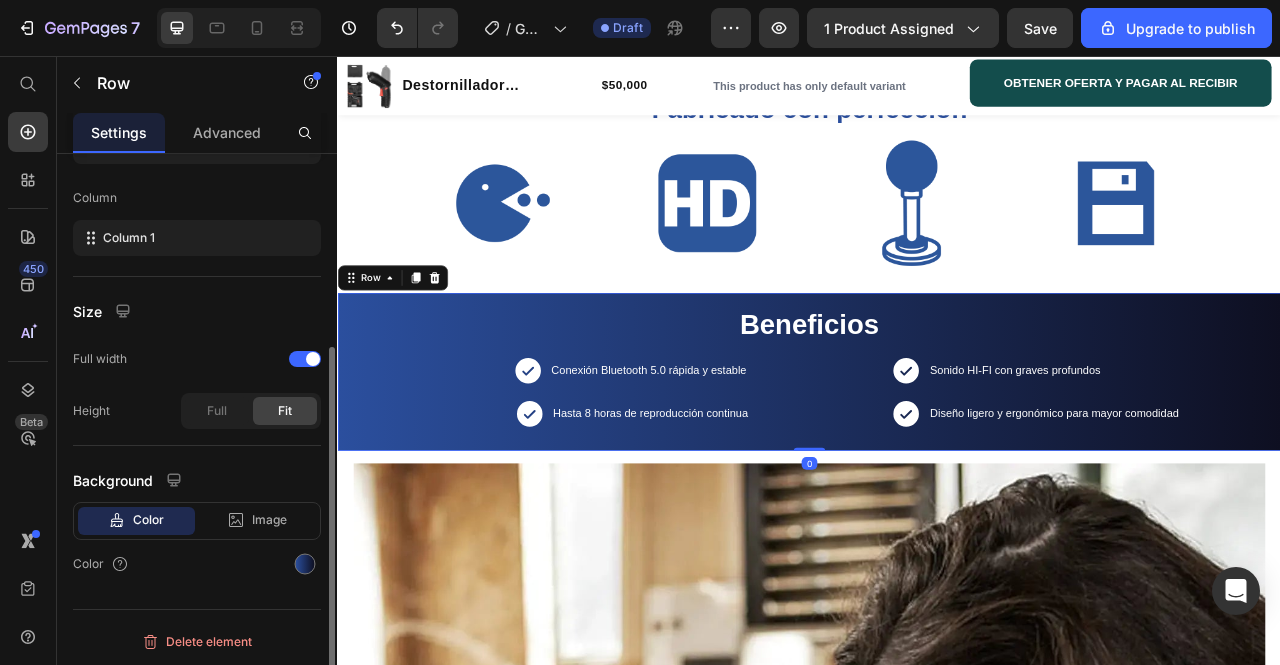 scroll, scrollTop: 290, scrollLeft: 0, axis: vertical 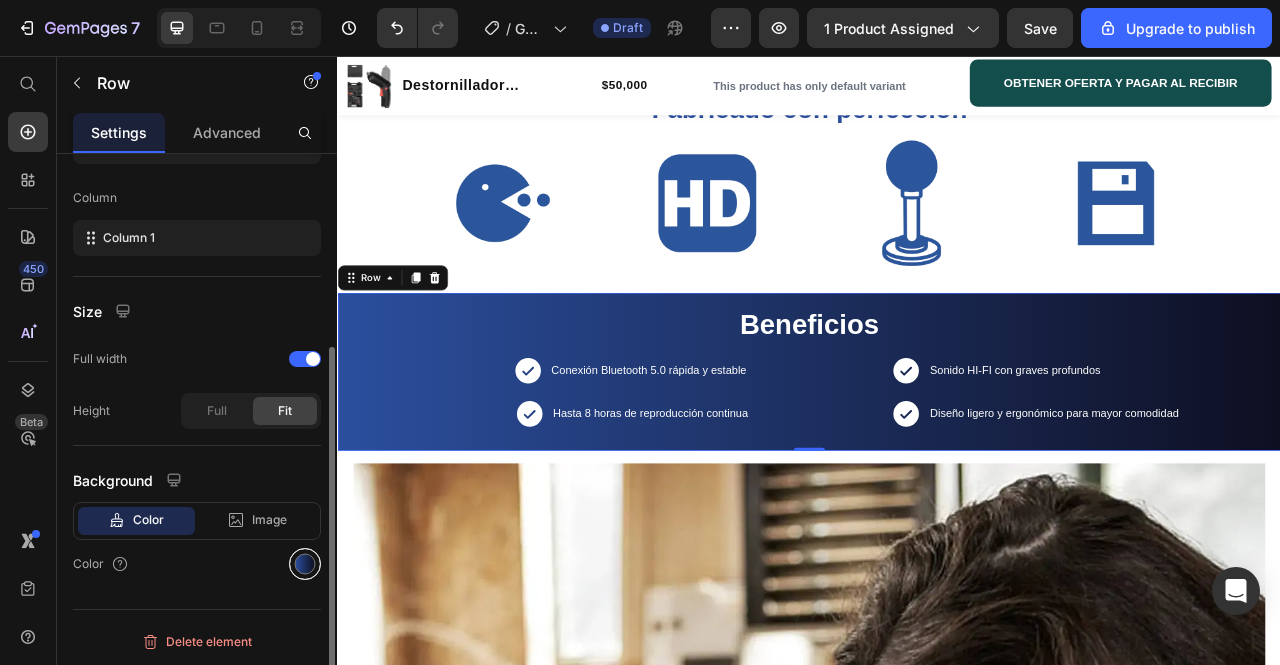 click at bounding box center (305, 564) 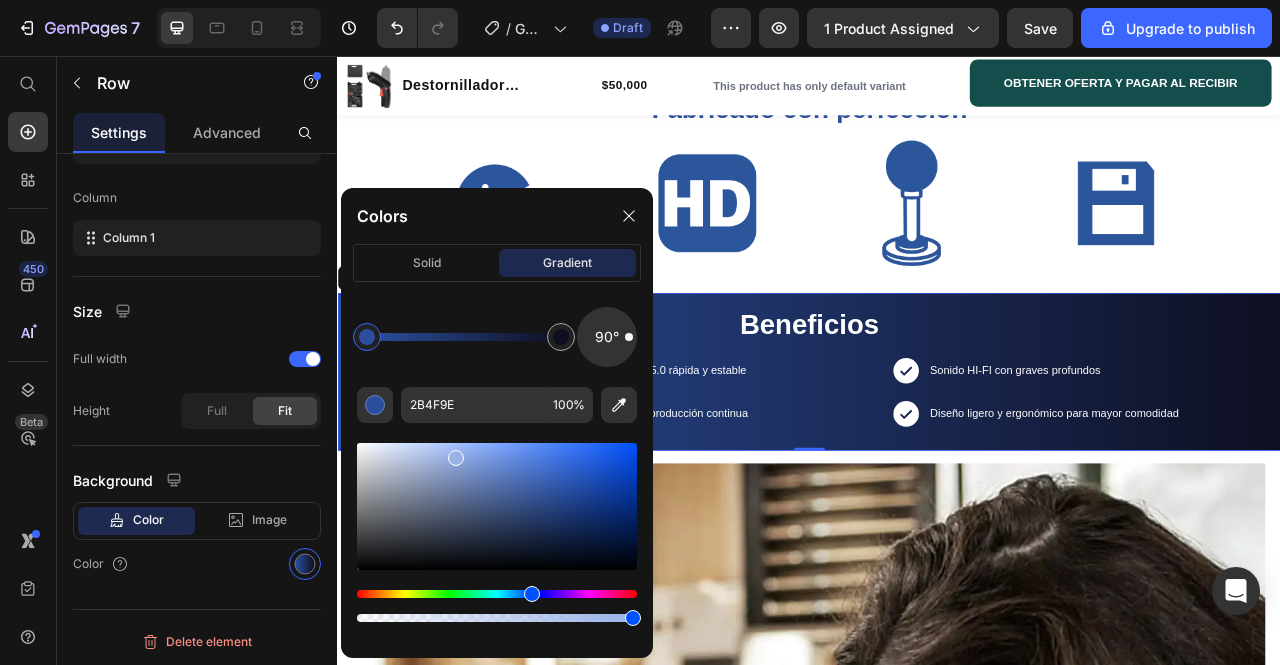 drag, startPoint x: 515, startPoint y: 492, endPoint x: 452, endPoint y: 452, distance: 74.62573 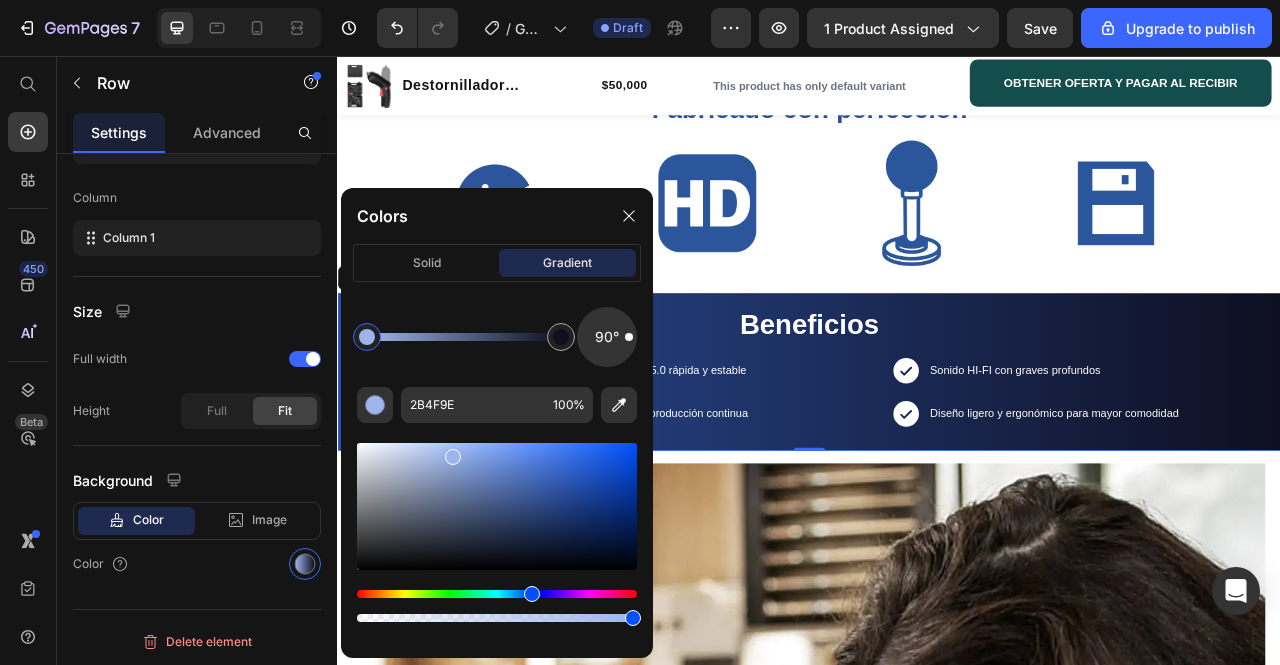 scroll, scrollTop: 290, scrollLeft: 0, axis: vertical 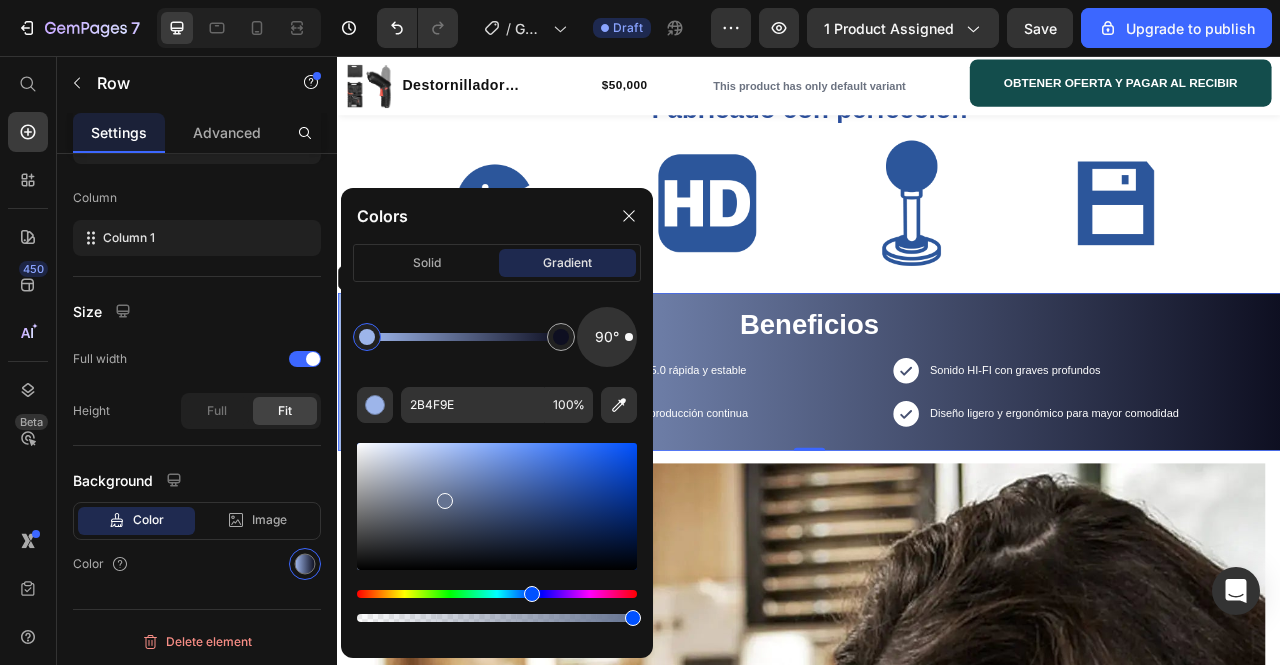 drag, startPoint x: 455, startPoint y: 461, endPoint x: 426, endPoint y: 513, distance: 59.5399 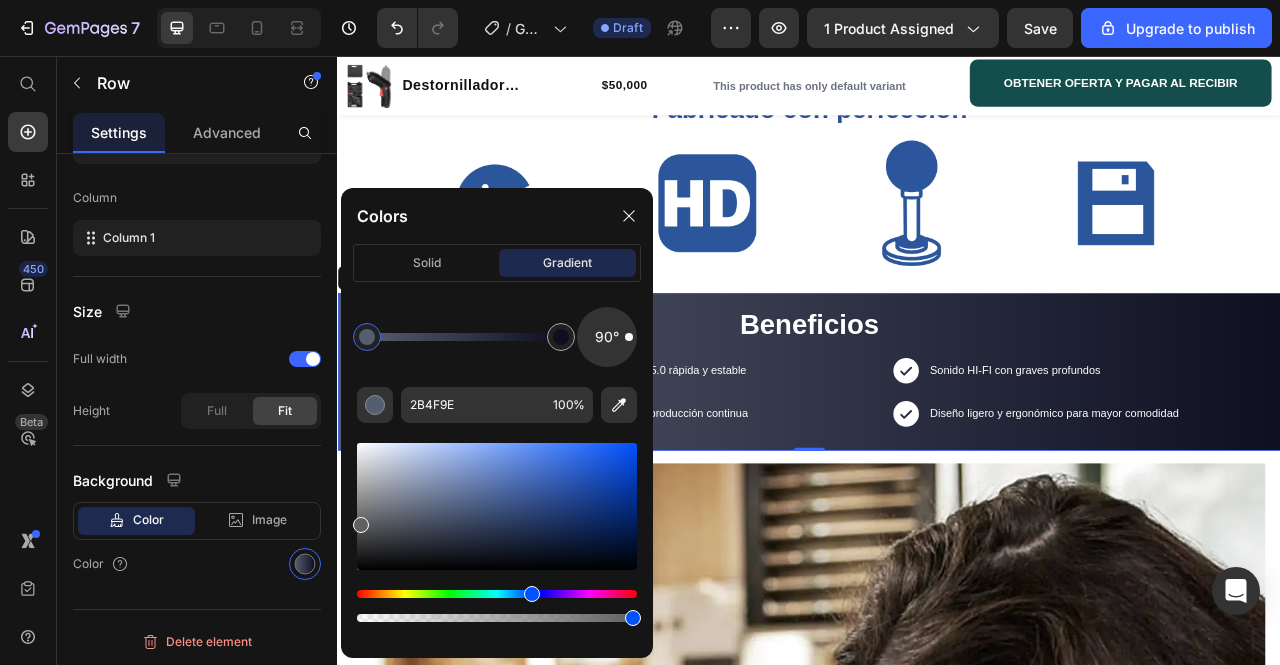 drag, startPoint x: 426, startPoint y: 513, endPoint x: 354, endPoint y: 523, distance: 72.691124 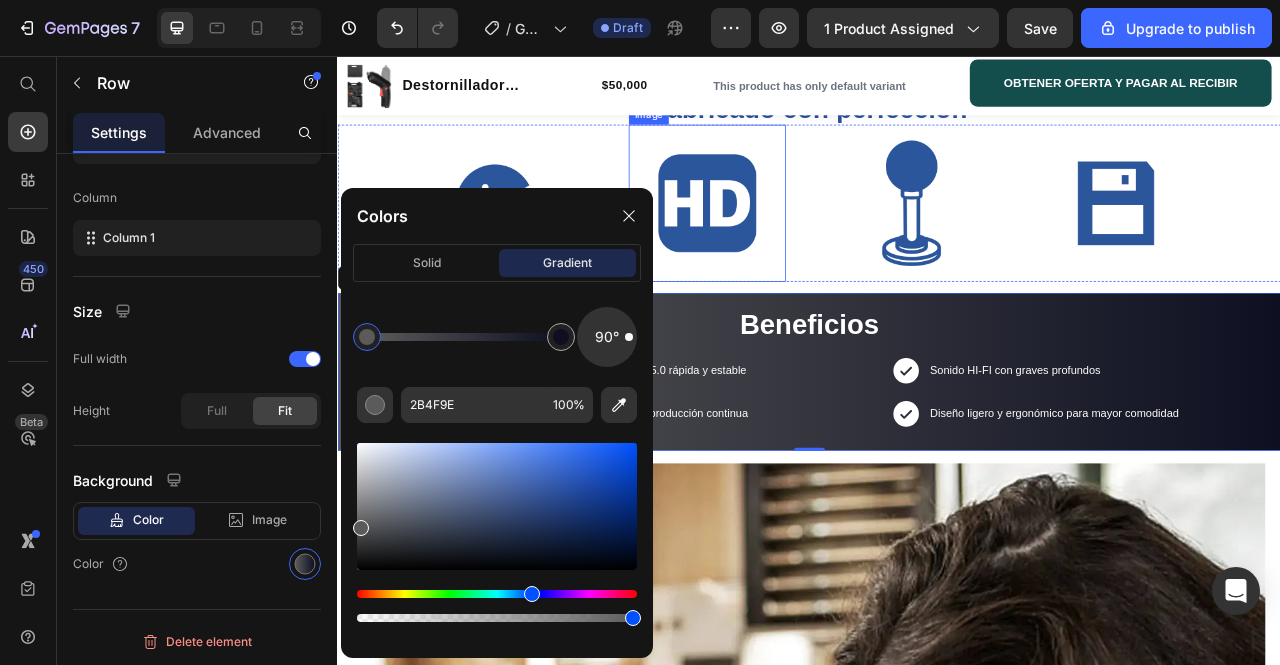 click at bounding box center [807, 244] 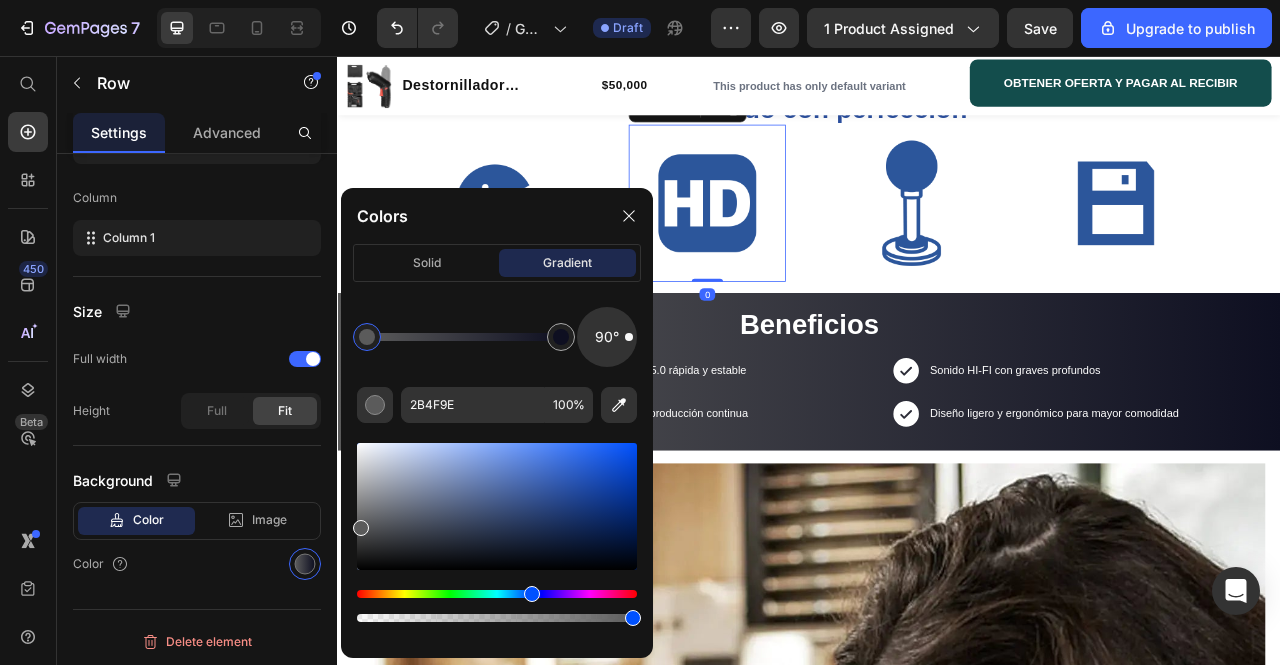 scroll, scrollTop: 0, scrollLeft: 0, axis: both 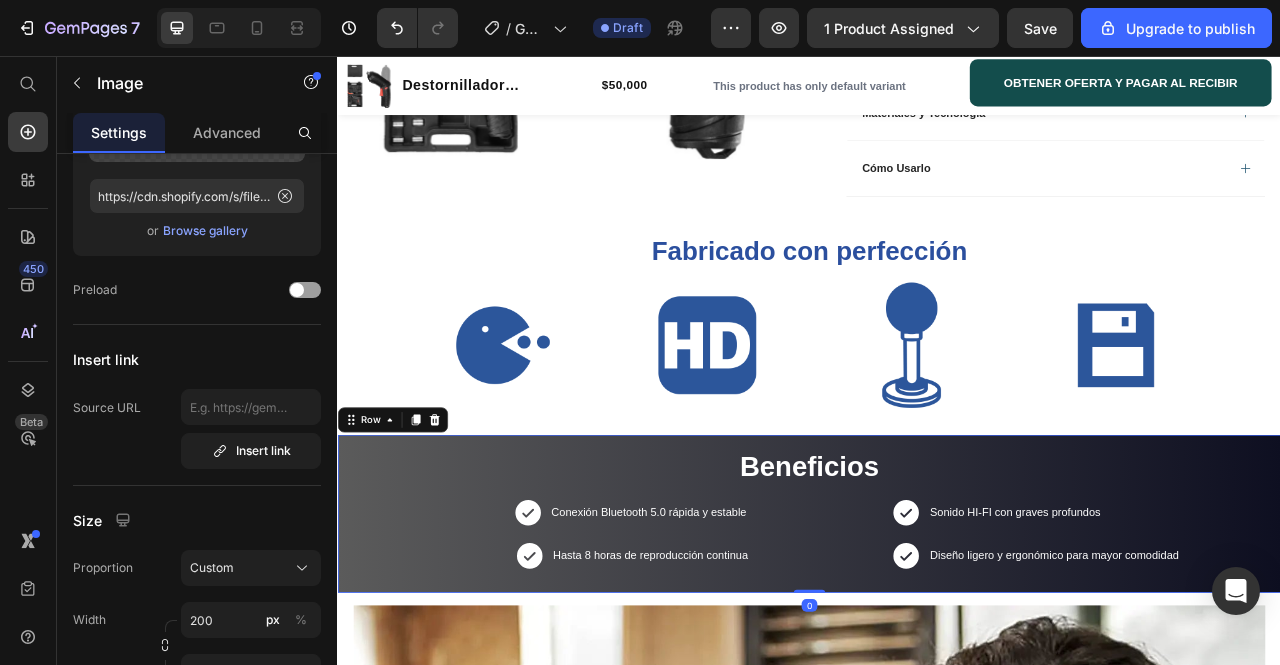 click on "Beneficios Heading
Icon Conexión Bluetooth 5.0 rápida y estable Text Block Row
Icon Hasta 8 horas de reproducción continua Text Block Row
Icon Sonido HI-FI con graves profundos Text Block Row
Icon Diseño ligero y ergonómico para mayor comodidad Text Block Row Row" at bounding box center (937, 638) 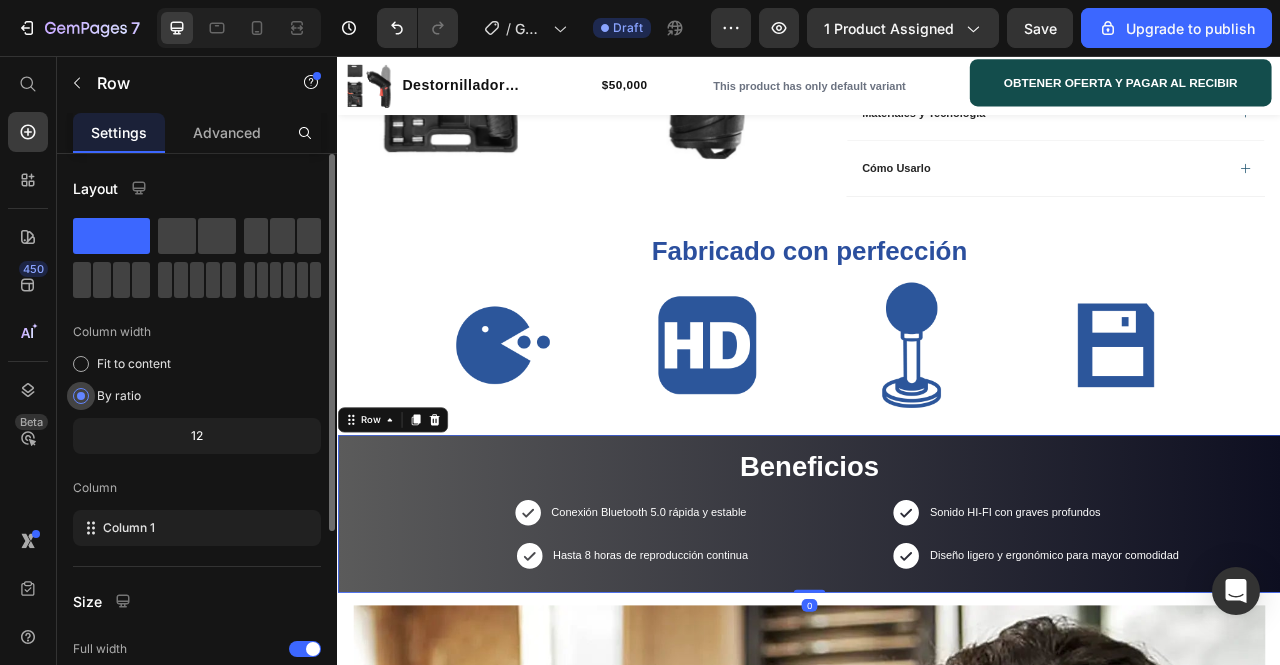 scroll, scrollTop: 290, scrollLeft: 0, axis: vertical 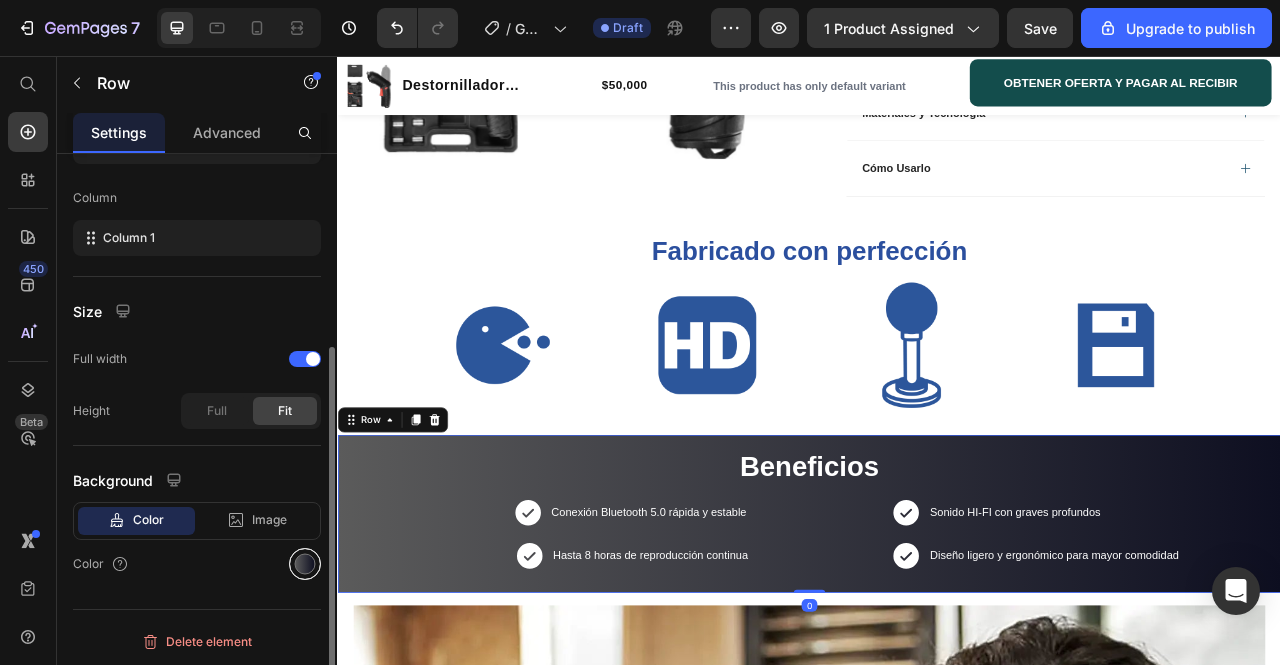 click at bounding box center (305, 564) 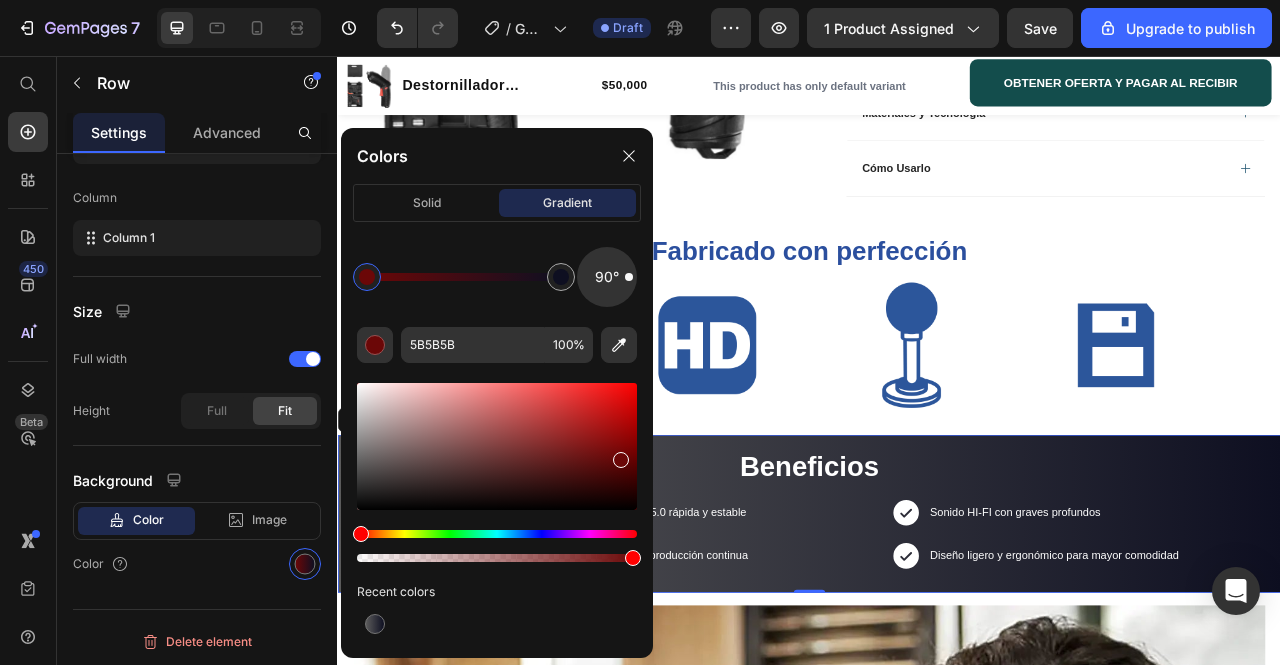 scroll, scrollTop: 290, scrollLeft: 0, axis: vertical 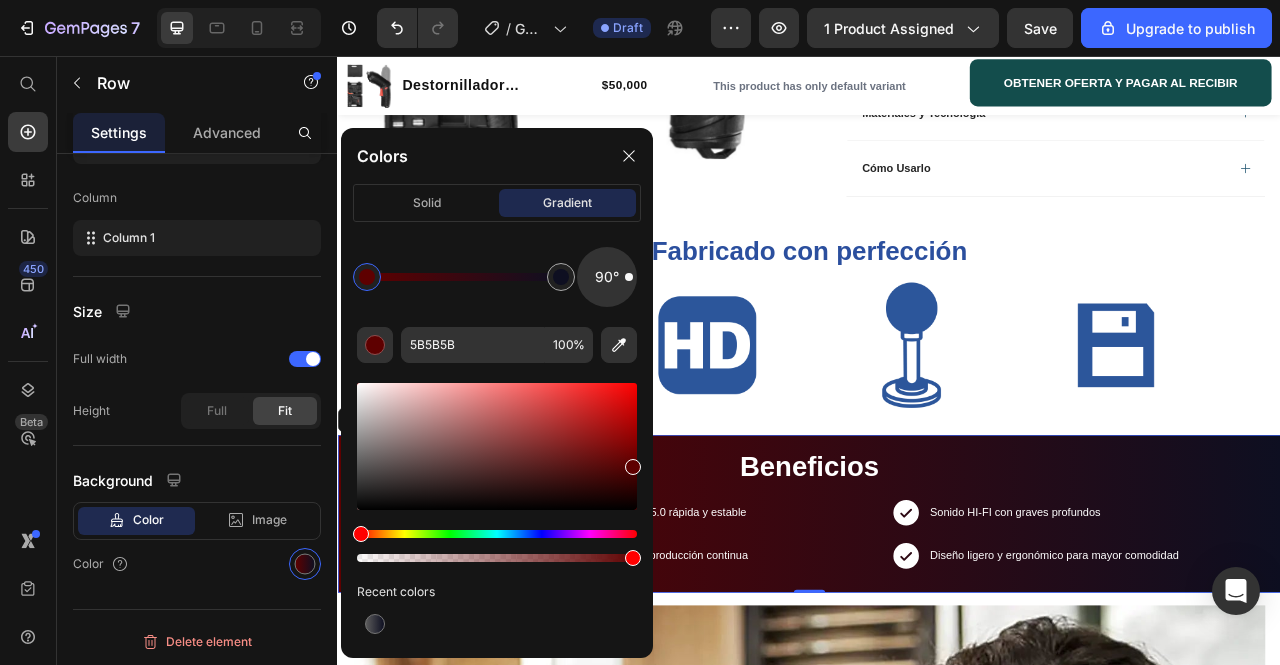 drag, startPoint x: 586, startPoint y: 444, endPoint x: 636, endPoint y: 459, distance: 52.201534 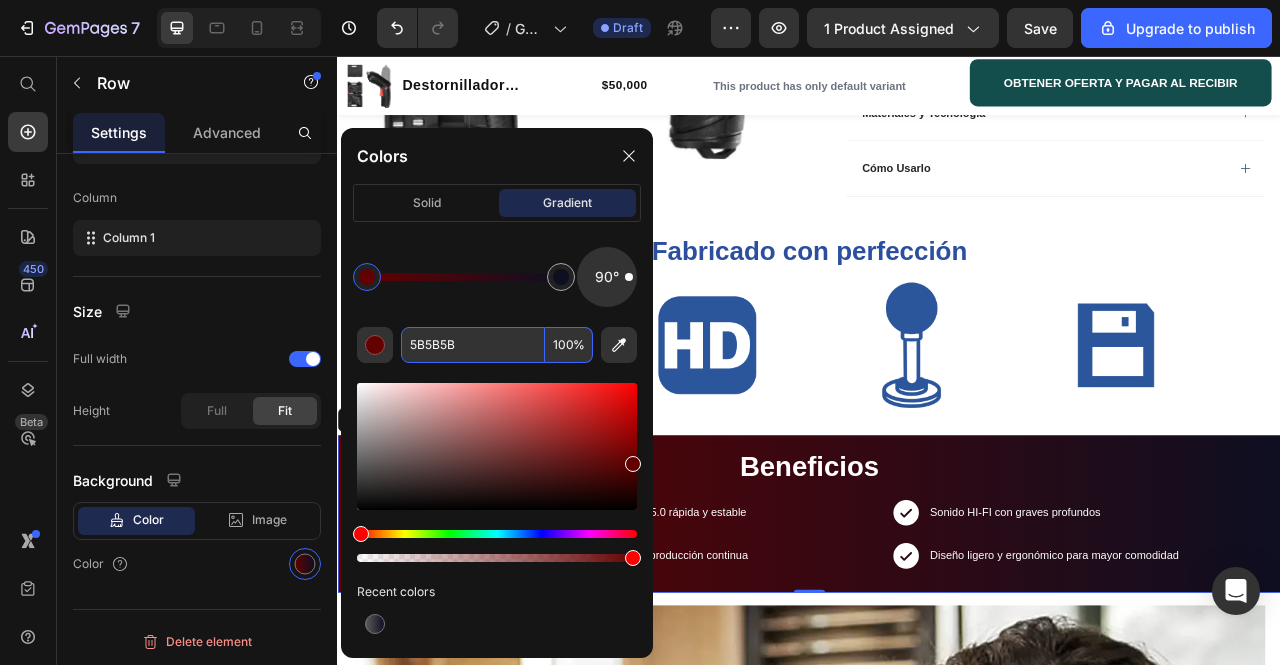 click on "5B5B5B" at bounding box center (473, 345) 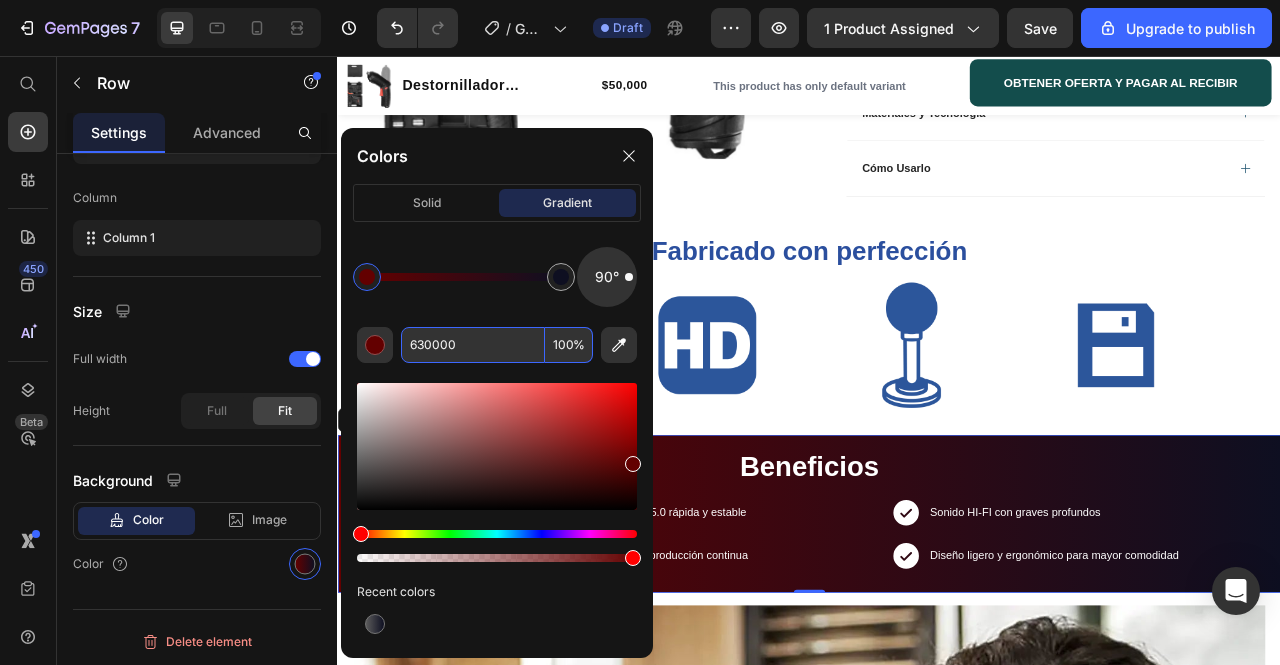 paste on "#F24949" 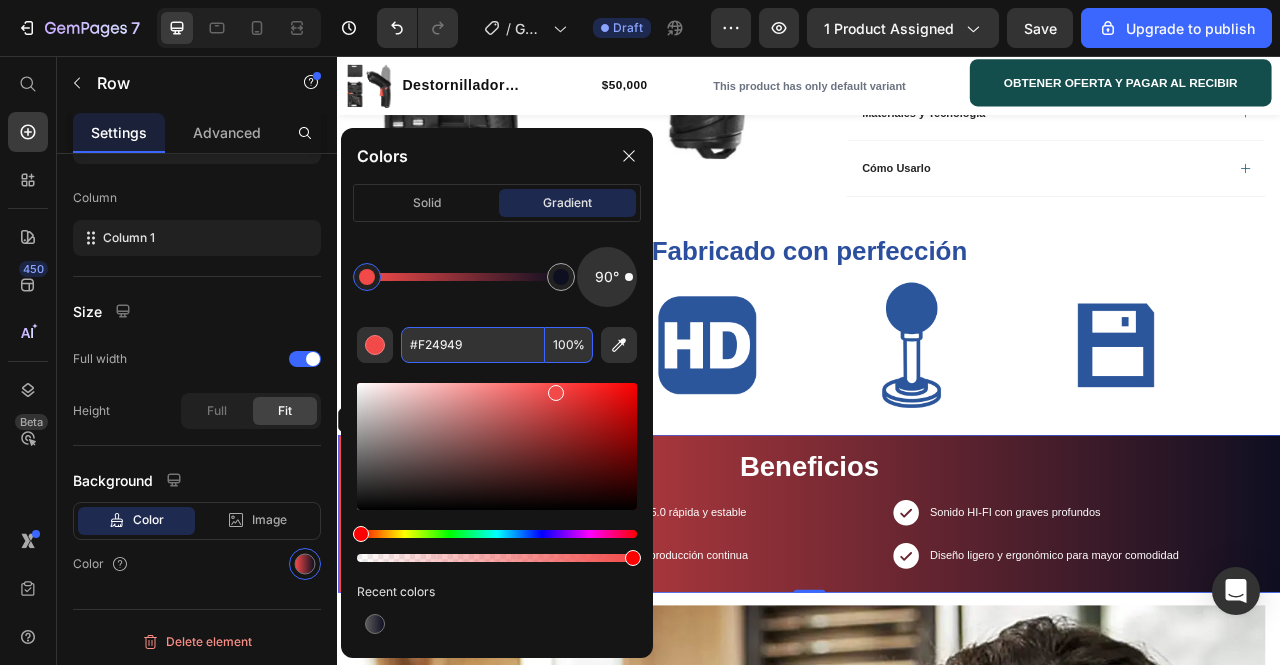 type on "F24949" 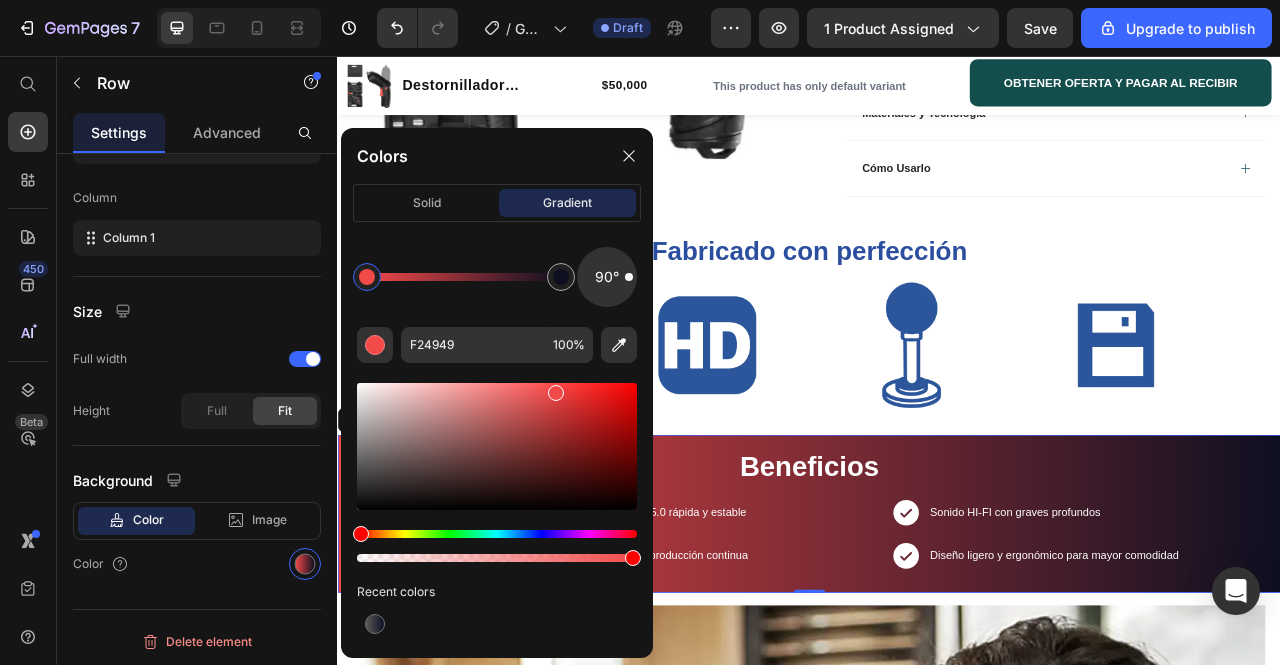 click on "90° F24949 100 % Recent colors" 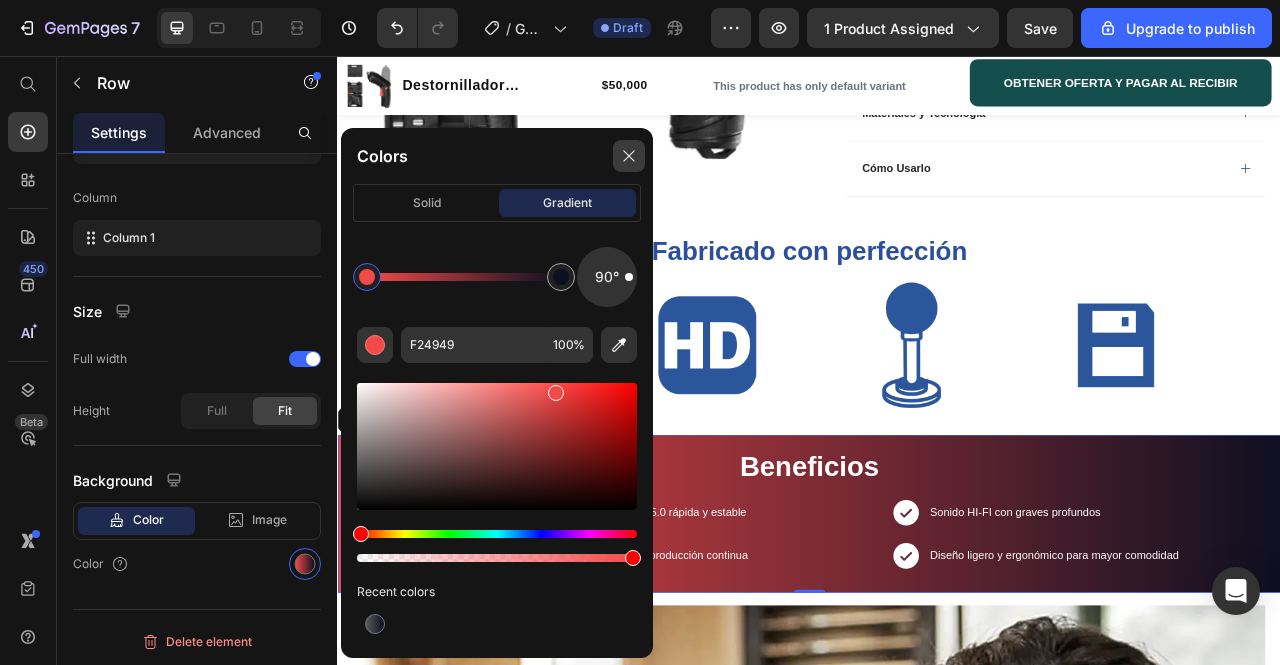 click at bounding box center (629, 156) 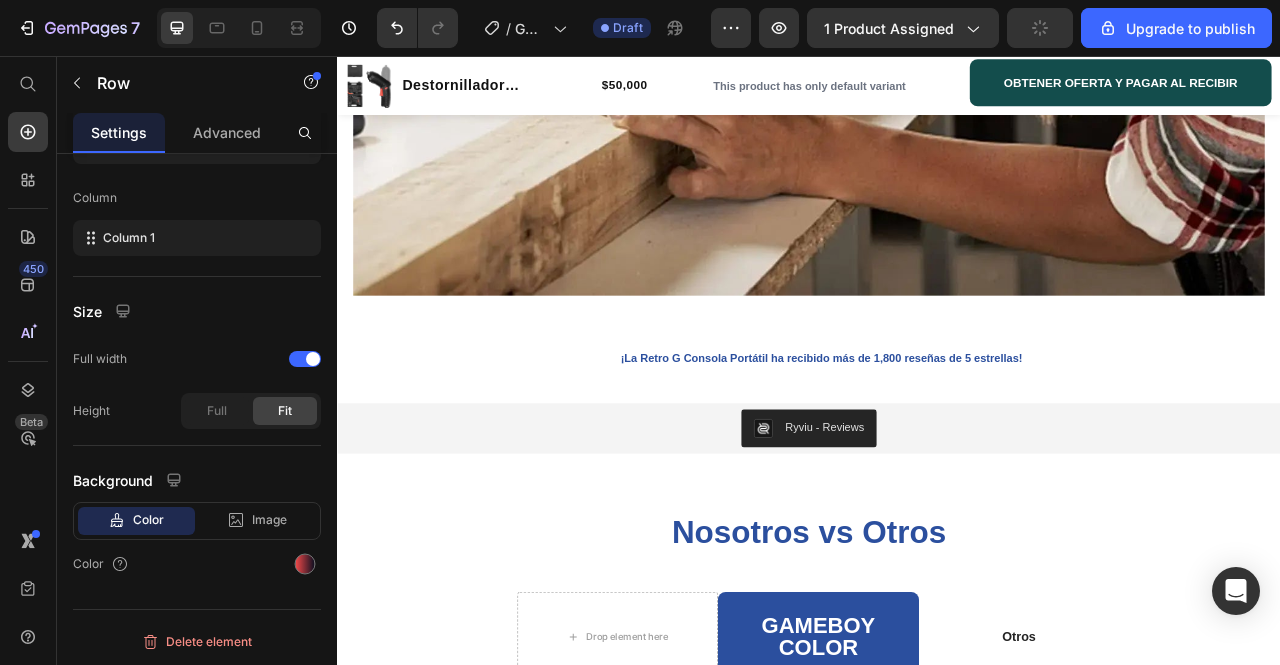 scroll, scrollTop: 2409, scrollLeft: 0, axis: vertical 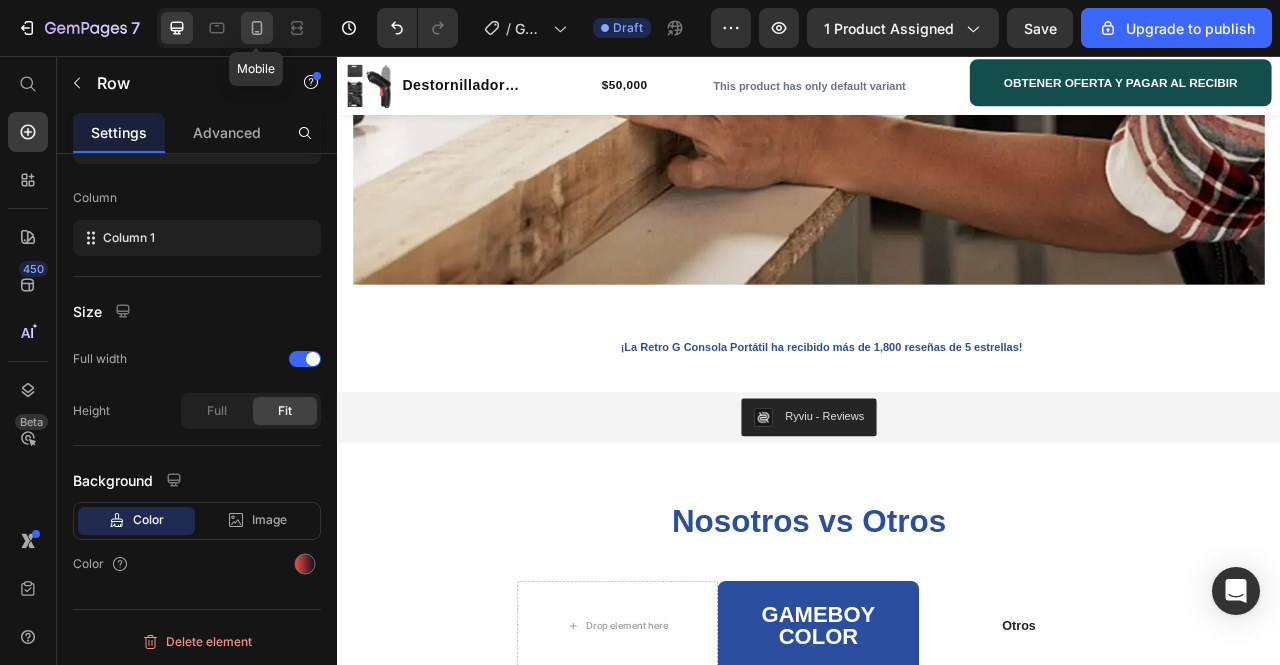 click 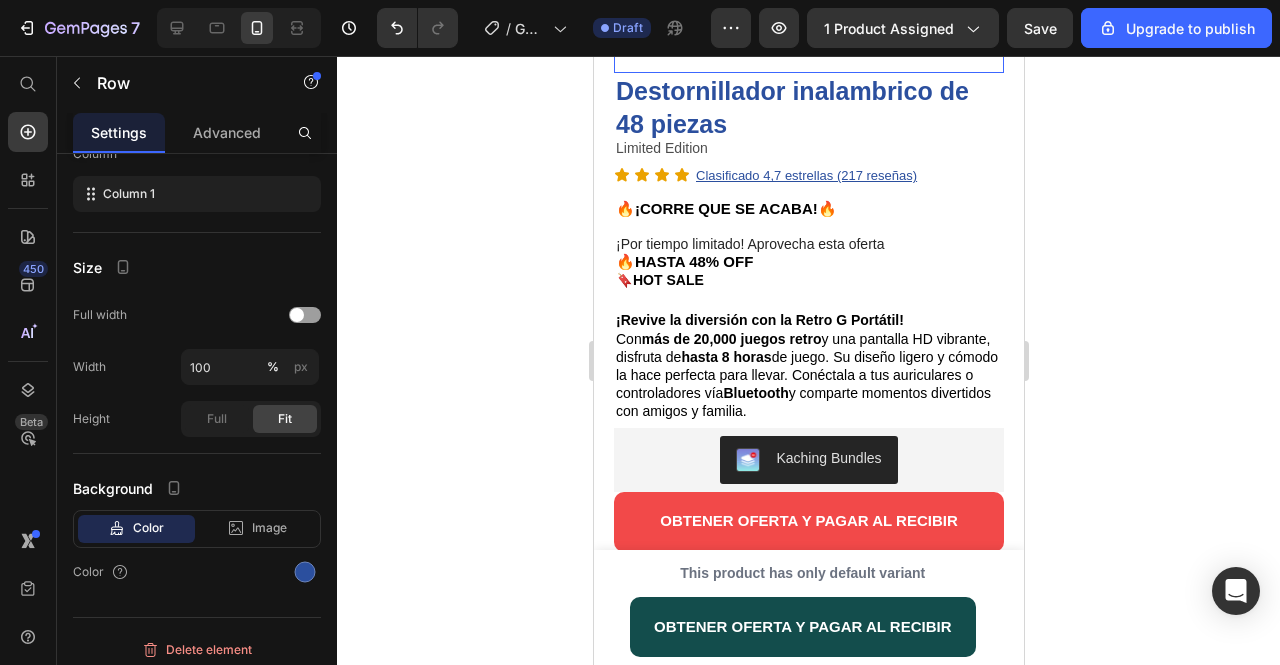 scroll, scrollTop: 380, scrollLeft: 0, axis: vertical 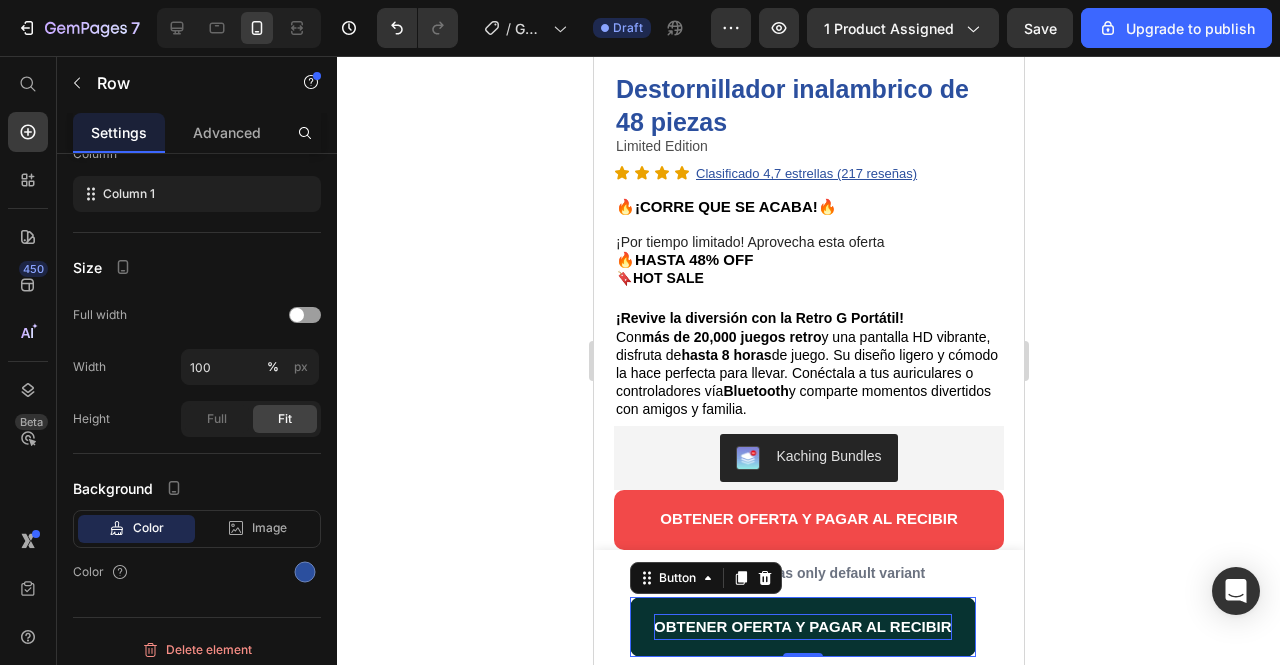 click on "OBTENER OFERTA Y PAGAR AL RECIBIR" at bounding box center (802, 626) 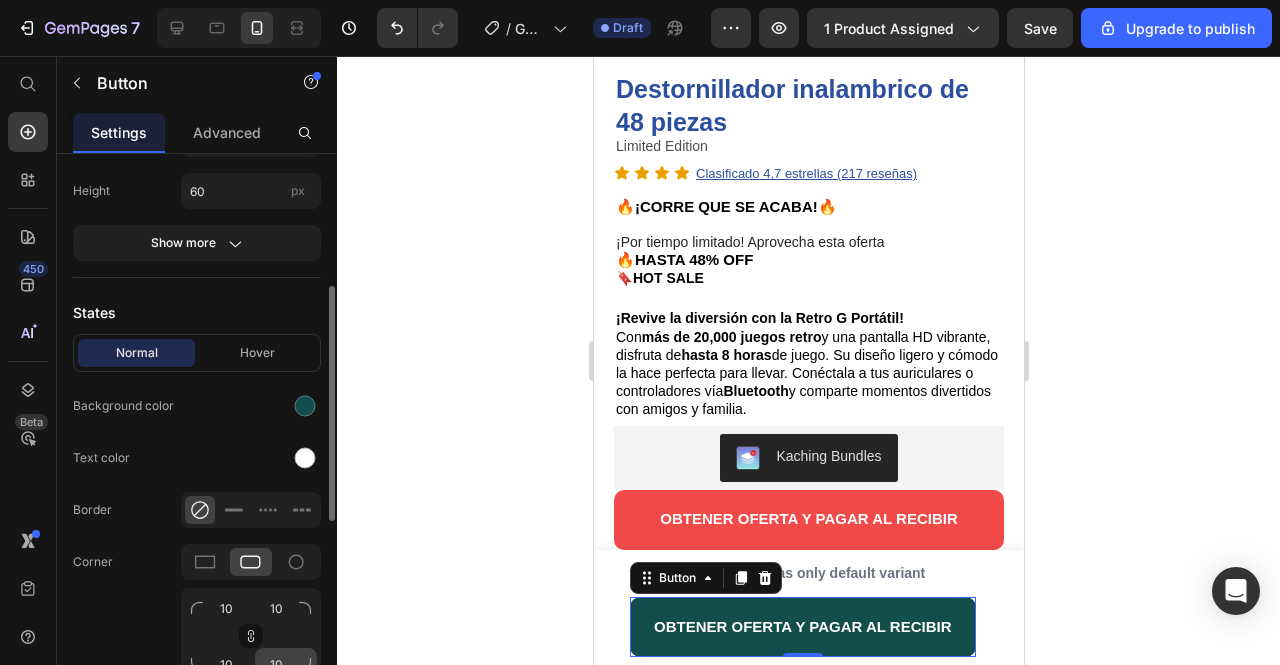 scroll, scrollTop: 322, scrollLeft: 0, axis: vertical 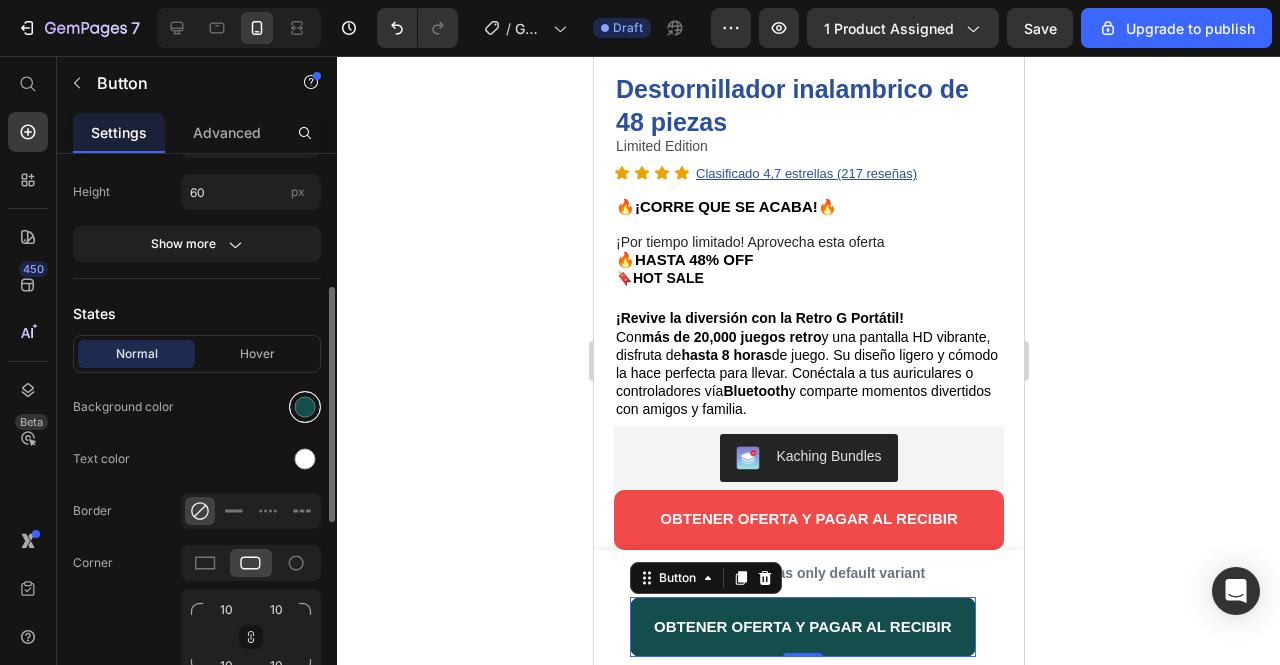 click at bounding box center (305, 407) 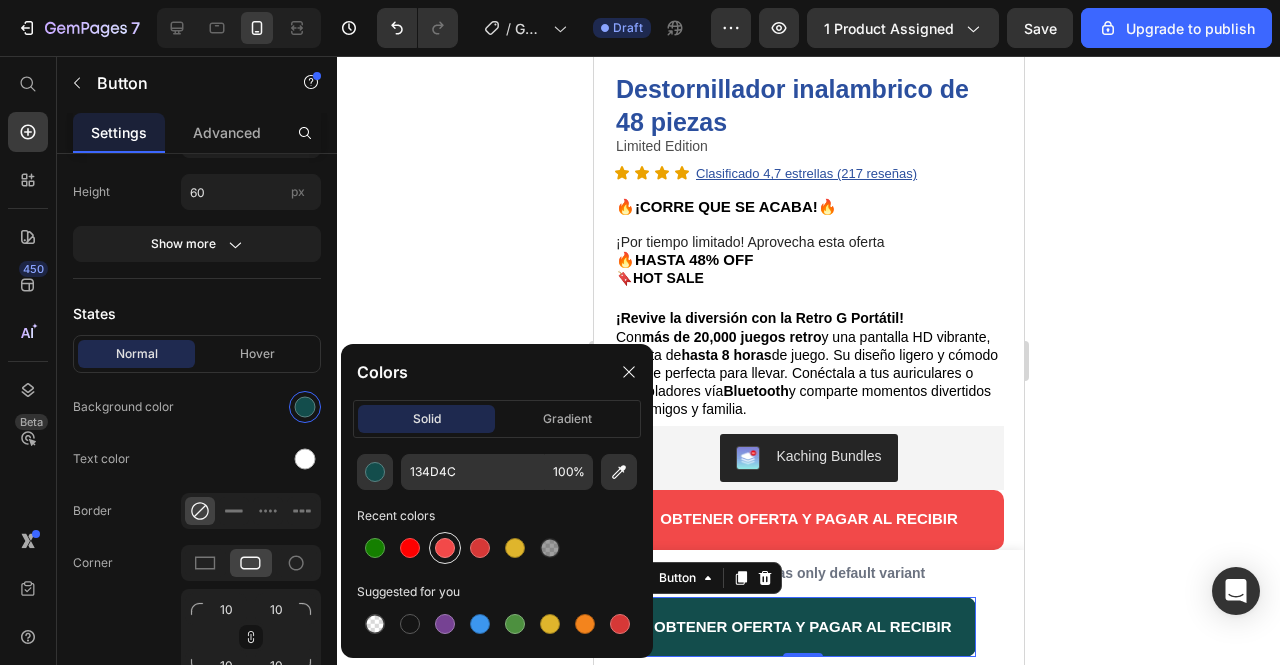 click at bounding box center (445, 548) 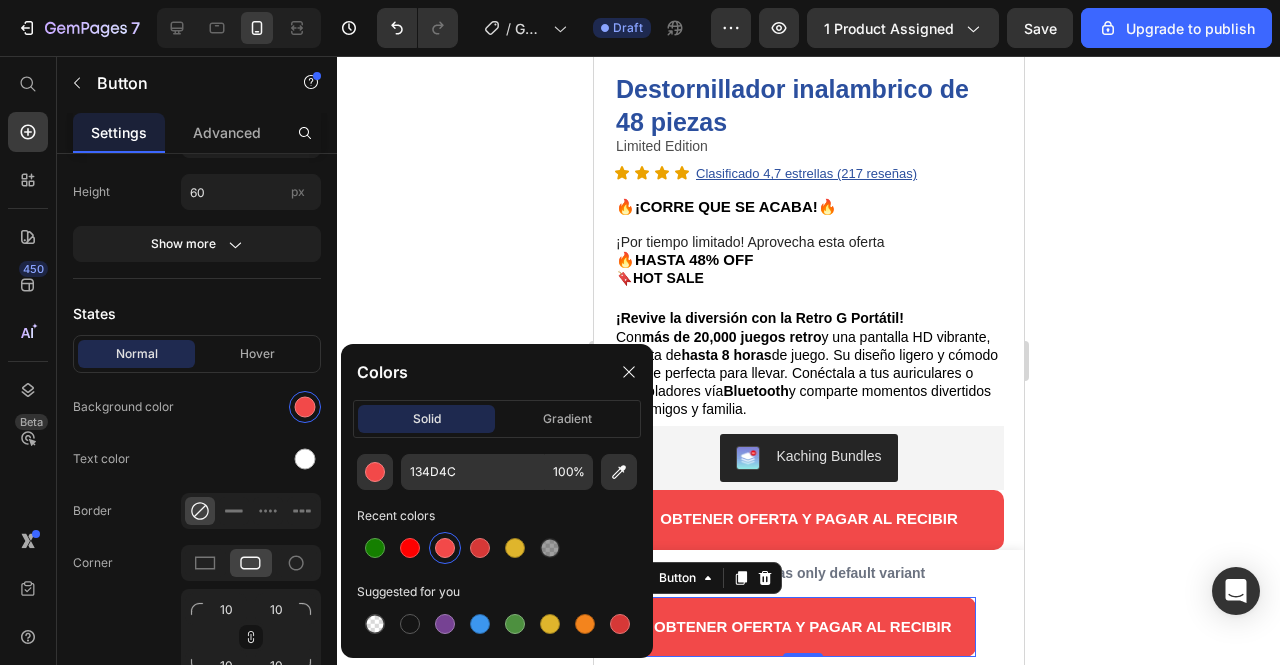 click 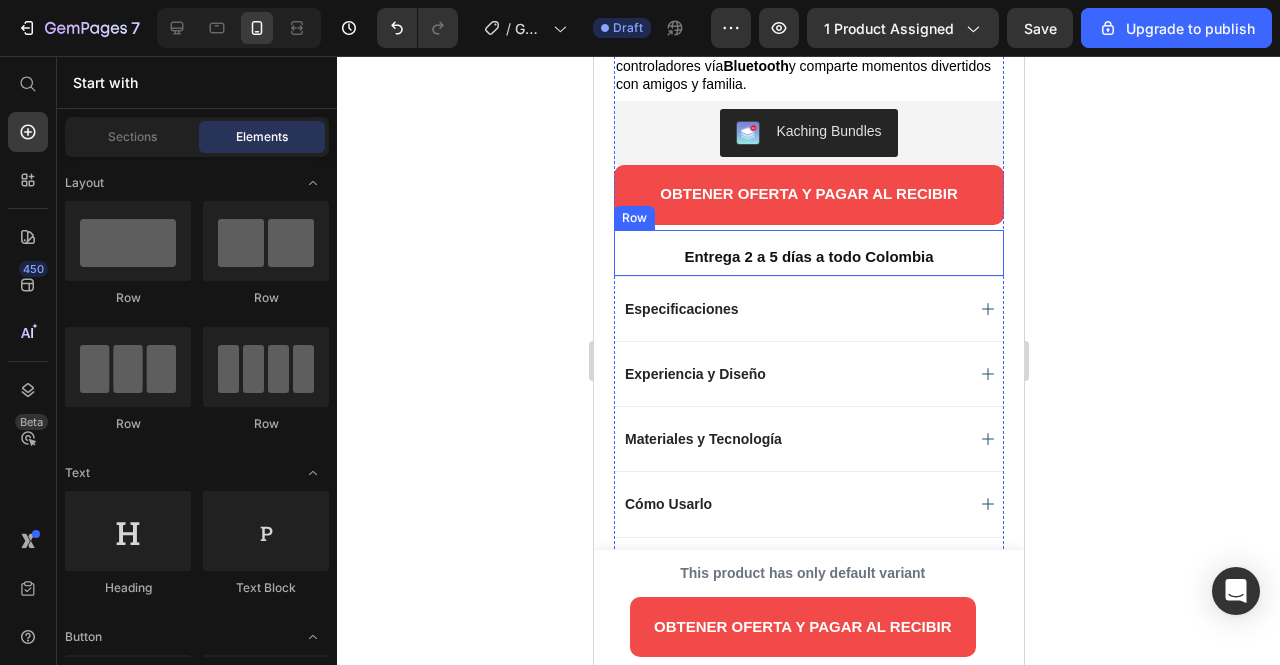 scroll, scrollTop: 691, scrollLeft: 0, axis: vertical 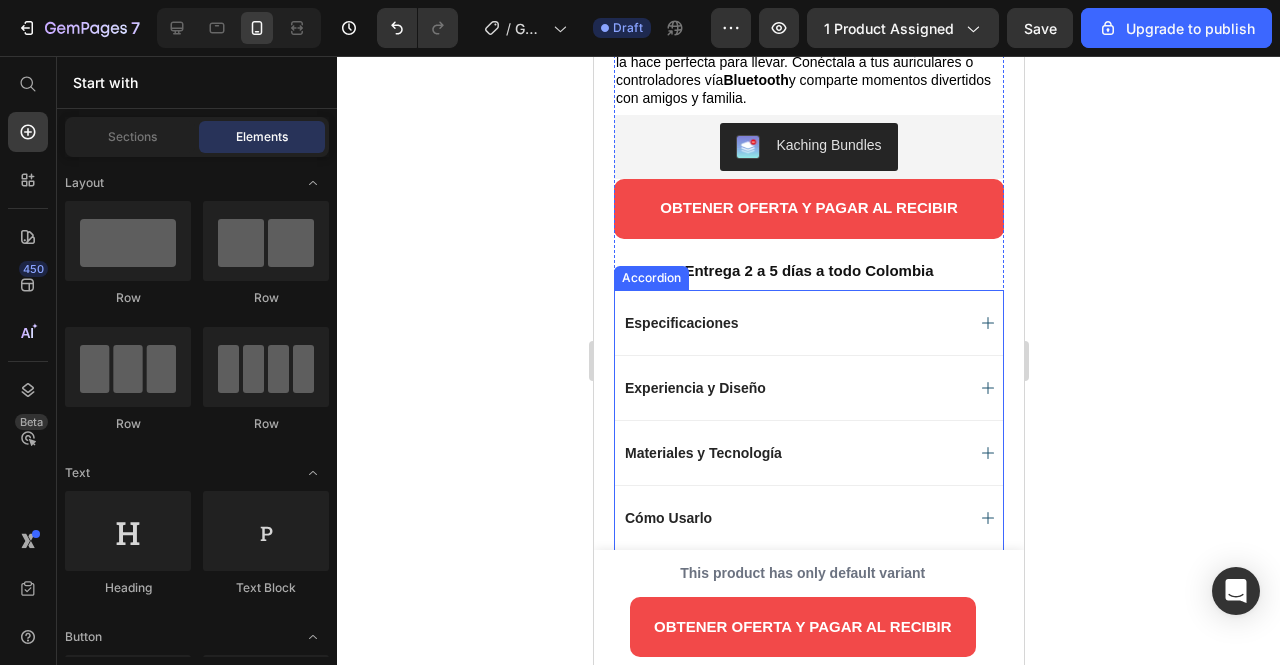 click on "Especificaciones" at bounding box center [792, 323] 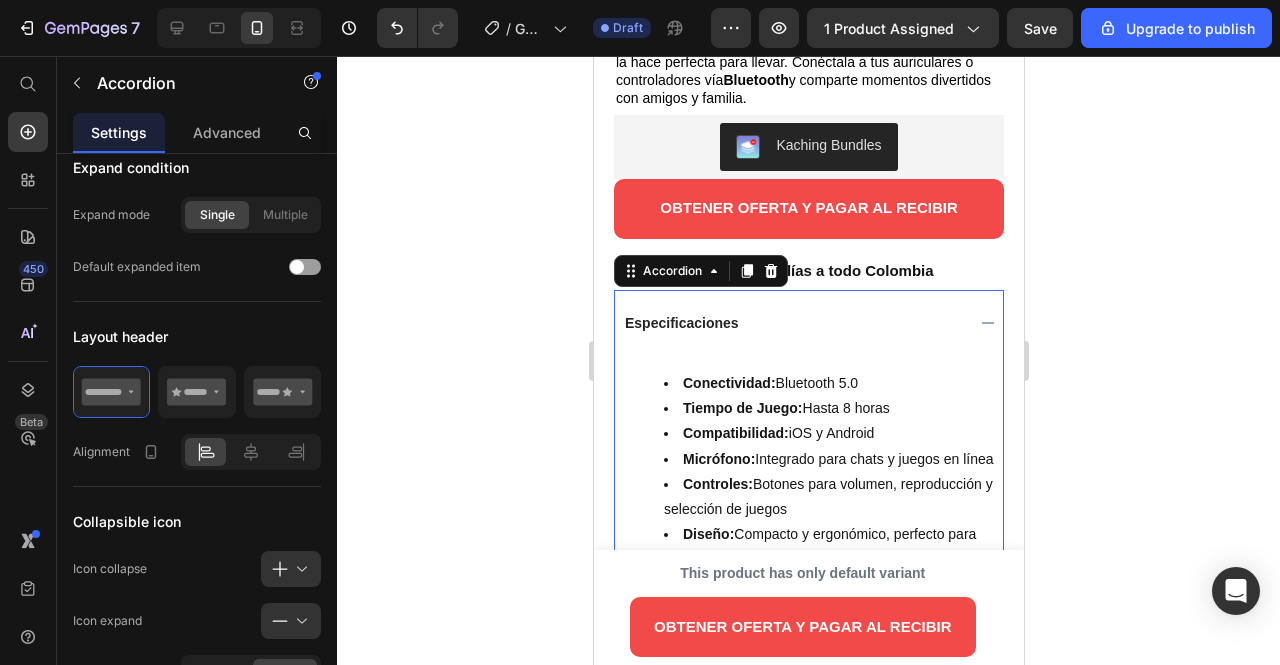 scroll, scrollTop: 0, scrollLeft: 0, axis: both 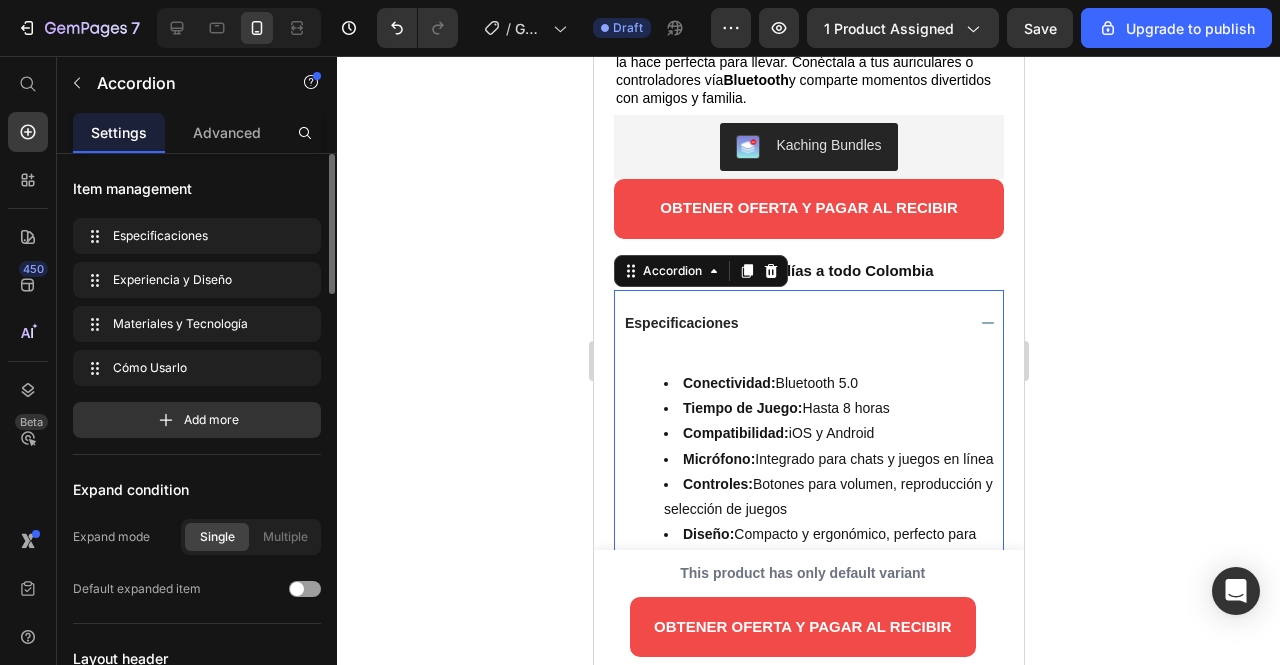 click on "Especificaciones" at bounding box center [792, 323] 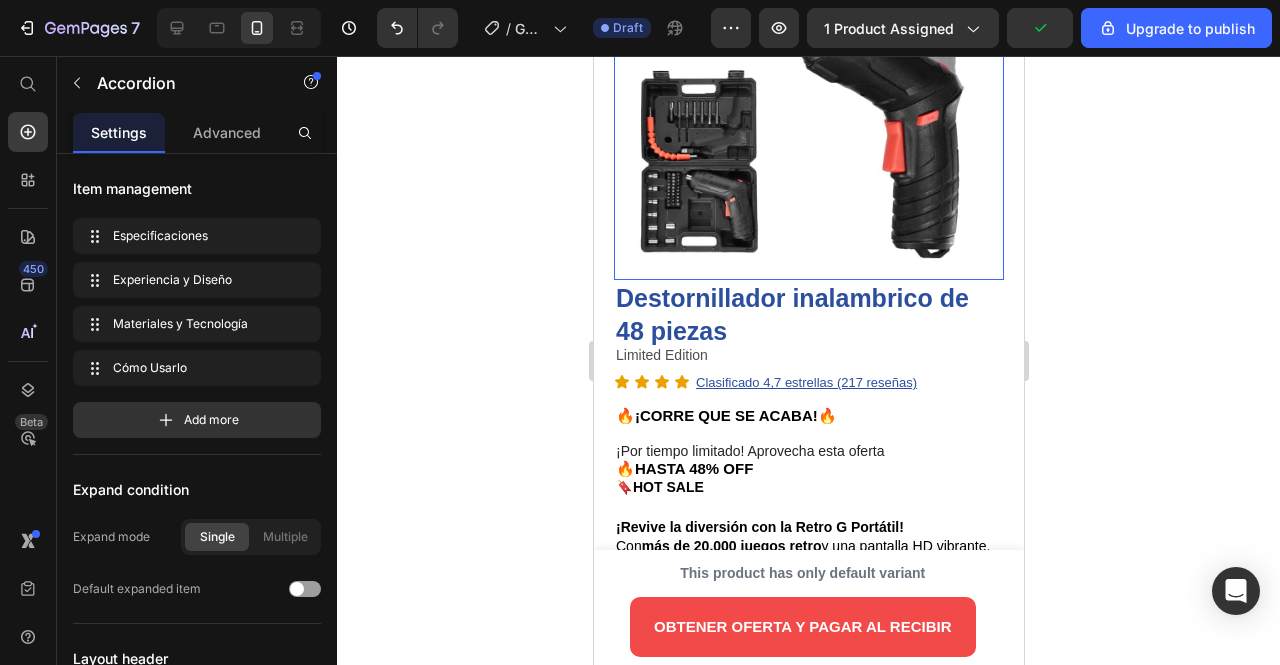 scroll, scrollTop: 180, scrollLeft: 0, axis: vertical 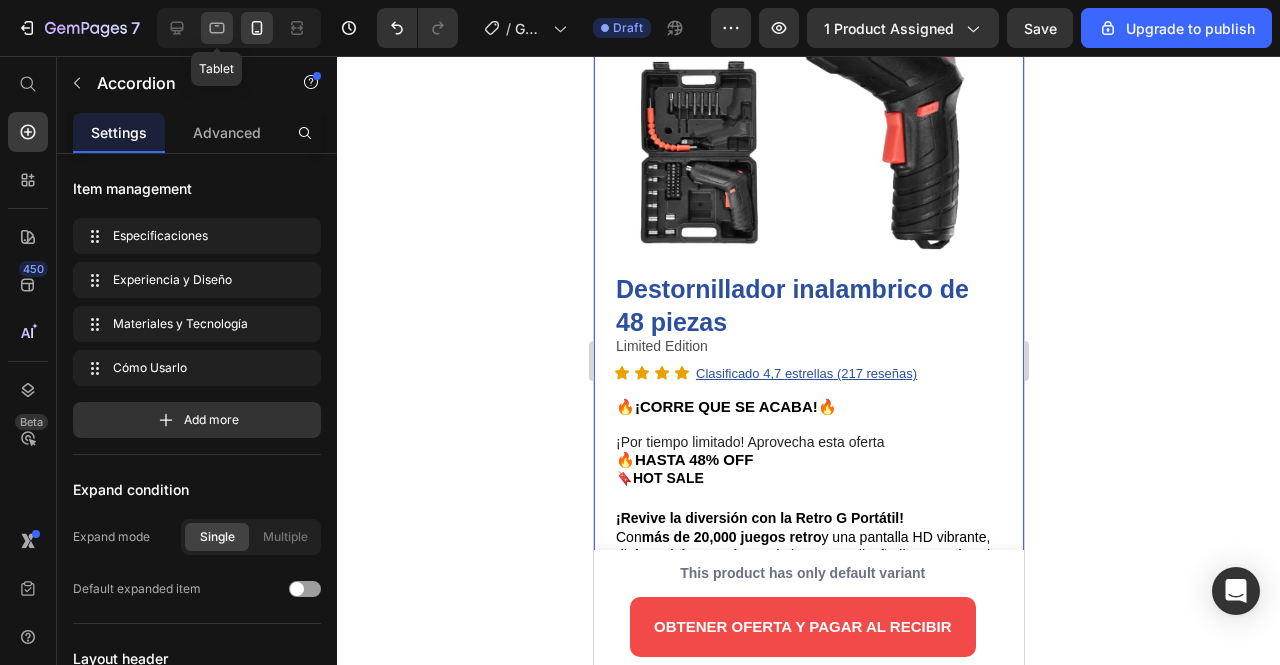 click 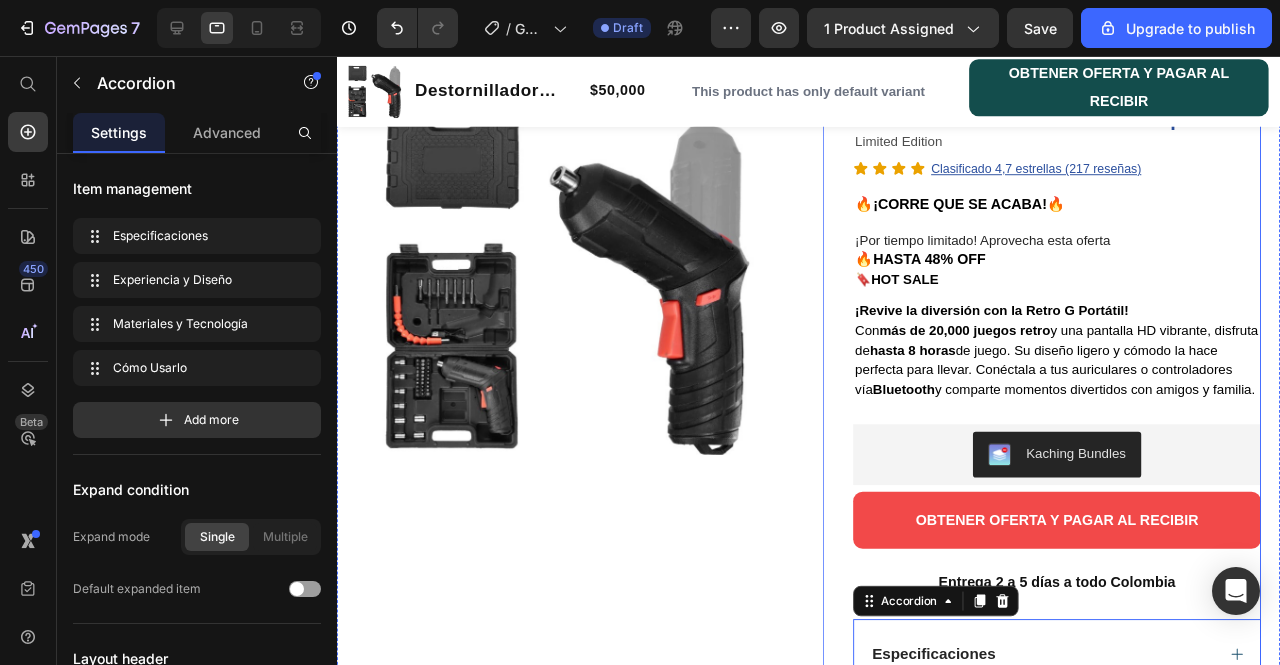 scroll, scrollTop: 116, scrollLeft: 0, axis: vertical 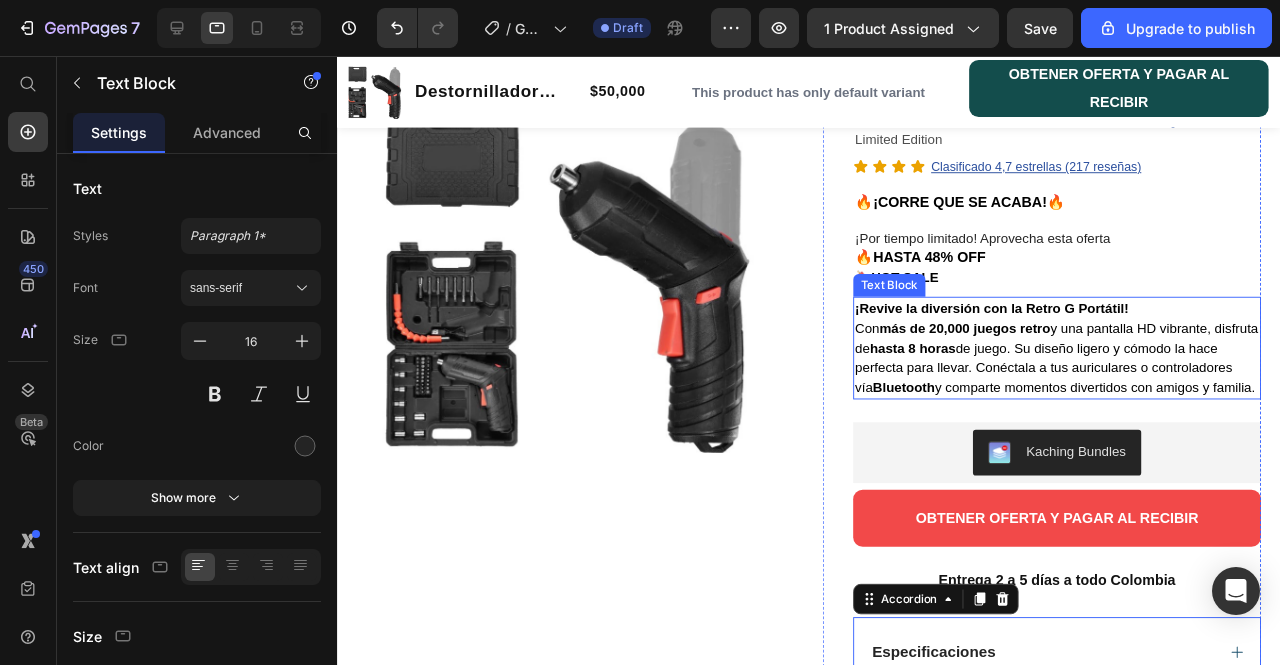 click on "Con  más de 20,000 juegos retro  y una pantalla HD vibrante, disfruta de  hasta 8 horas  de juego. Su diseño ligero y cómodo la hace perfecta para llevar. Conéctala a tus auriculares o controladores vía  Bluetooth  y comparte momentos divertidos con amigos y familia." at bounding box center (1094, 373) 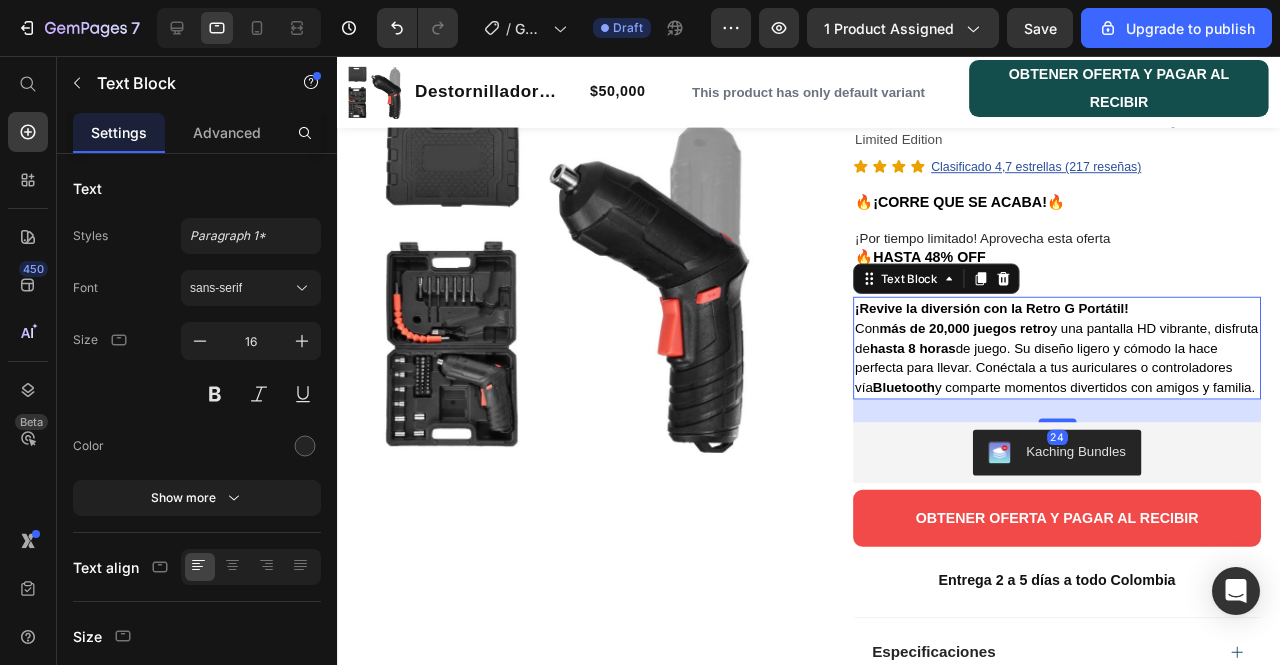 scroll, scrollTop: 49, scrollLeft: 0, axis: vertical 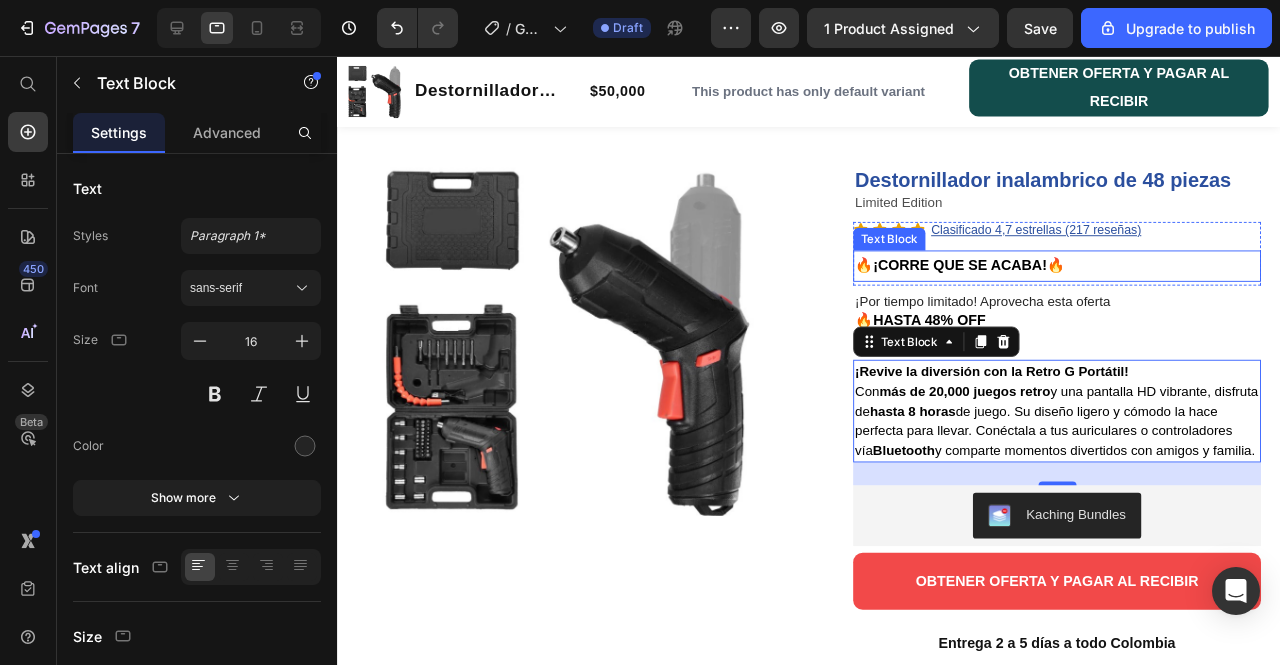click on "🔥¡CORRE QUE SE ACABA!🔥" at bounding box center [992, 276] 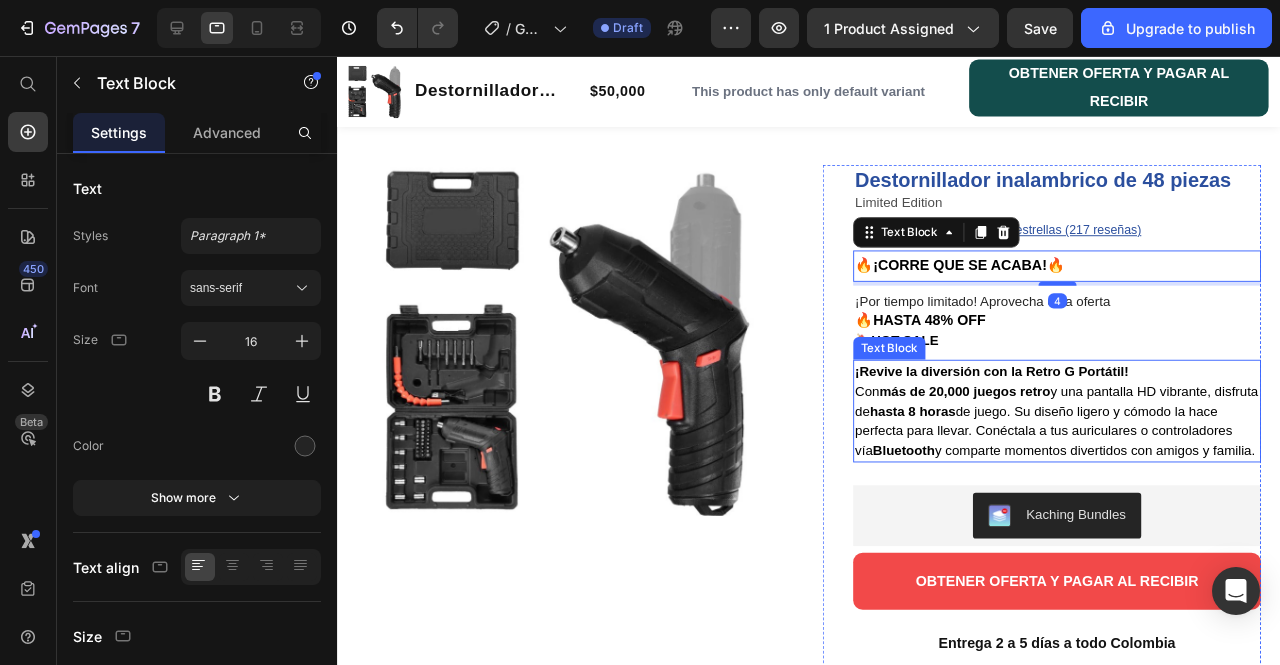 click on "Con  más de 20,000 juegos retro  y una pantalla HD vibrante, disfruta de  hasta 8 horas  de juego. Su diseño ligero y cómodo la hace perfecta para llevar. Conéctala a tus auriculares o controladores vía  Bluetooth  y comparte momentos divertidos con amigos y familia." at bounding box center [1094, 440] 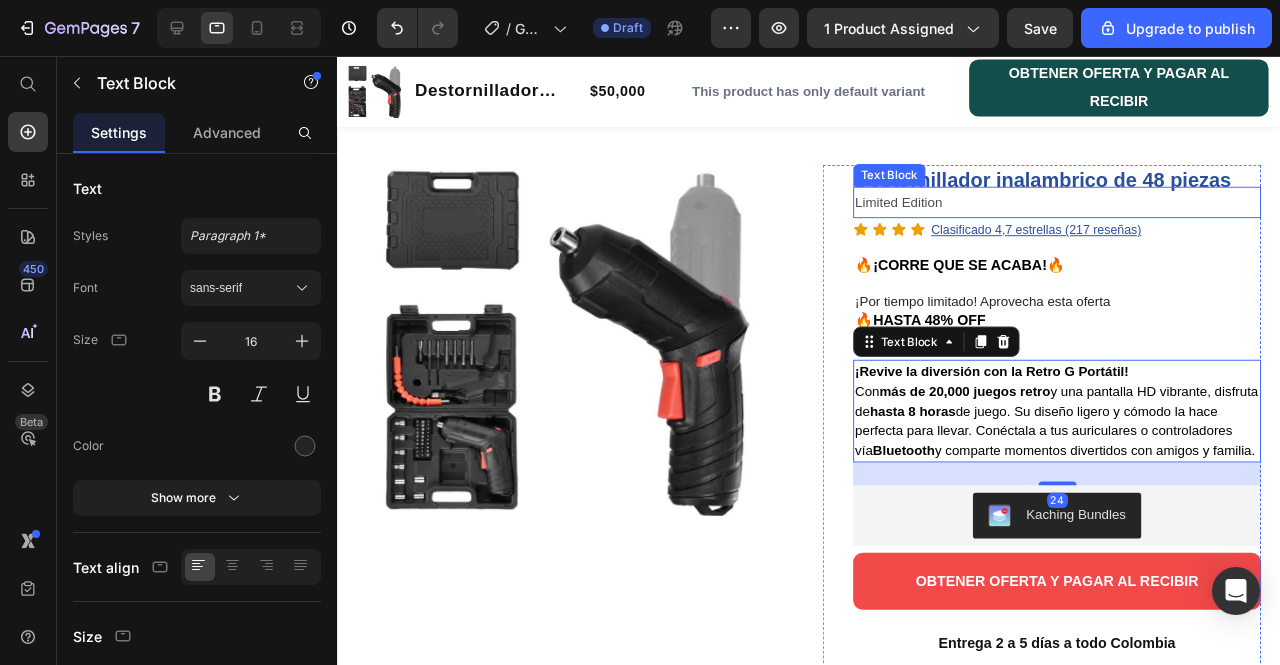 click on "Text Block" at bounding box center [918, 182] 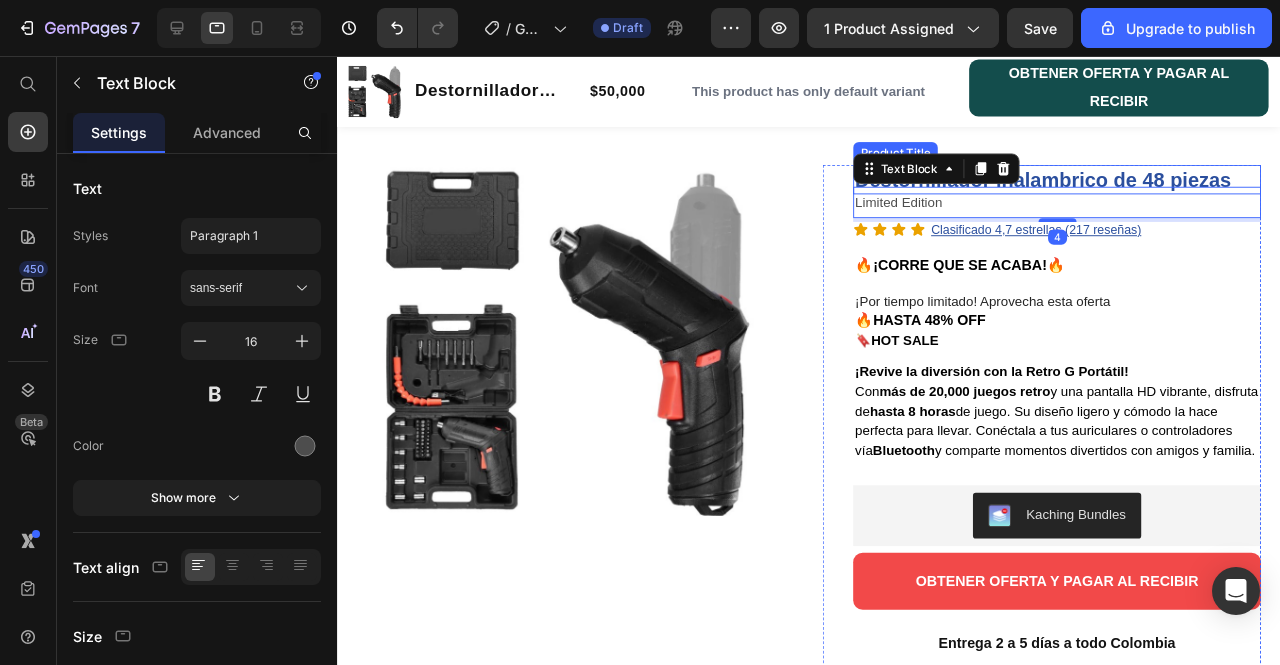 click on "Destornillador inalambrico de 48 piezas" at bounding box center [1094, 186] 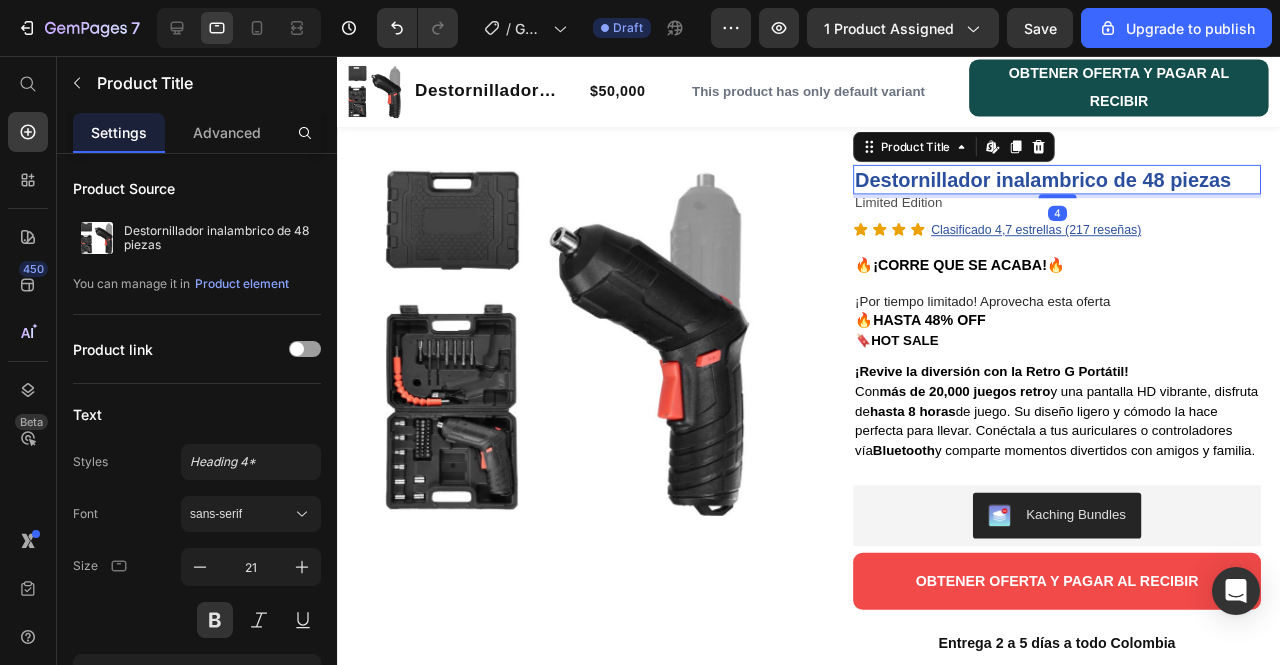 click on "Destornillador inalambrico de 48 piezas" at bounding box center (1094, 186) 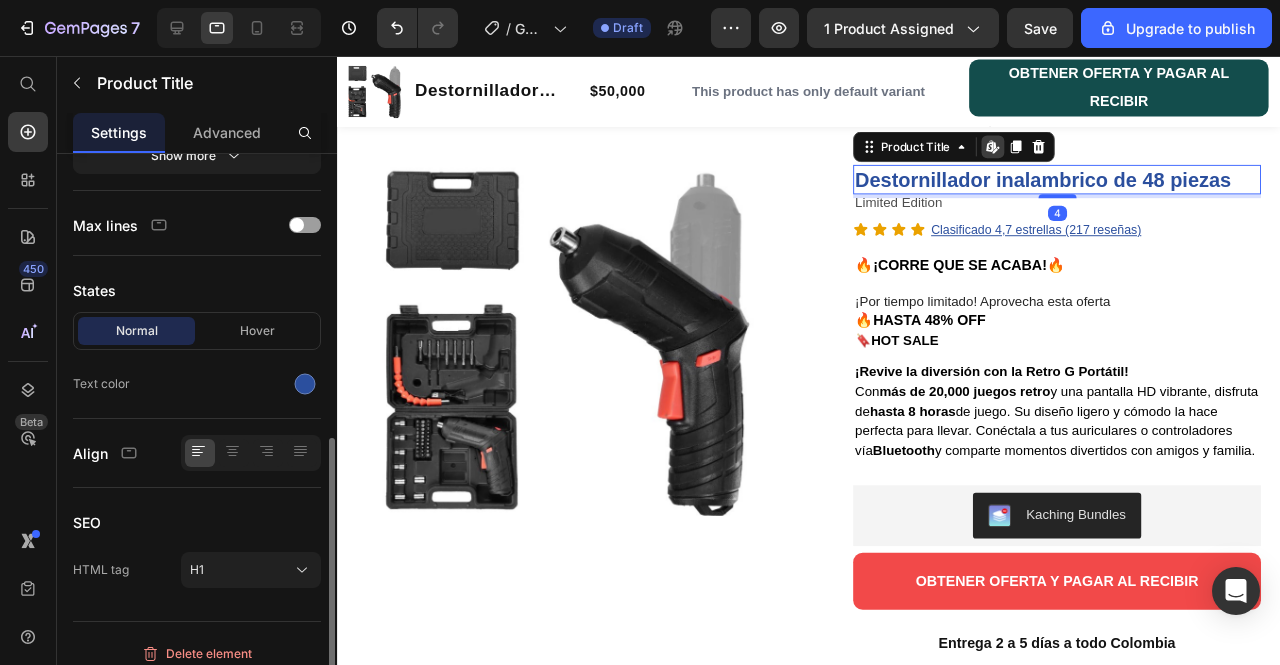 scroll, scrollTop: 526, scrollLeft: 0, axis: vertical 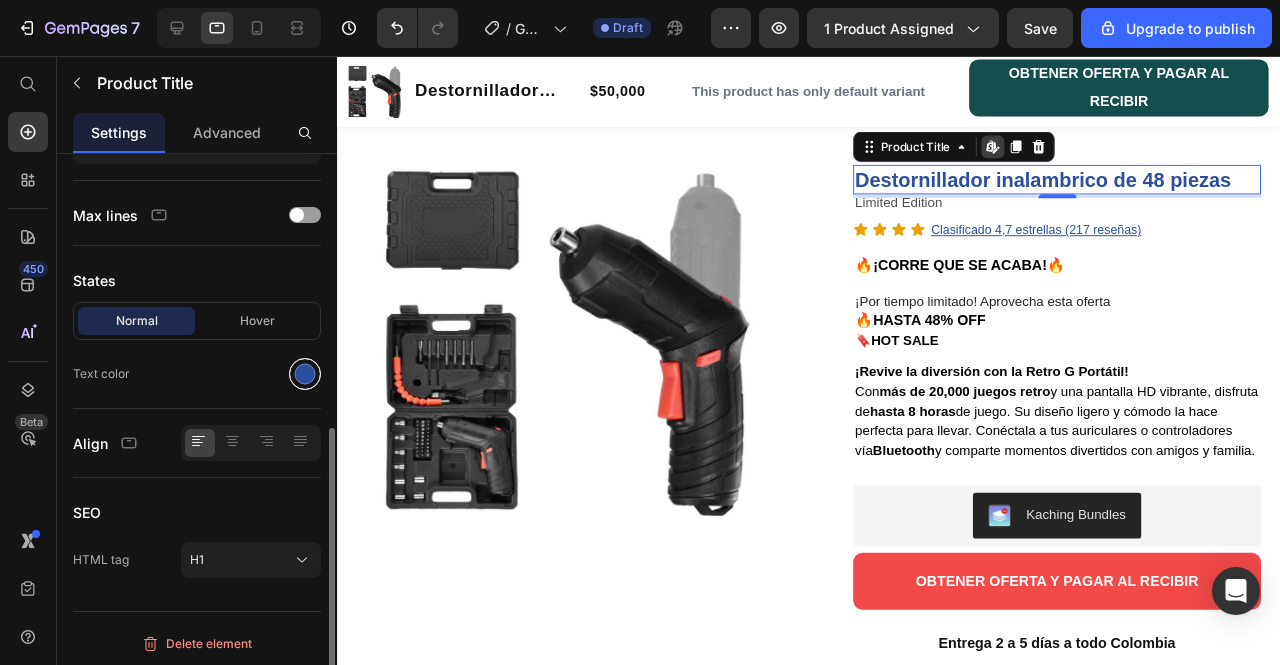 click at bounding box center (305, 374) 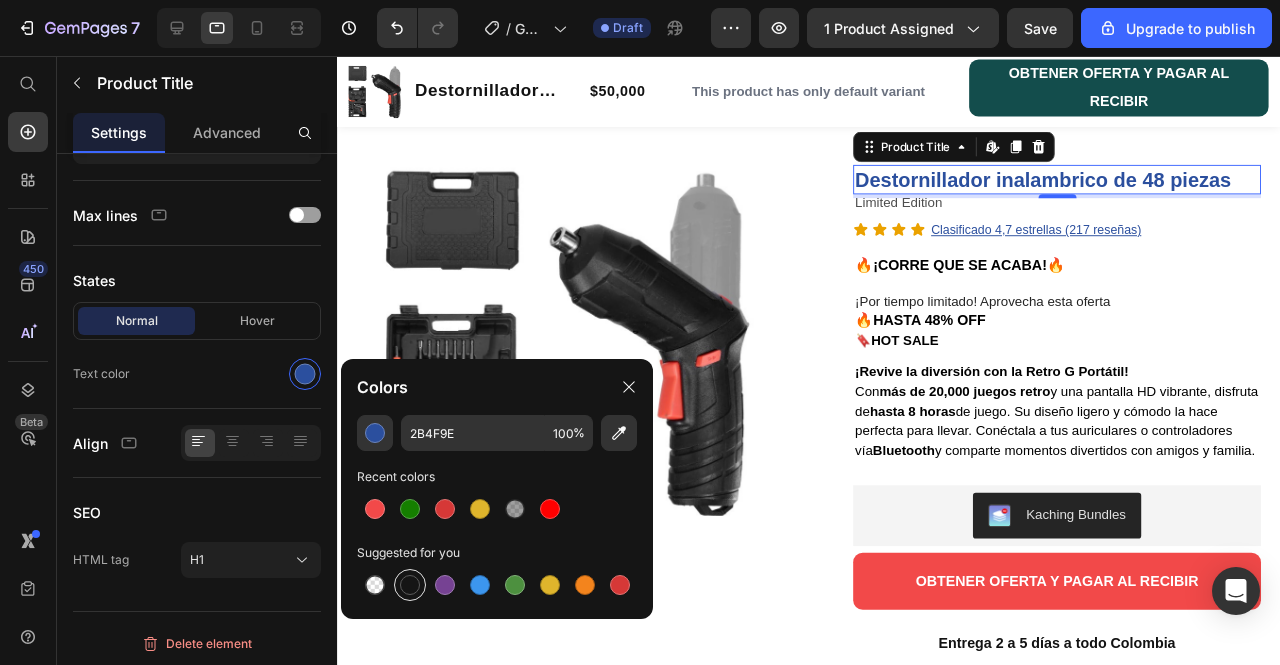 click at bounding box center (410, 585) 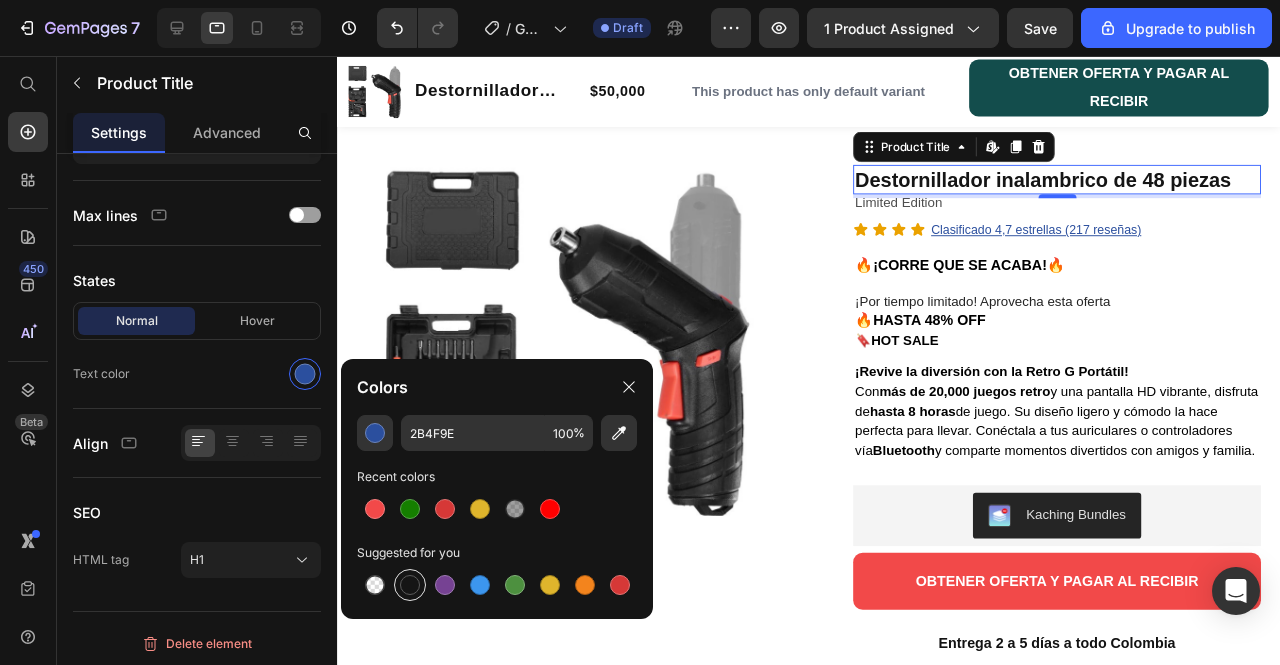 scroll, scrollTop: 526, scrollLeft: 0, axis: vertical 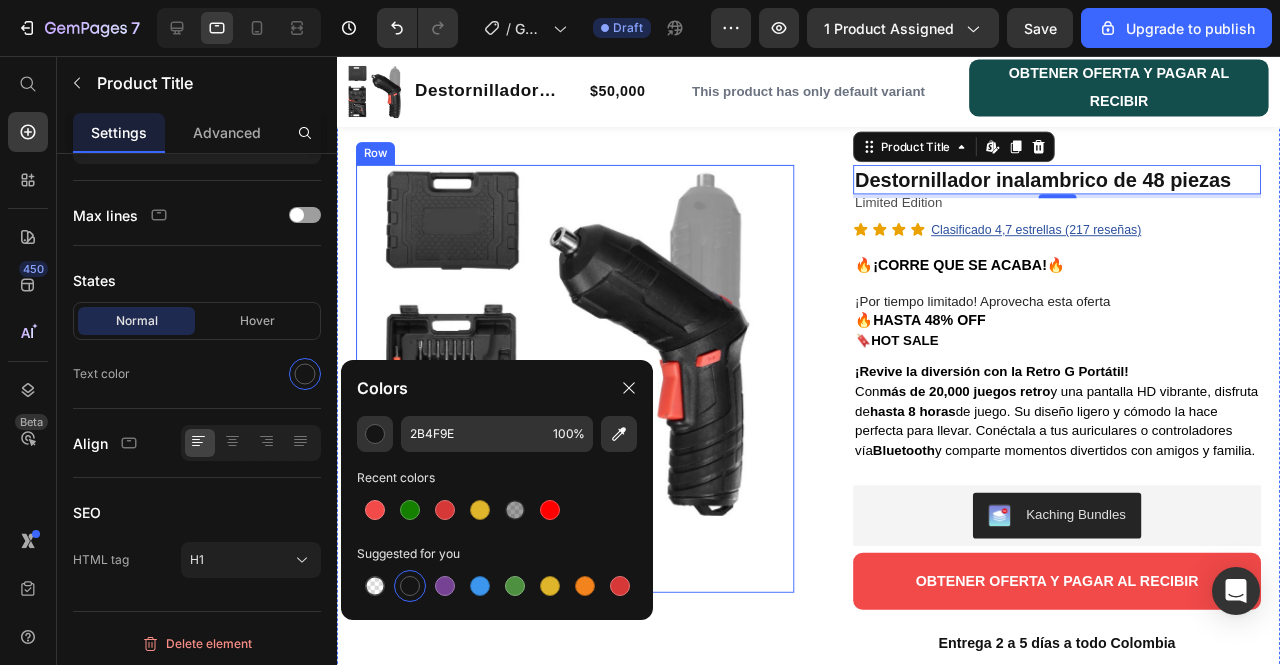 click on "Product Images" at bounding box center [587, 396] 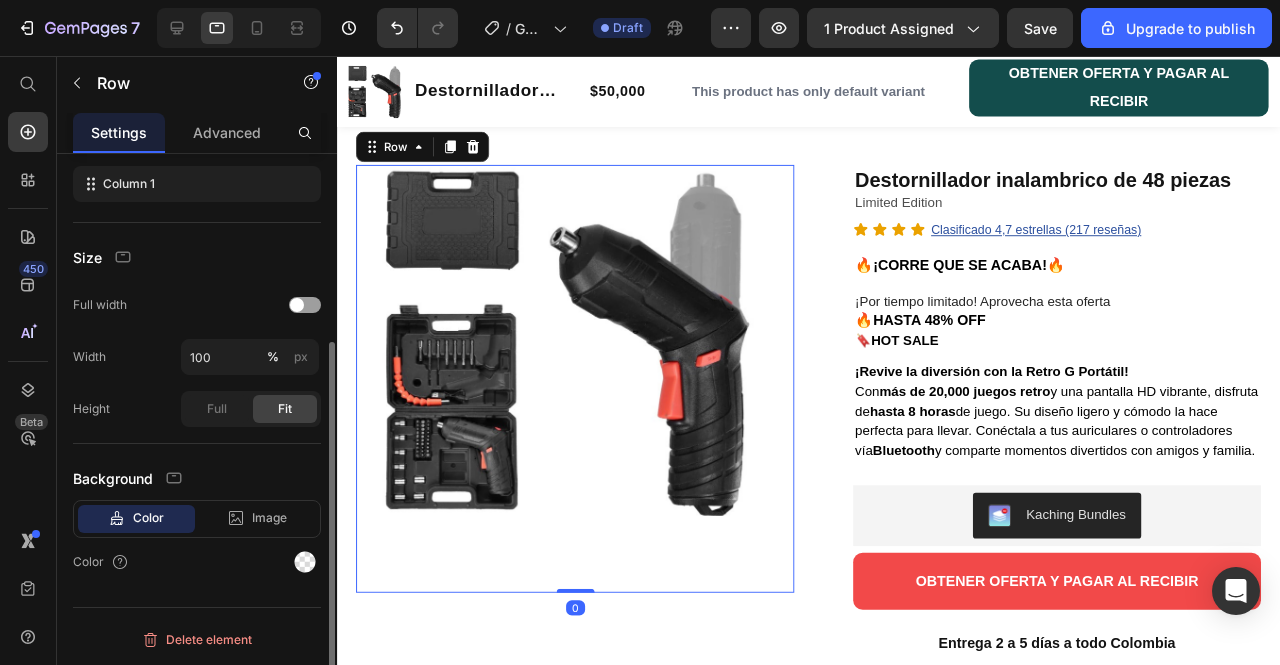 scroll, scrollTop: 0, scrollLeft: 0, axis: both 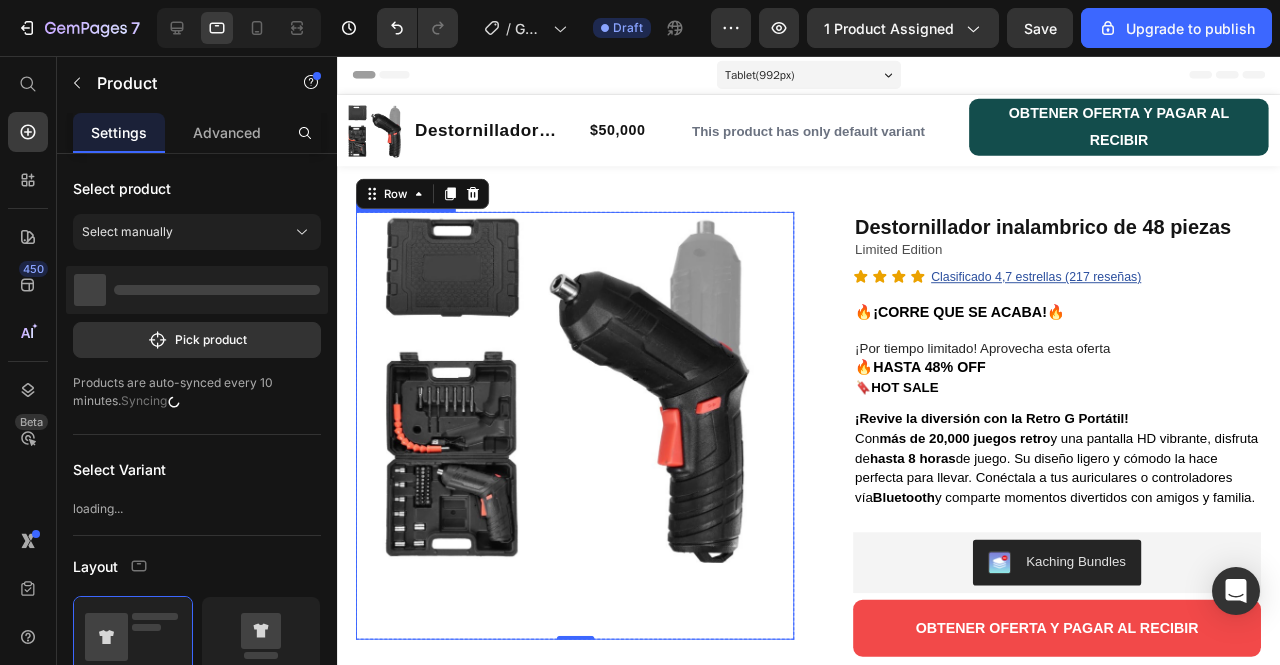 click on "Product Images Row   0 Destornillador inalambrico de 48 piezas Product Title Limited Edition Text Block Icon Icon Icon Icon  Clasificado 4,7 estrellas ([NUMBER] reseñas) Text Block Icon List 🔥¡CORRE QUE SE ACABA!🔥 Text Block Row  ¡Por tiempo limitado! Aprovecha esta oferta 🔥HASTA 48% OFF 🔖  HOT SALE Text Block ¡Revive la diversión con la Retro G Portátil! Con  más de 20,000 juegos retro  y una pantalla HD vibrante, disfruta de  hasta 8 horas  de juego. Su diseño ligero y cómodo la hace perfecta para llevar. Conéctala a tus auriculares o controladores vía  Bluetooth  y comparte momentos divertidos con amigos y familia. Text Block Kaching Bundles Kaching Bundles OBTENER OFERTA Y PAGAR AL RECIBIR Button Entrega [NUMBER] a [NUMBER] días a todo [COUNTRY] Text Block Row
Especificaciones
Experiencia y Diseño
Materiales y Tecnología
Row" at bounding box center (833, 631) 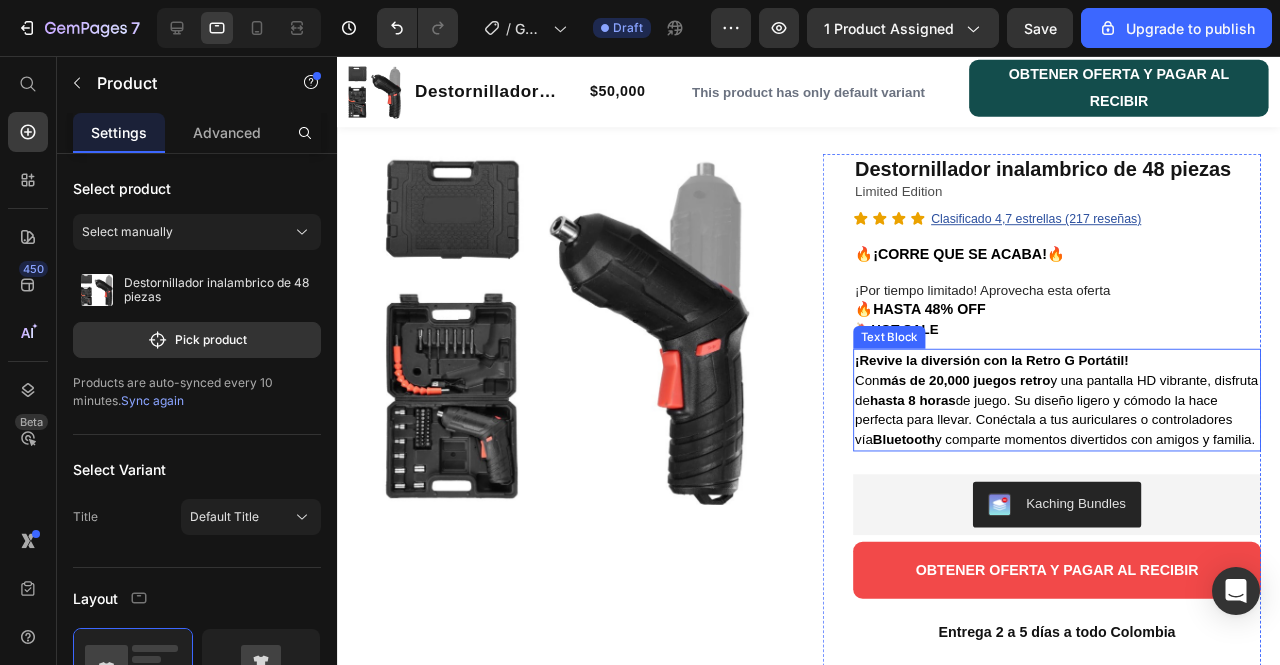 scroll, scrollTop: 62, scrollLeft: 0, axis: vertical 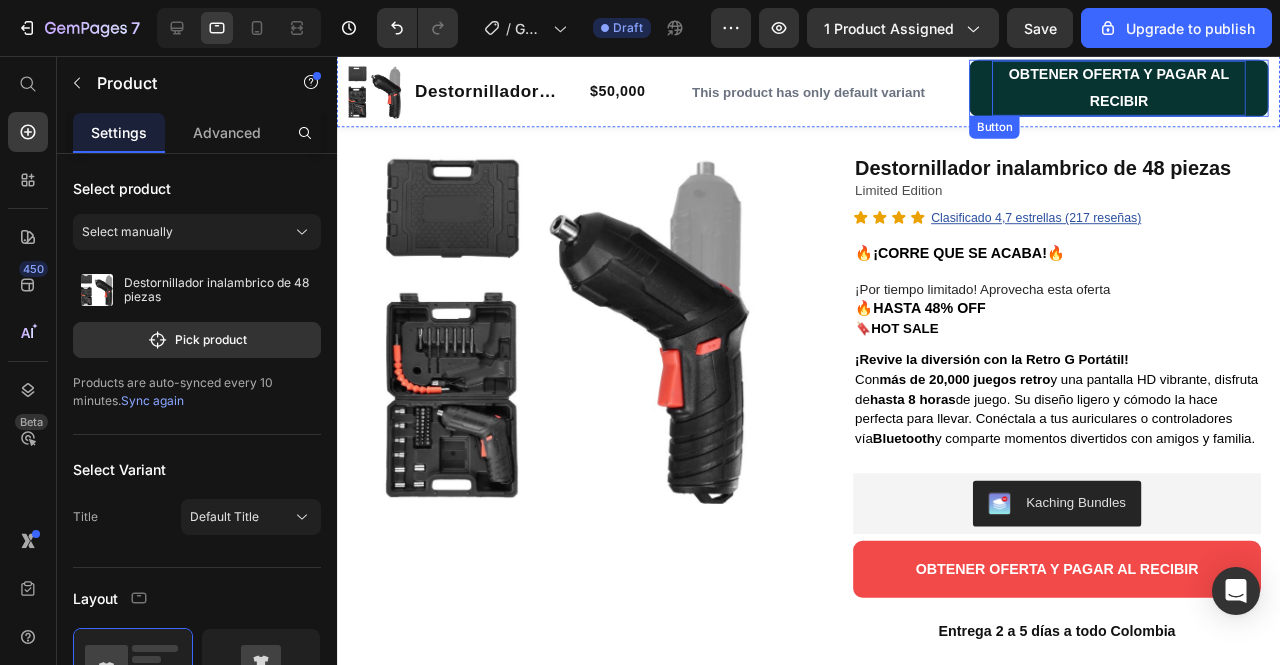 click on "OBTENER OFERTA Y PAGAR AL RECIBIR" at bounding box center (1159, 90) 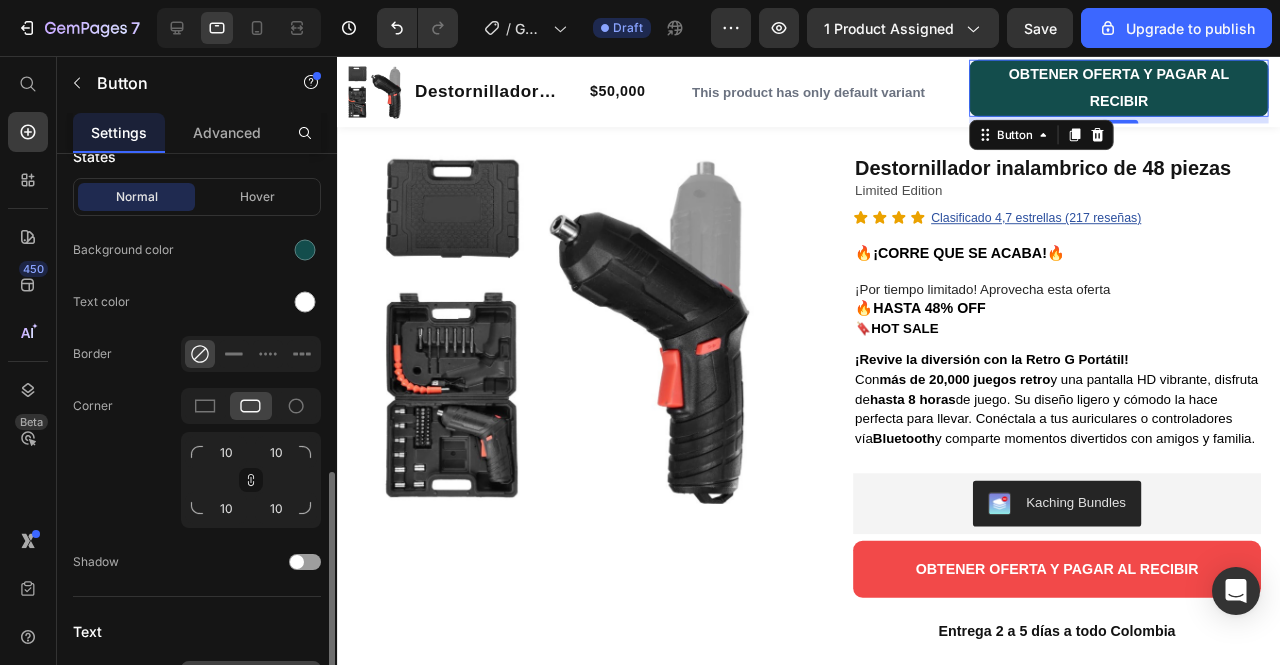 scroll, scrollTop: 453, scrollLeft: 0, axis: vertical 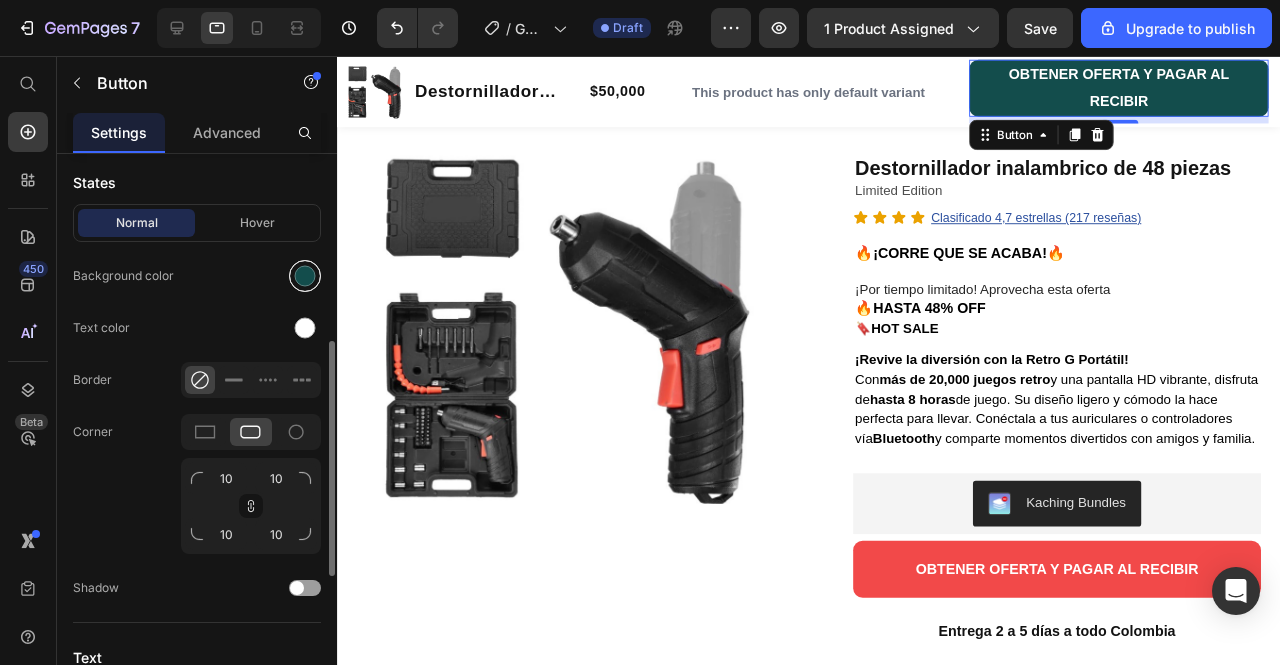 click at bounding box center (305, 276) 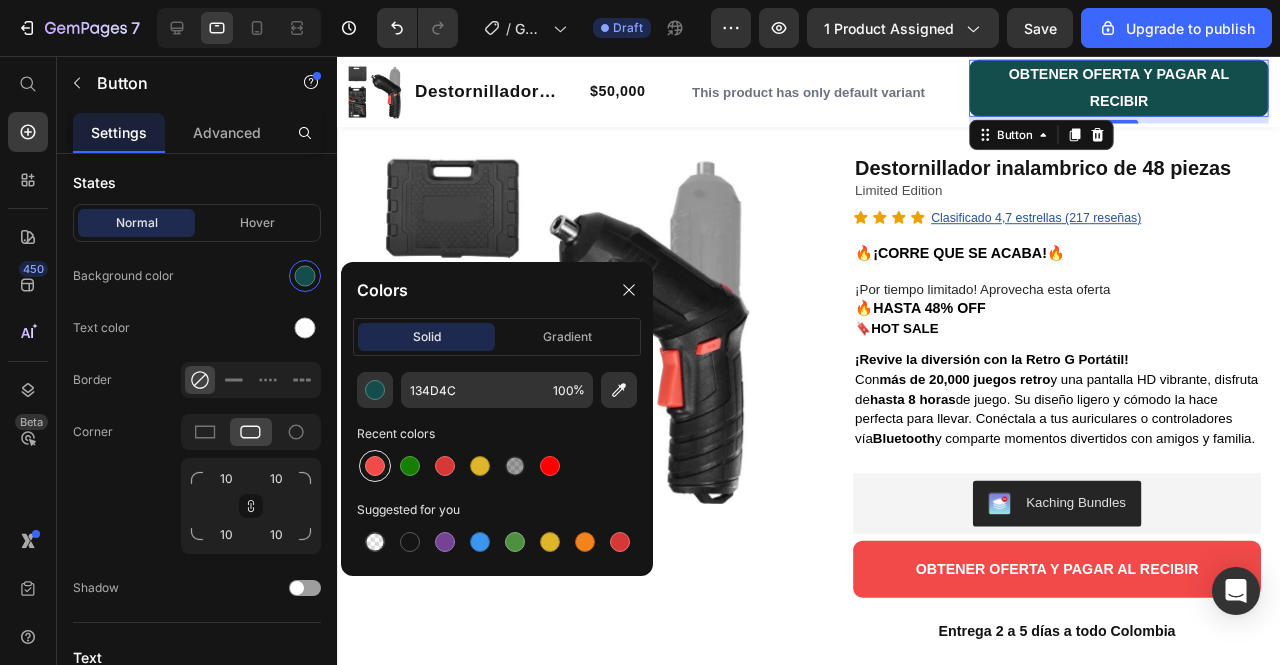 click at bounding box center [375, 466] 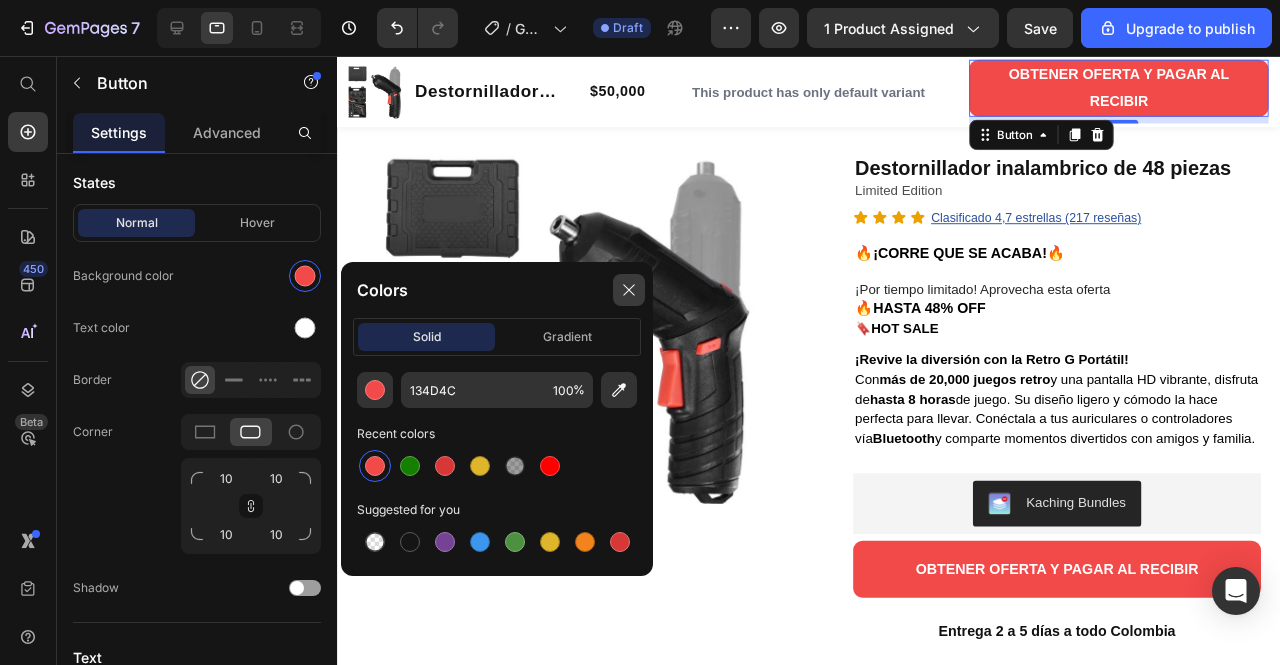 click at bounding box center (629, 290) 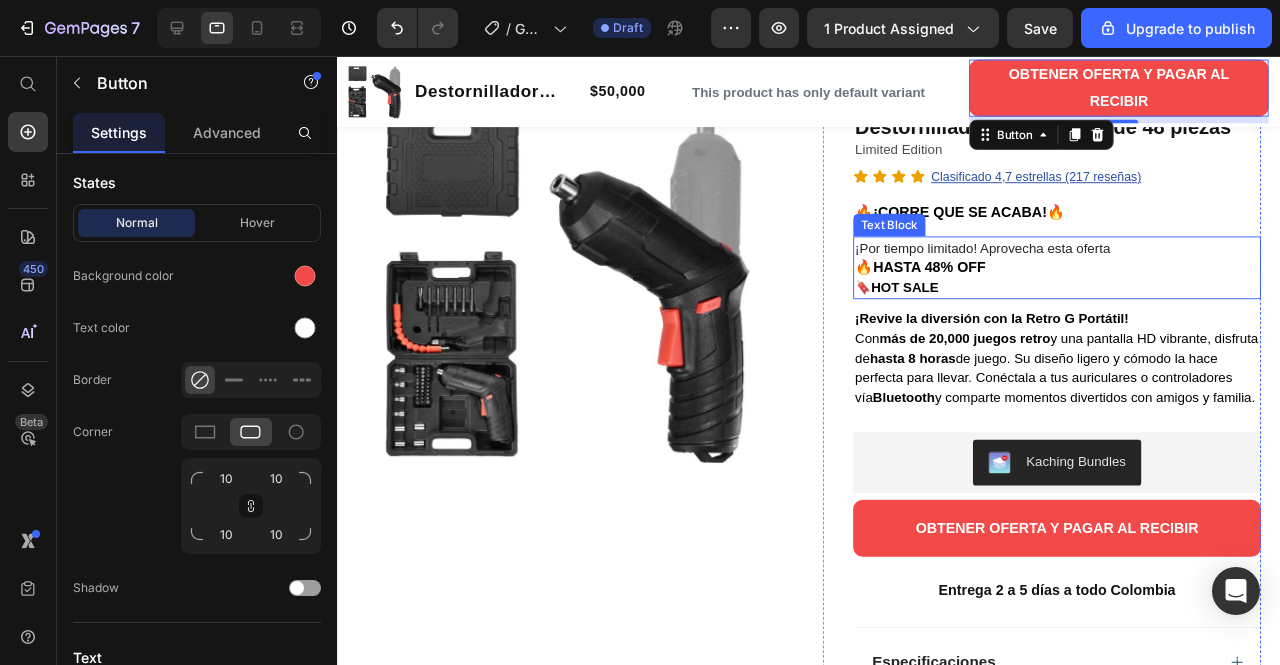 scroll, scrollTop: 106, scrollLeft: 0, axis: vertical 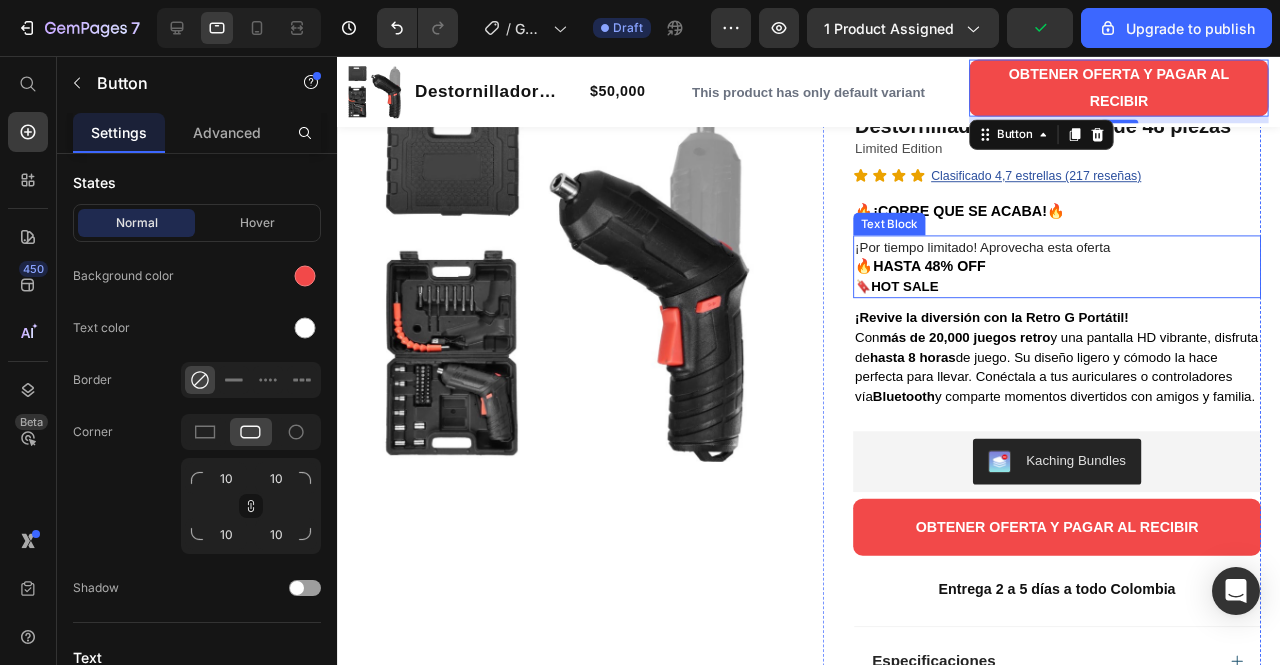 click on "🔥HASTA 48% OFF" at bounding box center (950, 276) 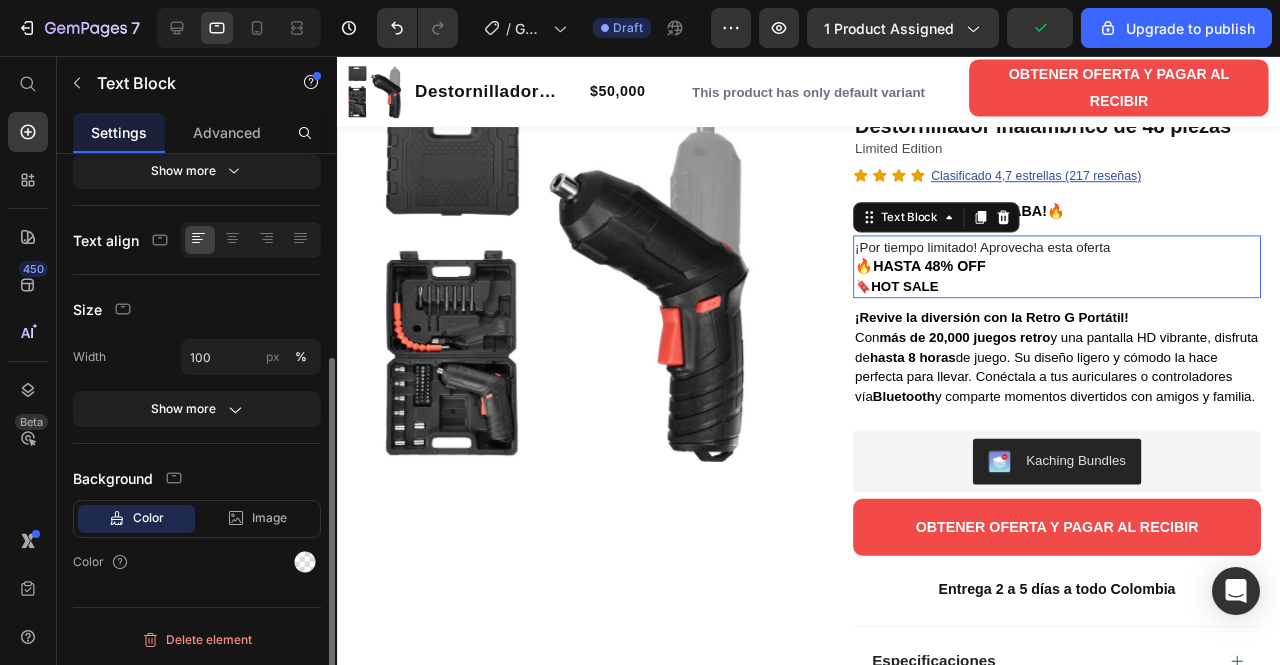 scroll, scrollTop: 0, scrollLeft: 0, axis: both 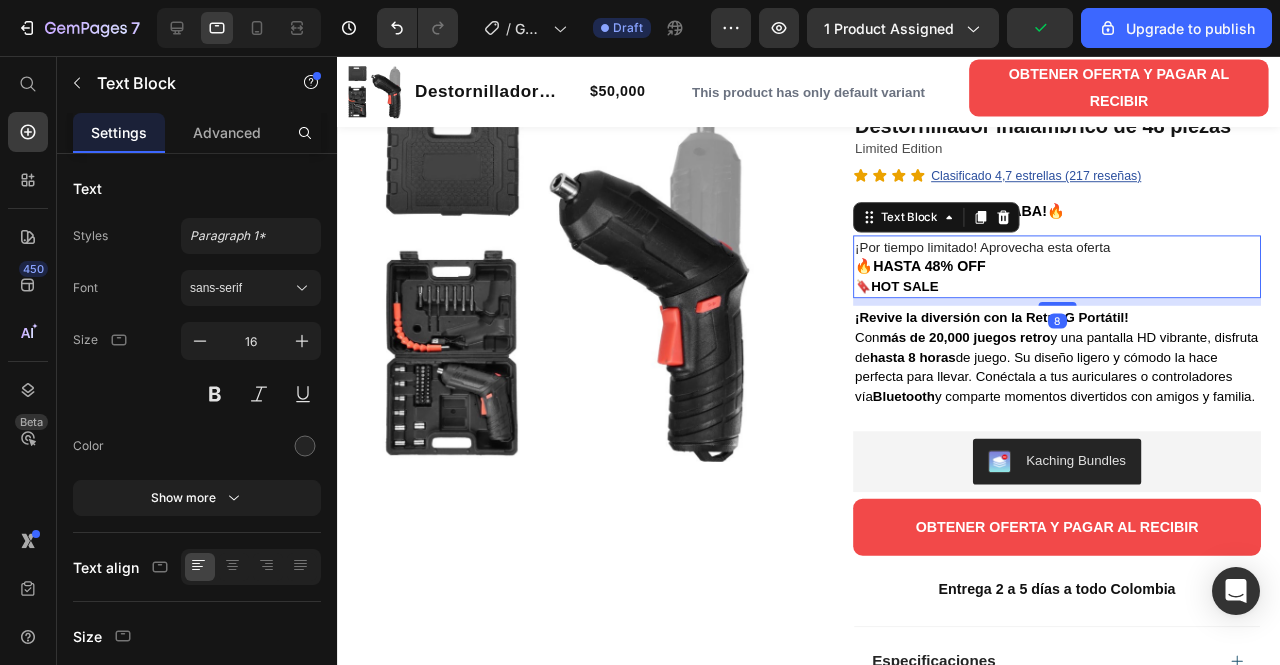click on "🔥HASTA 48% OFF" at bounding box center (950, 276) 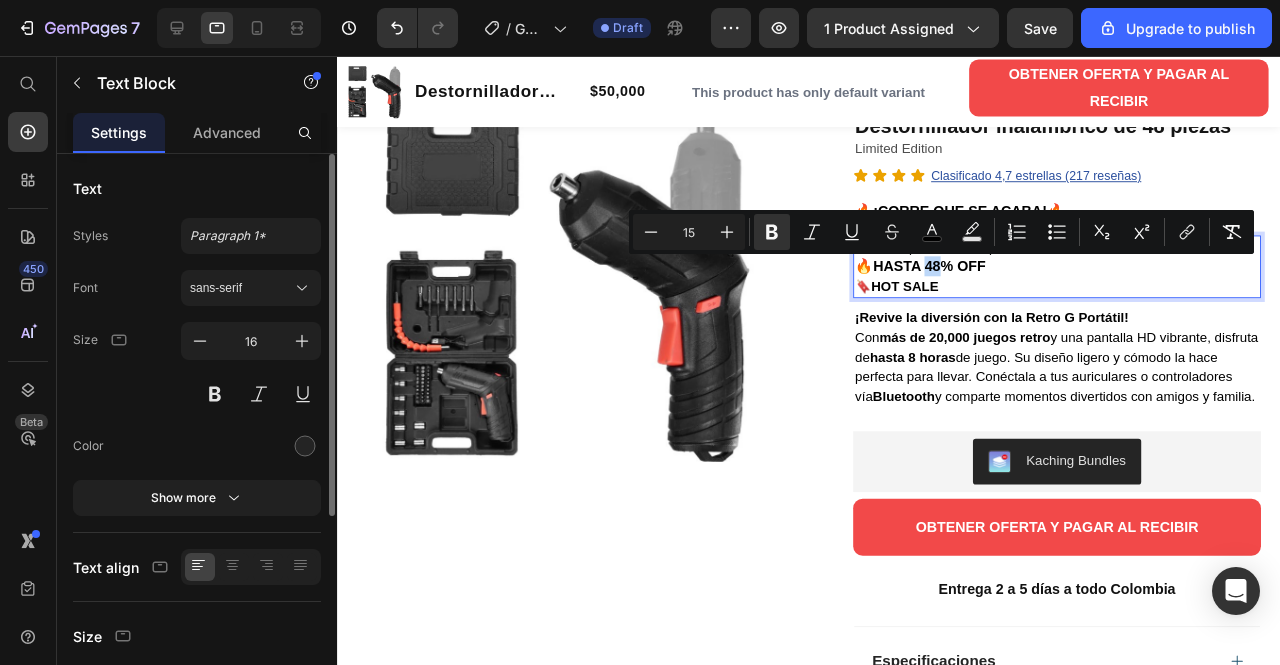 click on "🔥HASTA 48% OFF" at bounding box center [950, 276] 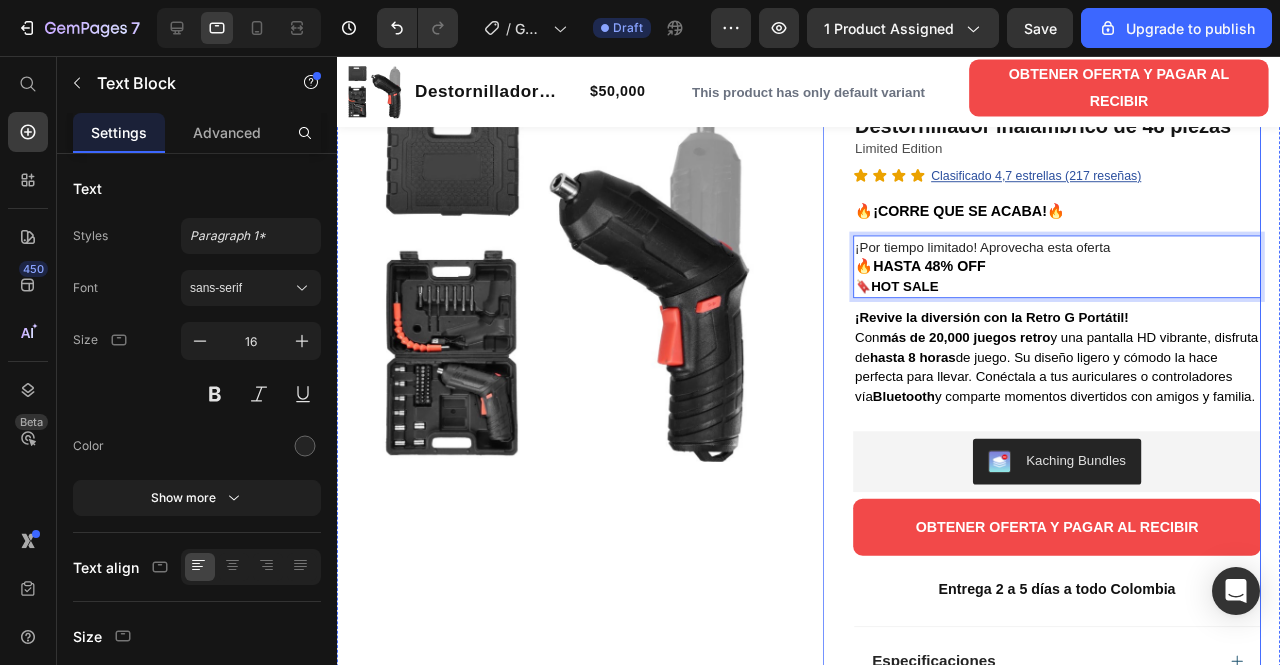 scroll, scrollTop: 0, scrollLeft: 0, axis: both 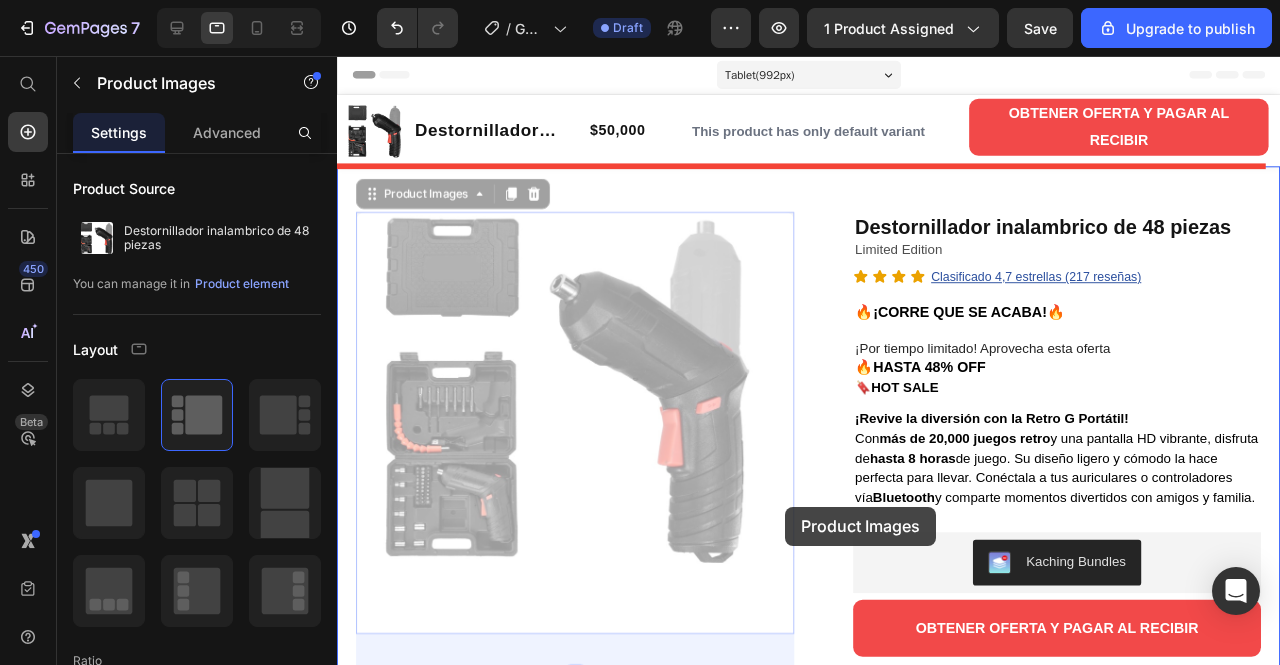 drag, startPoint x: 788, startPoint y: 573, endPoint x: 824, endPoint y: 522, distance: 62.425957 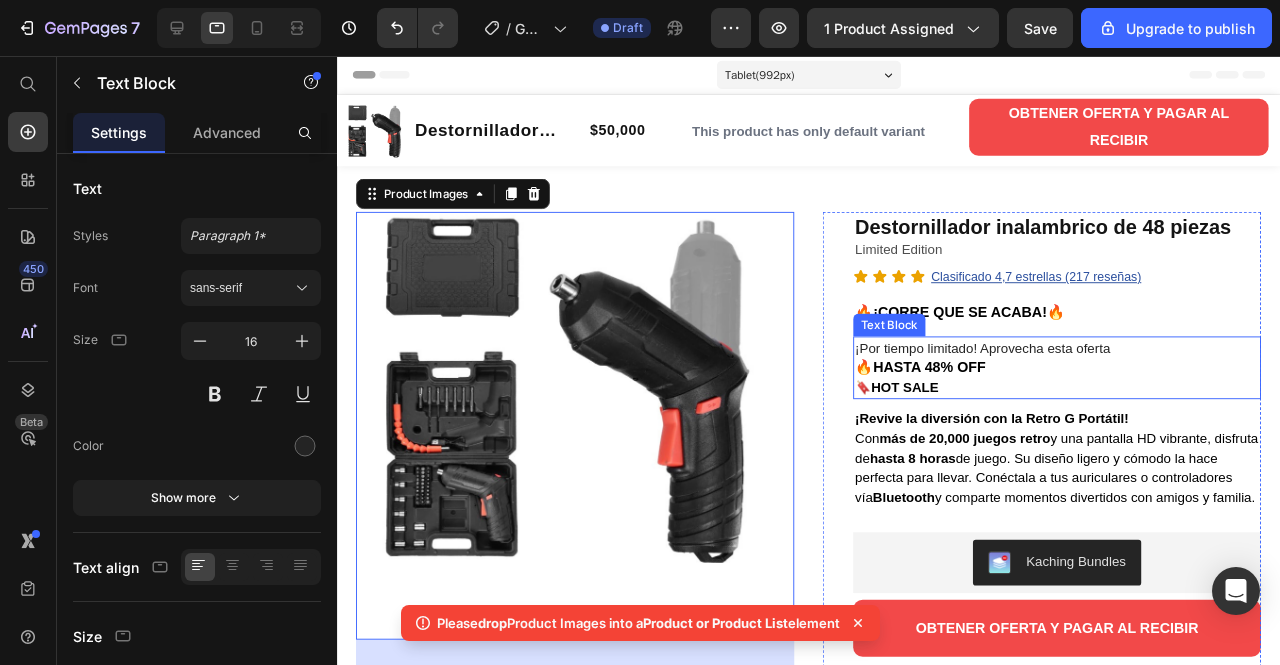click on "🔖  HOT SALE" at bounding box center [1094, 404] 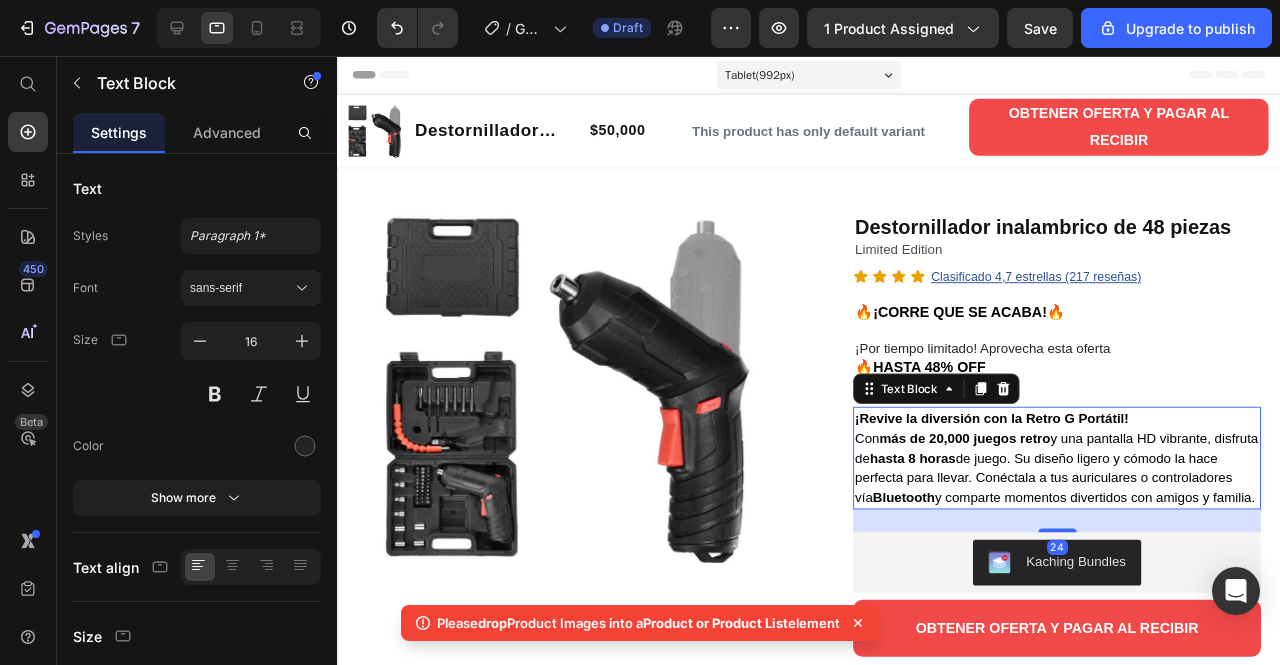 click on "¡Revive la diversión con la Retro G Portátil!" at bounding box center (1026, 437) 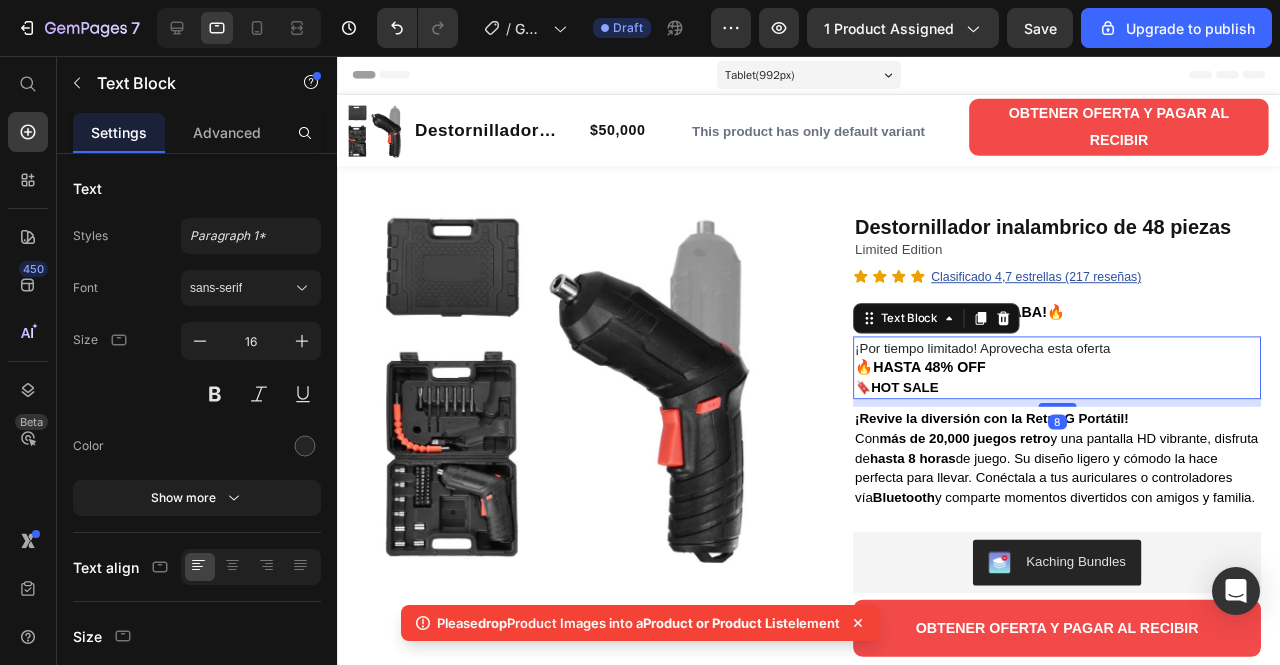 click on "🔥HASTA 48% OFF" at bounding box center (950, 382) 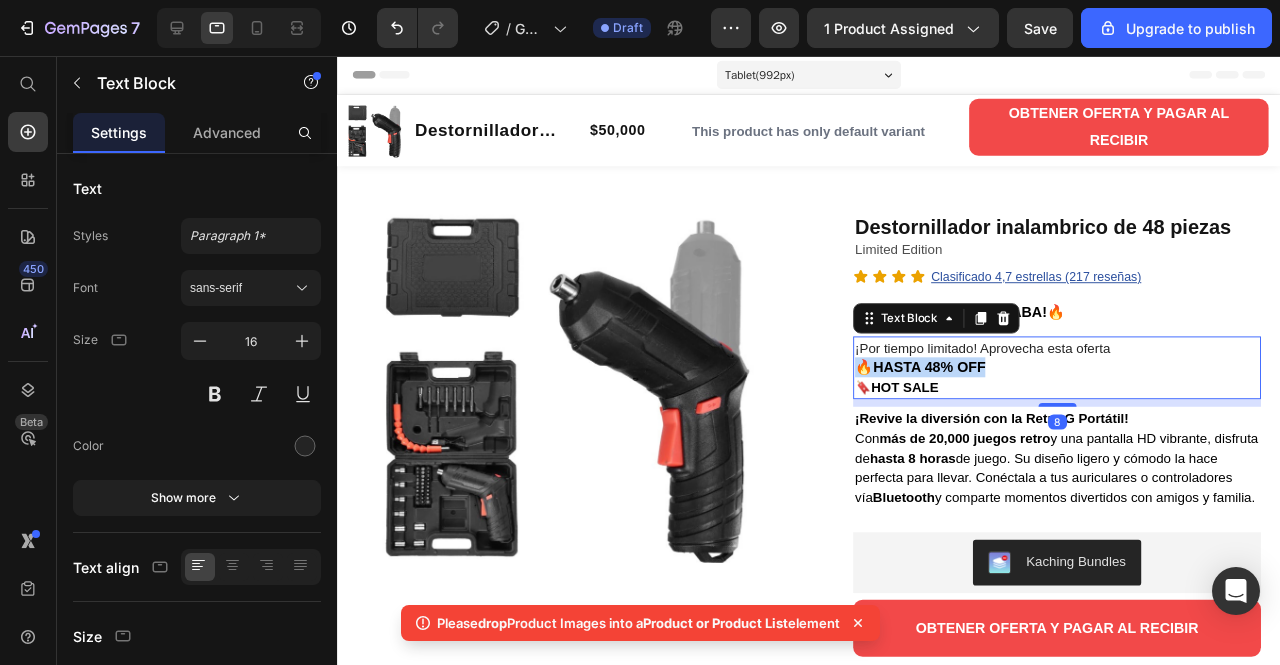 click on "🔥HASTA 48% OFF" at bounding box center (950, 382) 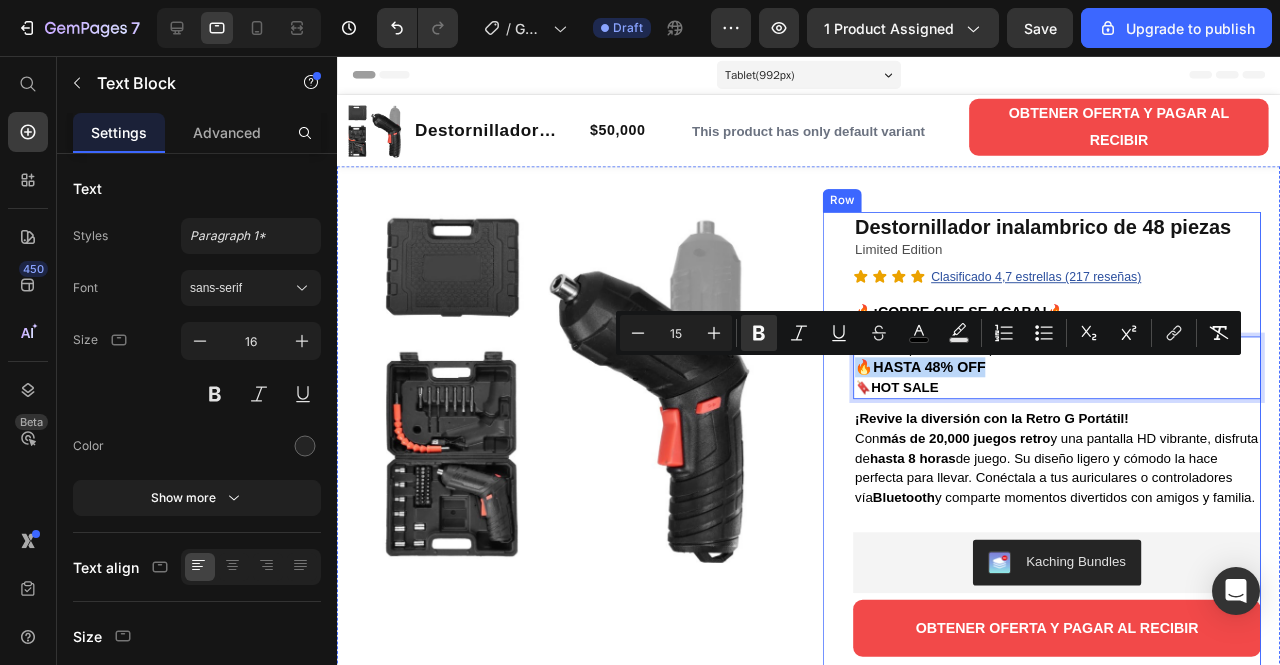 click on "más de 20,000 juegos retro" at bounding box center (998, 458) 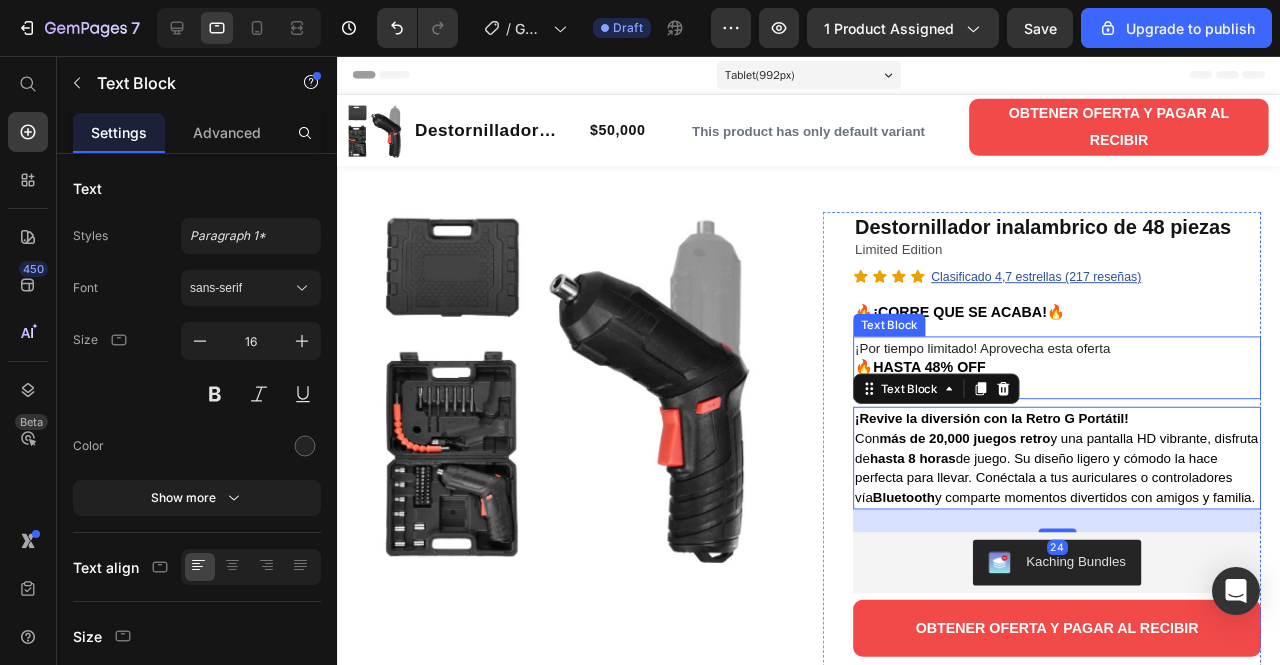 click on "🔥HASTA 48% OFF" at bounding box center (950, 382) 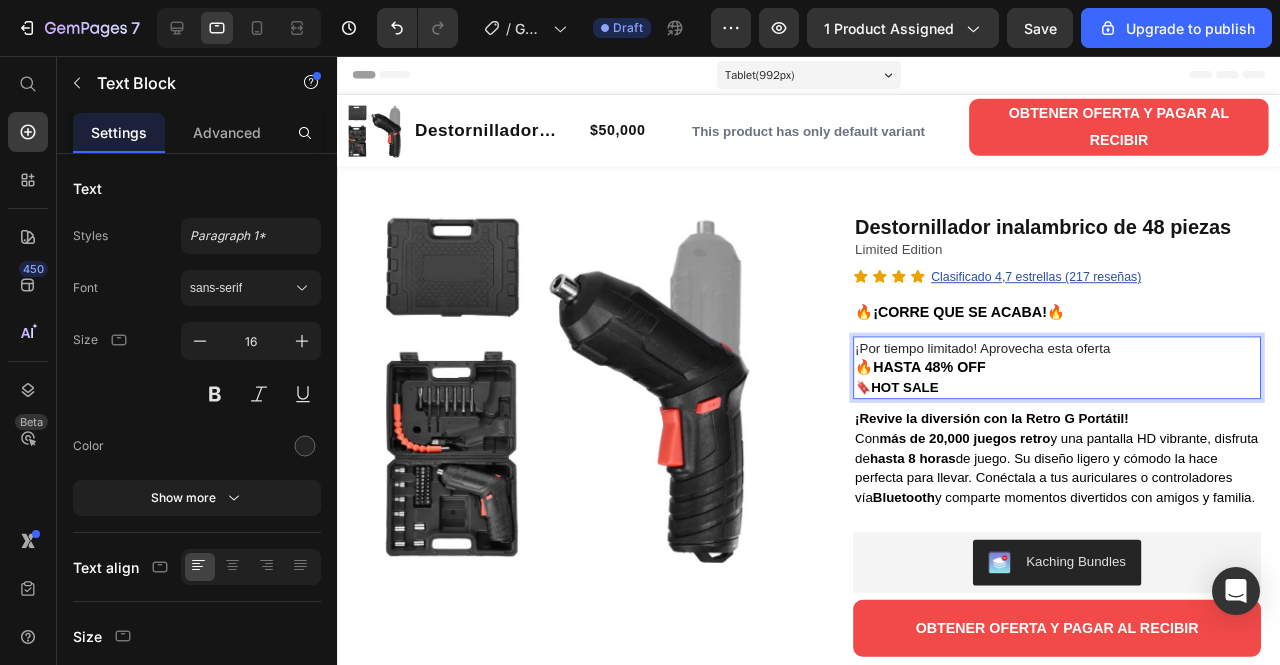 click on "🔥HASTA 48% OFF" at bounding box center (950, 382) 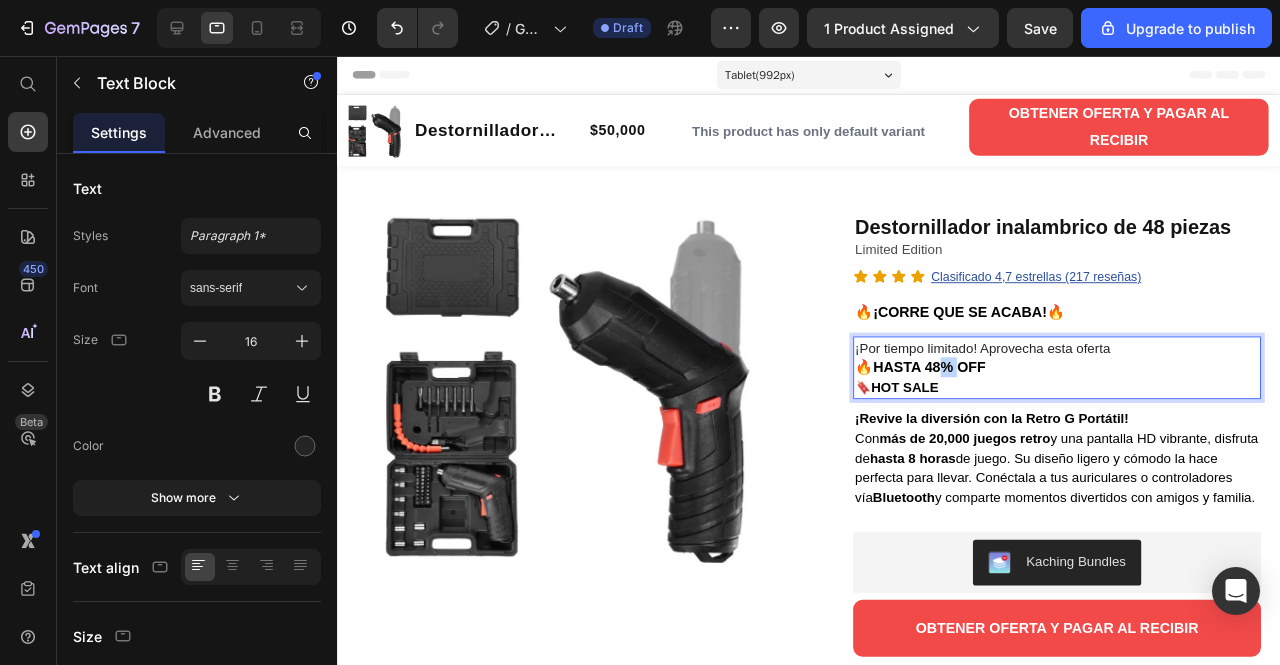 click on "🔥HASTA 48% OFF" at bounding box center [950, 382] 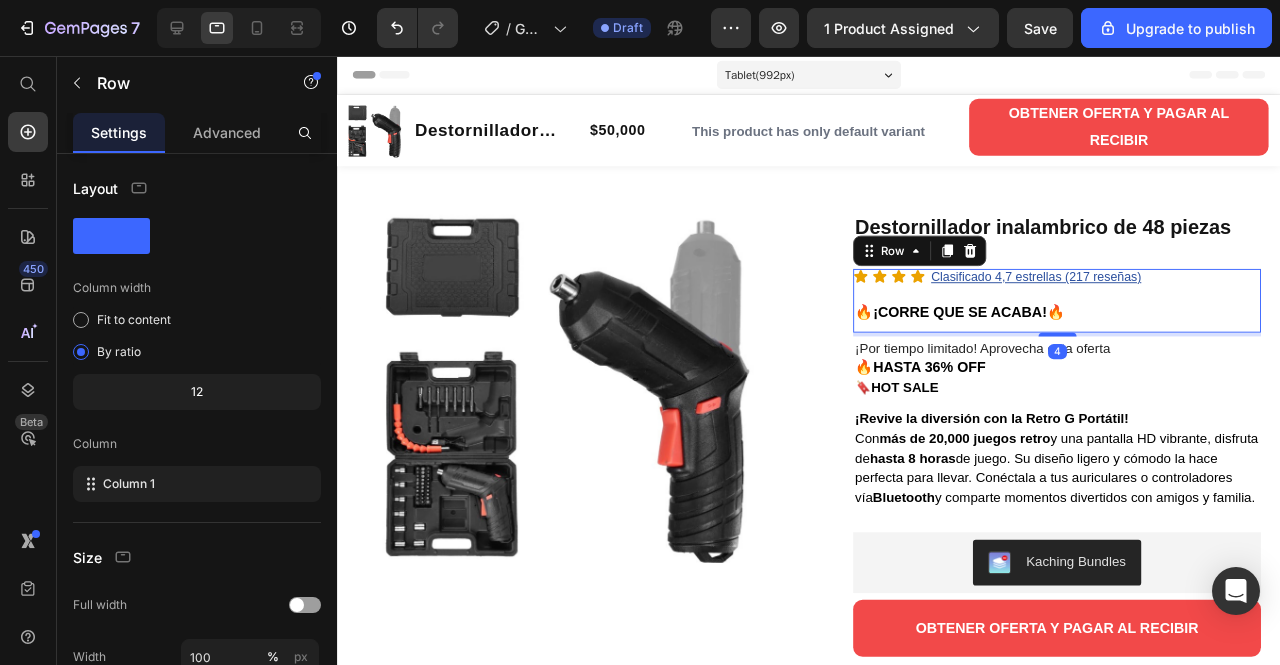click on "Icon Icon Icon Icon  Clasificado 4,7 estrellas (217 reseñas) Text Block Icon List 🔥¡CORRE QUE SE ACABA!🔥 Text Block" at bounding box center (1094, 313) 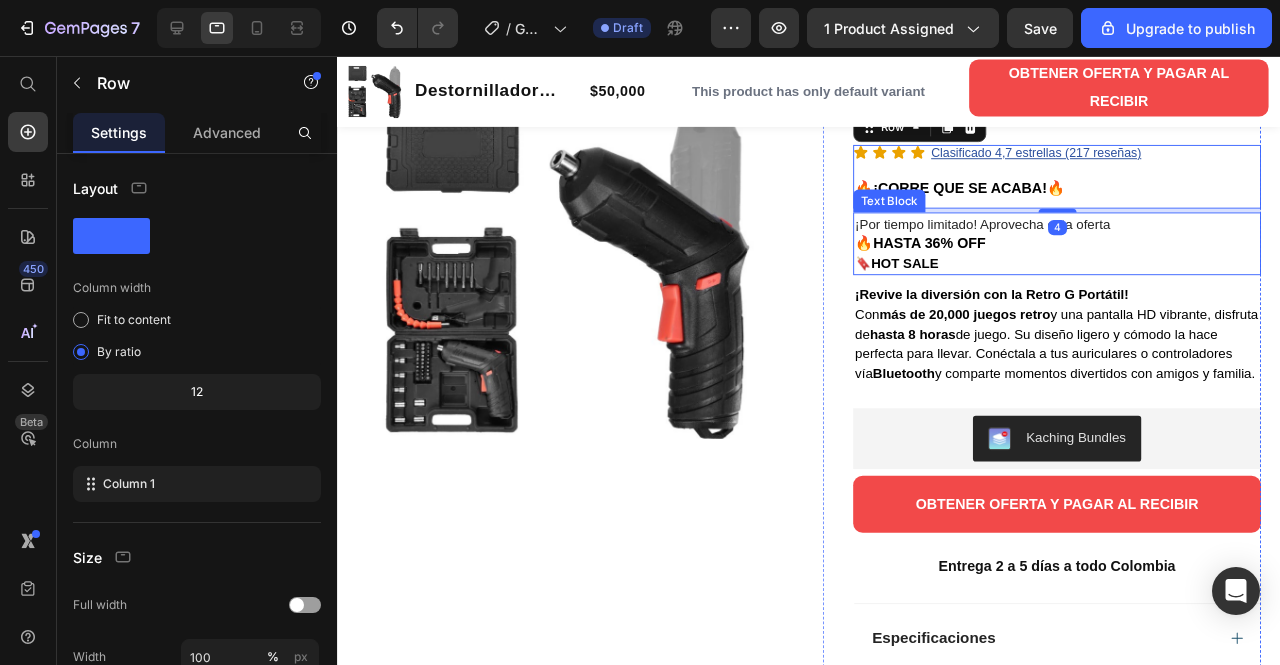 scroll, scrollTop: 130, scrollLeft: 0, axis: vertical 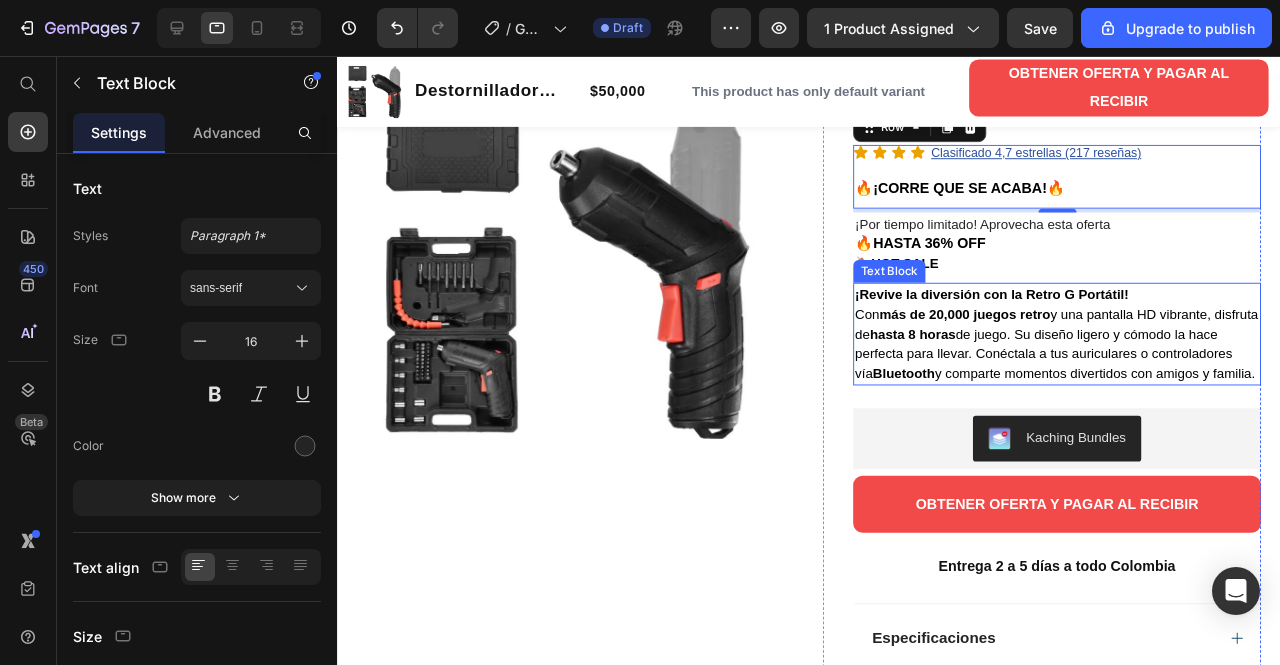 click on "Con  más de 20,000 juegos retro  y una pantalla HD vibrante, disfruta de  hasta 8 horas  de juego. Su diseño ligero y cómodo la hace perfecta para llevar. Conéctala a tus auriculares o controladores vía  Bluetooth  y comparte momentos divertidos con amigos y familia." at bounding box center (1094, 359) 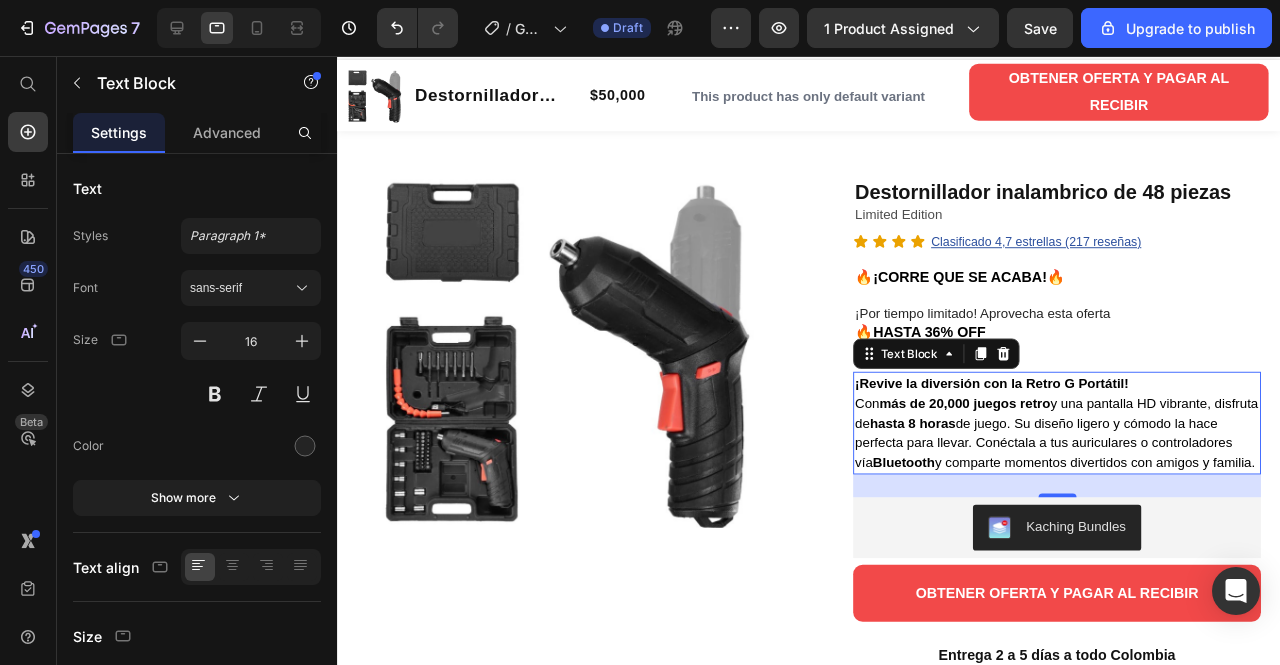 scroll, scrollTop: 38, scrollLeft: 0, axis: vertical 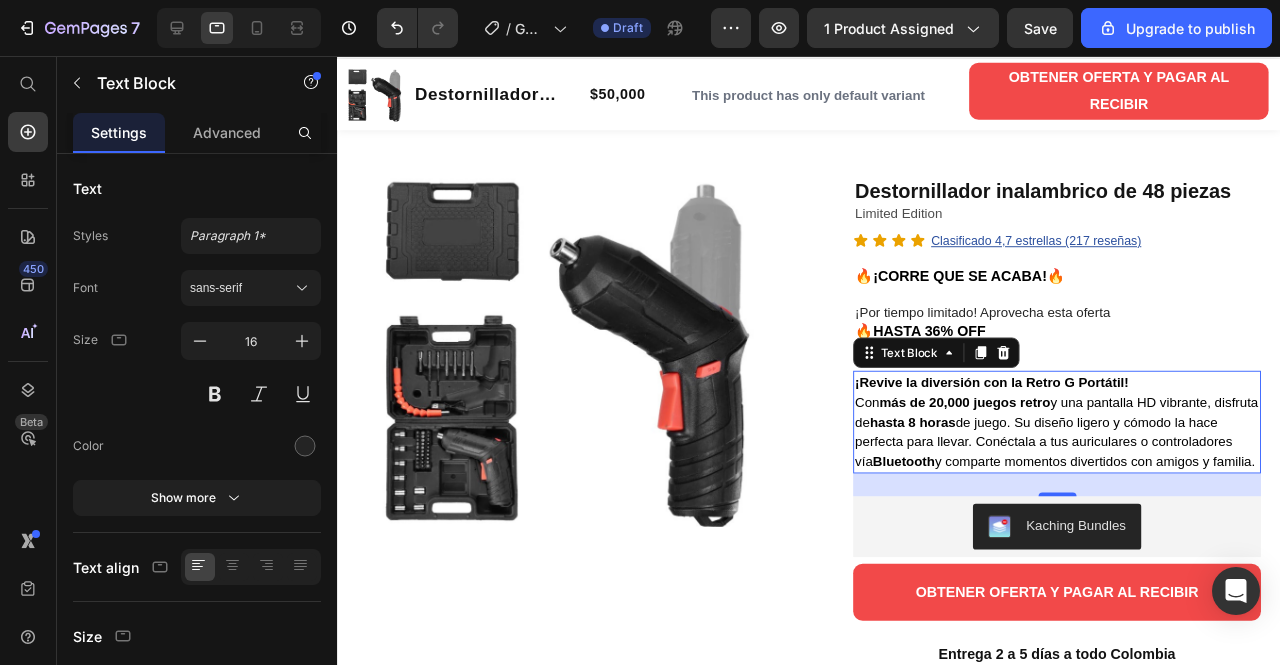 click on "¡Revive la diversión con la Retro G Portátil! Con  más de 20,000 juegos retro  y una pantalla HD vibrante, disfruta de  hasta 8 horas  de juego. Su diseño ligero y cómodo la hace perfecta para llevar. Conéctala a tus auriculares o controladores vía  Bluetooth  y comparte momentos divertidos con amigos y familia." at bounding box center [1094, 441] 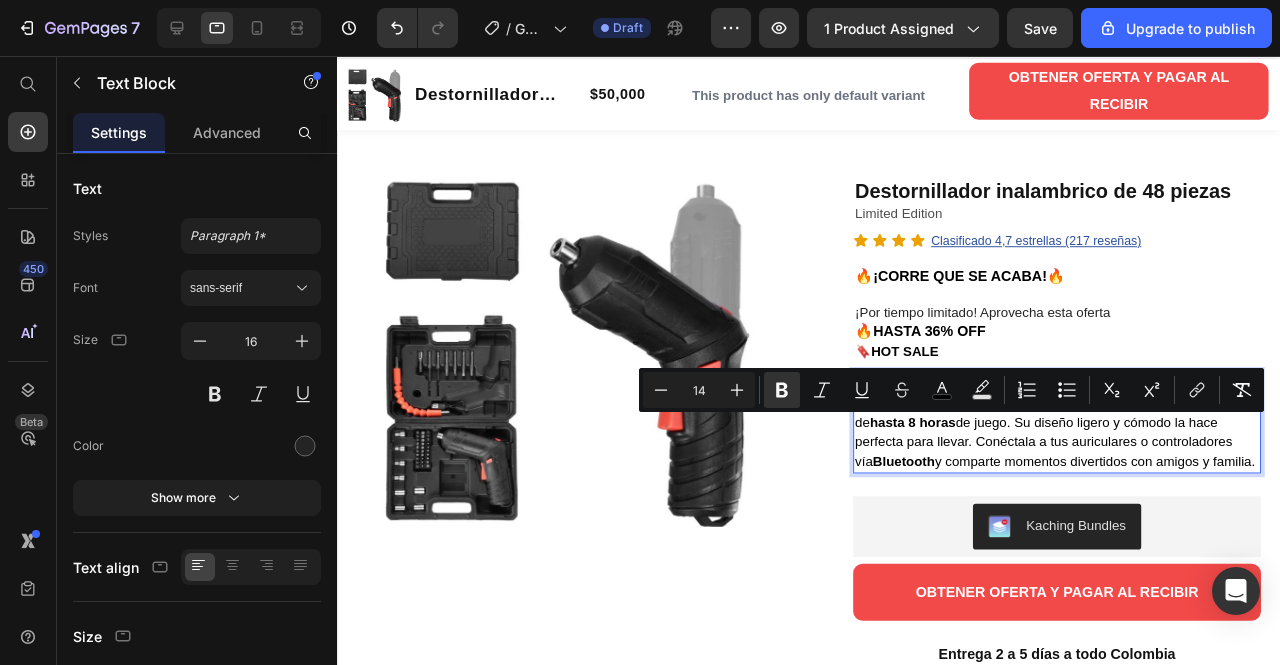 click on "Con  más de 20,000 juegos retro  y una pantalla HD vibrante, disfruta de  hasta 8 horas  de juego. Su diseño ligero y cómodo la hace perfecta para llevar. Conéctala a tus auriculares o controladores vía  Bluetooth  y comparte momentos divertidos con amigos y familia." at bounding box center (1094, 451) 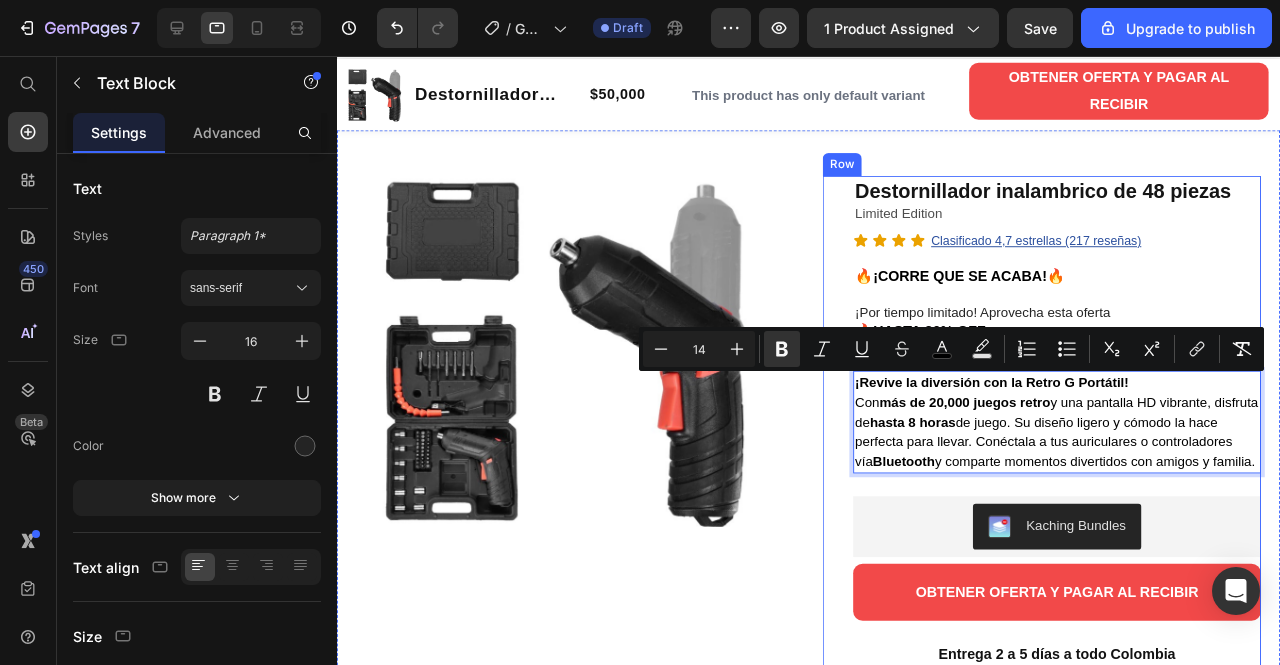drag, startPoint x: 987, startPoint y: 514, endPoint x: 870, endPoint y: 404, distance: 160.58954 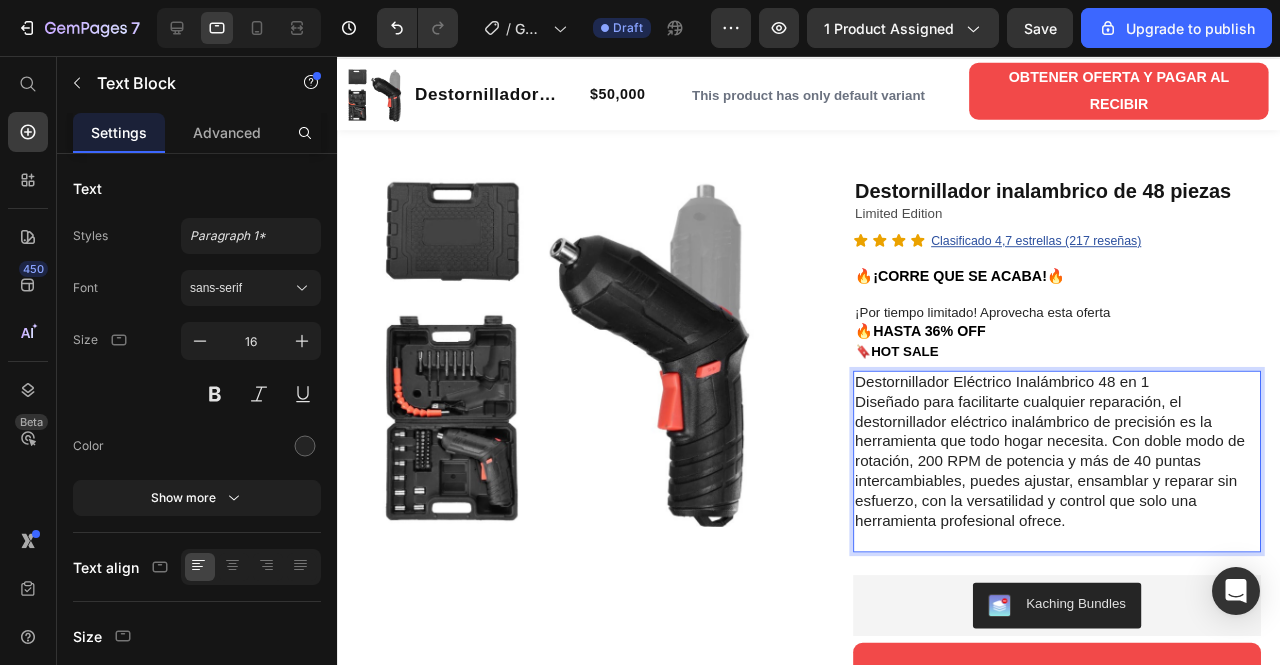click on "Destornillador Eléctrico Inalámbrico 48 en 1 Diseñado para facilitarte cualquier reparación, el destornillador eléctrico inalámbrico de precisión es la herramienta que todo hogar necesita. Con doble modo de rotación, [NUMBER] RPM de potencia y más de 40 puntas intercambiables, puedes ajustar, ensamblar y reparar sin esfuerzo, con la versatilidad y control que solo una herramienta profesional ofrece." at bounding box center [1094, 482] 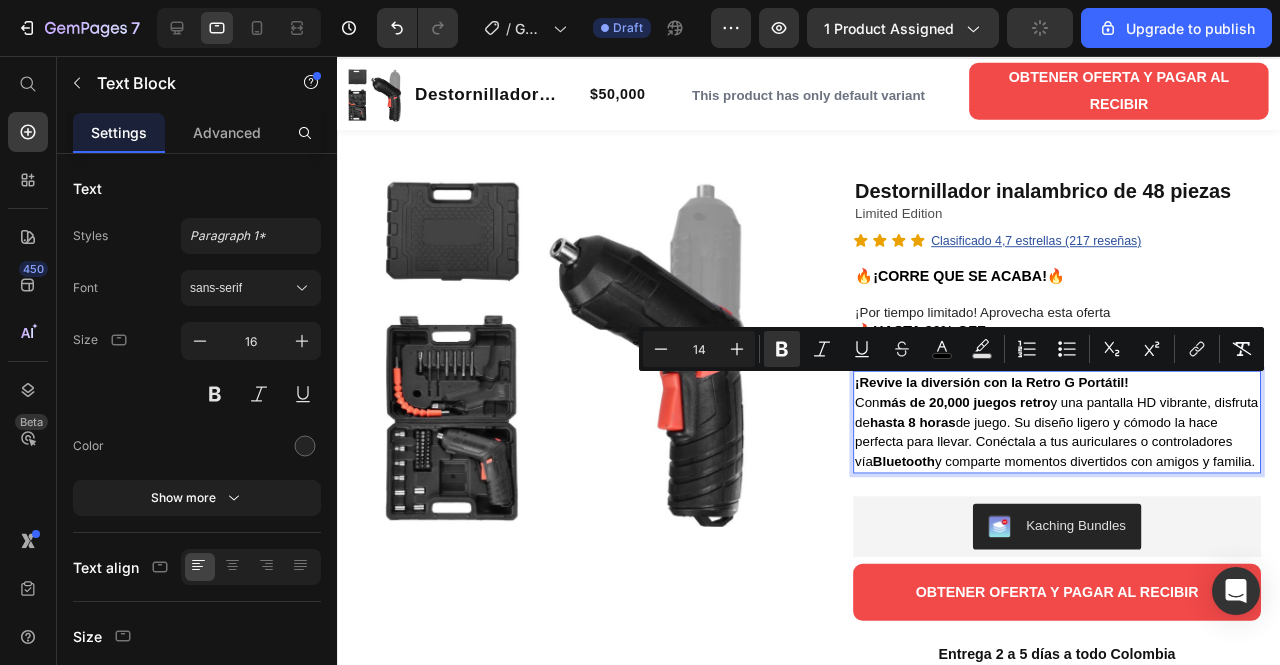 click on "¡Revive la diversión con la Retro G Portátil! Con  más de 20,000 juegos retro  y una pantalla HD vibrante, disfruta de  hasta 8 horas  de juego. Su diseño ligero y cómodo la hace perfecta para llevar. Conéctala a tus auriculares o controladores vía  Bluetooth  y comparte momentos divertidos con amigos y familia." at bounding box center [1094, 441] 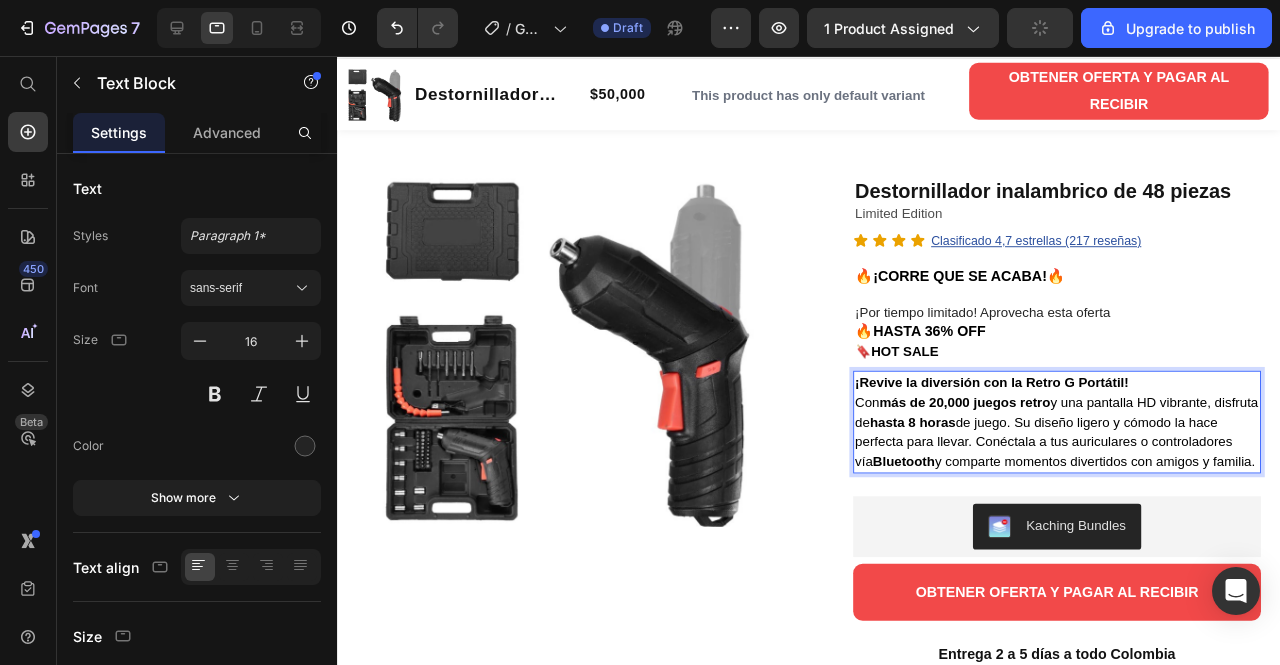 click on "Con  más de 20,000 juegos retro  y una pantalla HD vibrante, disfruta de  hasta 8 horas  de juego. Su diseño ligero y cómodo la hace perfecta para llevar. Conéctala a tus auriculares o controladores vía  Bluetooth  y comparte momentos divertidos con amigos y familia." at bounding box center [1094, 451] 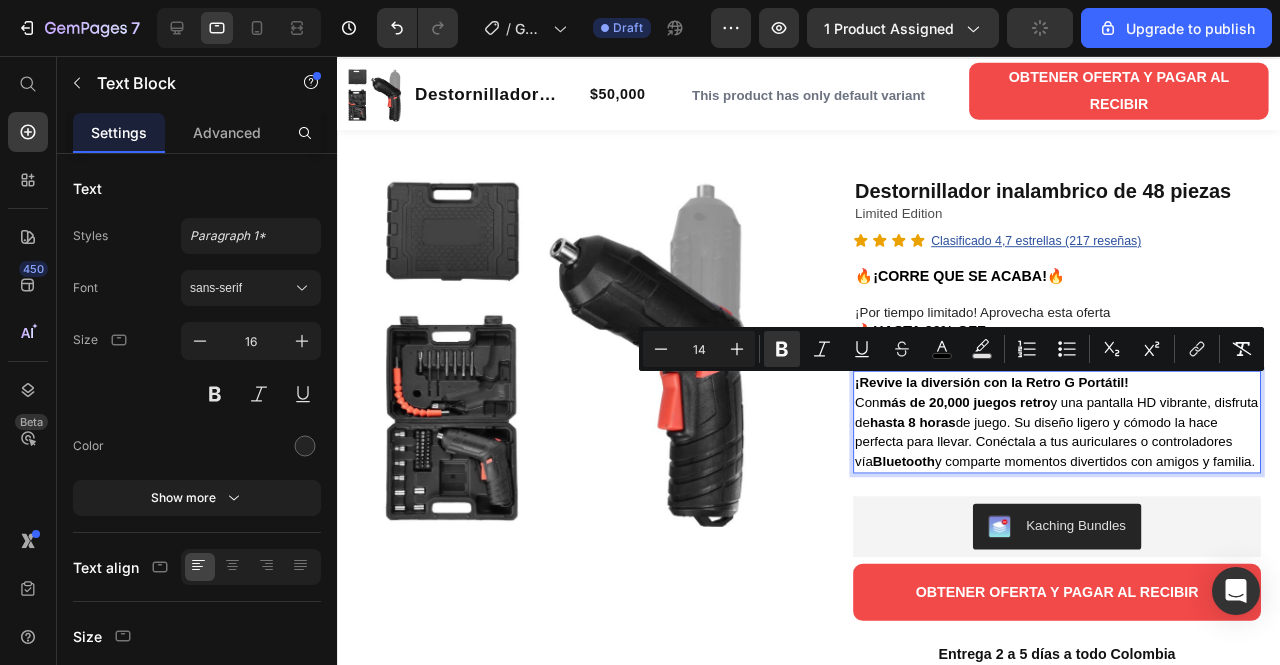 click on "Con  más de 20,000 juegos retro  y una pantalla HD vibrante, disfruta de  hasta 8 horas  de juego. Su diseño ligero y cómodo la hace perfecta para llevar. Conéctala a tus auriculares o controladores vía  Bluetooth  y comparte momentos divertidos con amigos y familia." at bounding box center (1094, 451) 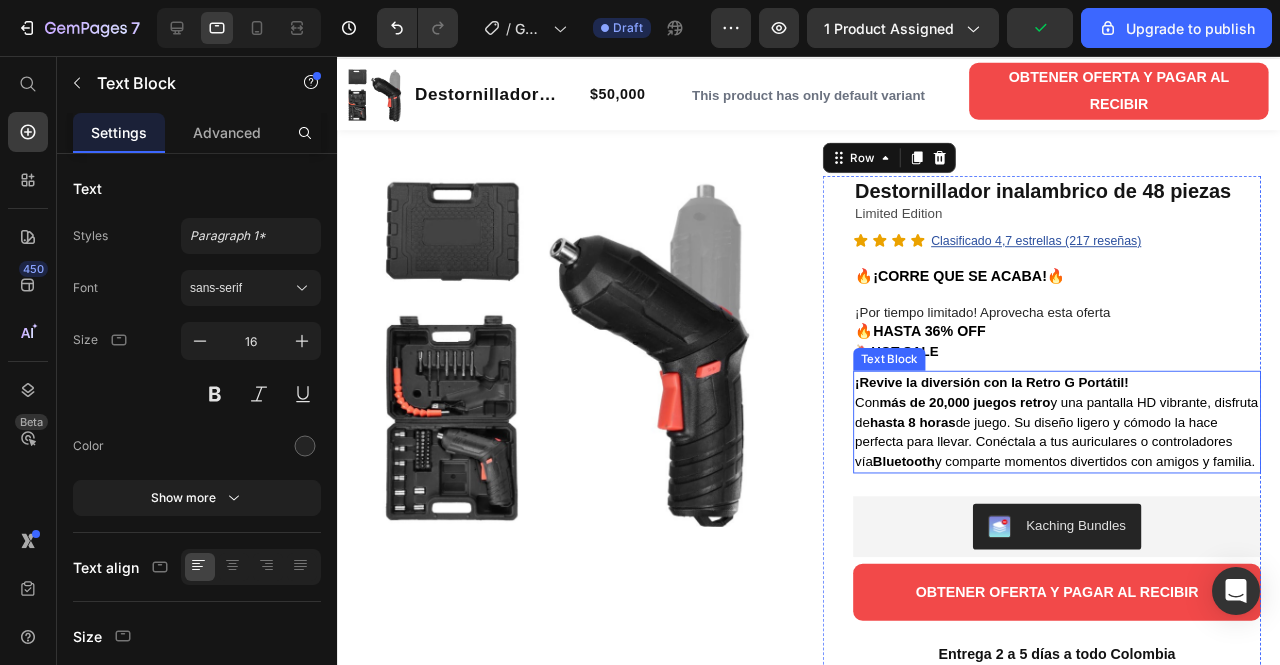 click on "¡Revive la diversión con la Retro G Portátil! Con  más de 20,000 juegos retro  y una pantalla HD vibrante, disfruta de  hasta 8 horas  de juego. Su diseño ligero y cómodo la hace perfecta para llevar. Conéctala a tus auriculares o controladores vía  Bluetooth  y comparte momentos divertidos con amigos y familia." at bounding box center [1094, 441] 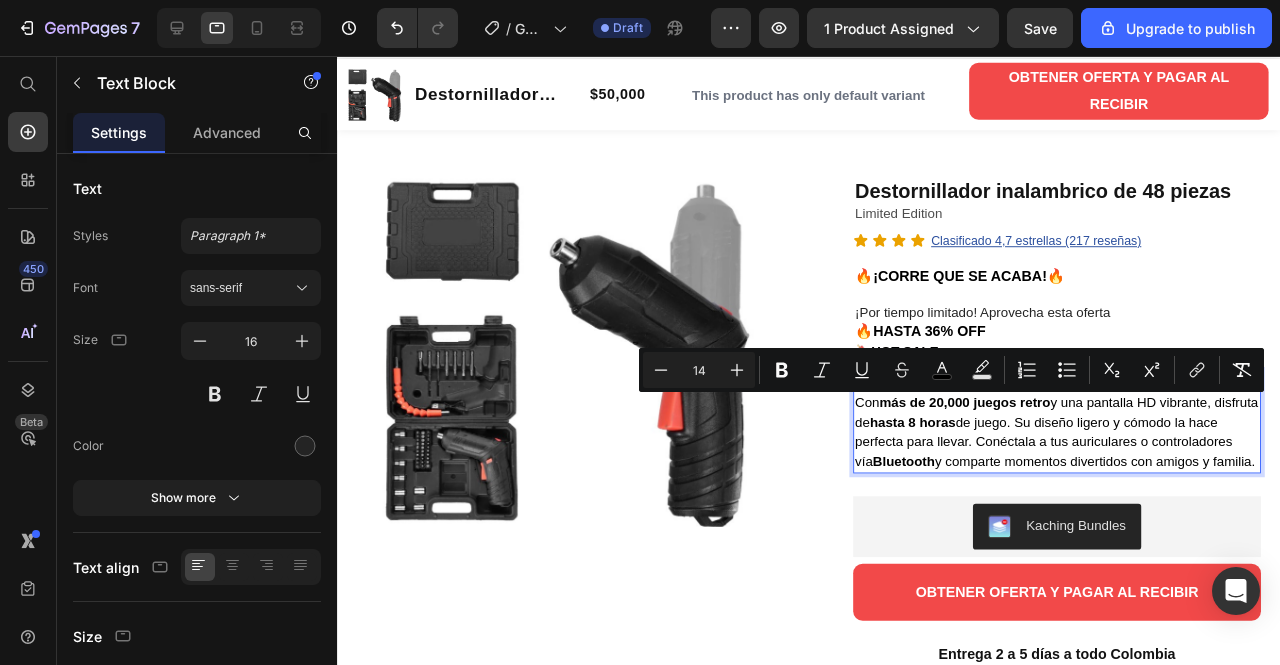 drag, startPoint x: 983, startPoint y: 507, endPoint x: 886, endPoint y: 414, distance: 134.38005 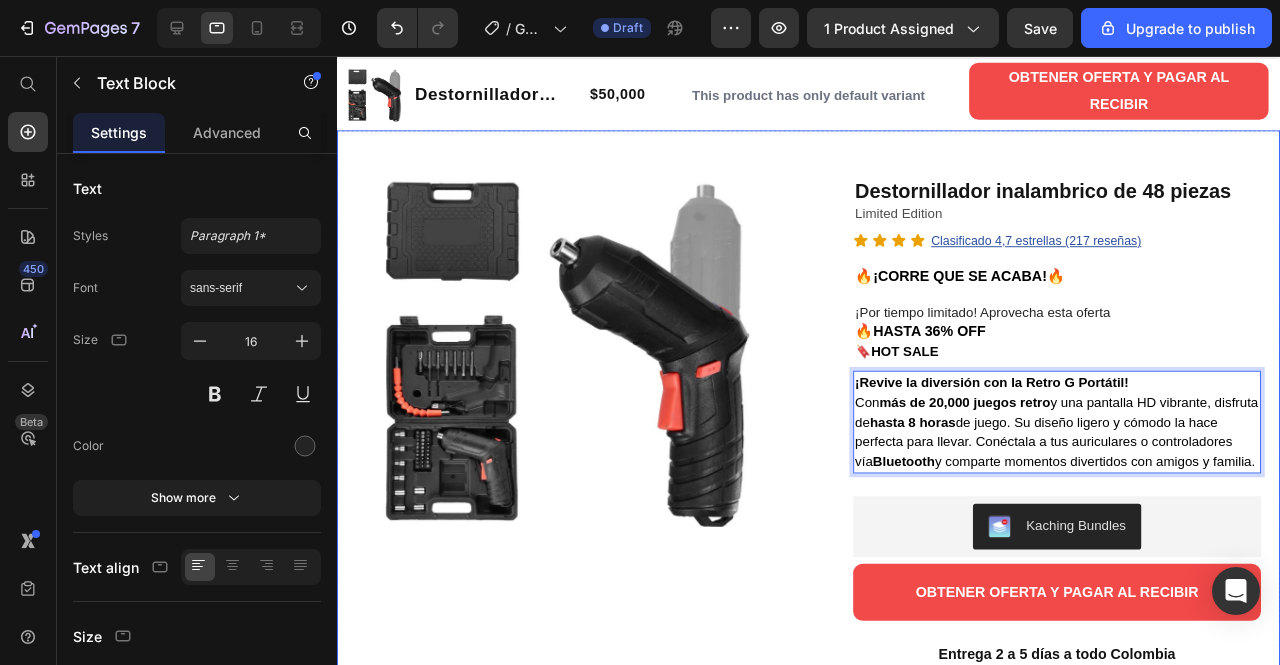 drag, startPoint x: 995, startPoint y: 503, endPoint x: 835, endPoint y: 407, distance: 186.59045 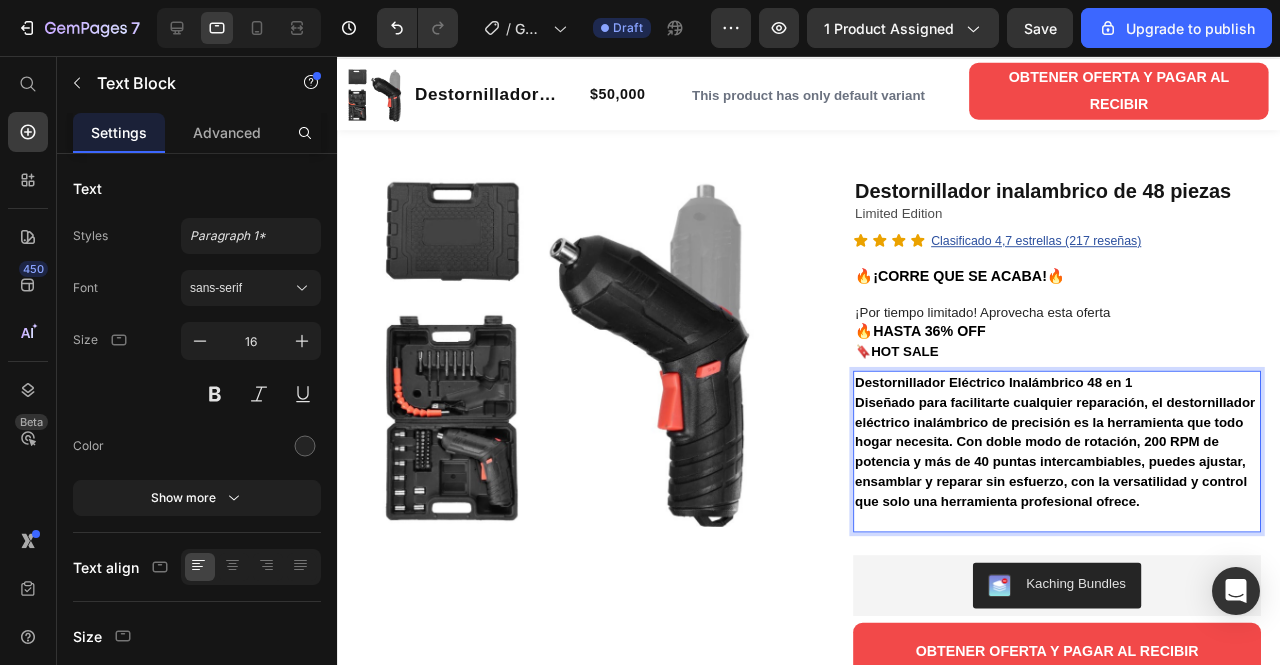 click on "Diseñado para facilitarte cualquier reparación, el destornillador eléctrico inalámbrico de precisión es la herramienta que todo hogar necesita. Con doble modo de rotación, 200 RPM de potencia y más de 40 puntas intercambiables, puedes ajustar, ensamblar y reparar sin esfuerzo, con la versatilidad y control que solo una herramienta profesional ofrece." at bounding box center (1092, 472) 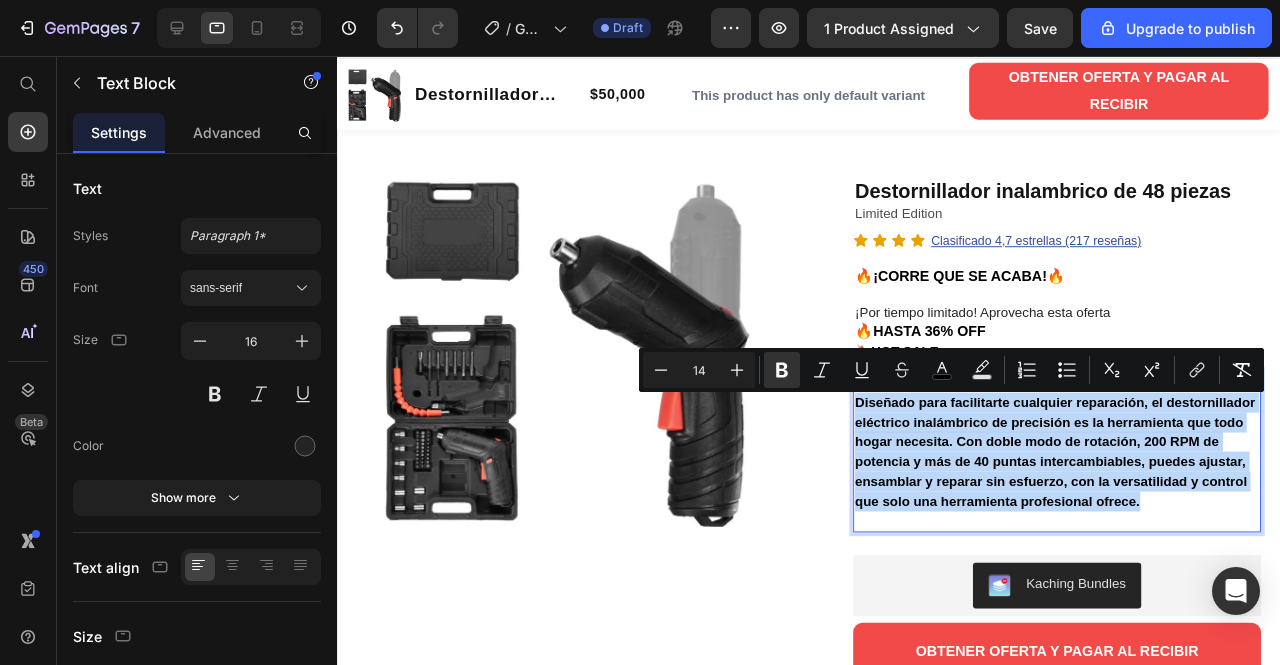 drag, startPoint x: 877, startPoint y: 423, endPoint x: 1090, endPoint y: 555, distance: 250.58531 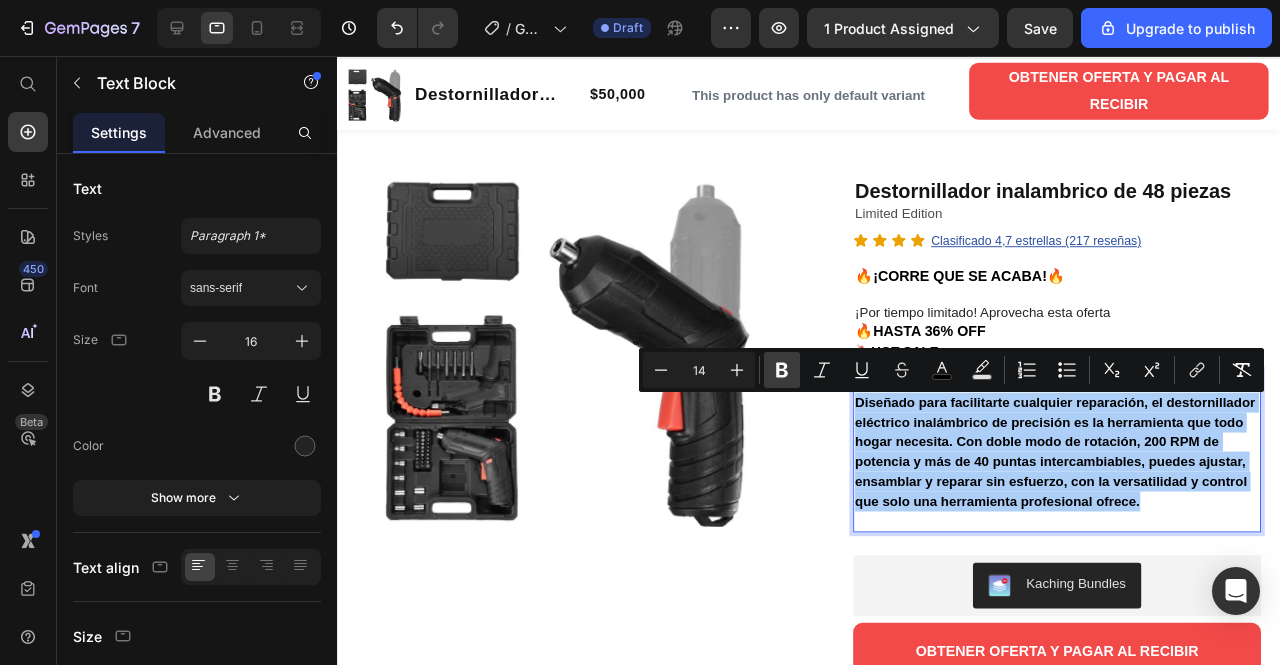 click 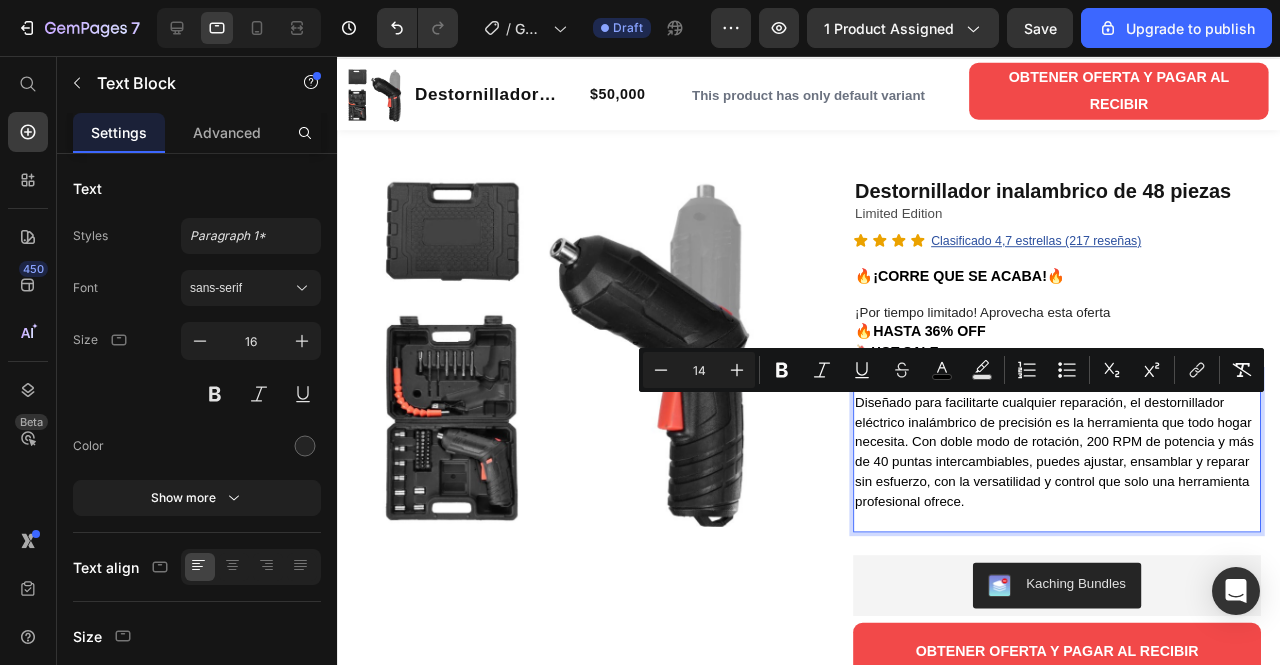 click on "Diseñado para facilitarte cualquier reparación, el destornillador eléctrico inalámbrico de precisión es la herramienta que todo hogar necesita. Con doble modo de rotación, 200 RPM de potencia y más de 40 puntas intercambiables, puedes ajustar, ensamblar y reparar sin esfuerzo, con la versatilidad y control que solo una herramienta profesional ofrece." at bounding box center [1091, 472] 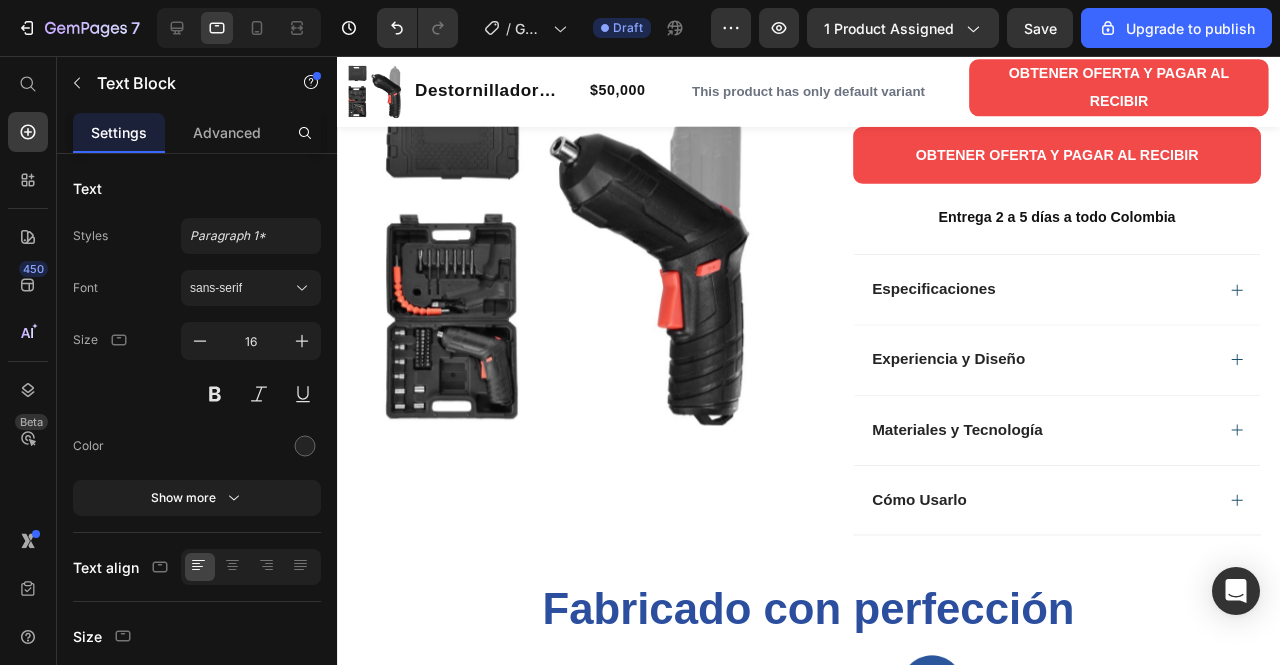 scroll, scrollTop: 561, scrollLeft: 0, axis: vertical 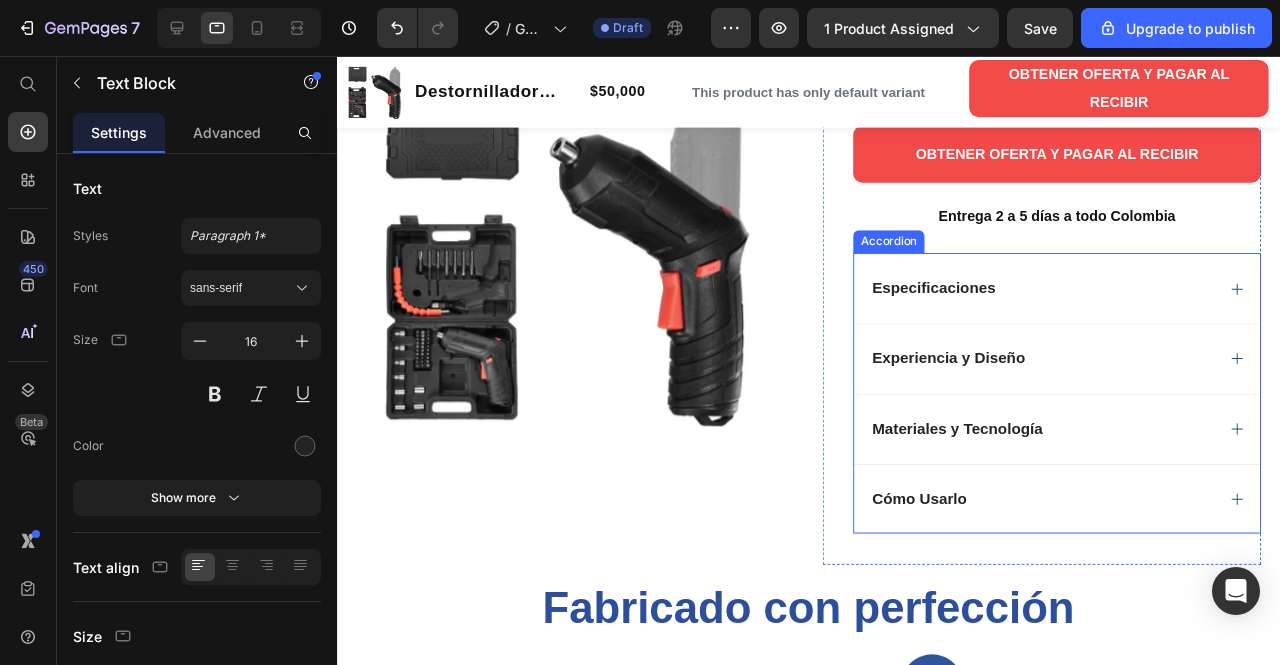 click on "Especificaciones" at bounding box center (965, 300) 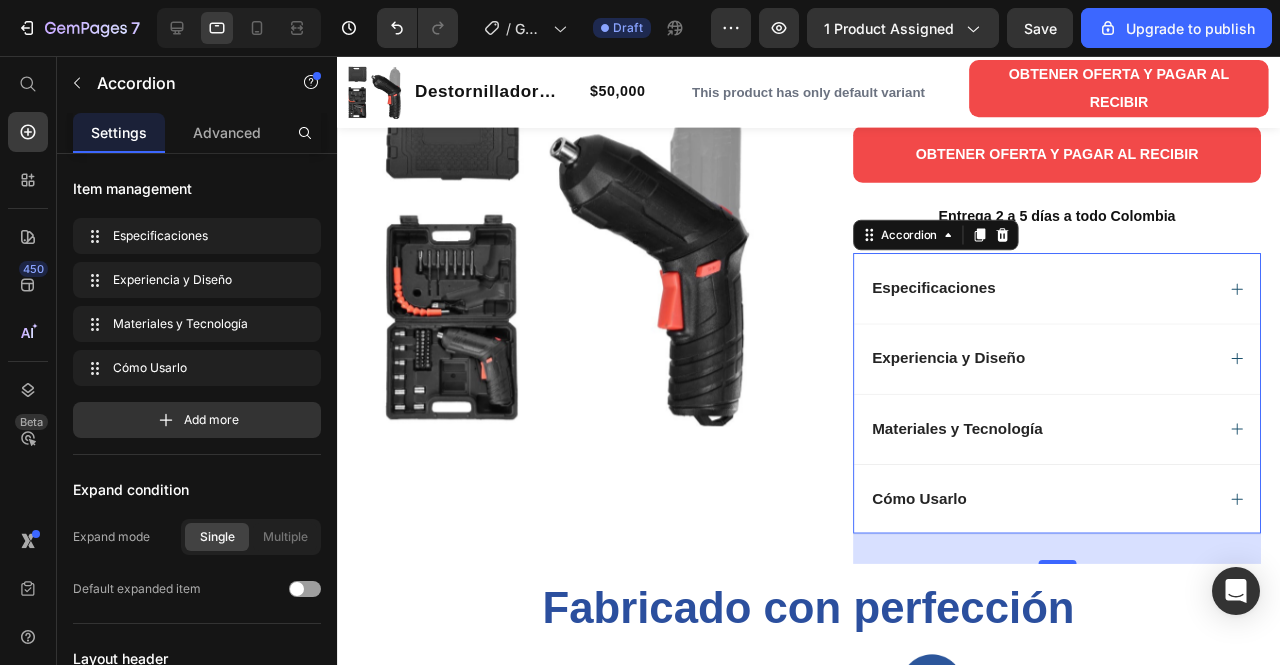 click on "Especificaciones" at bounding box center [1094, 300] 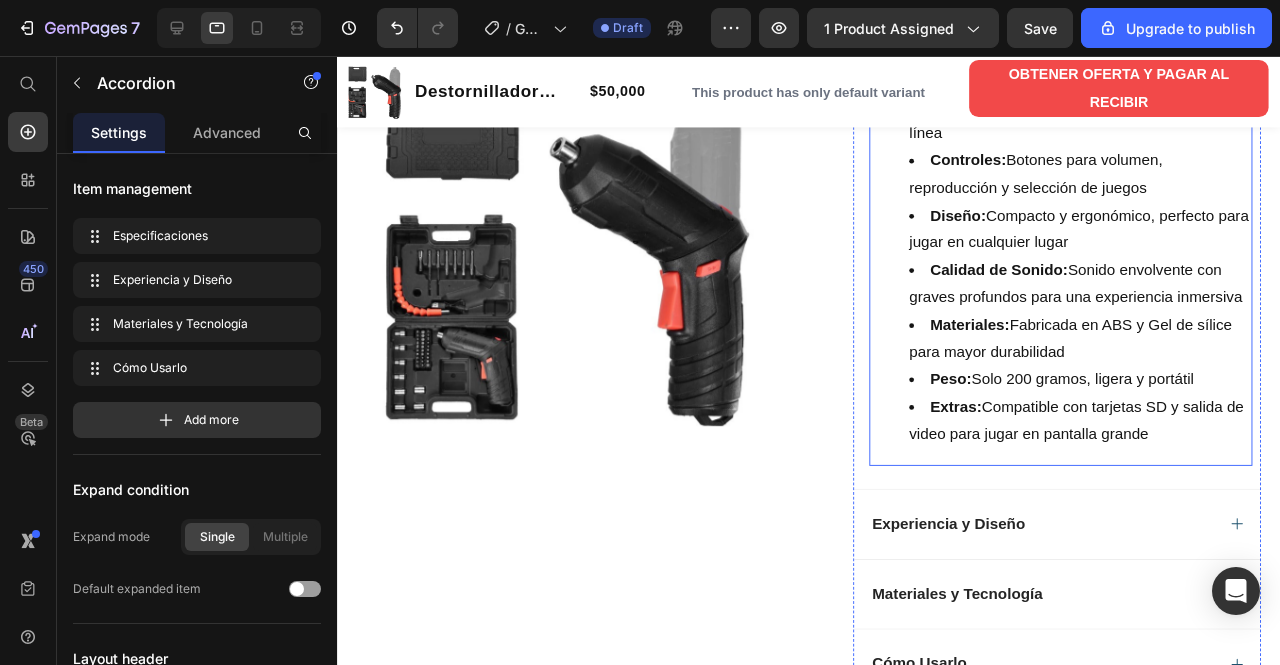 scroll, scrollTop: 904, scrollLeft: 0, axis: vertical 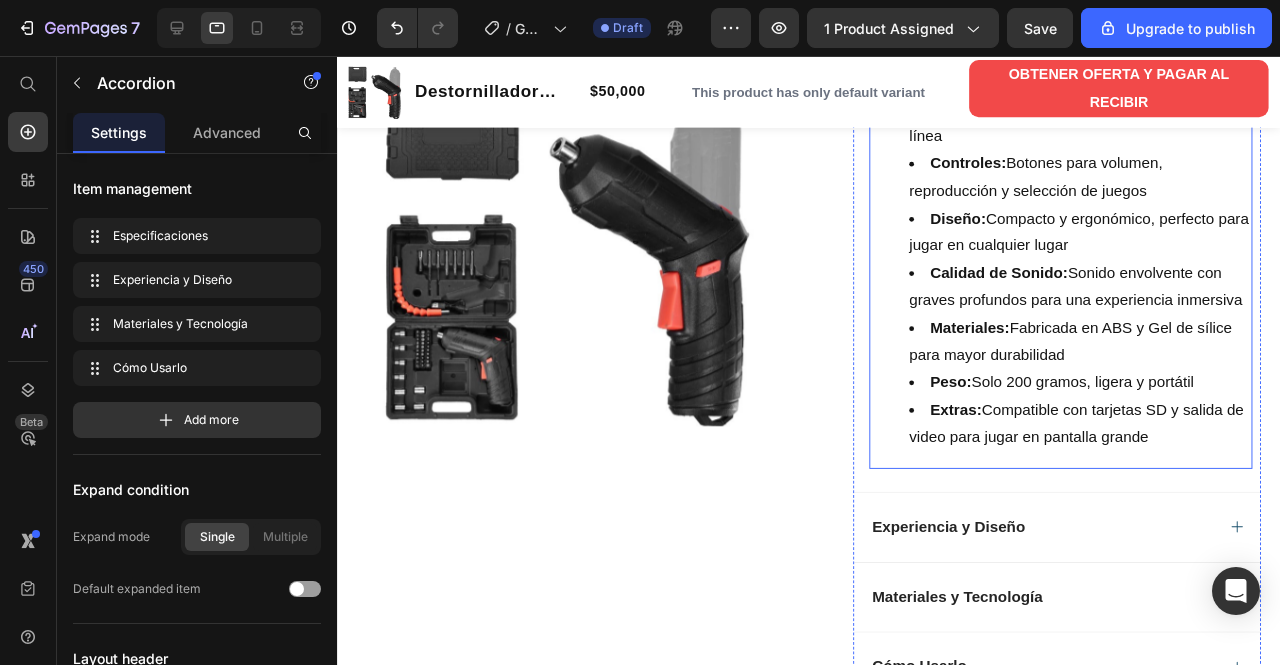 click on "Peso:" at bounding box center (983, 399) 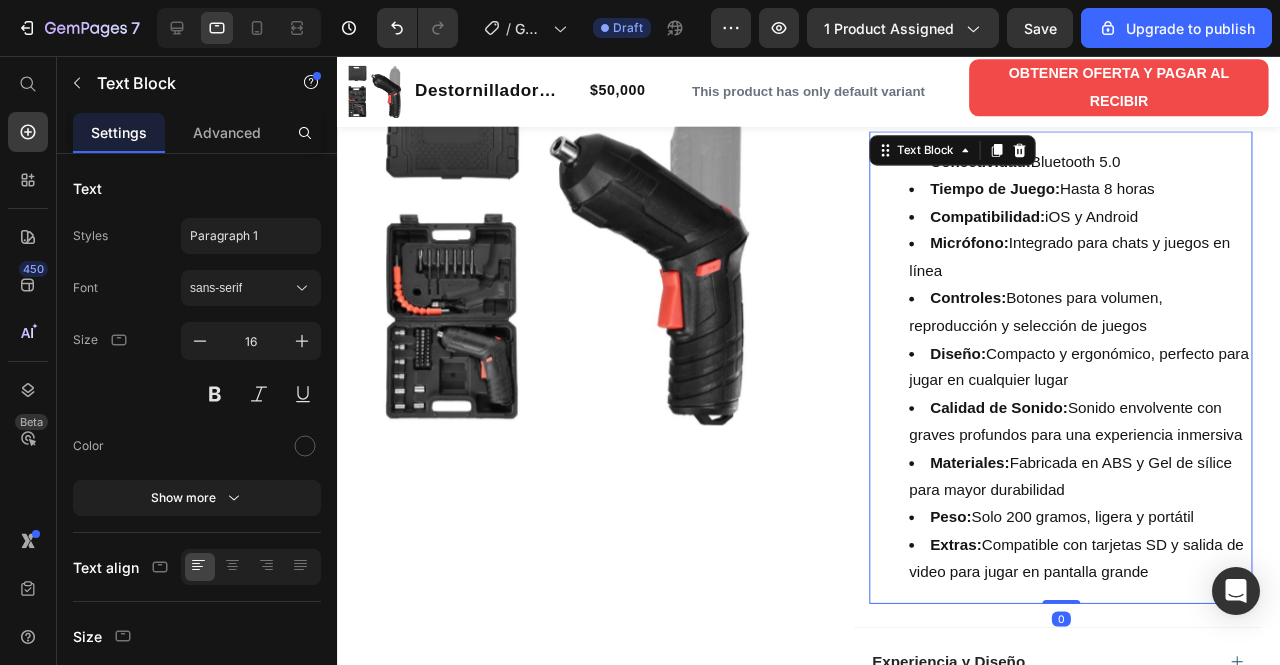 scroll, scrollTop: 763, scrollLeft: 0, axis: vertical 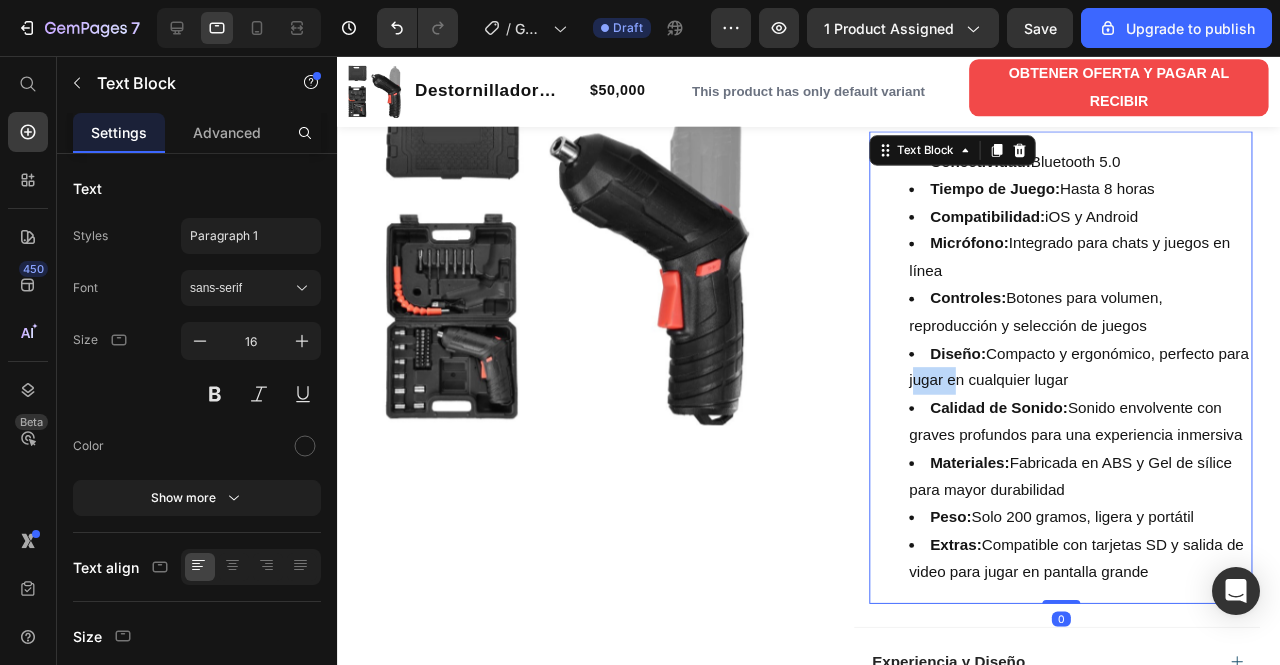 click on "Diseño:  Compacto y ergonómico, perfecto para jugar en cualquier lugar" at bounding box center (1118, 384) 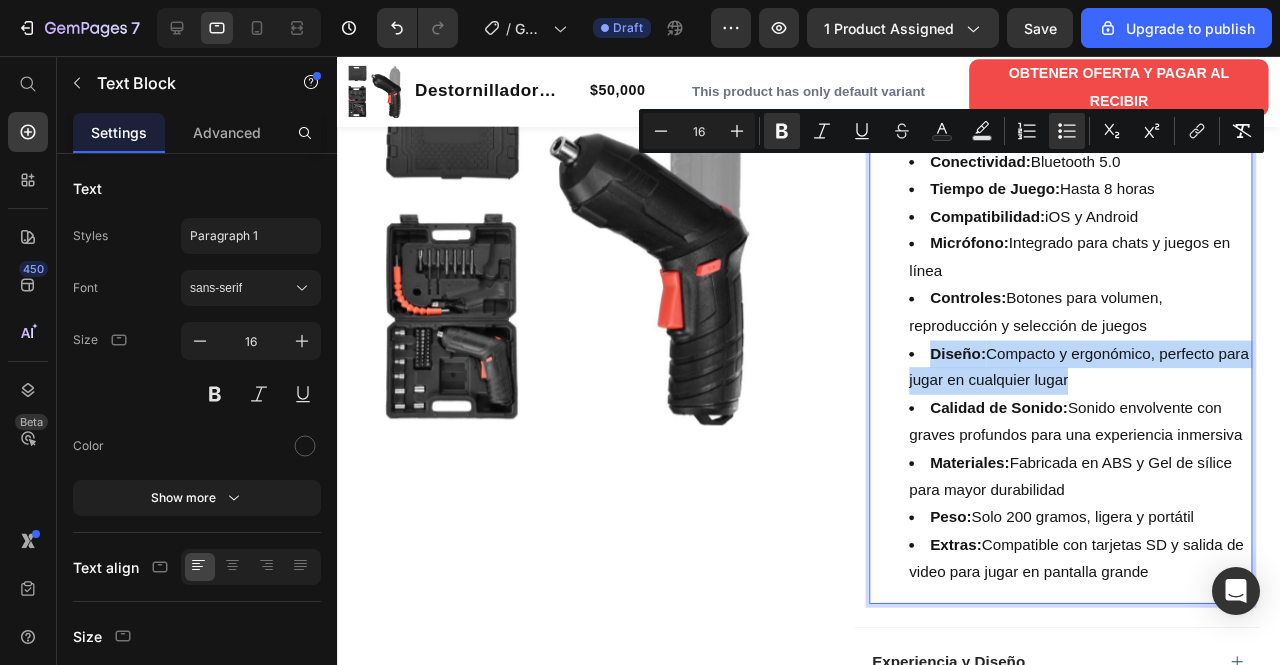 drag, startPoint x: 1205, startPoint y: 608, endPoint x: 890, endPoint y: 165, distance: 543.5752 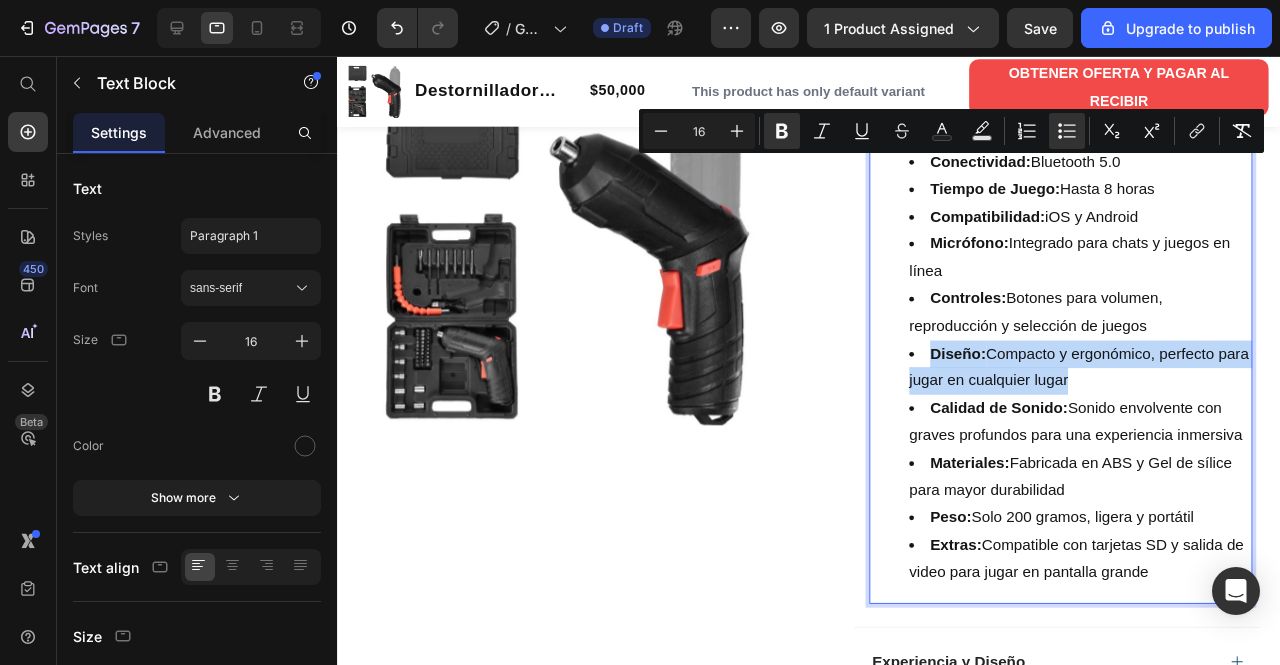 click on "Conectividad:  Bluetooth 5.0 Tiempo de Juego:  Hasta 8 horas Compatibilidad:  iOS y Android Micrófono:  Integrado para chats y juegos en línea Controles:  Botones para volumen, reproducción y selección de juegos Diseño:  Compacto y ergonómico, perfecto para jugar en cualquier lugar Calidad de Sonido:  Sonido envolvente con graves profundos para una experiencia inmersiva Materiales:  Fabricada en ABS y Gel de sílice para mayor durabilidad Peso:  Solo 200 gramos, ligera y portátil Extras:  Compatible con tarjetas SD y salida de video para jugar en pantalla grande" at bounding box center (1098, 383) 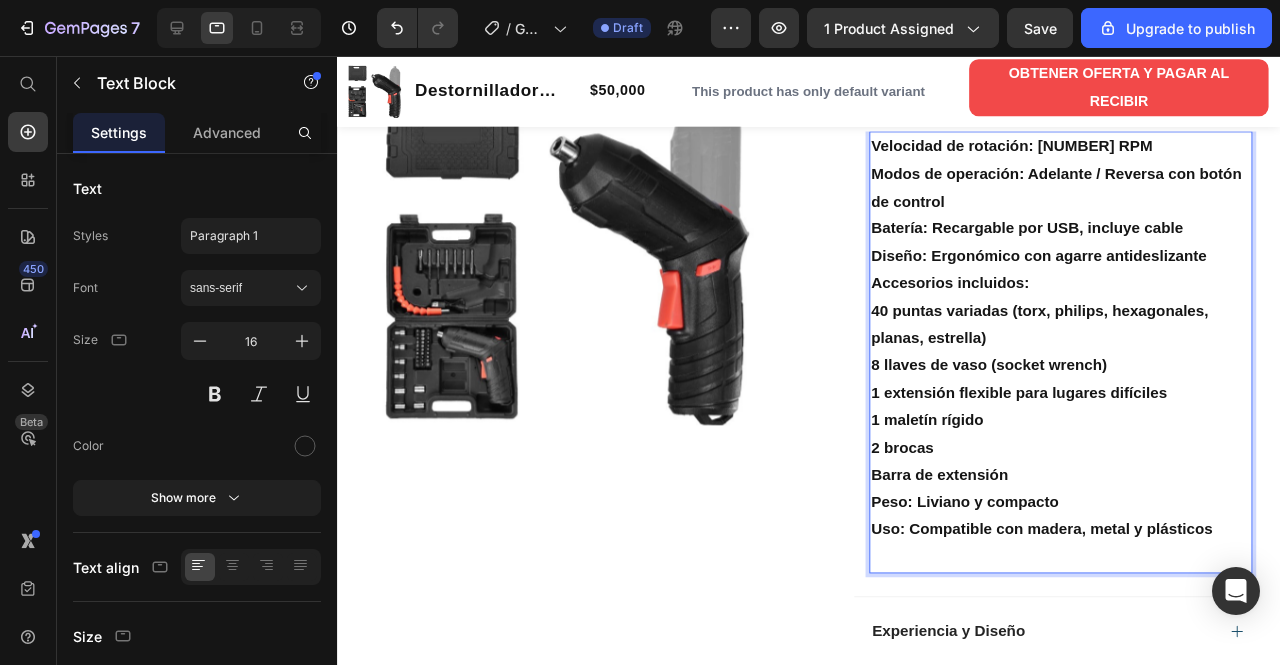 click on "40 puntas variadas (torx, philips, hexagonales, planas, estrella)" at bounding box center (1098, 339) 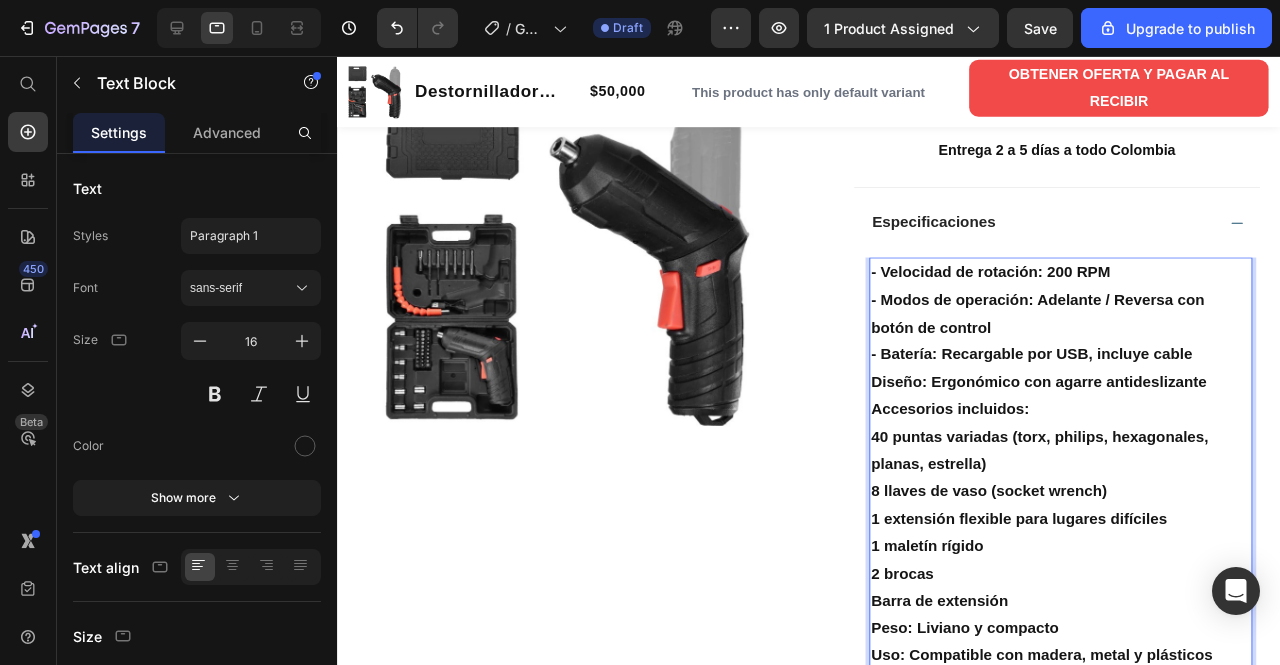 scroll, scrollTop: 631, scrollLeft: 0, axis: vertical 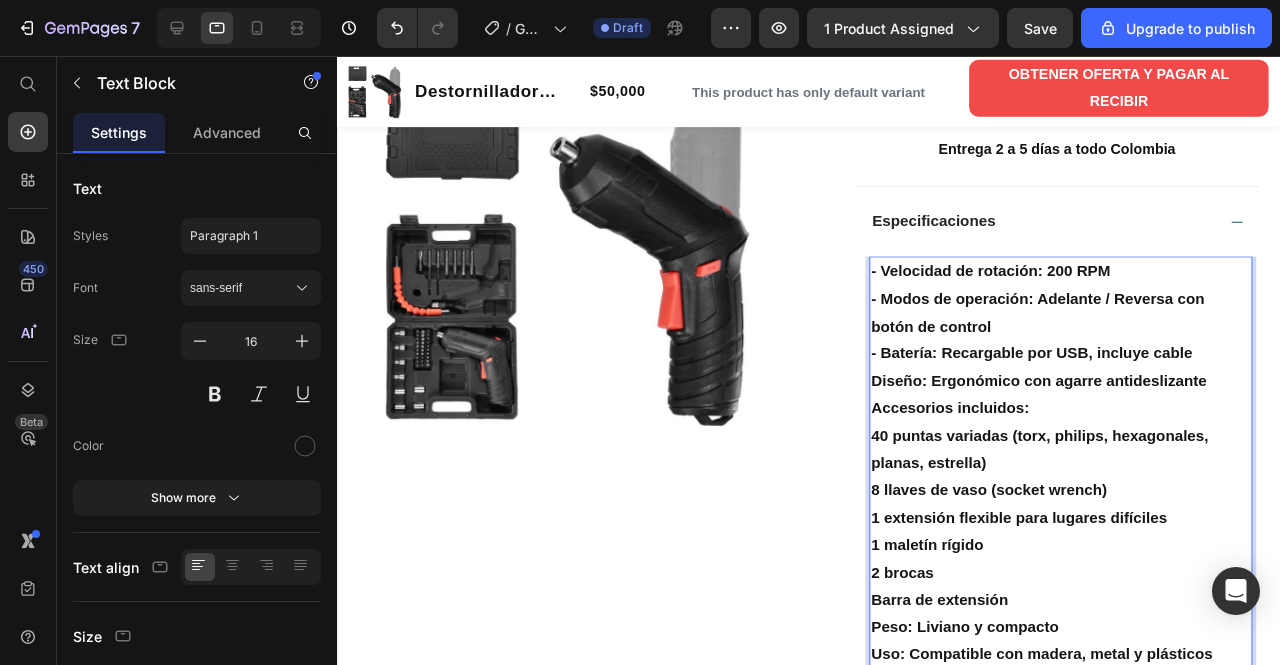 click on "- Velocidad de rotación: 200 RPM" at bounding box center [1025, 282] 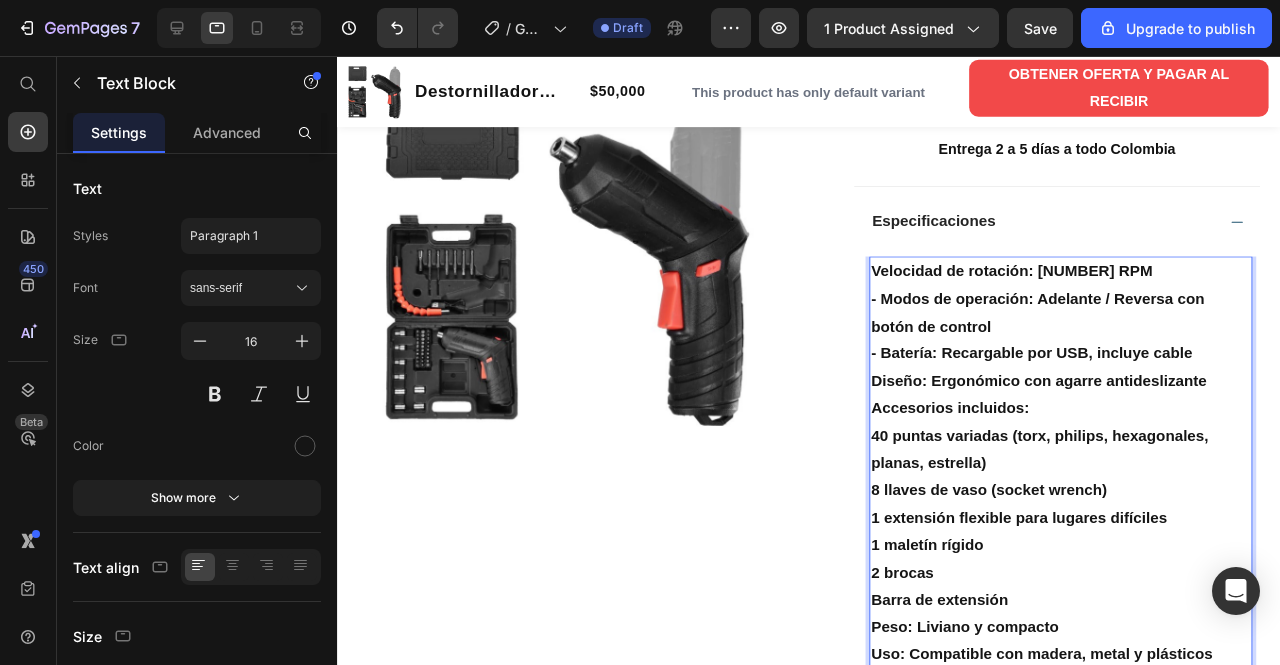 click on "Velocidad de rotación: [NUMBER] RPM" at bounding box center (1047, 282) 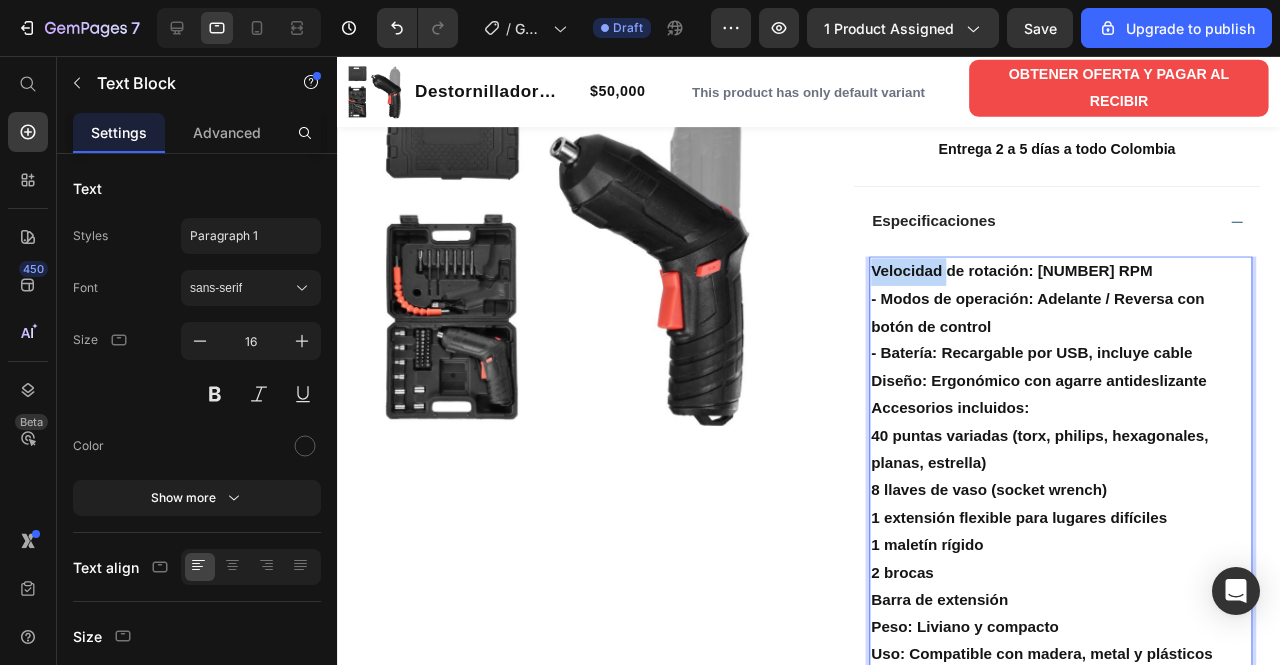 click on "Velocidad de rotación: [NUMBER] RPM" at bounding box center (1047, 282) 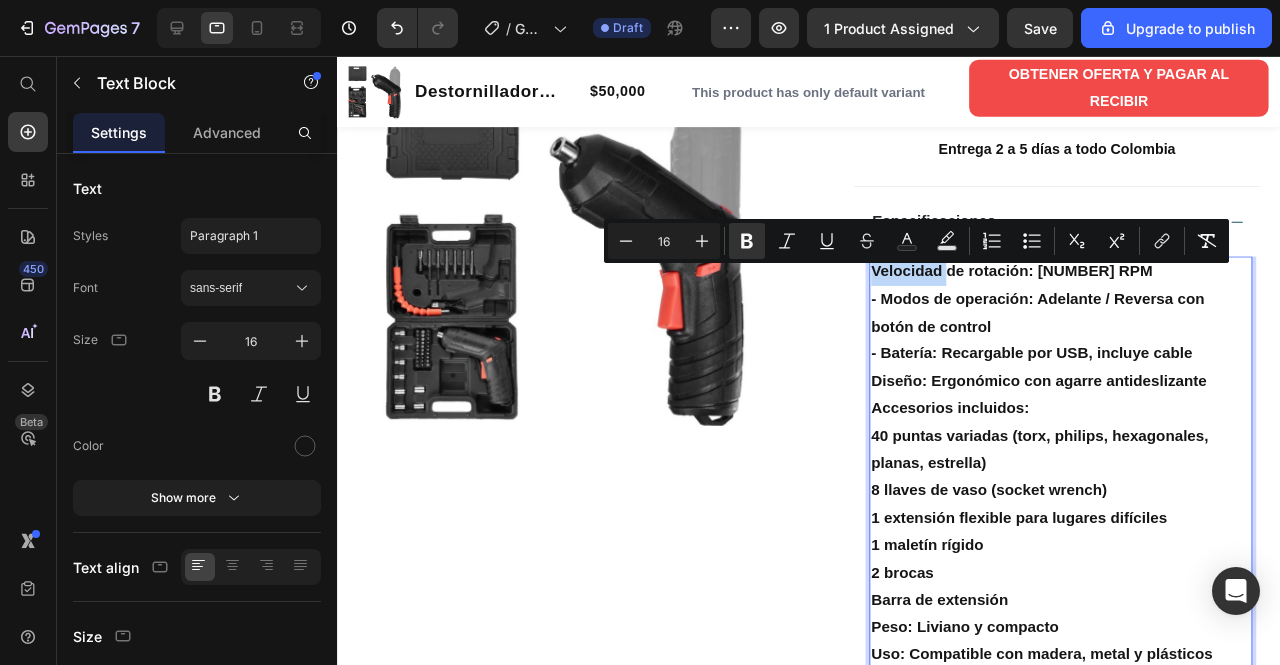 click on "Velocidad de rotación: [NUMBER] RPM" at bounding box center (1098, 283) 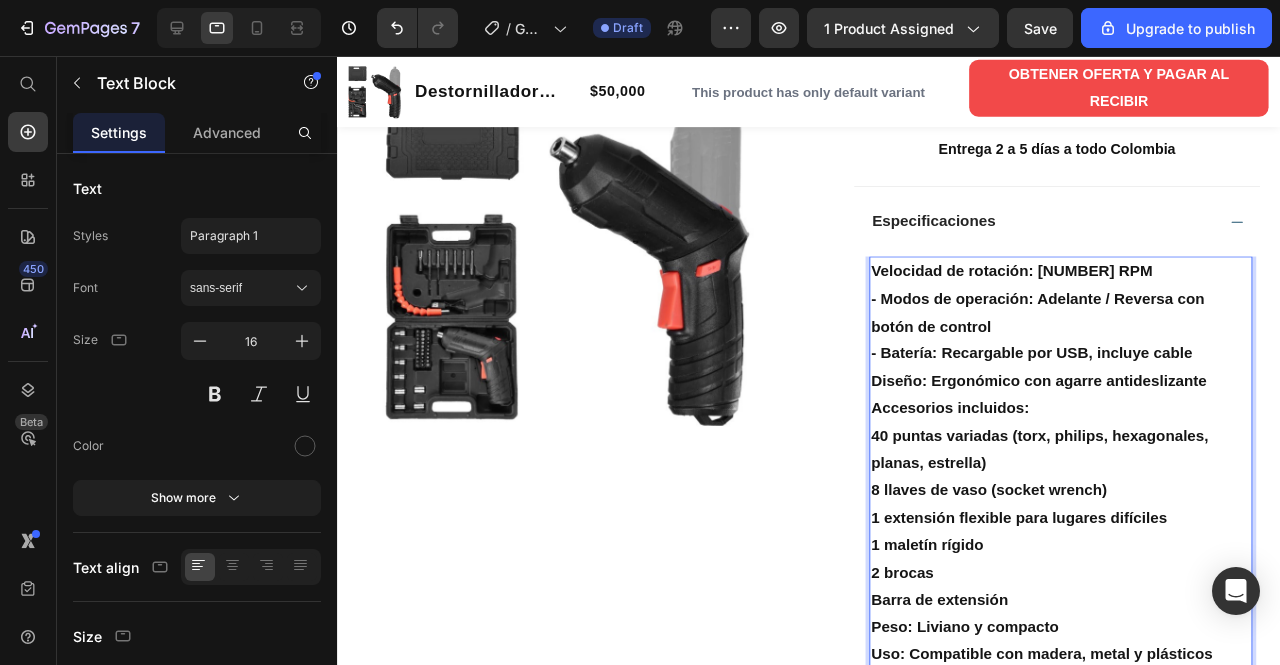 click on "Velocidad de rotación: [NUMBER] RPM" at bounding box center [1047, 282] 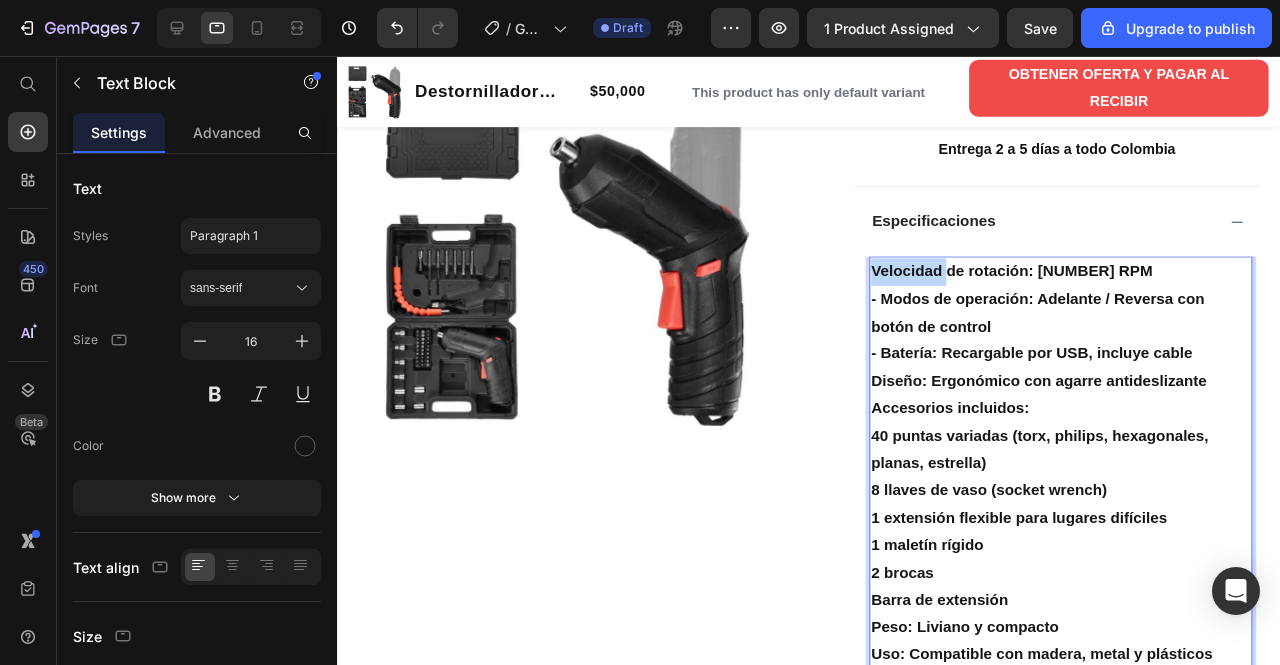 click on "Velocidad de rotación: [NUMBER] RPM" at bounding box center (1047, 282) 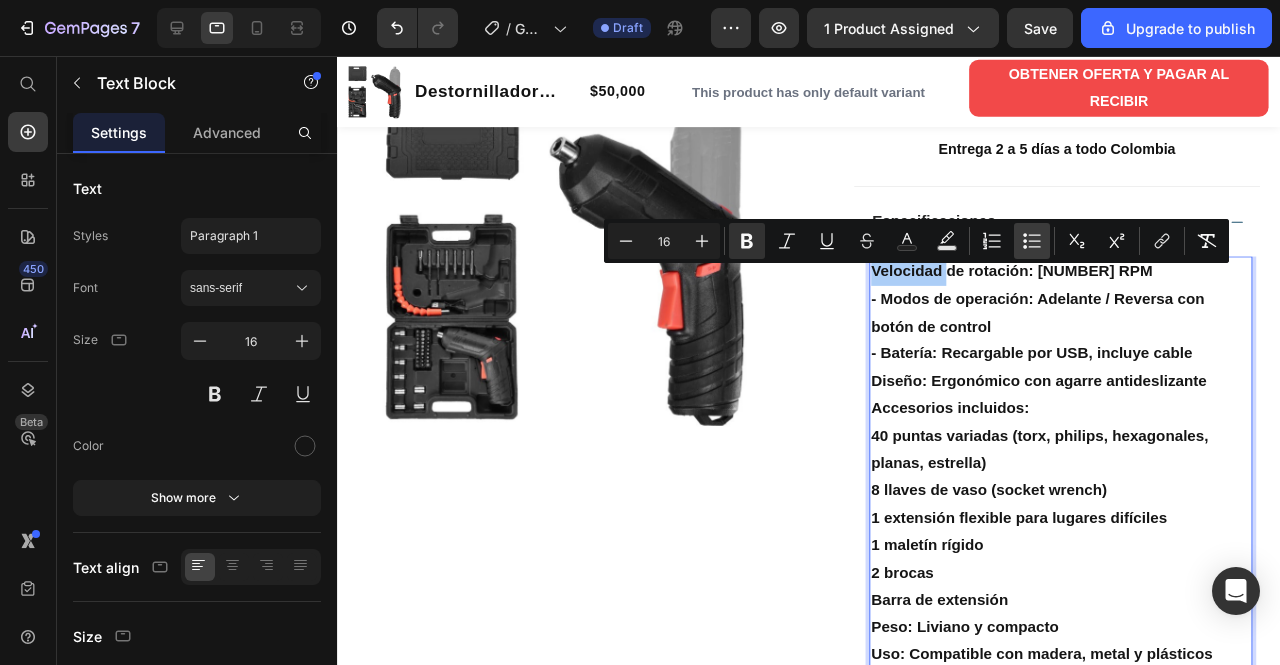click 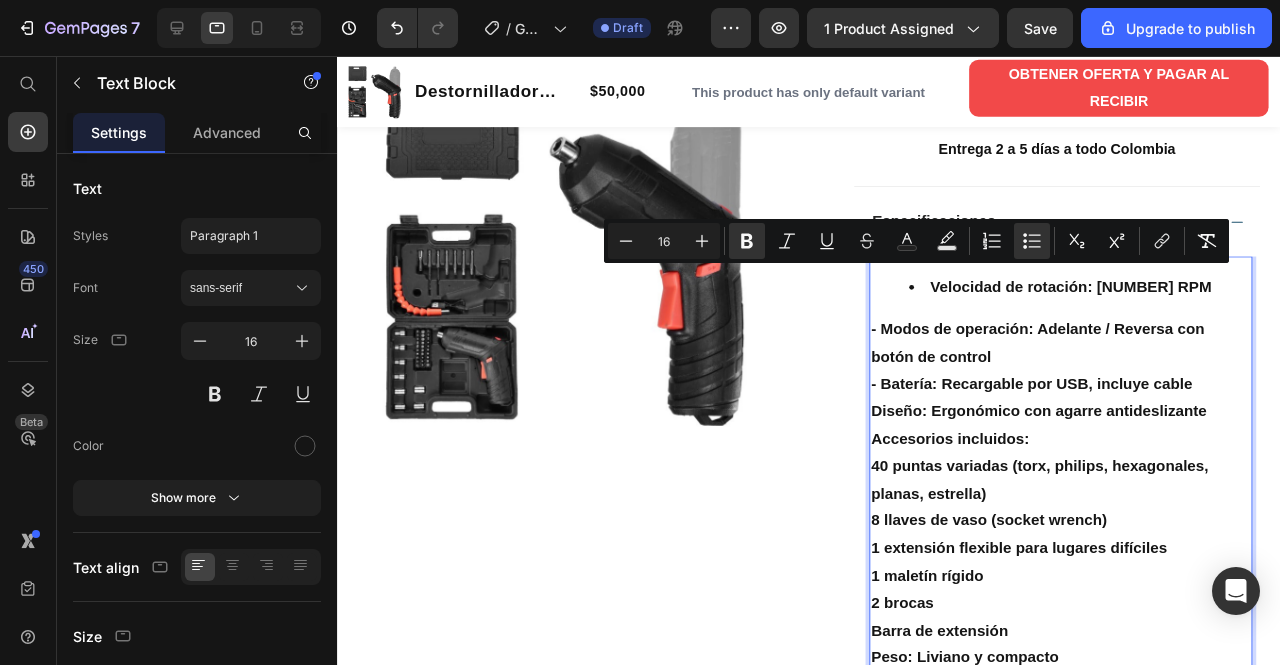 click on "Velocidad de rotación: 200 RPM - Modos de operación: Adelante / Reversa con botón de control - Batería: Recargable por USB, incluye cable Diseño: Ergonómico con agarre antideslizante Accesorios incluidos: 40 puntas variadas (torx, philips, hexagonales, planas, estrella) 8 llaves de vaso (socket wrench) 1 extensión flexible para lugares difíciles 1 maletín rígido 2 brocas Barra de extensión Peso: Liviano y compacto Uso: Compatible con madera, metal y plásticos" at bounding box center (1098, 515) 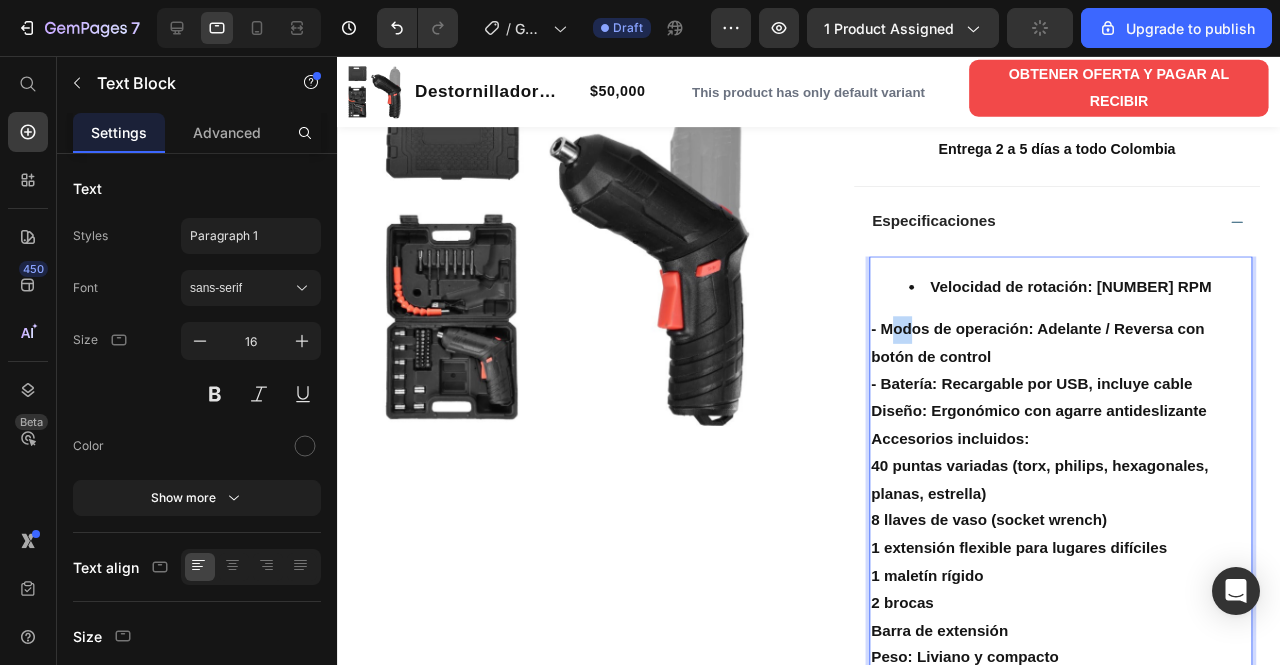drag, startPoint x: 911, startPoint y: 343, endPoint x: 937, endPoint y: 335, distance: 27.202942 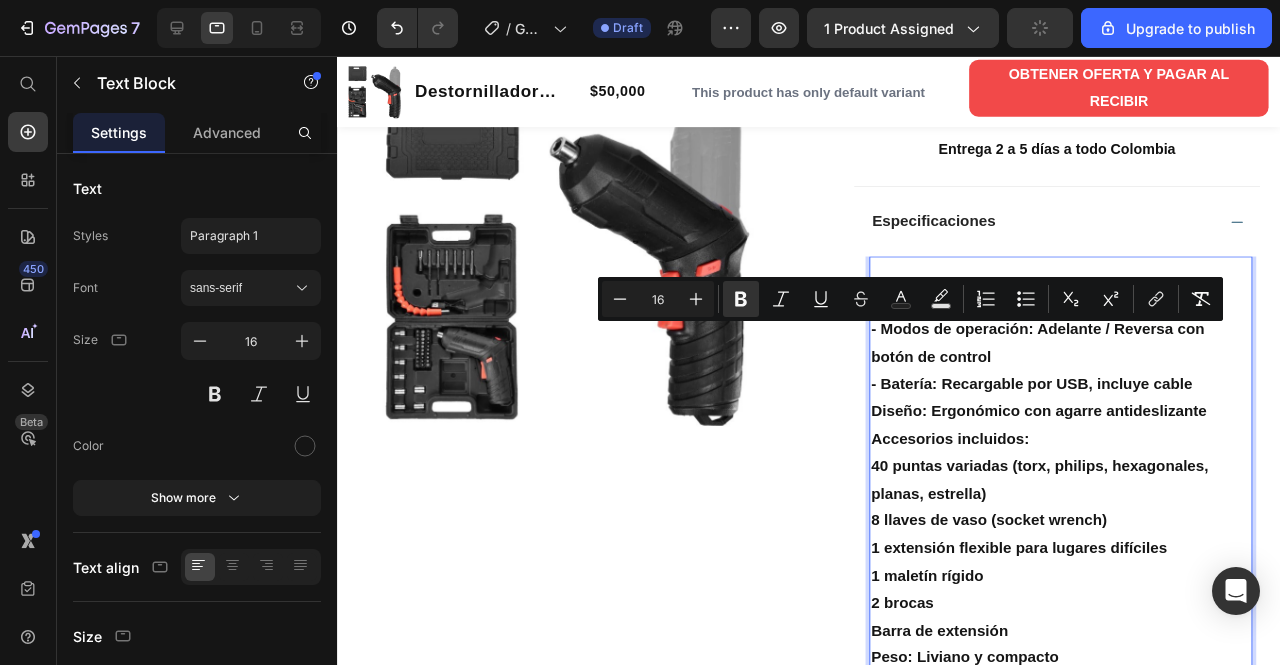 click on "- Batería: Recargable por USB, incluye cable" at bounding box center [1098, 401] 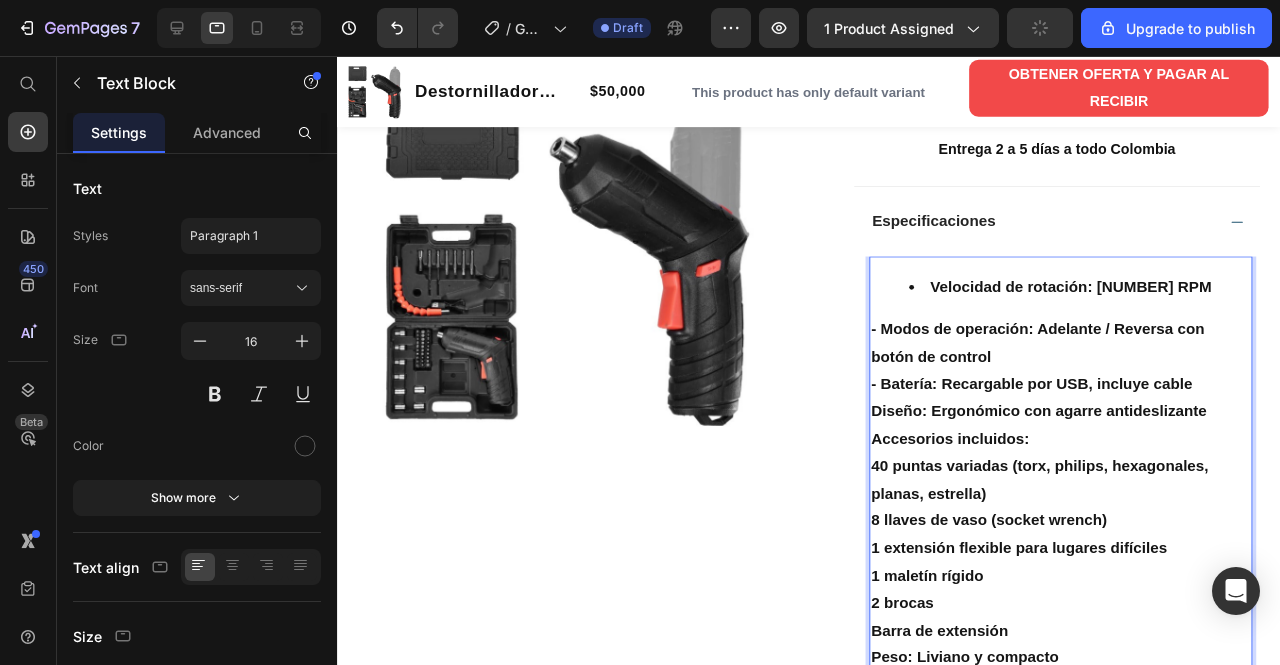 click on "Velocidad de rotación: [NUMBER] RPM" at bounding box center [1118, 299] 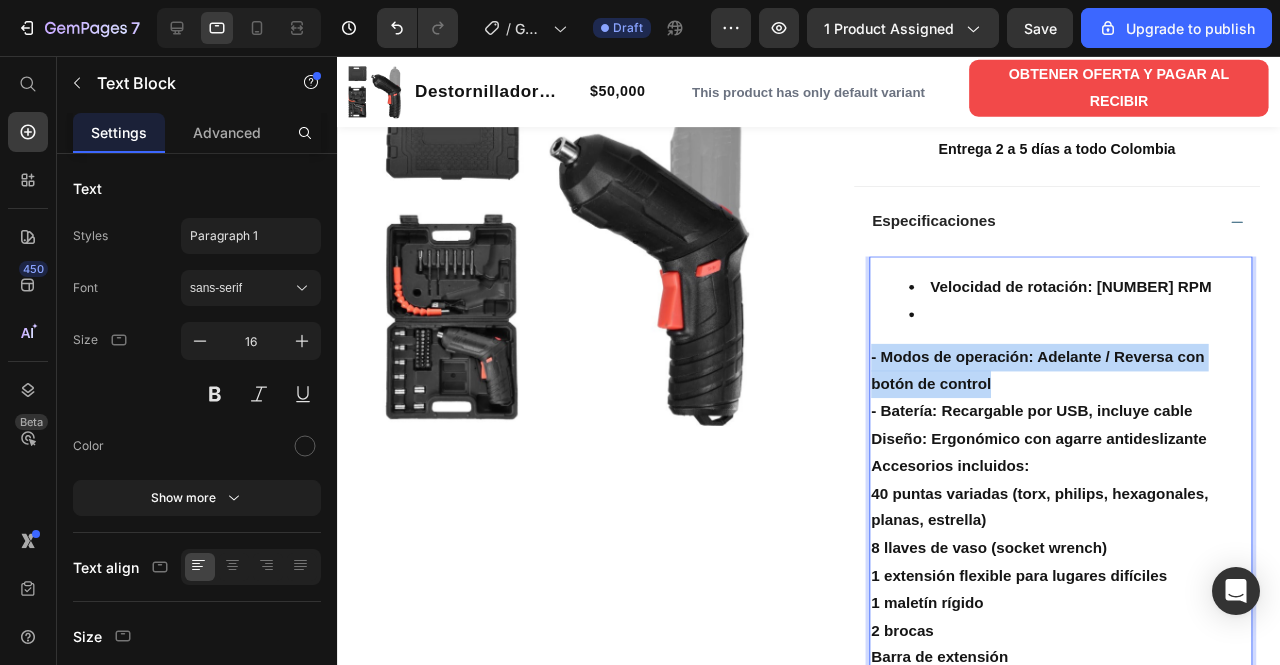 drag, startPoint x: 1025, startPoint y: 416, endPoint x: 893, endPoint y: 387, distance: 135.14807 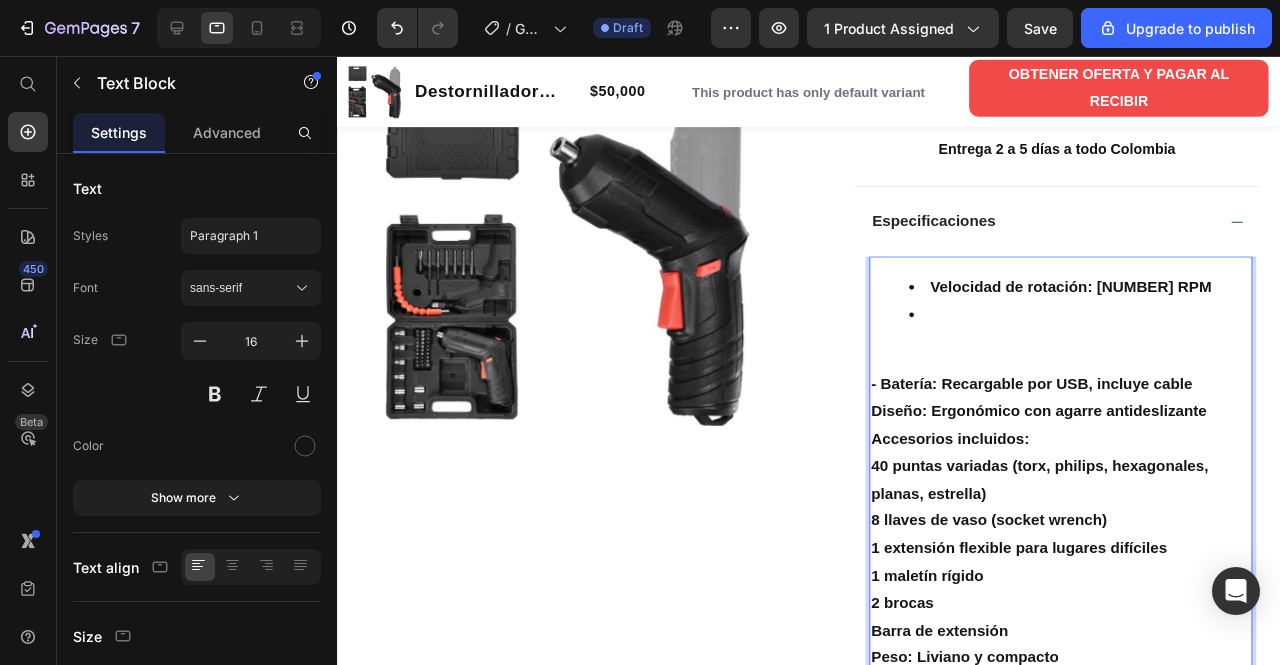 click at bounding box center (1118, 328) 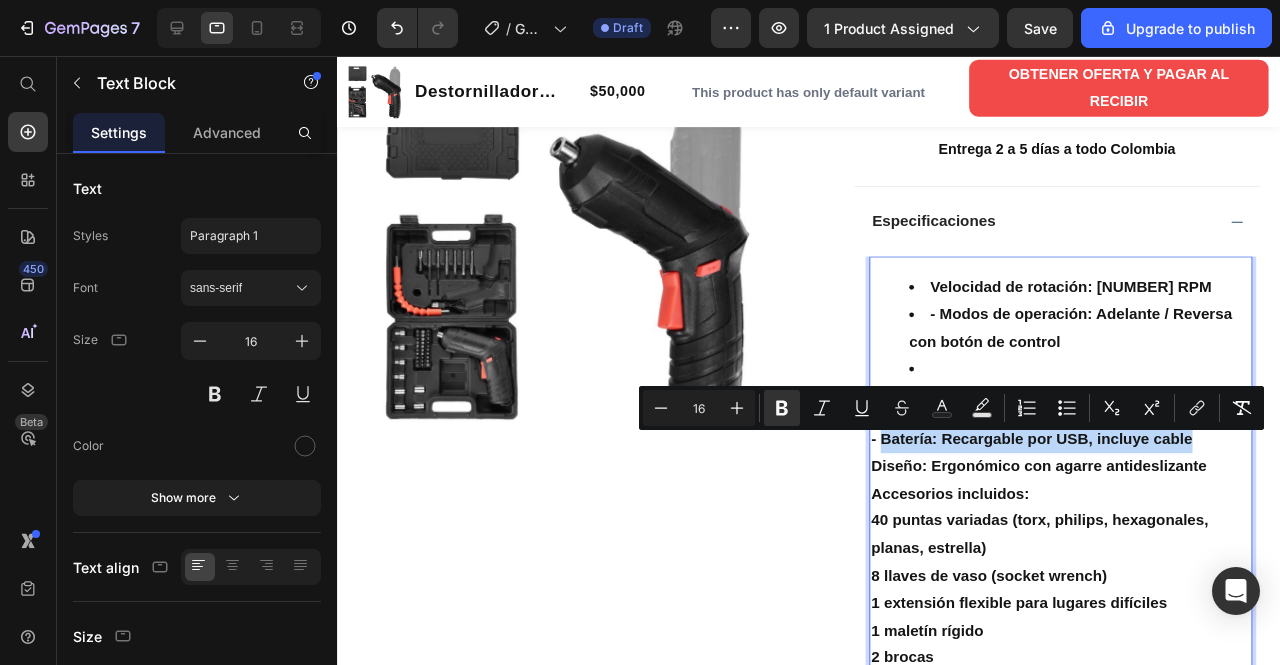 drag, startPoint x: 903, startPoint y: 463, endPoint x: 1233, endPoint y: 475, distance: 330.2181 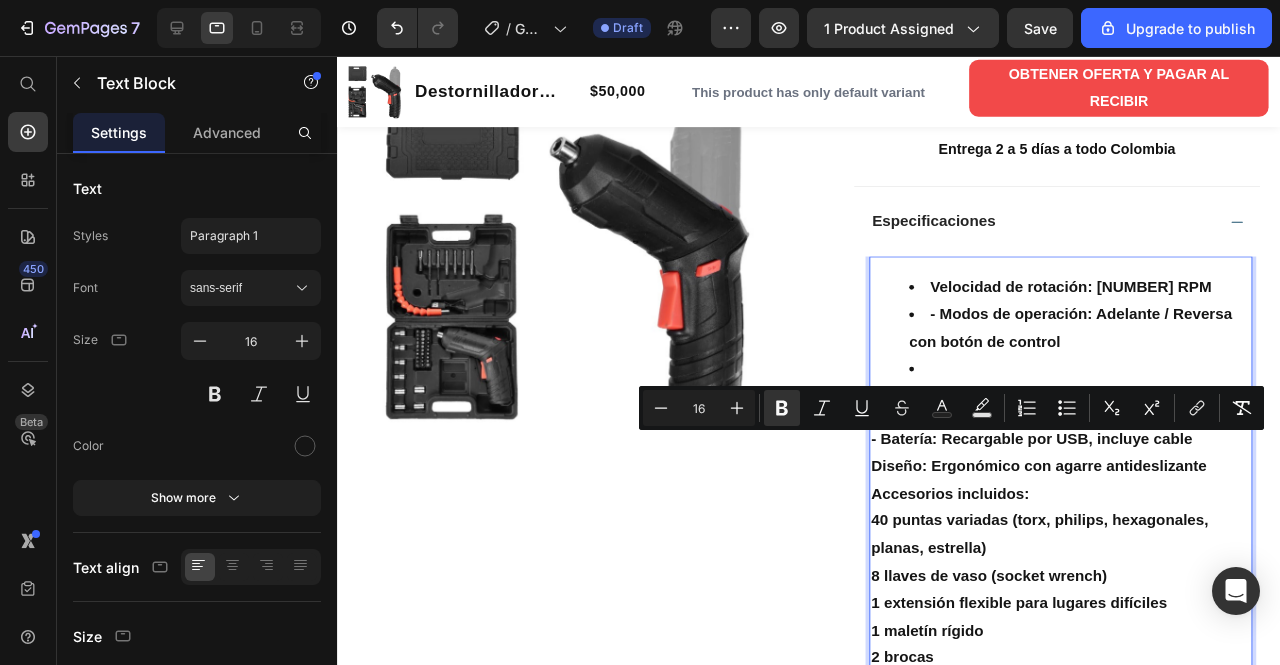 click at bounding box center [1118, 385] 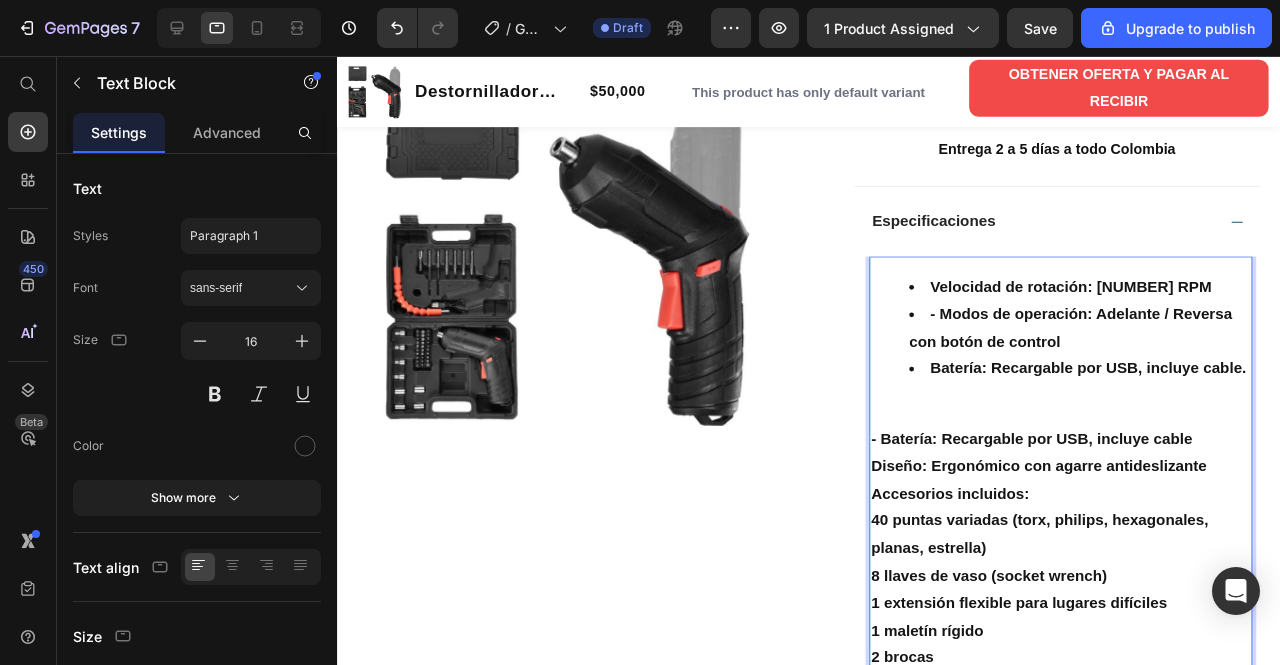 click on "- Modos de operación: Adelante / Reversa con botón de control" at bounding box center (1109, 342) 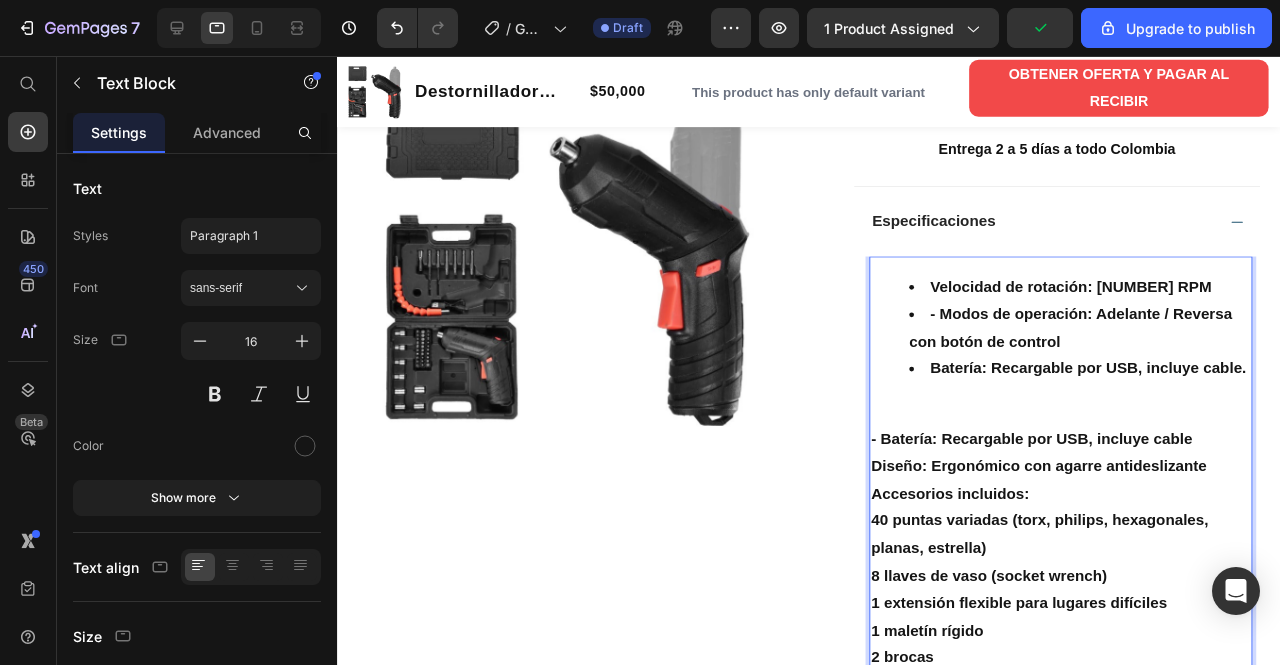 drag, startPoint x: 960, startPoint y: 336, endPoint x: 948, endPoint y: 373, distance: 38.8973 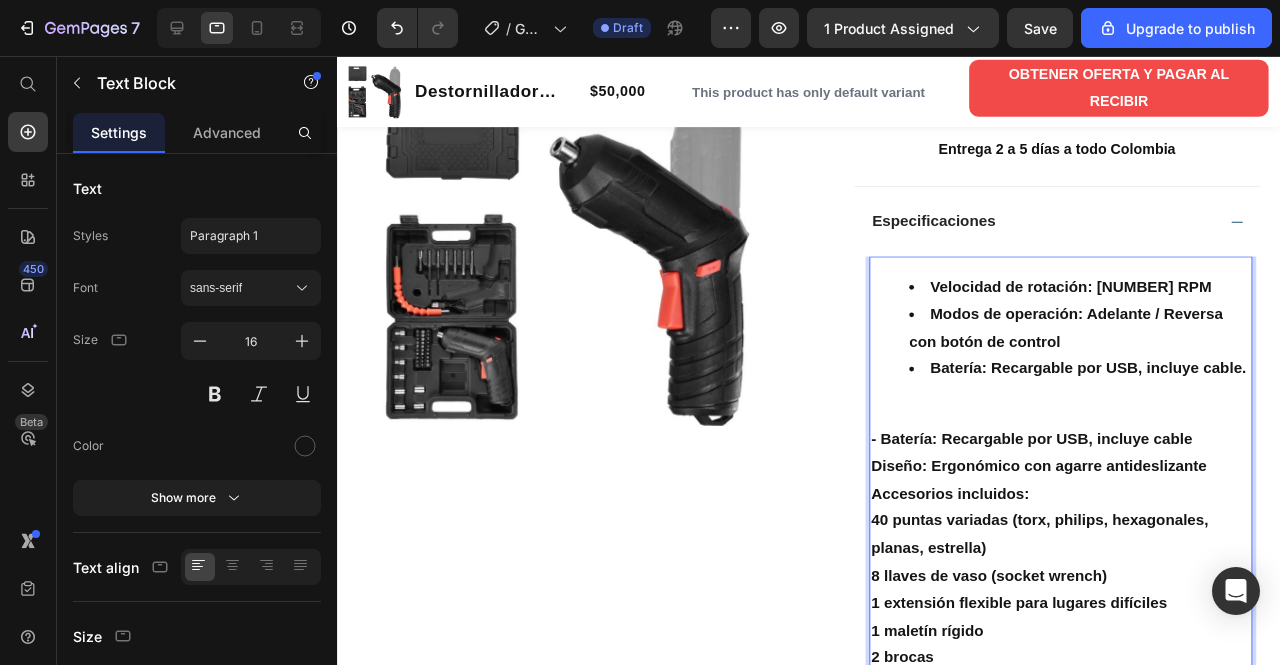 click on "Batería: Recargable por USB, incluye cable." at bounding box center [1127, 384] 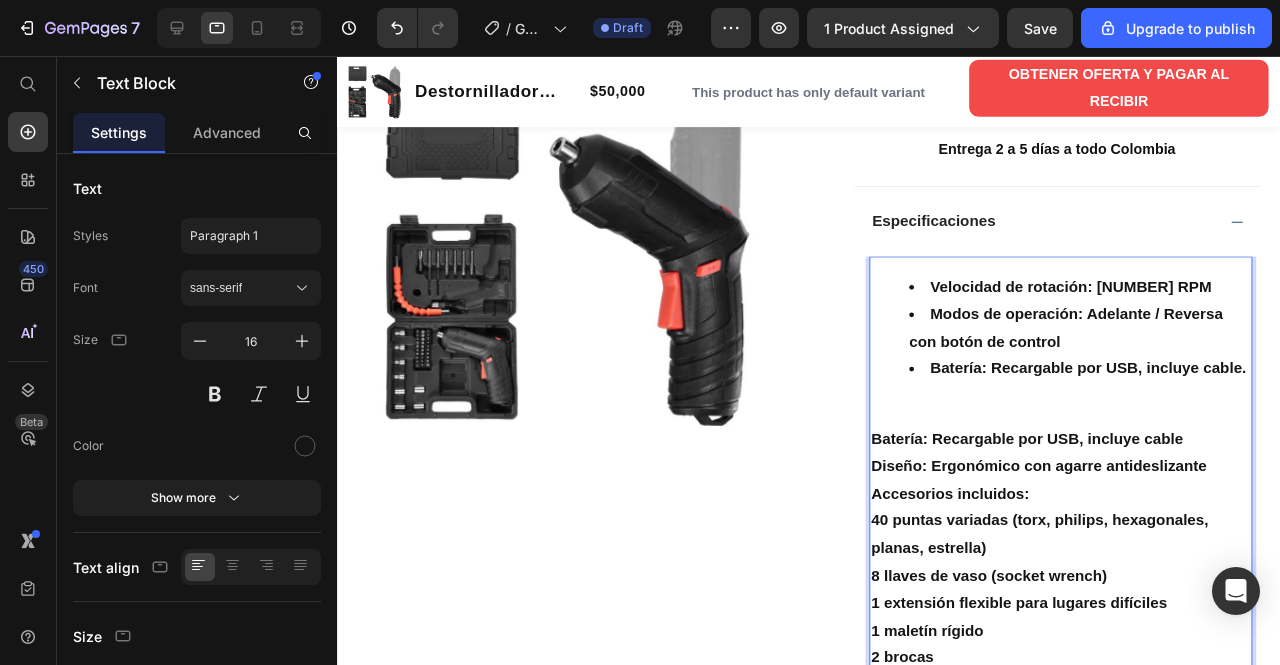 click on "Batería: Recargable por USB, incluye cable" at bounding box center [1098, 459] 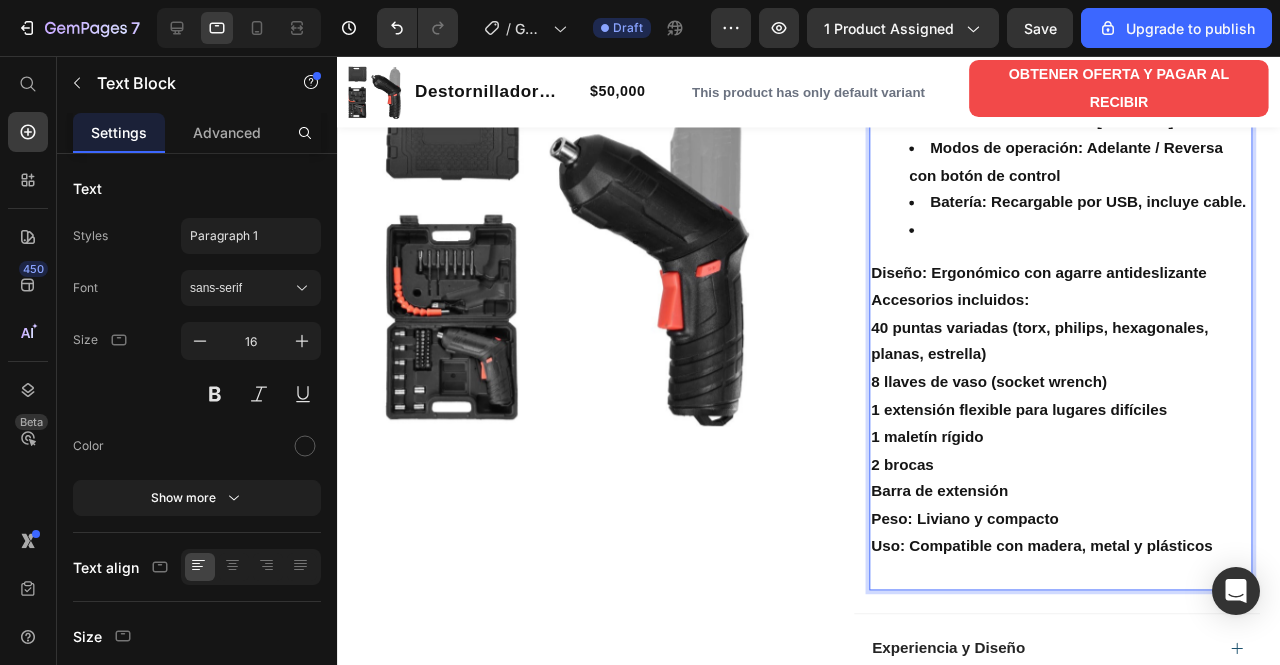 scroll, scrollTop: 807, scrollLeft: 0, axis: vertical 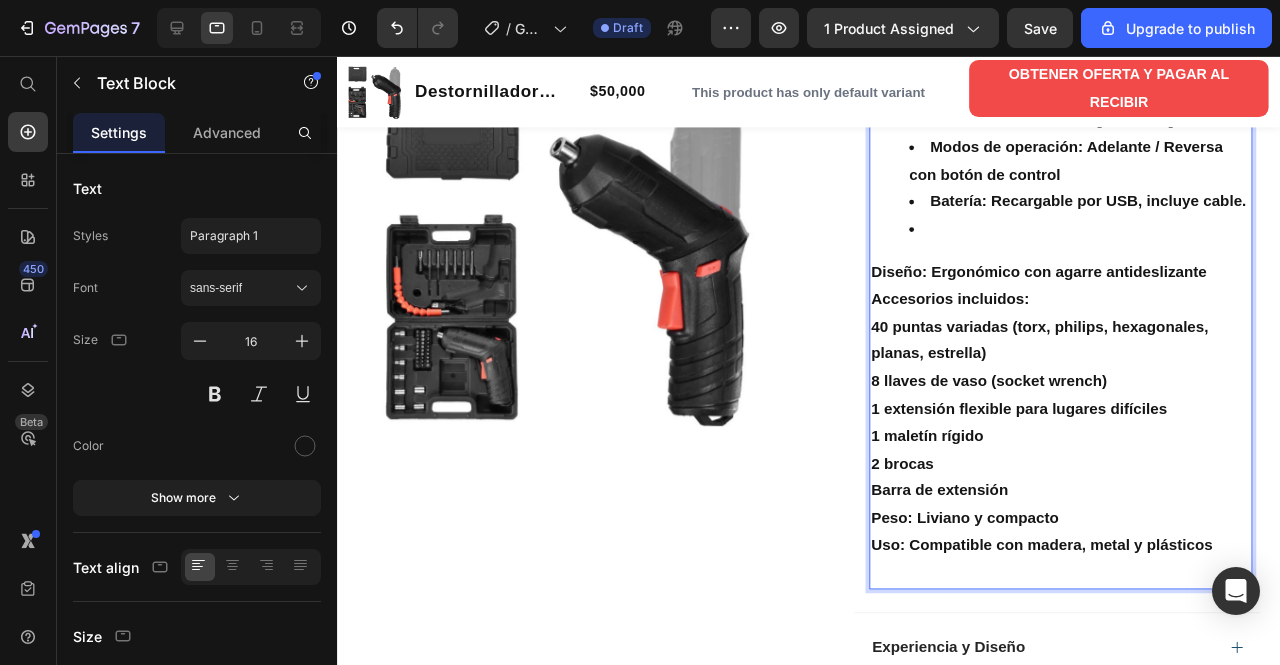 click on "Diseño: Ergonómico con agarre antideslizante" at bounding box center [1075, 282] 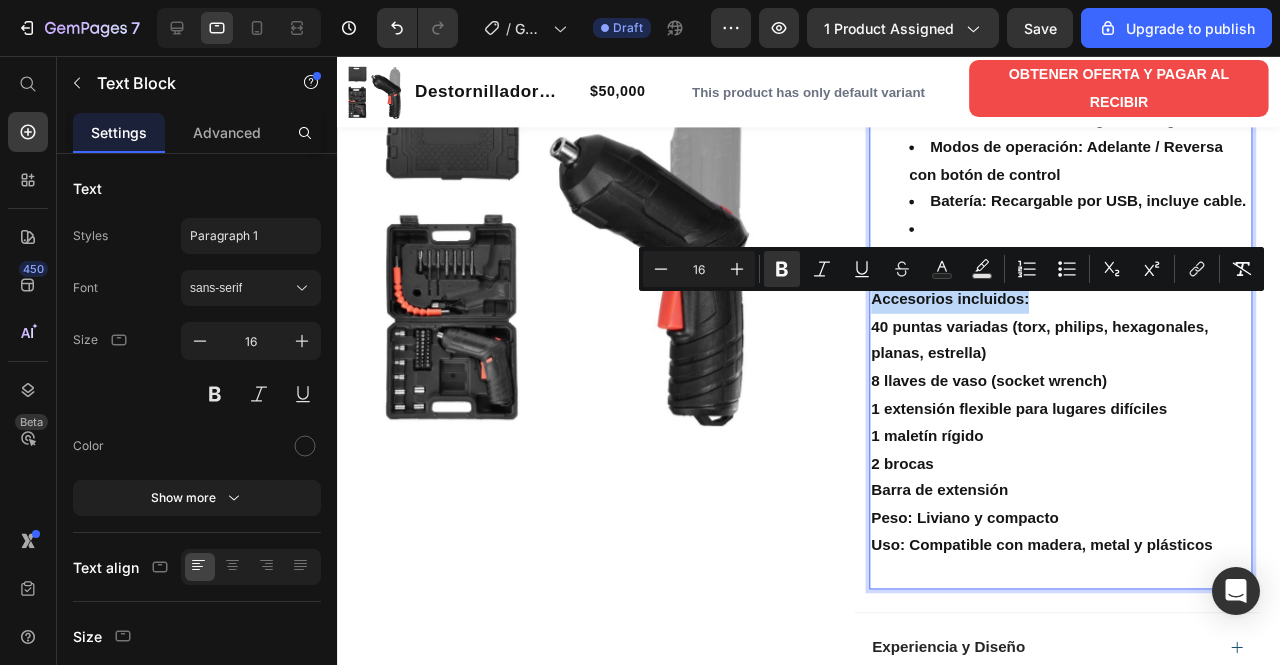 drag, startPoint x: 896, startPoint y: 322, endPoint x: 1058, endPoint y: 360, distance: 166.39711 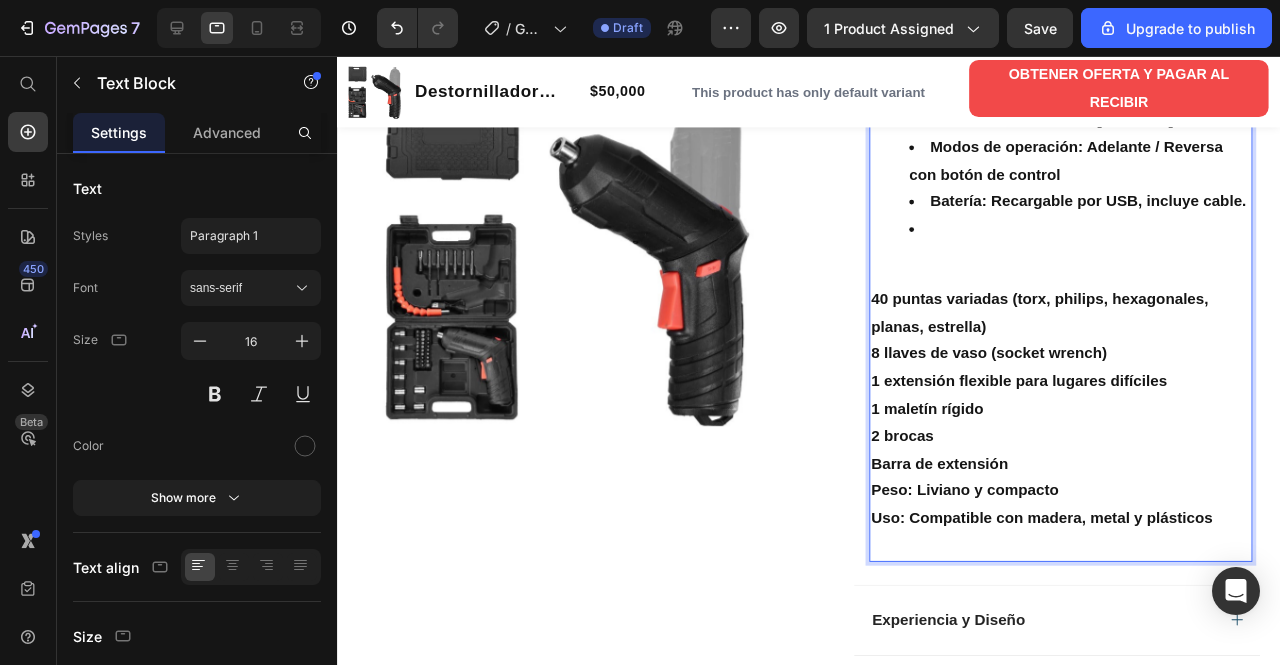 click on "Batería: Recargable por USB, incluye cable." at bounding box center [1118, 209] 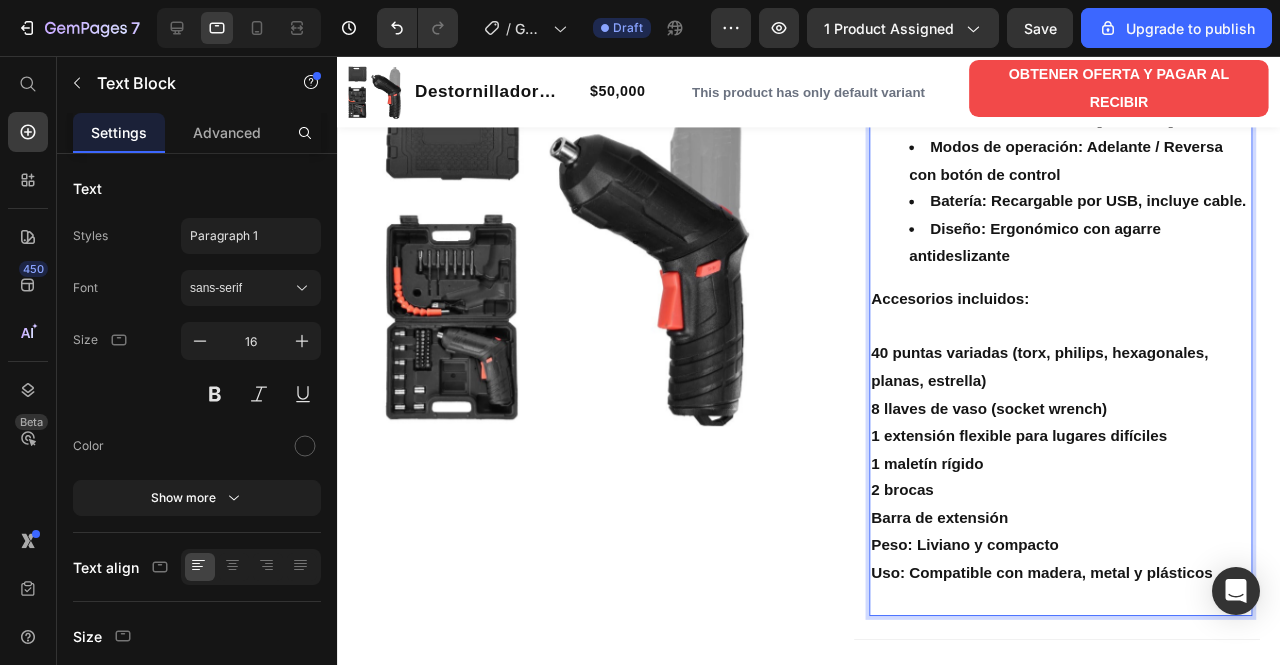 click on "Diseño: Ergonómico con agarre antideslizante" at bounding box center [1118, 253] 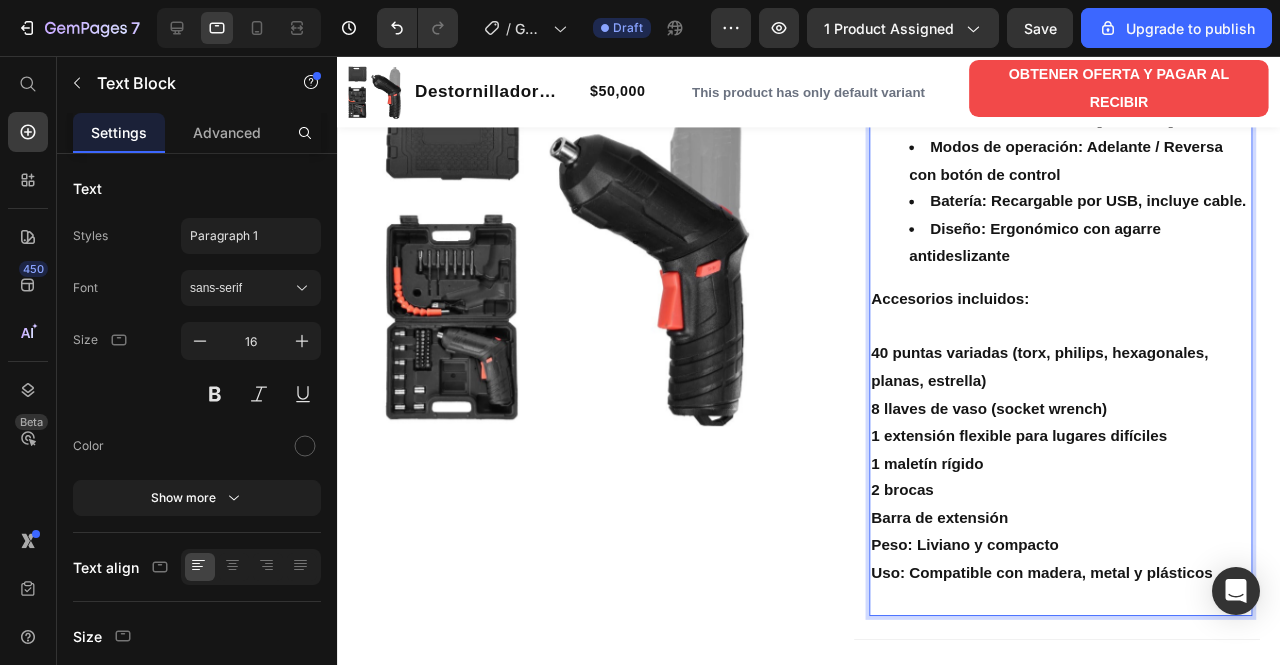 click on "Diseño: Ergonómico con agarre antideslizante" at bounding box center [1118, 253] 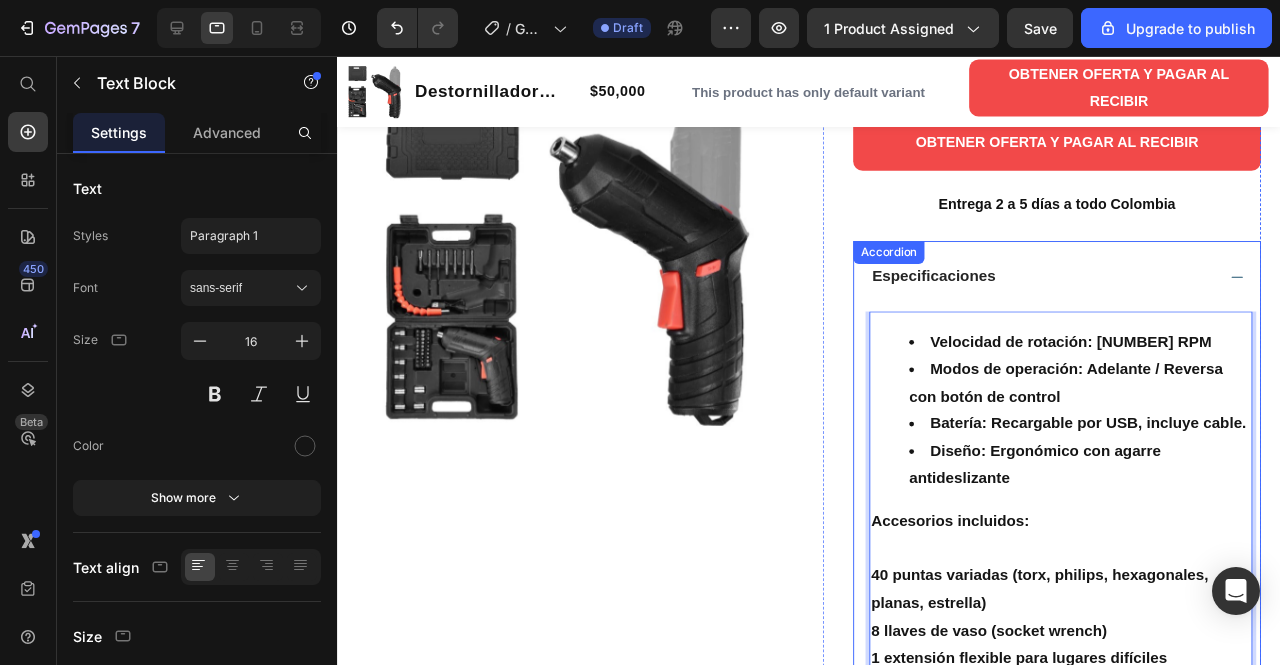 scroll, scrollTop: 572, scrollLeft: 0, axis: vertical 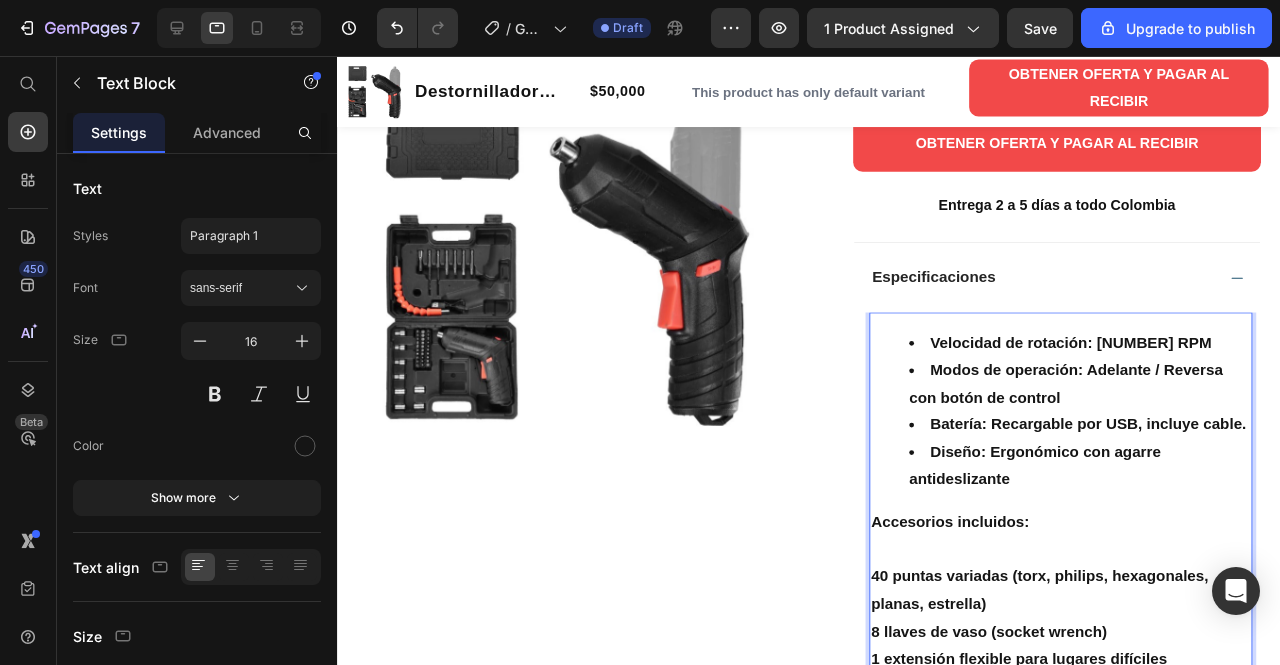 click on "Diseño: Ergonómico con agarre antideslizante" at bounding box center [1071, 487] 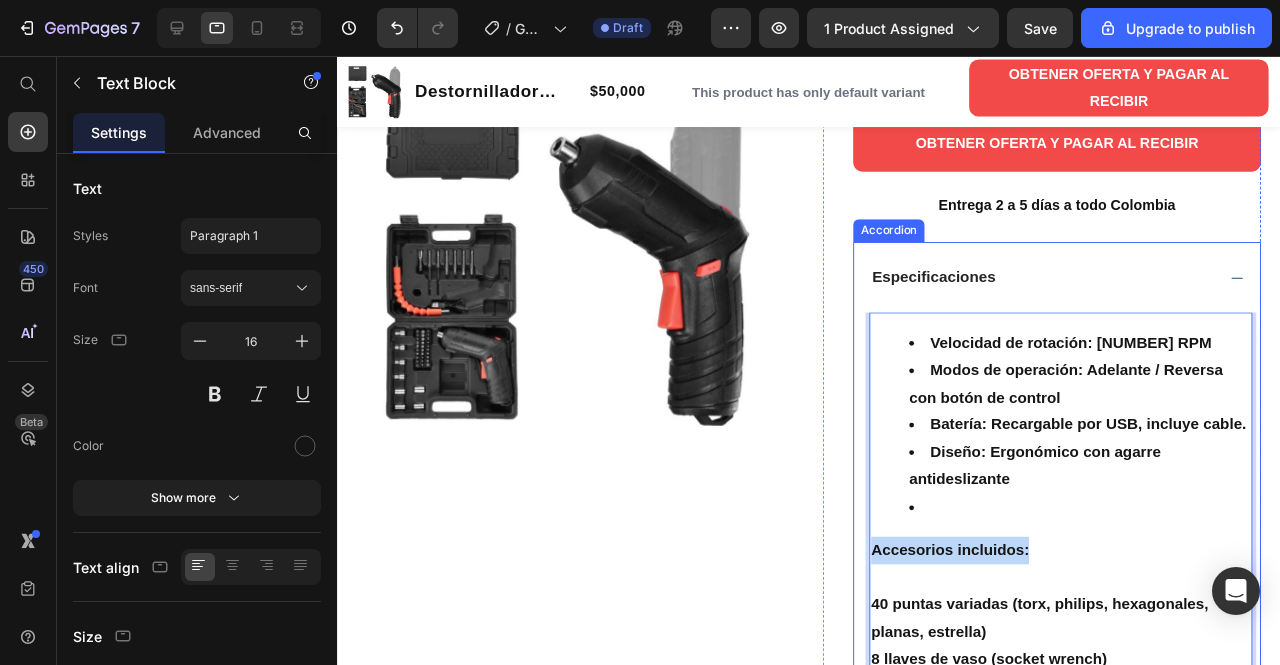 drag, startPoint x: 1087, startPoint y: 611, endPoint x: 889, endPoint y: 613, distance: 198.0101 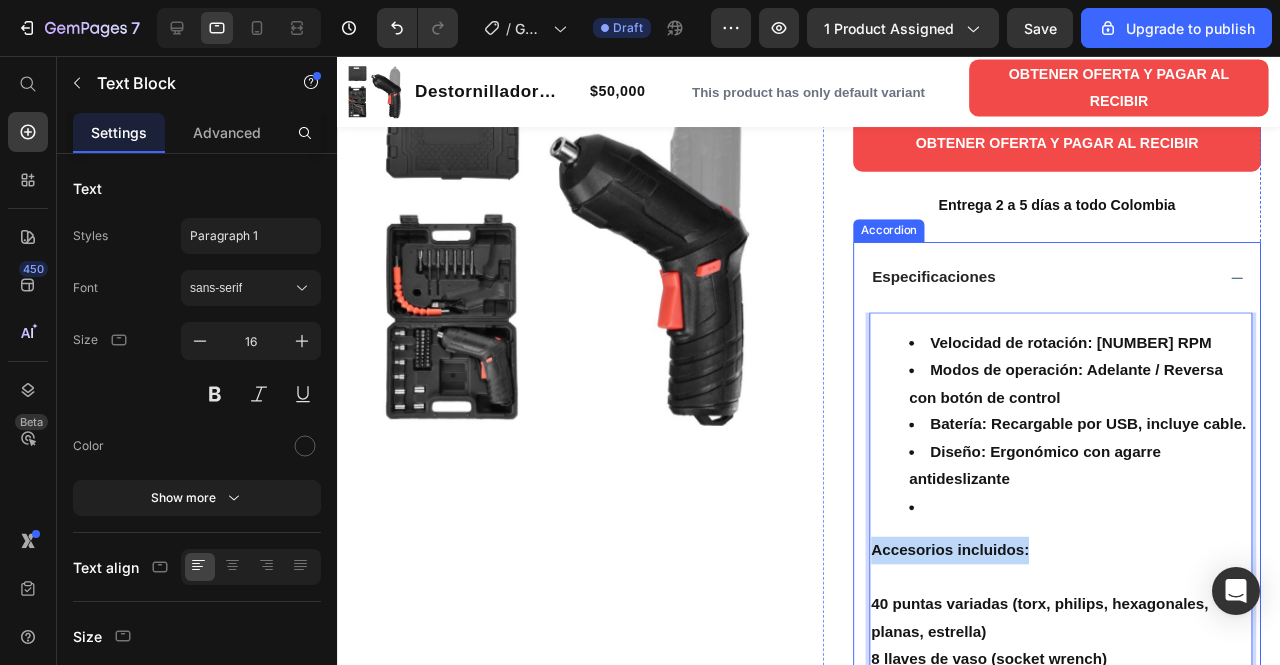 click on "Velocidad de rotación: 200 RPM Modos de operación: Adelante / Reversa con botón de control Batería: Recargable por USB, incluye cable. Diseño: Ergonómico con agarre antideslizante Accesorios incluidos: 40 puntas variadas (torx, philips, hexagonales, planas, estrella) 8 llaves de vaso (socket wrench) 1 extensión flexible para lugares difíciles 1 maletín rígido 2 brocas Barra de extensión Peso: Liviano y compacto Uso: Compatible con madera, metal y plásticos" at bounding box center (1098, 617) 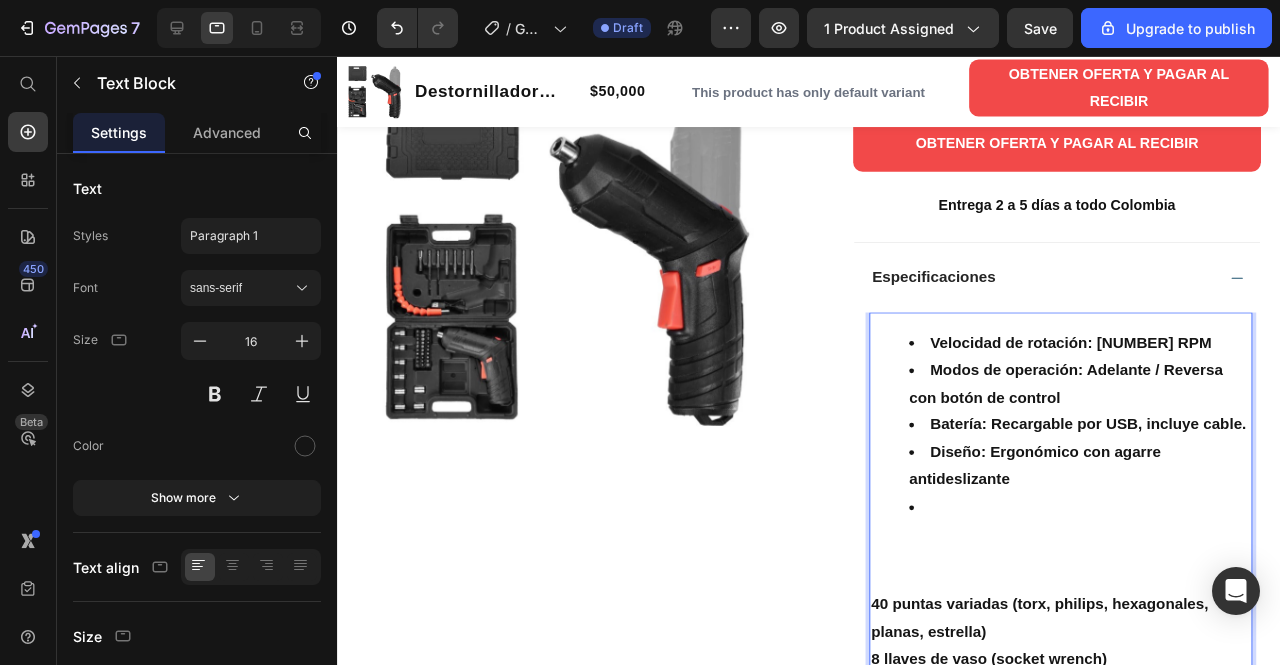 click at bounding box center [1118, 531] 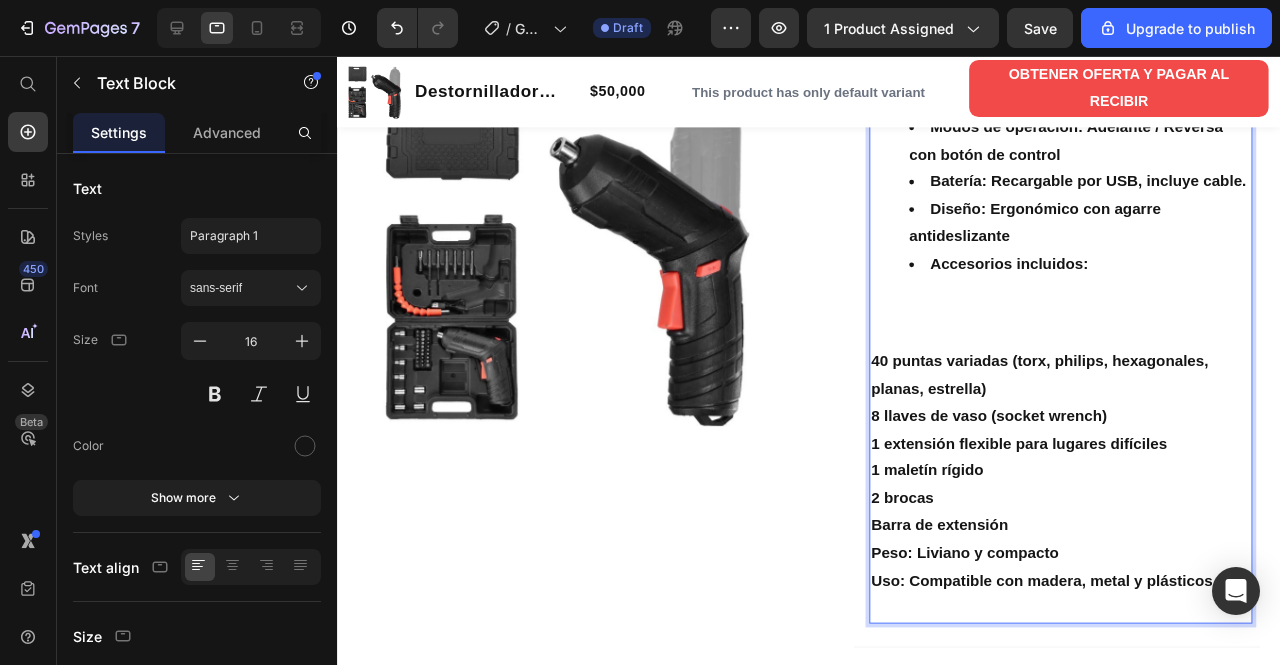 scroll, scrollTop: 824, scrollLeft: 0, axis: vertical 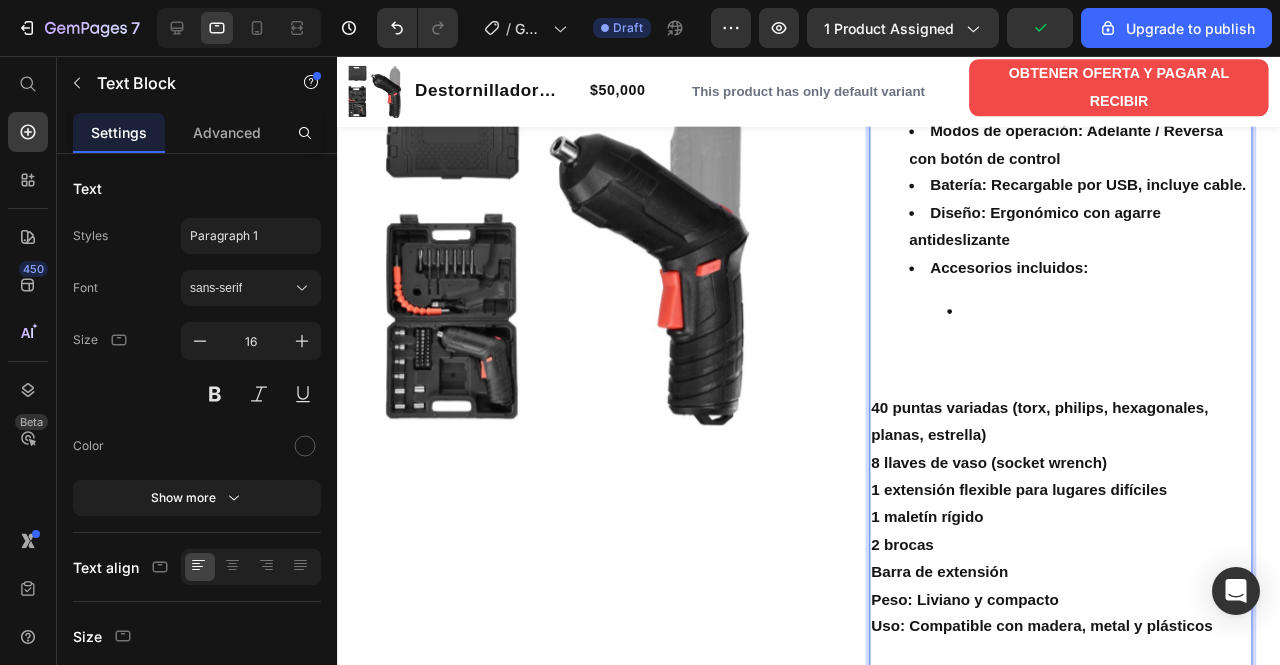 click on "40 puntas variadas (torx, philips, hexagonales, planas, estrella)" at bounding box center [1076, 440] 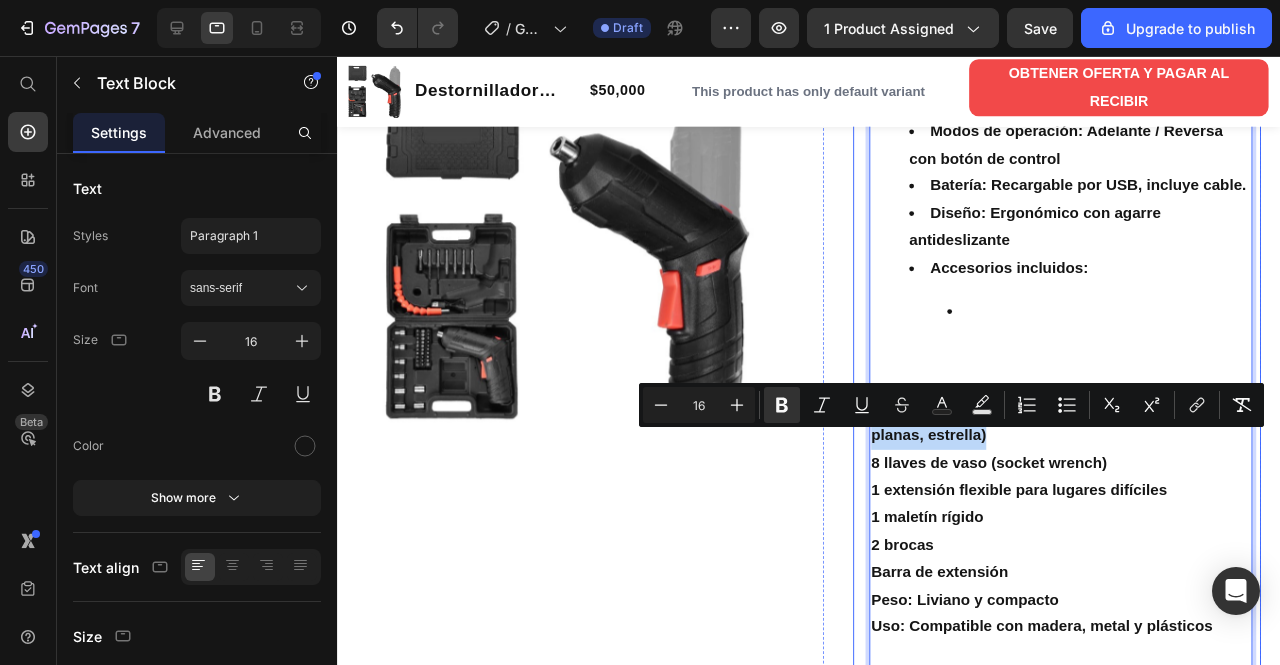drag, startPoint x: 1011, startPoint y: 497, endPoint x: 888, endPoint y: 465, distance: 127.09445 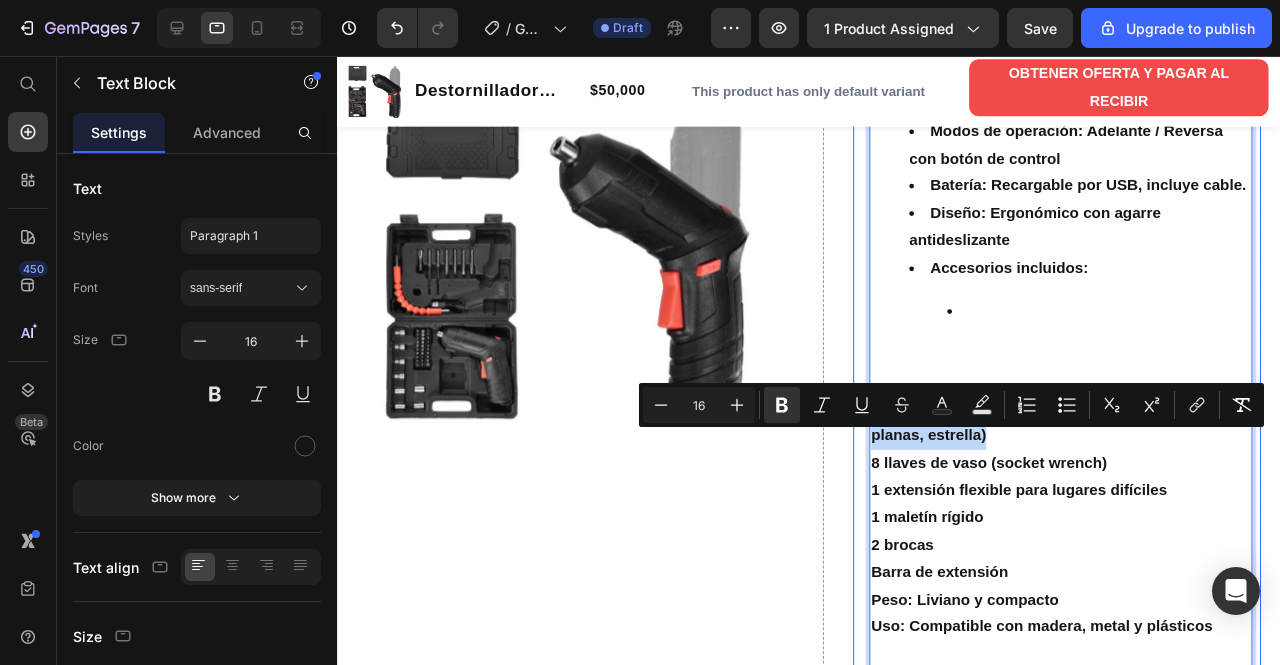 click on "Velocidad de rotación: [NUMBER] RPM Modos de operación: Adelante / Reversa con botón de control Batería: Recargable por USB, incluye cable. Diseño: Ergonómico con agarre antideslizante Accesorios incluidos: 40 puntas variadas (torx, philips, hexagonales, planas, estrella) 8 llaves de vaso (socket wrench) 1 extensión flexible para lugares difíciles 1 maletín rígido 2 brocas Barra de extensión Peso: Liviano y compacto Uso: Compatible con madera, metal y plásticos Text Block   0" at bounding box center [1094, 400] 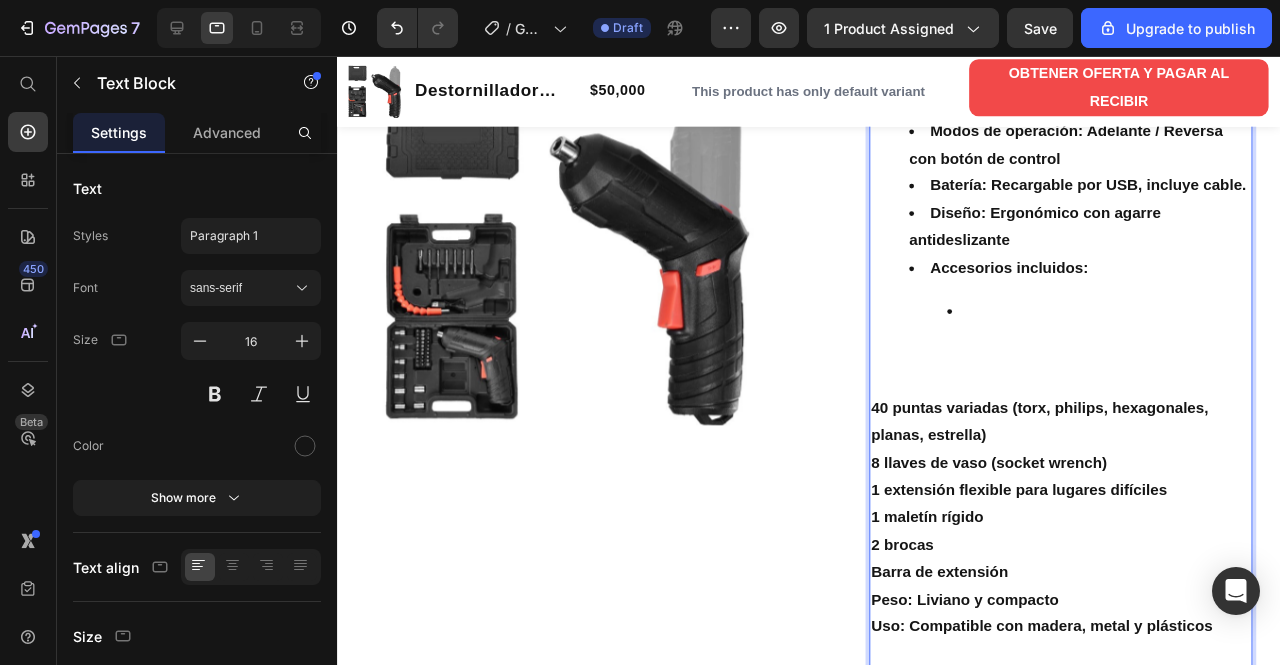 click at bounding box center (1138, 324) 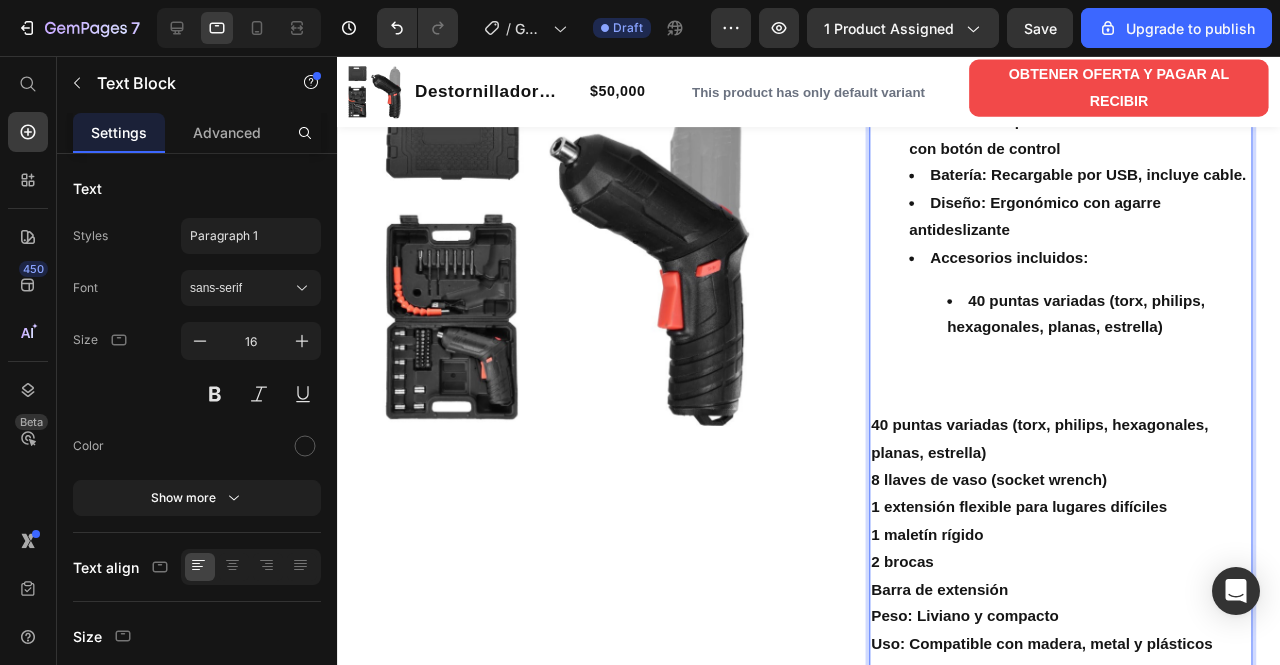scroll, scrollTop: 836, scrollLeft: 0, axis: vertical 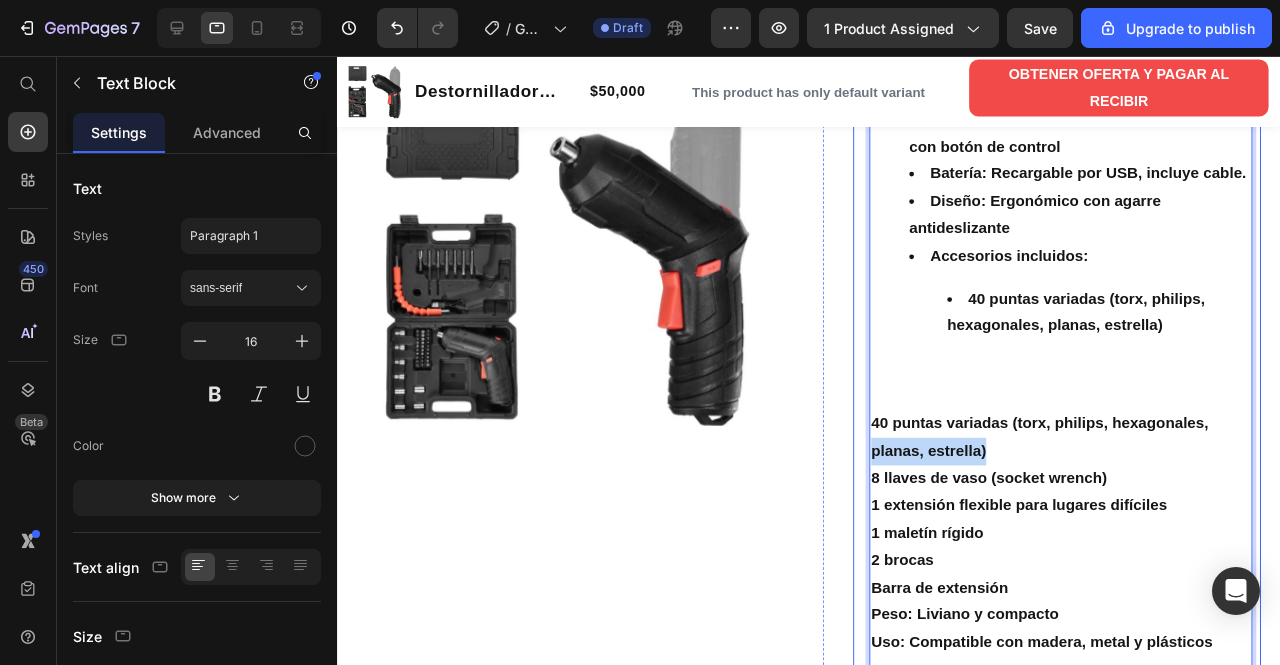 drag, startPoint x: 1026, startPoint y: 500, endPoint x: 886, endPoint y: 500, distance: 140 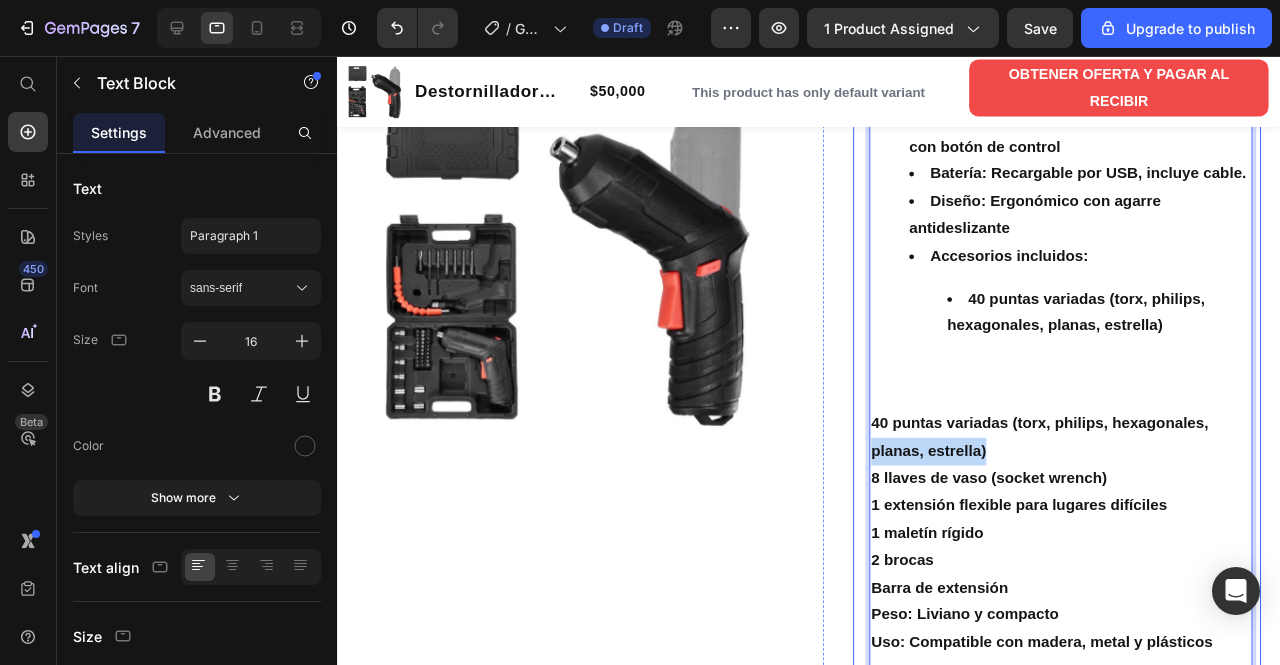 click on "Velocidad de rotación: [NUMBER] RPM Modos de operación: Adelante / Reversa con botón de control Batería: Recargable por USB, incluye cable. Diseño: Ergonómico con agarre antideslizante Accesorios incluidos: 40 puntas variadas (torx, philips, hexagonales, planas, estrella) 40 puntas variadas (torx, philips, hexagonales, planas, estrella) 8 llaves de vaso (socket wrench) 1 extensión flexible para lugares difíciles 1 maletín rígido 2 brocas Barra de extensión Peso: Liviano y compacto Uso: Compatible con madera, metal y plásticos Text Block   0" at bounding box center (1094, 402) 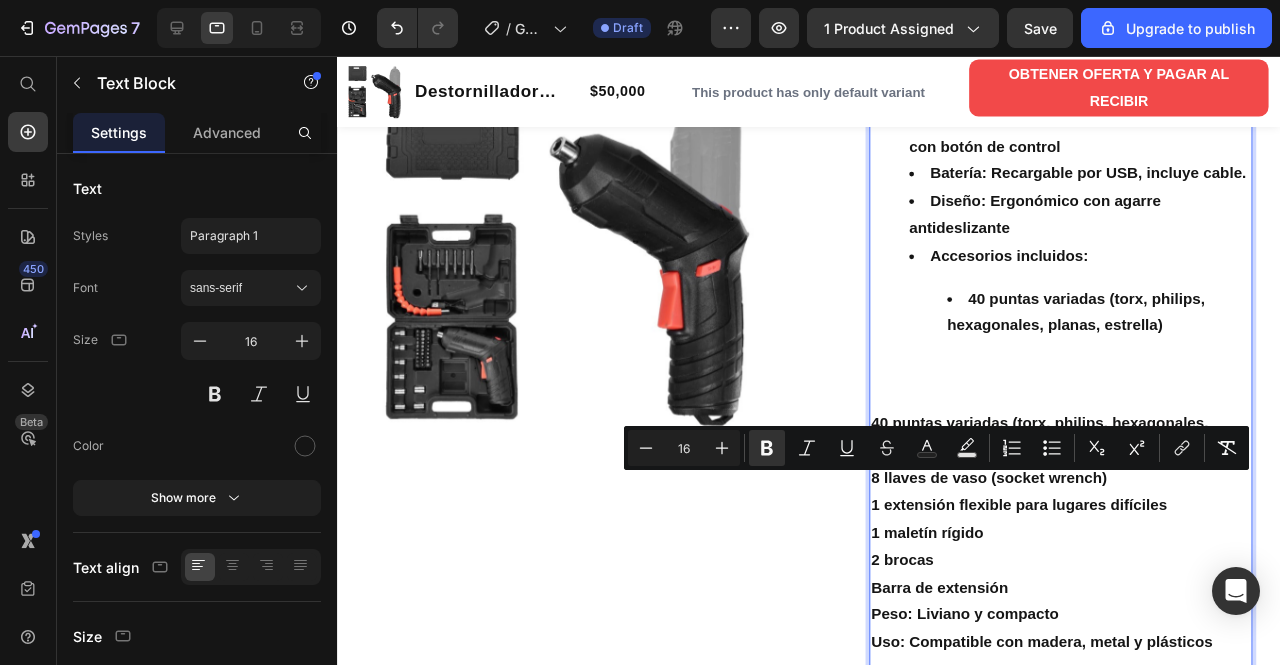 click on "40 puntas variadas (torx, philips, hexagonales, planas, estrella)" at bounding box center (1076, 457) 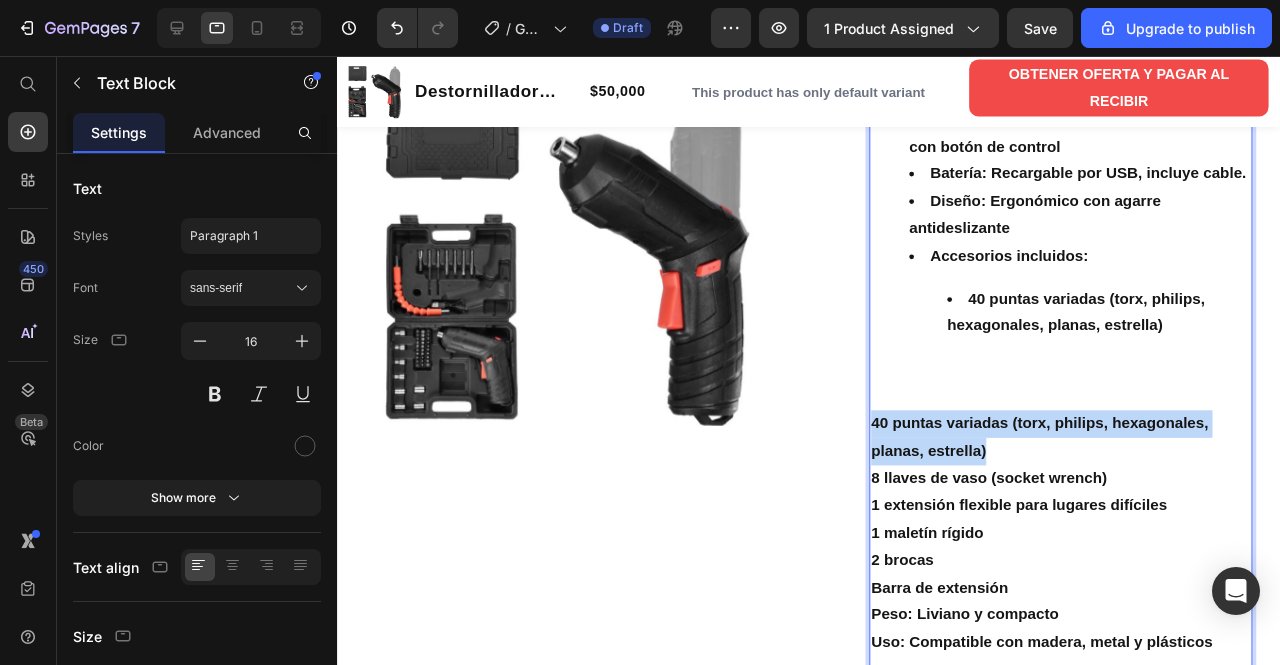 drag, startPoint x: 991, startPoint y: 503, endPoint x: 871, endPoint y: 466, distance: 125.57468 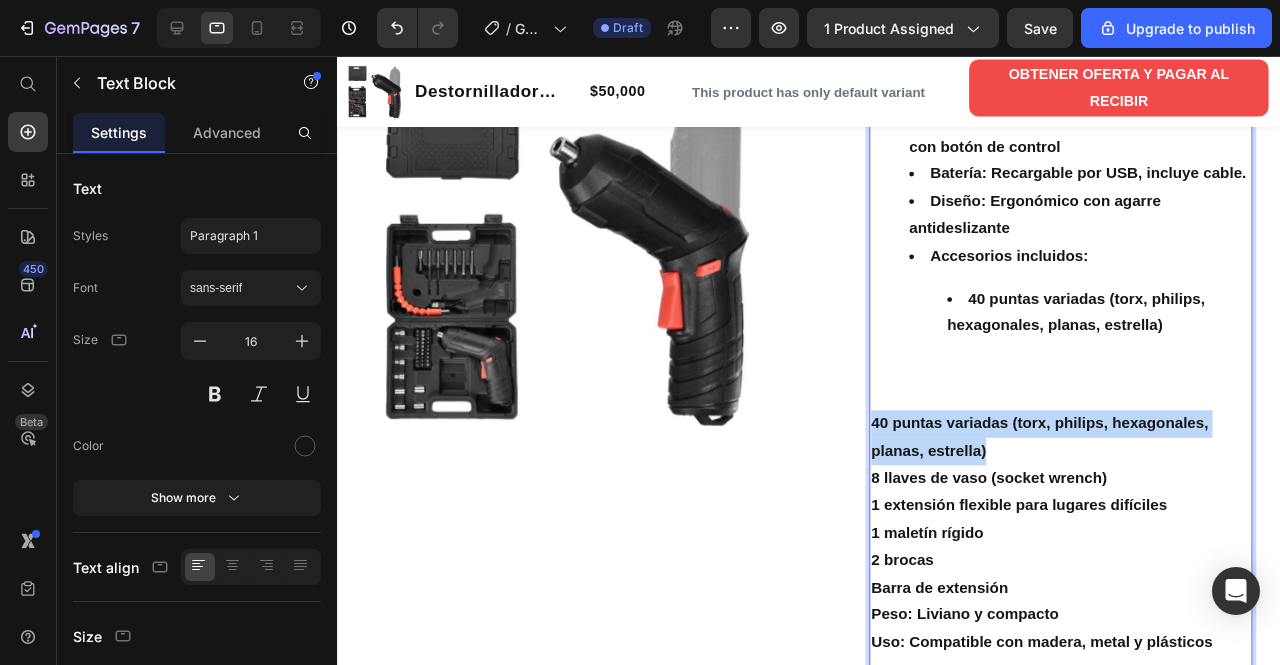 click on "Destornillador inalambrico de 48 piezas Product Title Limited Edition Text Block Icon Icon Icon Icon  Clasificado 4,7 estrellas (217 reseñas) Text Block Icon List 🔥¡CORRE QUE SE ACABA!🔥 Text Block Row  ¡Por tiempo limitado! Aprovecha esta oferta 🔥HASTA 36% OFF 🔖  HOT SALE Text Block Destornillador Eléctrico Inalámbrico 48 en 1 Diseñado para facilitarte cualquier reparación, el destornillador eléctrico inalámbrico de precisión es la herramienta que todo hogar necesita. Con doble modo de rotación, 200 RPM de potencia y más de 40 puntas intercambiables, puedes ajustar, ensamblar y reparar sin esfuerzo, con la versatilidad y control que solo una herramienta profesional ofrece. Text Block Kaching Bundles Kaching Bundles OBTENER OFERTA Y PAGAR AL RECIBIR Button Entrega 2 a 5 días a todo Colombia Text Block Row
Especificaciones Velocidad de rotación: 200 RPM Modos de operación: Adelante / Reversa con botón de control Accesorios incluidos:   0" at bounding box center (1078, 190) 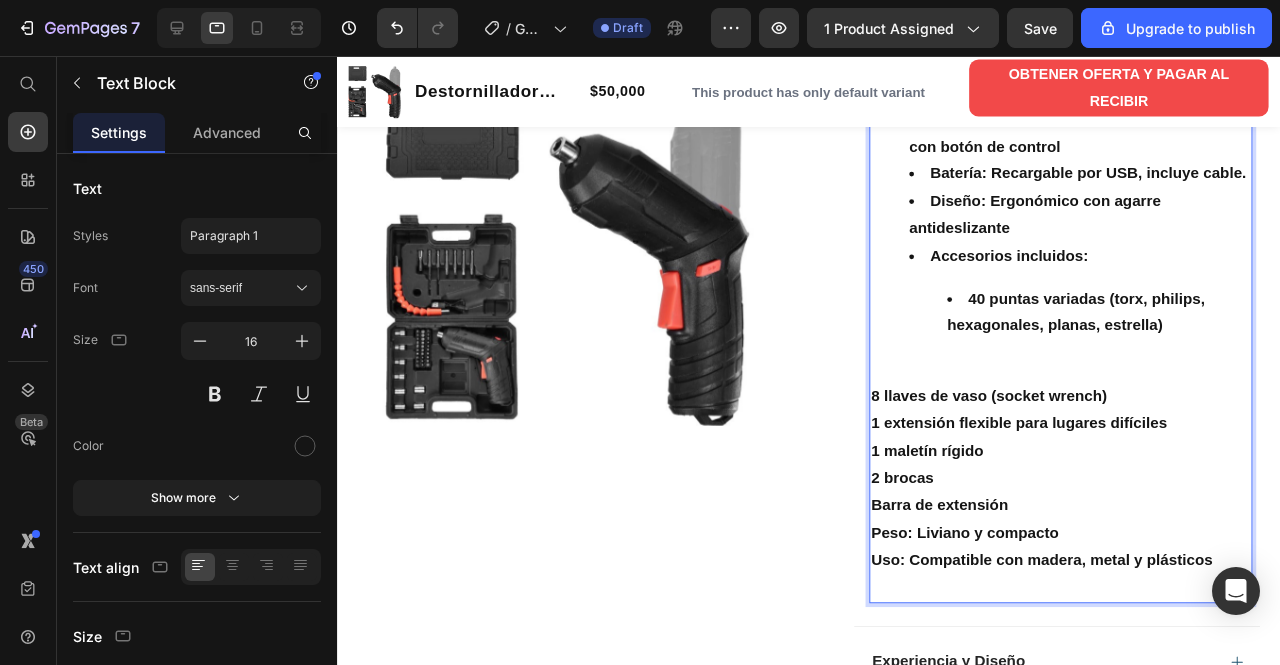 click on "Velocidad de rotación: 200 RPM Modos de operación: Adelante / Reversa con botón de control Batería: Recargable por USB, incluye cable. Diseño: Ergonómico con agarre antideslizante Accesorios incluidos: 40 puntas variadas (torx, philips, hexagonales, planas, estrella) 8 llaves de vaso (socket wrench) 1 extensión flexible para lugares difíciles 1 maletín rígido 2 brocas Barra de extensión Peso: Liviano y compacto Uso: Compatible con madera, metal y plásticos" at bounding box center [1098, 347] 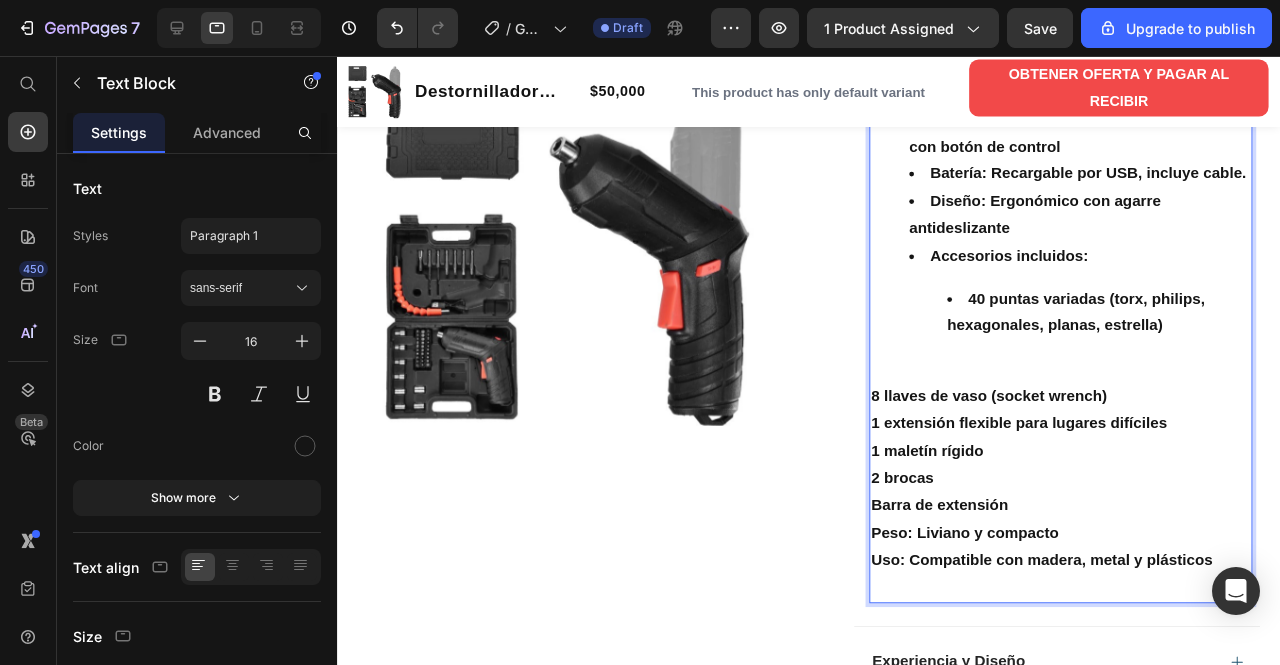 click on "40 puntas variadas (torx, philips, hexagonales, planas, estrella)" at bounding box center [1138, 327] 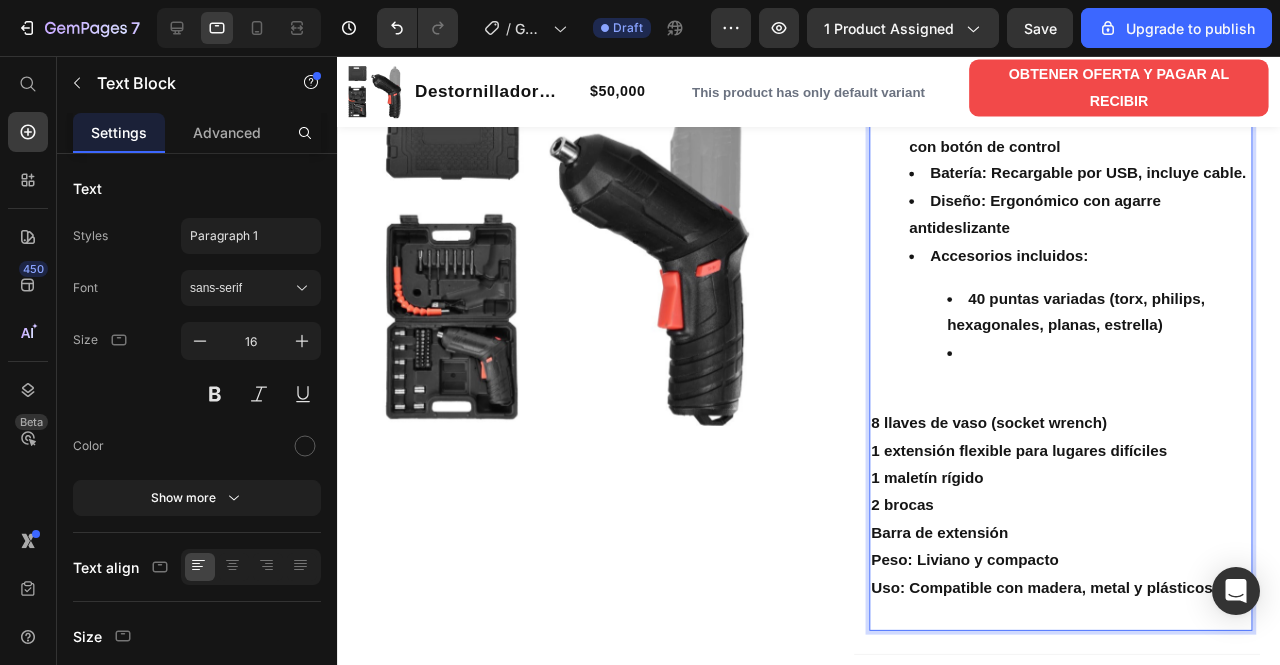 click on "8 llaves de vaso (socket wrench)" at bounding box center (1098, 443) 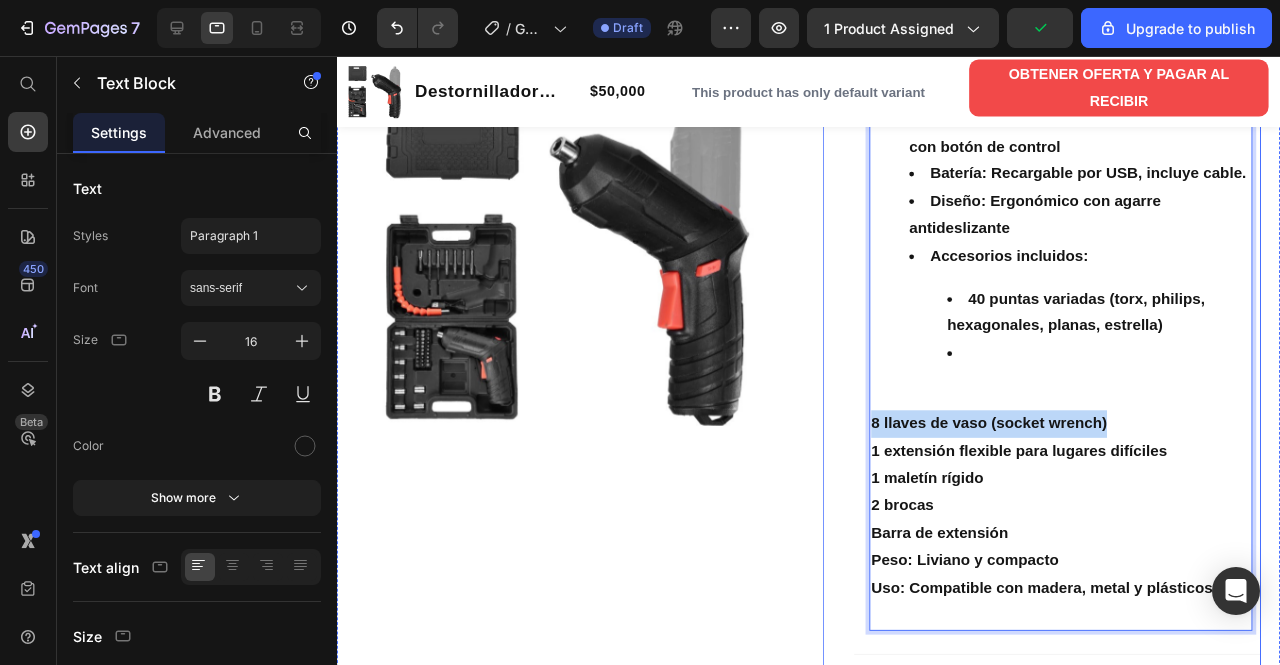 drag, startPoint x: 1152, startPoint y: 486, endPoint x: 861, endPoint y: 475, distance: 291.20782 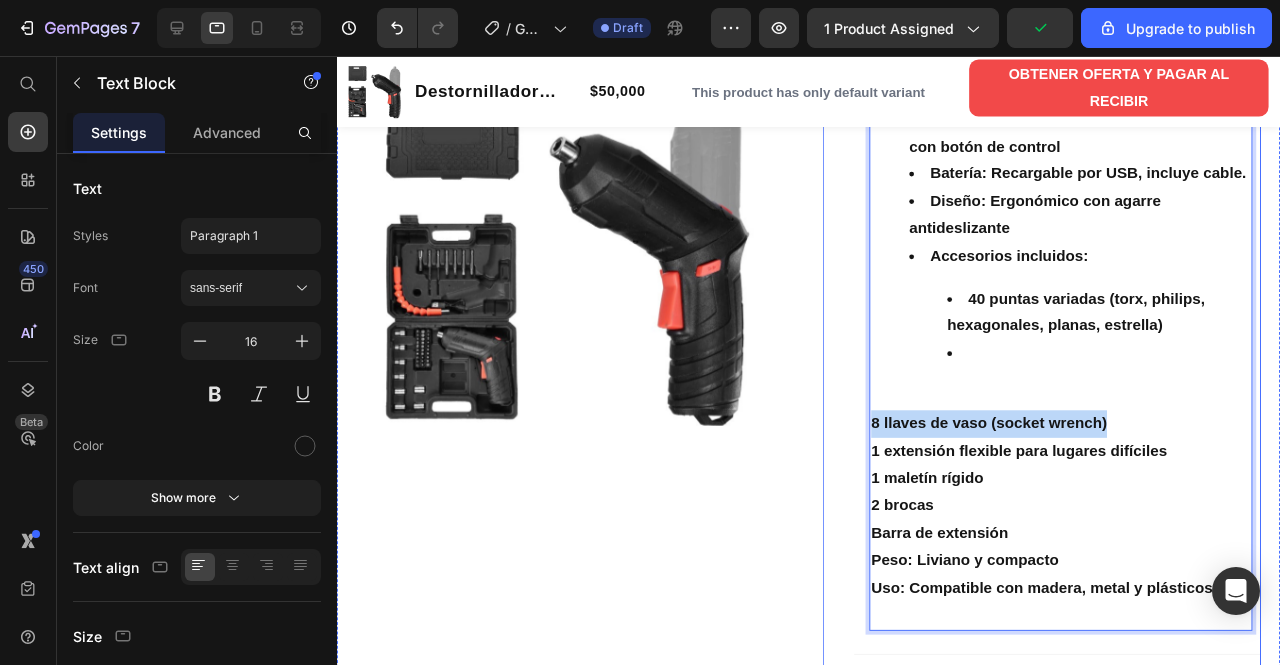 click on "Destornillador inalambrico de 48 piezas Product Title Limited Edition Text Block Icon Icon Icon Icon  Clasificado 4,7 estrellas (217 reseñas) Text Block Icon List 🔥¡CORRE QUE SE ACABA!🔥 Text Block Row  ¡Por tiempo limitado! Aprovecha esta oferta 🔥HASTA 36% OFF 🔖  HOT SALE Text Block Destornillador Eléctrico Inalámbrico 48 en 1 Diseñado para facilitarte cualquier reparación, el destornillador eléctrico inalámbrico de precisión es la herramienta que todo hogar necesita. Con doble modo de rotación, 200 RPM de potencia y más de 40 puntas intercambiables, puedes ajustar, ensamblar y reparar sin esfuerzo, con la versatilidad y control que solo una herramienta profesional ofrece. Text Block Kaching Bundles Kaching Bundles OBTENER OFERTA Y PAGAR AL RECIBIR Button Entrega 2 a 5 días a todo Colombia Text Block Row
Especificaciones Velocidad de rotación: 200 RPM Modos de operación: Adelante / Reversa con botón de control Accesorios incluidos:   0" at bounding box center (1078, 162) 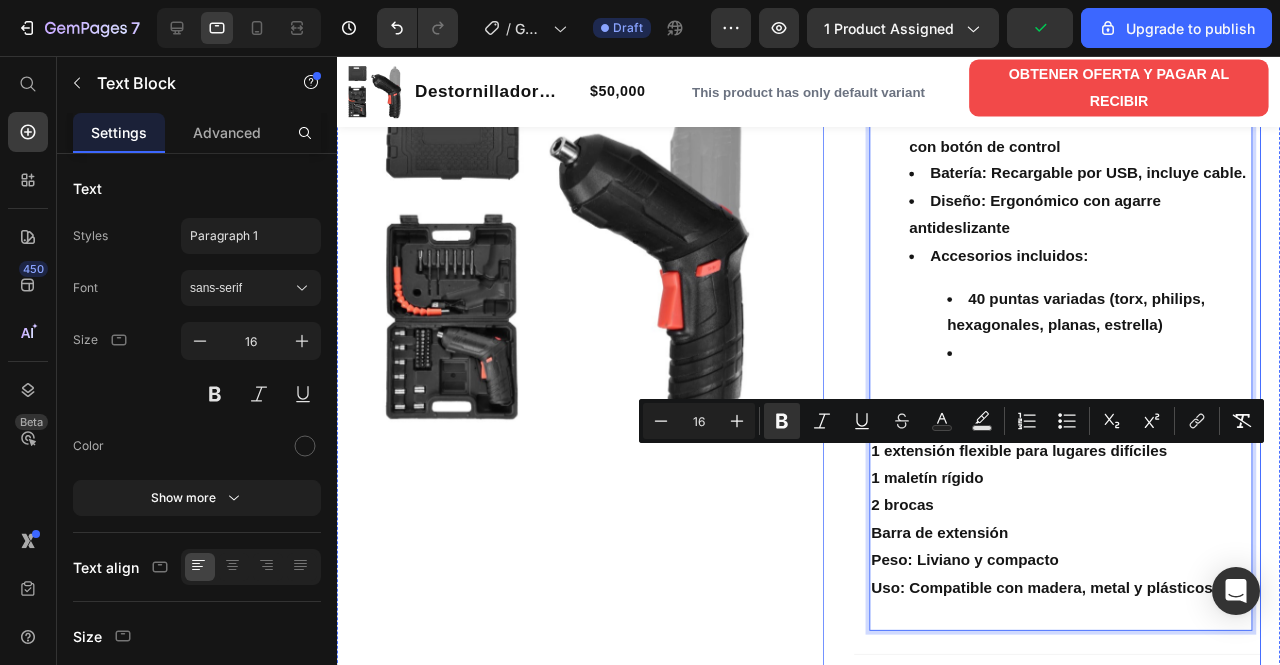 copy on "8 llaves de vaso (socket wrench)" 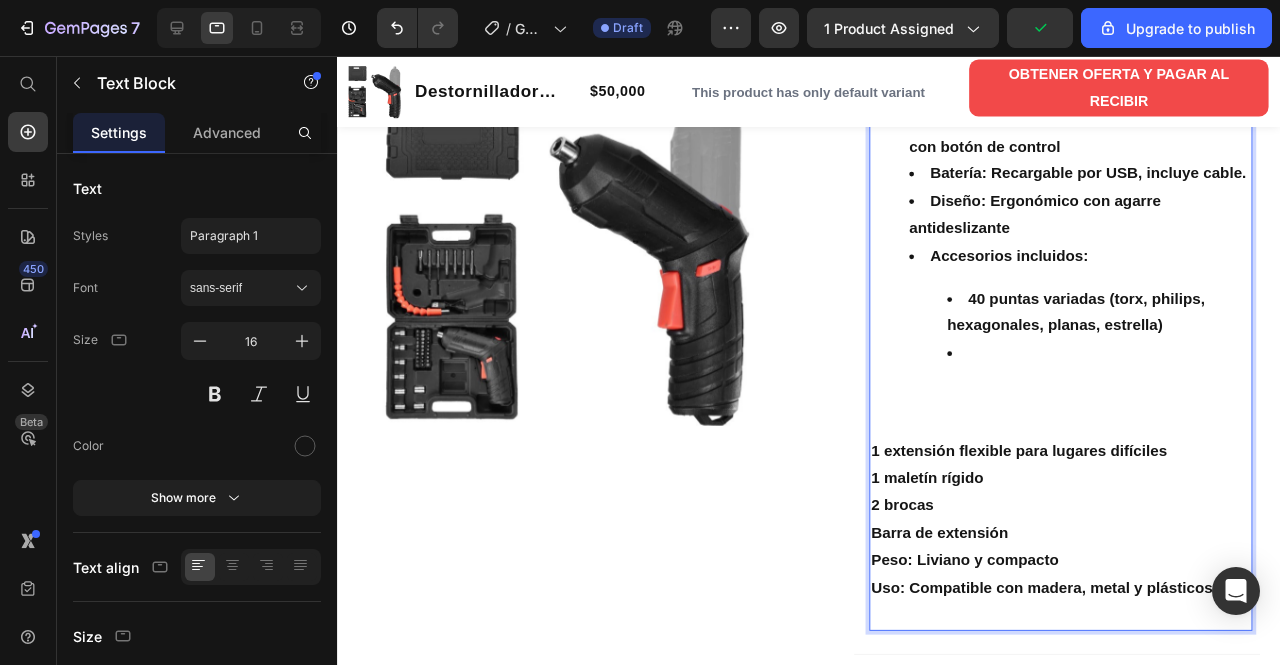 click at bounding box center (1138, 369) 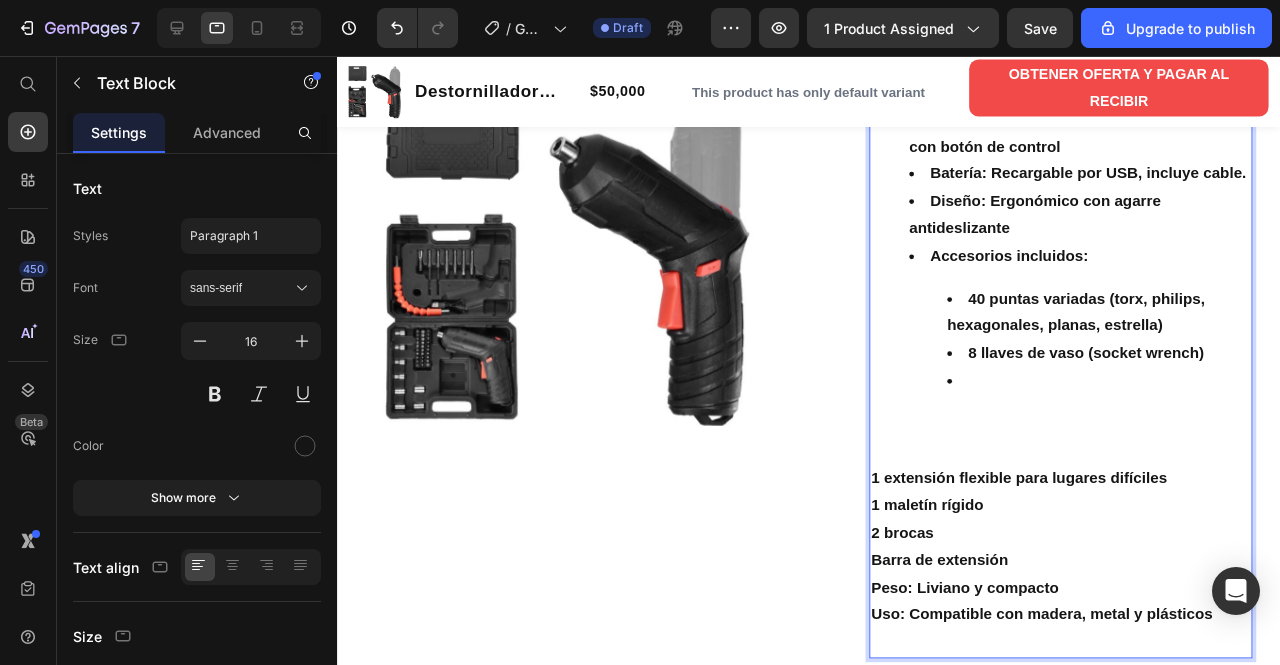 click on "1 extensión flexible para lugares difíciles" at bounding box center [1098, 500] 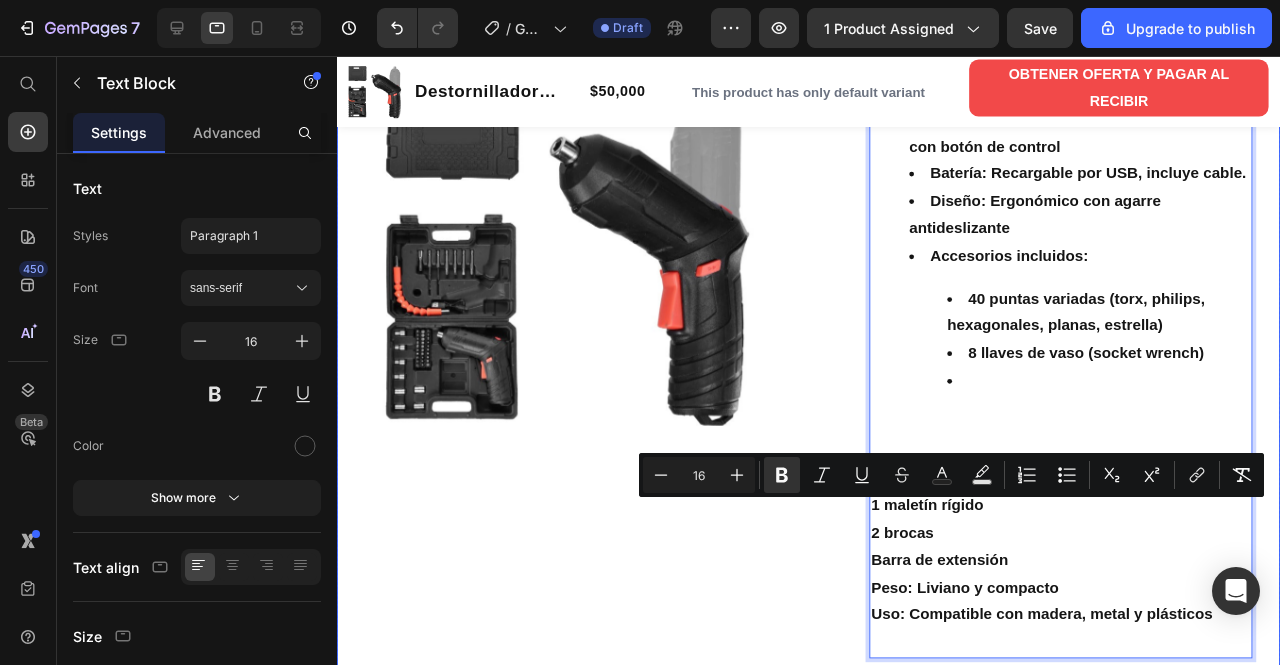 drag, startPoint x: 1204, startPoint y: 536, endPoint x: 832, endPoint y: 531, distance: 372.0336 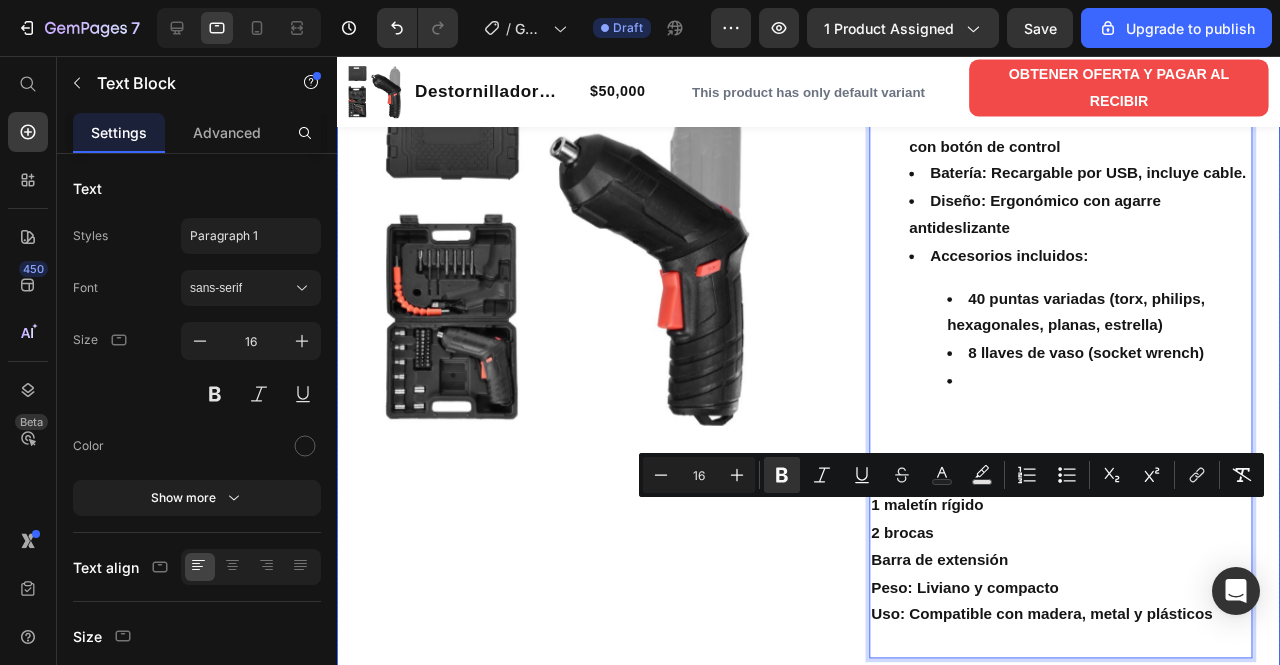 click on "Product Images Row Destornillador inalambrico de 48 piezas Product Title Limited Edition Text Block Icon Icon Icon Icon  Clasificado 4,7 estrellas ([NUMBER] reseñas) Text Block Icon List 🔥¡CORRE QUE SE ACABA!🔥 Text Block Row  ¡Por tiempo limitado! Aprovecha esta oferta 🔥HASTA 36% OFF 🔖  HOT SALE Text Block Destornillador Eléctrico Inalámbrico 48 en 1 Diseñado para facilitarte cualquier reparación, el destornillador eléctrico inalámbrico de precisión es la herramienta que todo hogar necesita. Con doble modo de rotación, [NUMBER] RPM de potencia y más de 40 puntas intercambiables, puedes ajustar, ensamblar y reparar sin esfuerzo, con la versatilidad y control que solo una herramienta profesional ofrece. Text Block Kaching Bundles Kaching Bundles OBTENER OFERTA Y PAGAR AL RECIBIR Button Entrega [NUMBER] a [NUMBER] días a todo [COUNTRY] Text Block Row
Especificaciones Velocidad de rotación: [NUMBER] RPM Modos de operación: Adelante / Reversa con botón de control   0 Row" at bounding box center (833, 152) 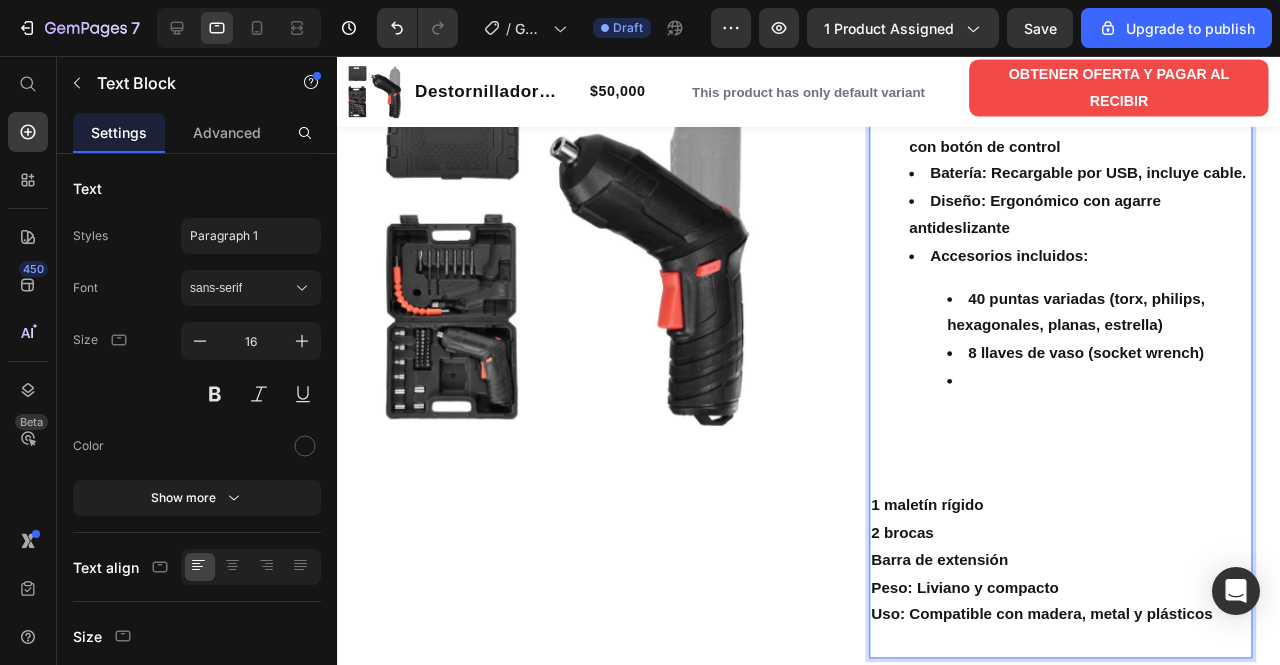 click at bounding box center [1138, 398] 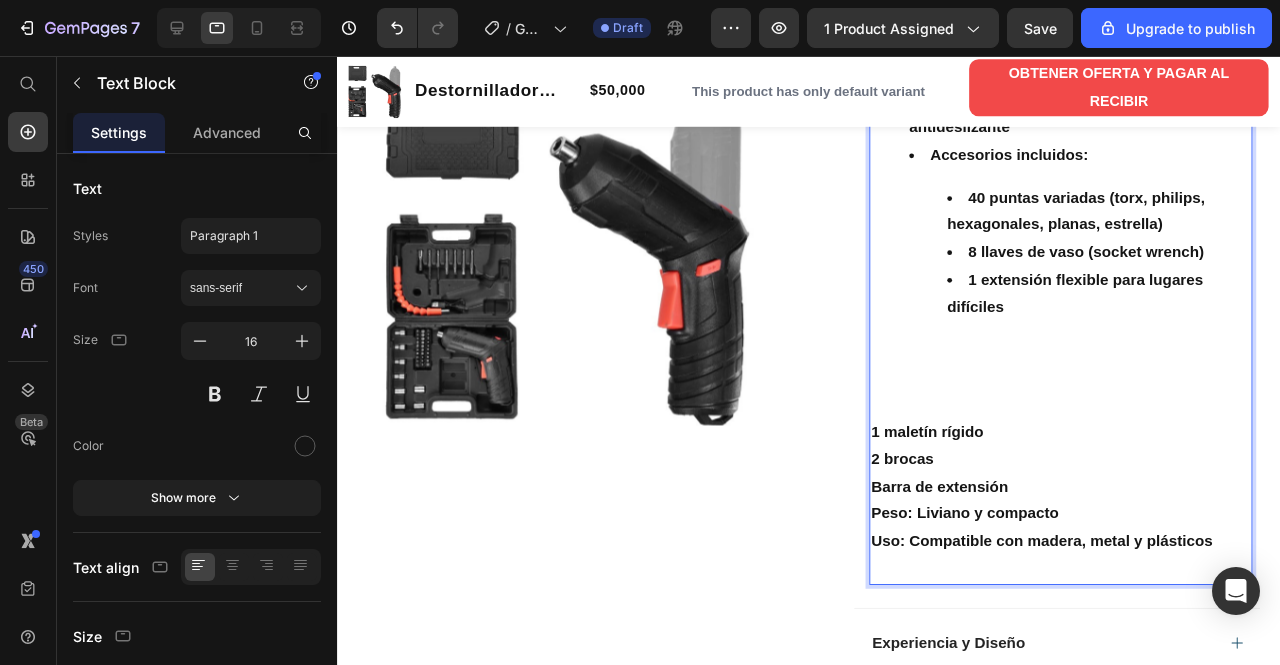 scroll, scrollTop: 944, scrollLeft: 0, axis: vertical 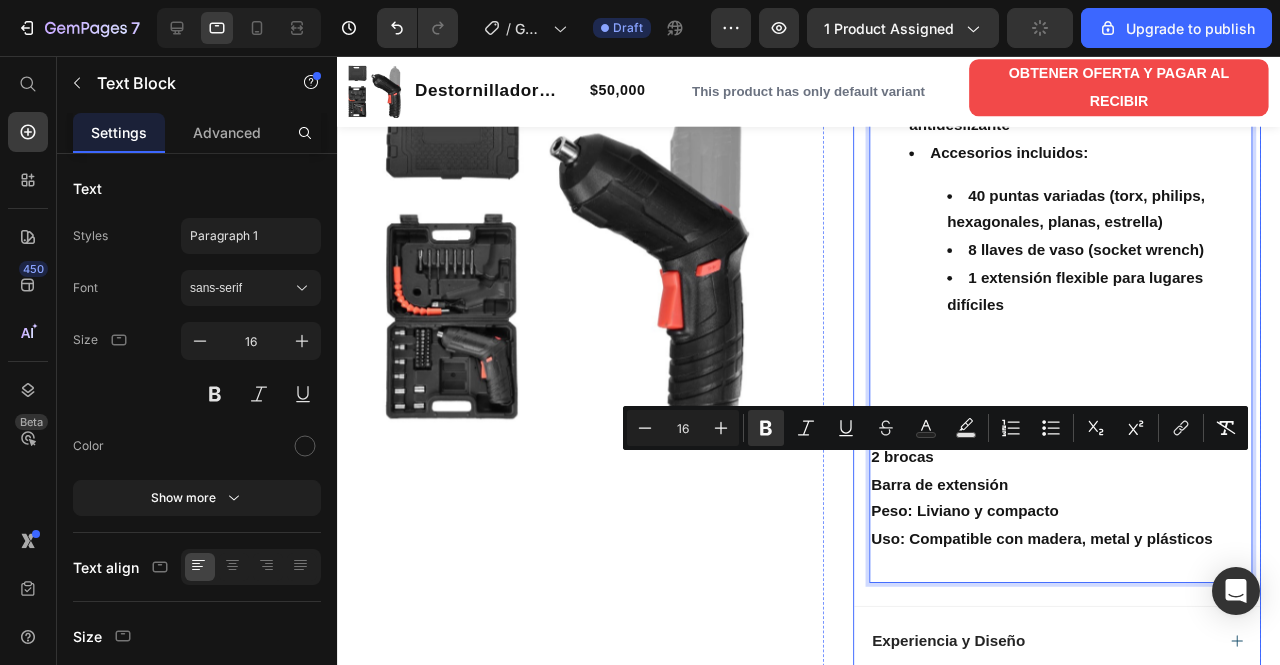 drag, startPoint x: 1017, startPoint y: 489, endPoint x: 889, endPoint y: 482, distance: 128.19127 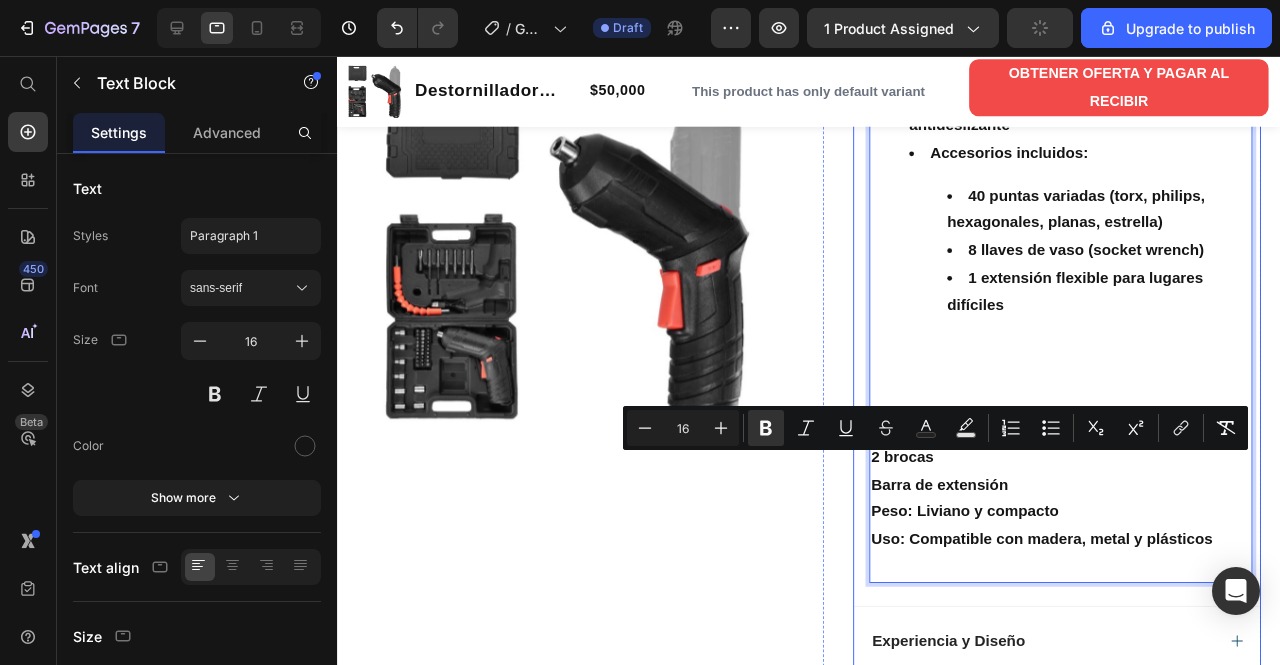 click on "Velocidad de rotación: 200 RPM Modos de operación: Adelante / Reversa con botón de control Batería: Recargable por USB, incluye cable. Diseño: Ergonómico con agarre antideslizante Accesorios incluidos: 40 puntas variadas (torx, philips, hexagonales, planas, estrella) 8 llaves de vaso (socket wrench) 1 extensión flexible para lugares difíciles 1 maletín rígido 2 brocas Barra de extensión Peso: Liviano y compacto Uso: Compatible con madera, metal y plásticos" at bounding box center (1098, 282) 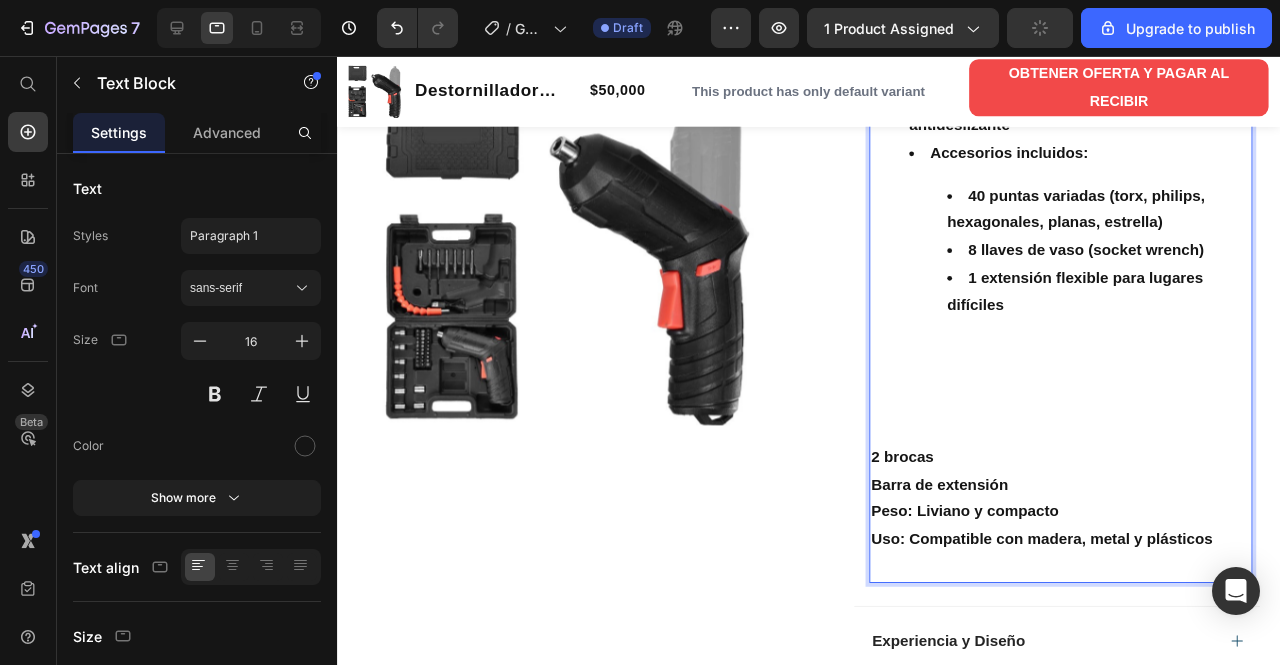 click on "1 extensión flexible para lugares difíciles" at bounding box center (1138, 305) 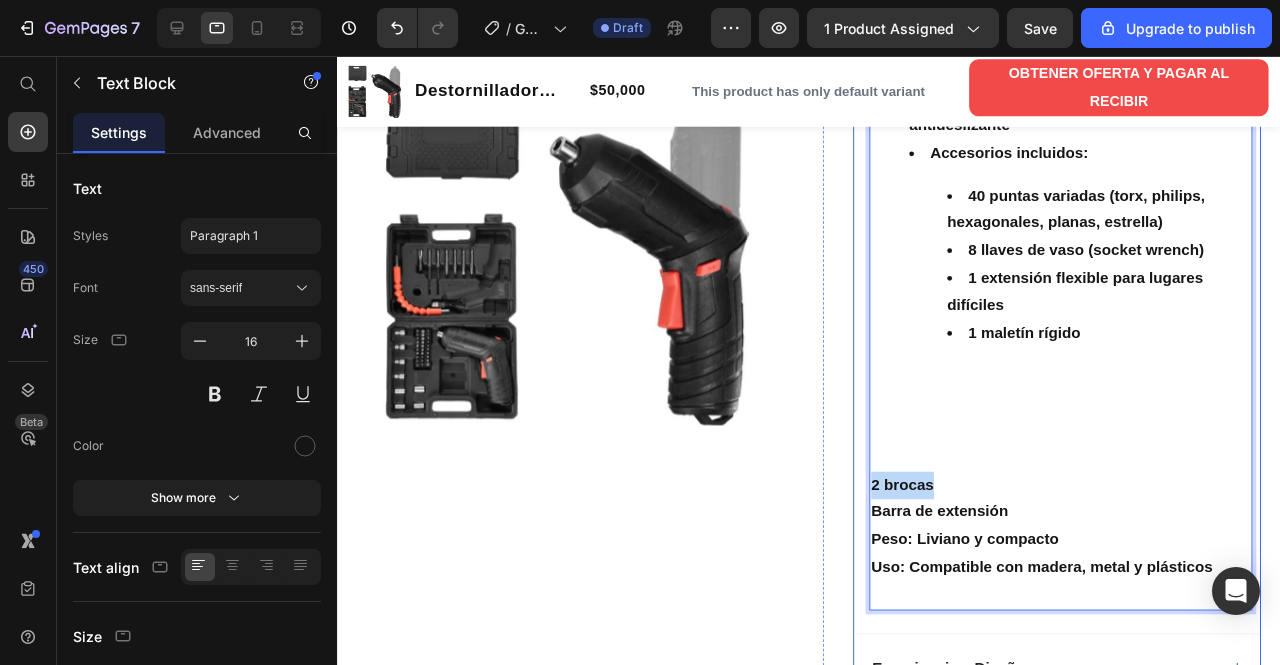 drag, startPoint x: 965, startPoint y: 538, endPoint x: 875, endPoint y: 554, distance: 91.411156 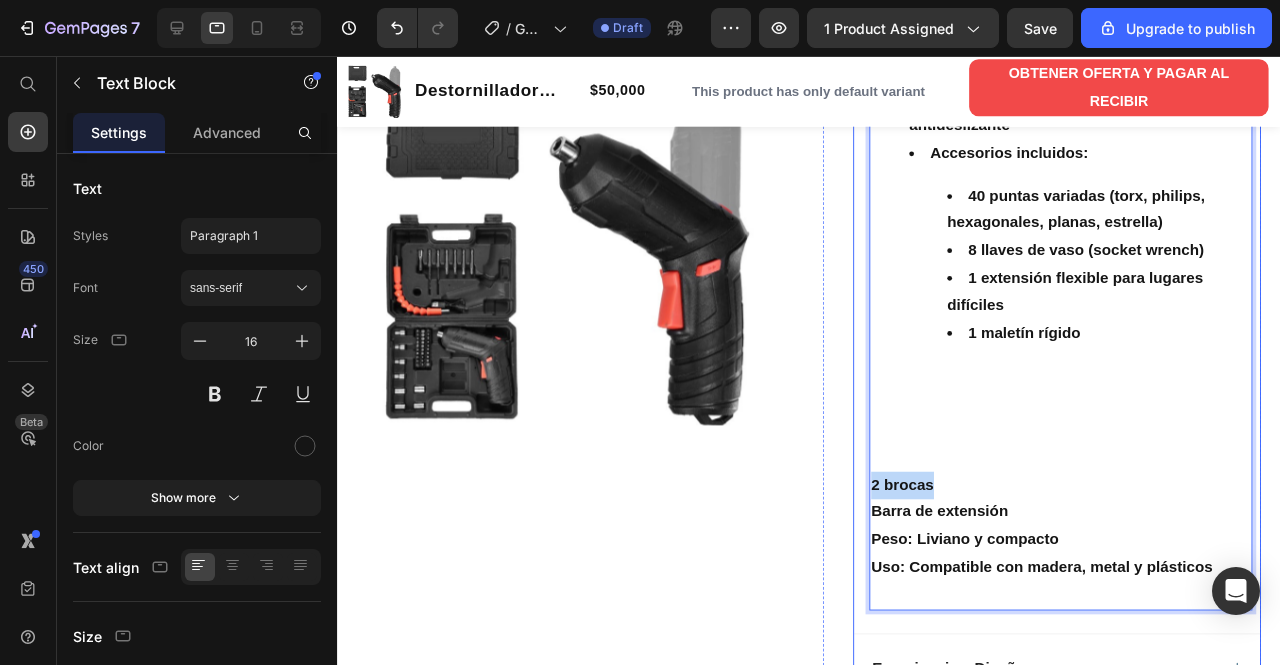 click on "Velocidad de rotación: [NUMBER] RPM Modos de operación: Adelante / Reversa con botón de control Batería: Recargable por USB, incluye cable. Diseño: Ergonómico con agarre antideslizante Accesorios incluidos: 40 puntas variadas (torx, philips, hexagonales, planas, estrella) 8 llaves de vaso (socket wrench) 1 extensión flexible para lugares difíciles 1 maletín rígido 2 brocas Barra de extensión Peso: Liviano y compacto Uso: Compatible con madera, metal y plásticos Text Block   0" at bounding box center [1094, 309] 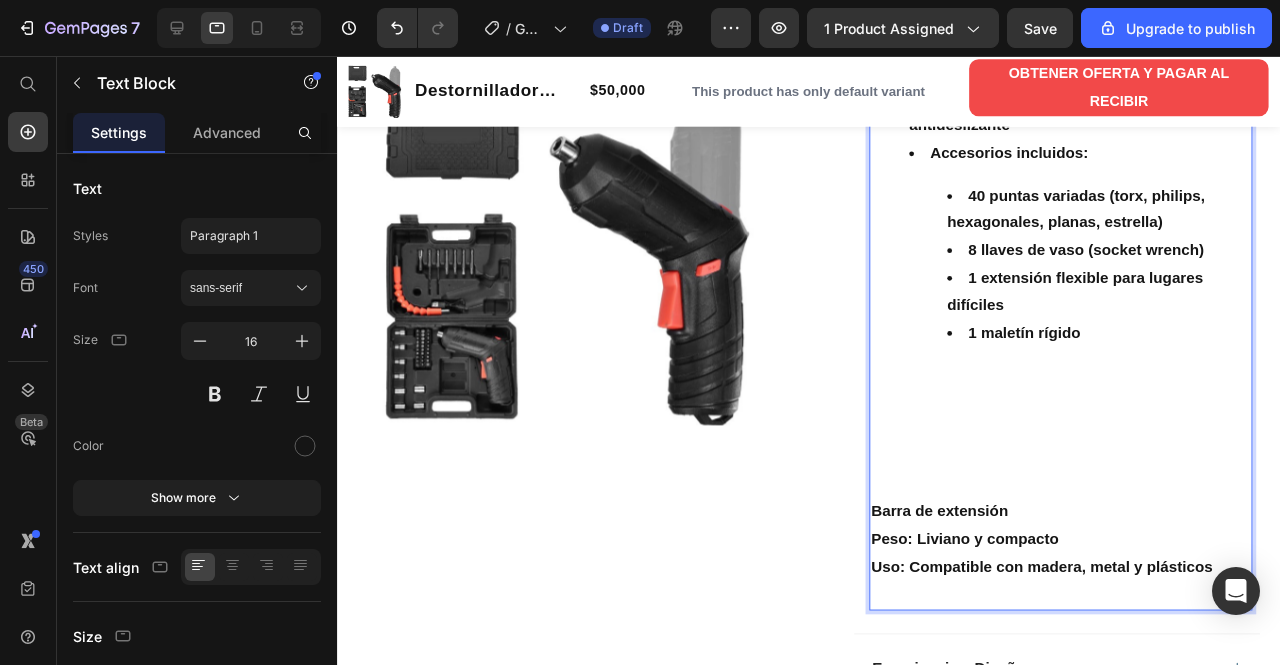 click on "1 maletín rígido" at bounding box center [1138, 348] 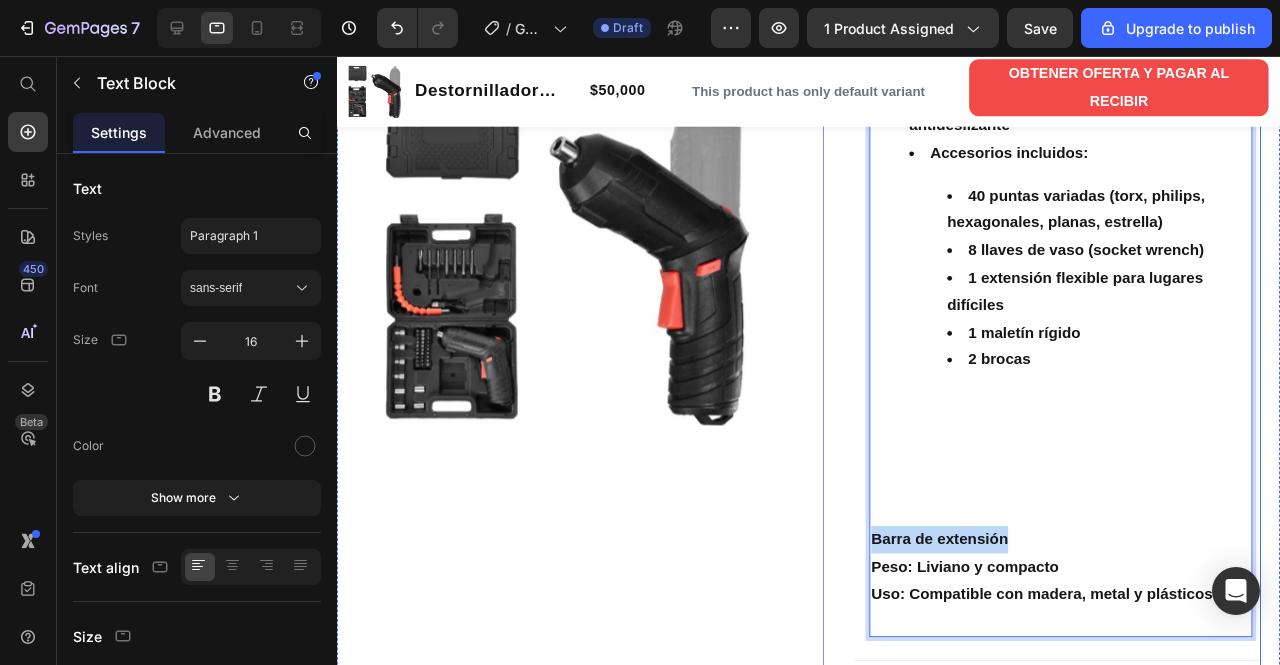 drag, startPoint x: 1038, startPoint y: 609, endPoint x: 866, endPoint y: 600, distance: 172.2353 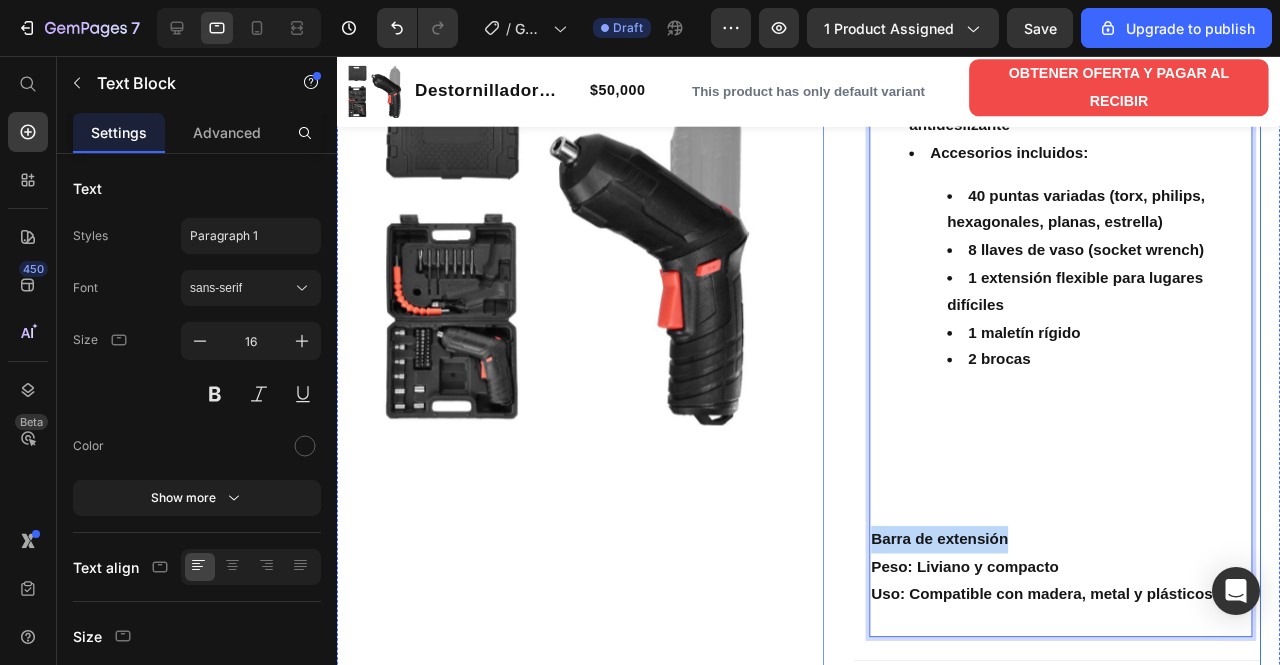 click on "Destornillador inalambrico de 48 piezas Product Title Limited Edition Text Block Icon Icon Icon Icon  Clasificado 4,7 estrellas (217 reseñas) Text Block Icon List 🔥¡CORRE QUE SE ACABA!🔥 Text Block Row  ¡Por tiempo limitado! Aprovecha esta oferta 🔥HASTA 36% OFF 🔖  HOT SALE Text Block Destornillador Eléctrico Inalámbrico 48 en 1 Diseñado para facilitarte cualquier reparación, el destornillador eléctrico inalámbrico de precisión es la herramienta que todo hogar necesita. Con doble modo de rotación, 200 RPM de potencia y más de 40 puntas intercambiables, puedes ajustar, ensamblar y reparar sin esfuerzo, con la versatilidad y control que solo una herramienta profesional ofrece. Text Block Kaching Bundles Kaching Bundles OBTENER OFERTA Y PAGAR AL RECIBIR Button Entrega 2 a 5 días a todo Colombia Text Block Row
Especificaciones Velocidad de rotación: 200 RPM Modos de operación: Adelante / Reversa con botón de control Accesorios incluidos:   0" at bounding box center (1078, 111) 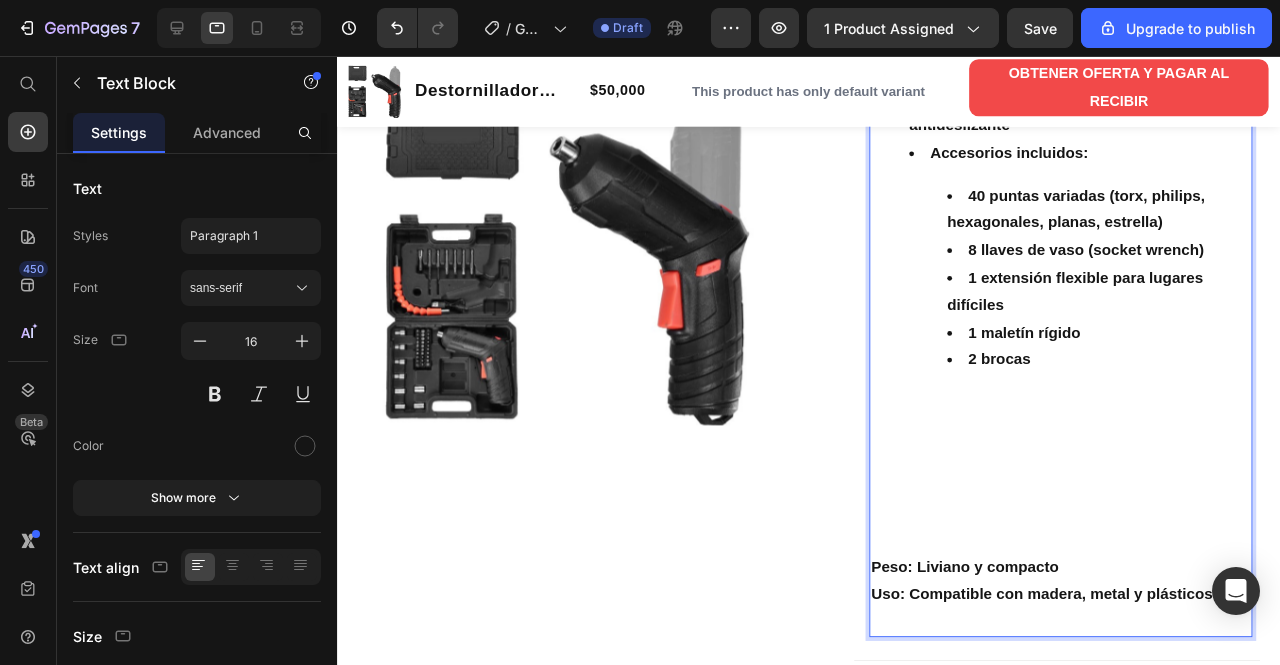 click on "2 brocas" at bounding box center [1138, 376] 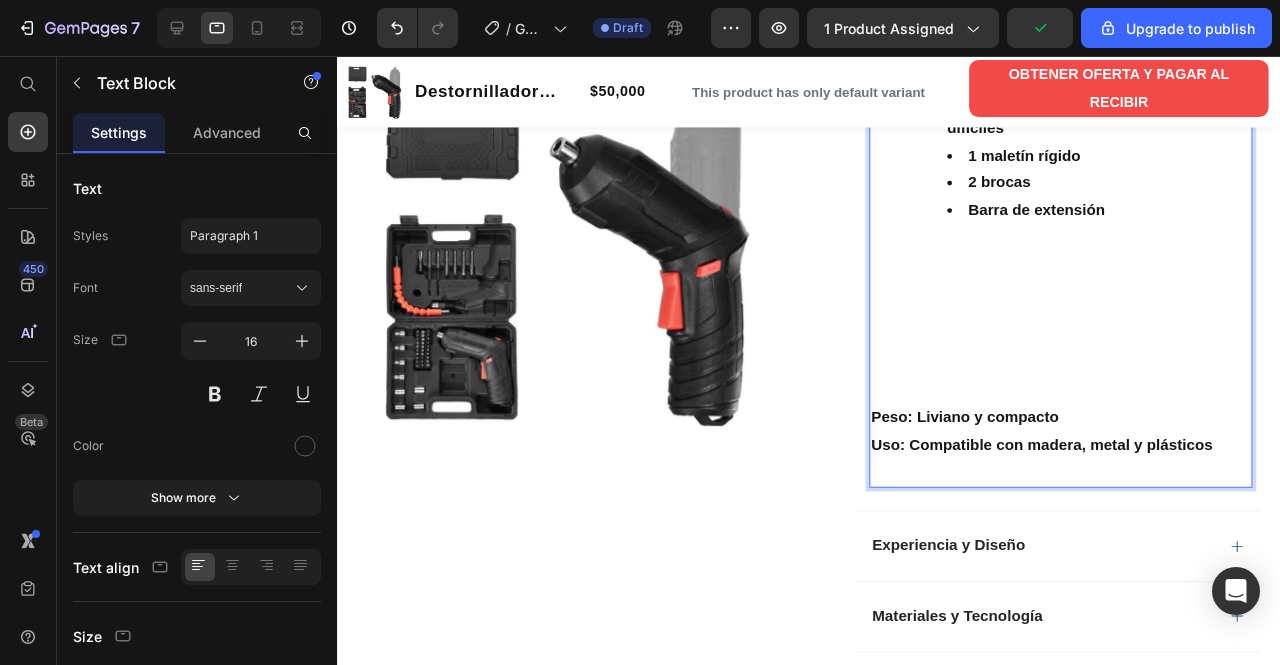 scroll, scrollTop: 1130, scrollLeft: 0, axis: vertical 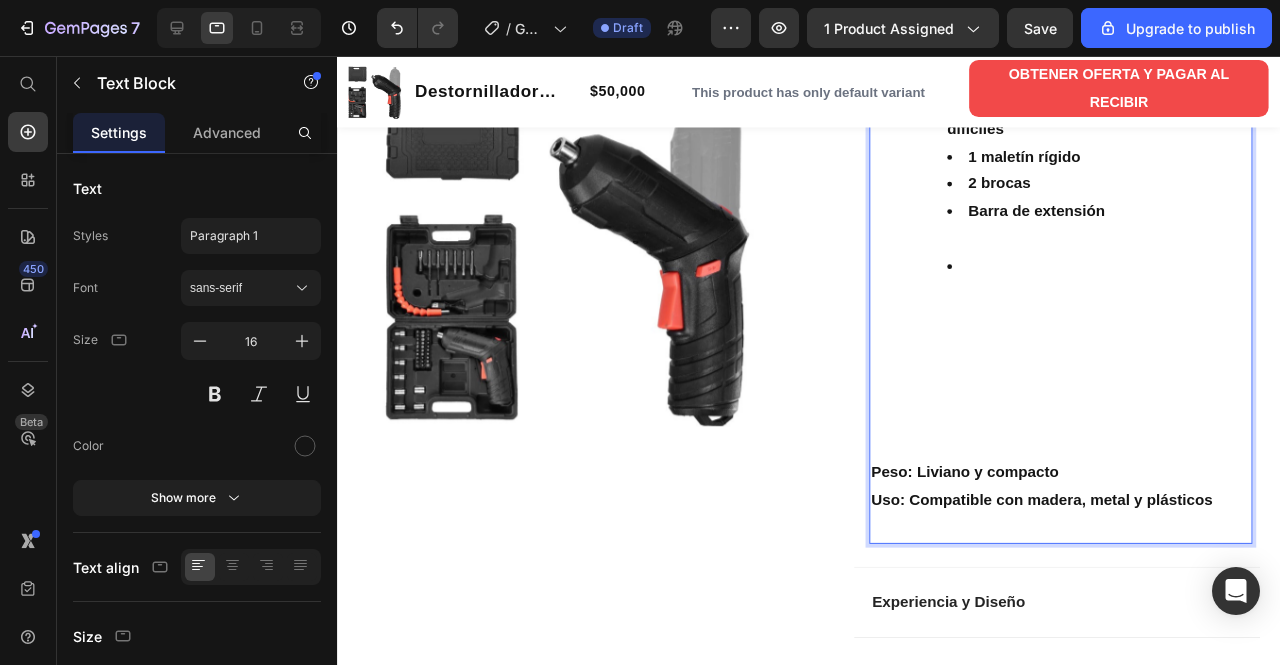 click on "40 puntas variadas (torx, philips, hexagonales, planas, estrella) 8 llaves de vaso (socket wrench) 1 extensión flexible para lugares difíciles 1 maletín rígido 2 brocas Barra de extensión" at bounding box center (1118, 148) 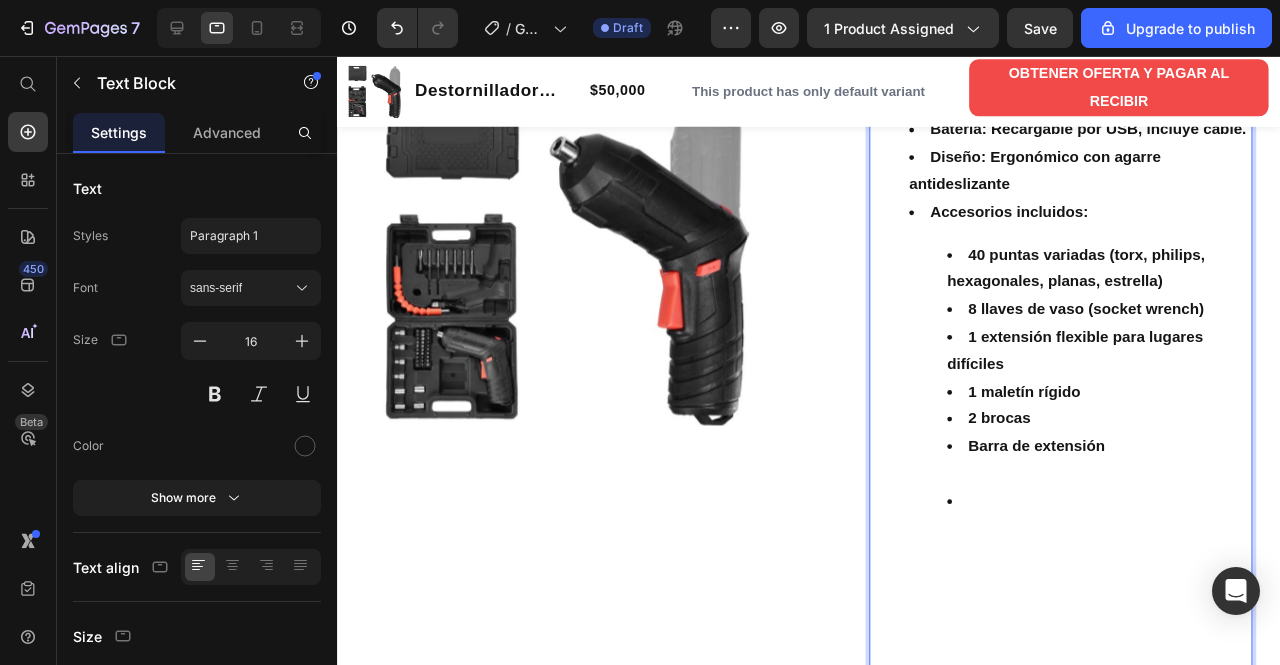 scroll, scrollTop: 884, scrollLeft: 0, axis: vertical 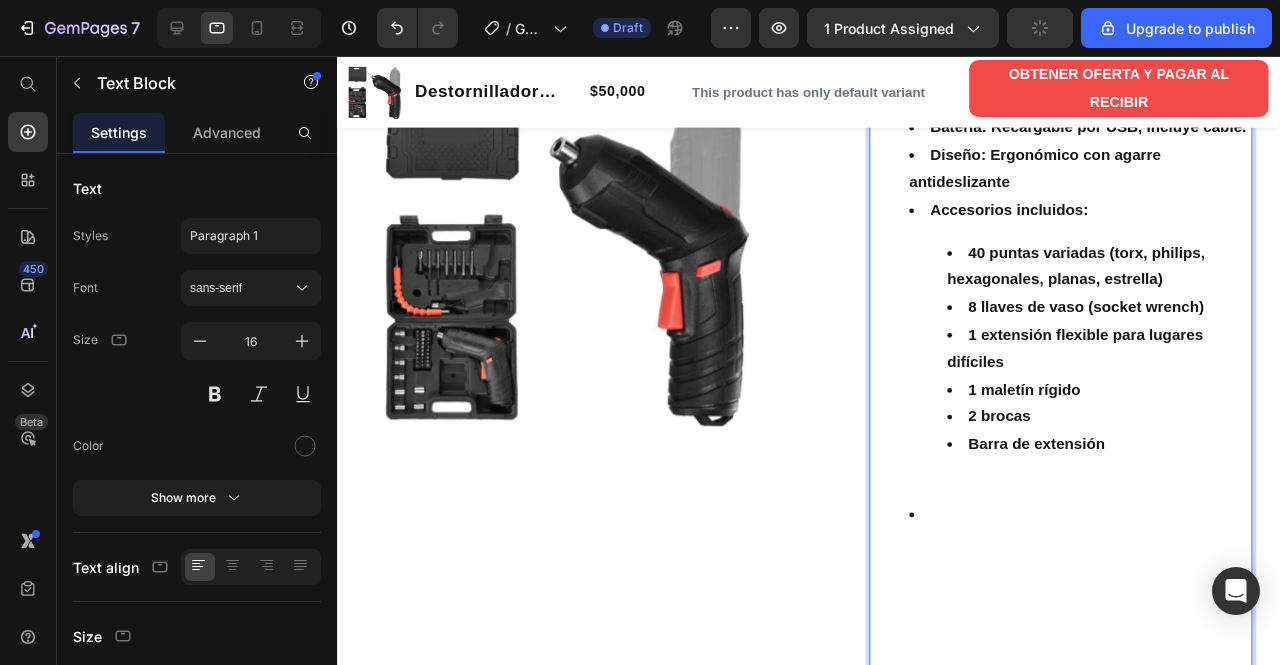 click on "Barra de extensión" at bounding box center [1138, 480] 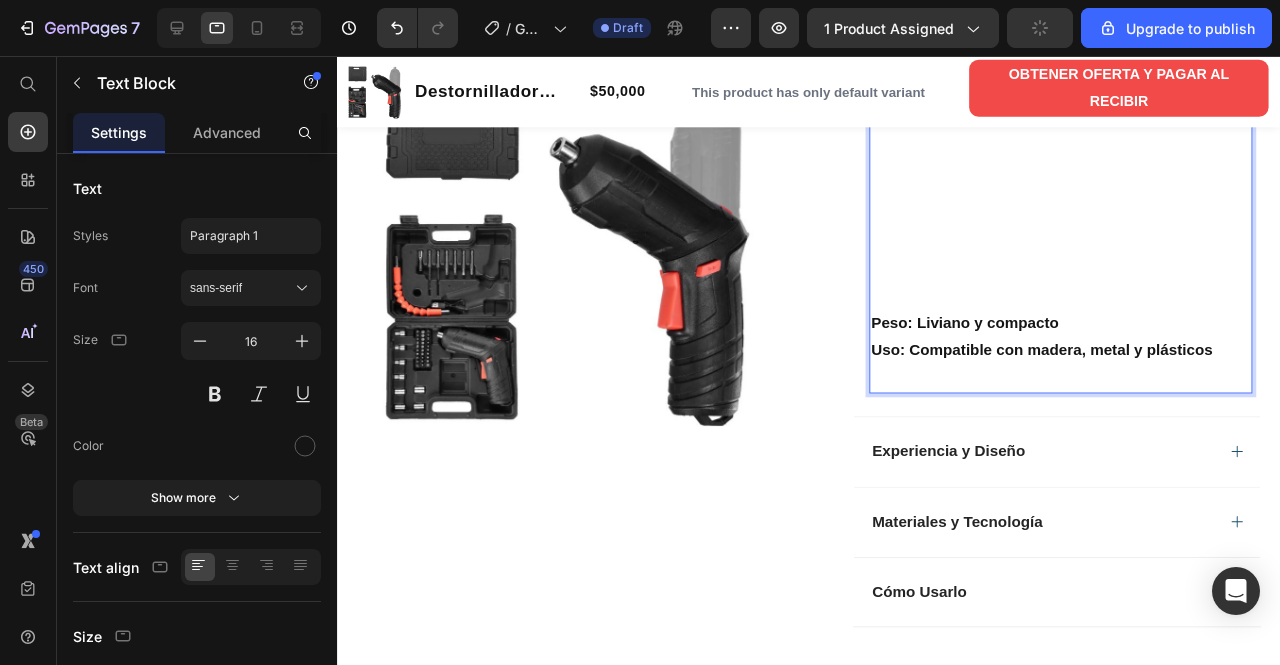 scroll, scrollTop: 1276, scrollLeft: 0, axis: vertical 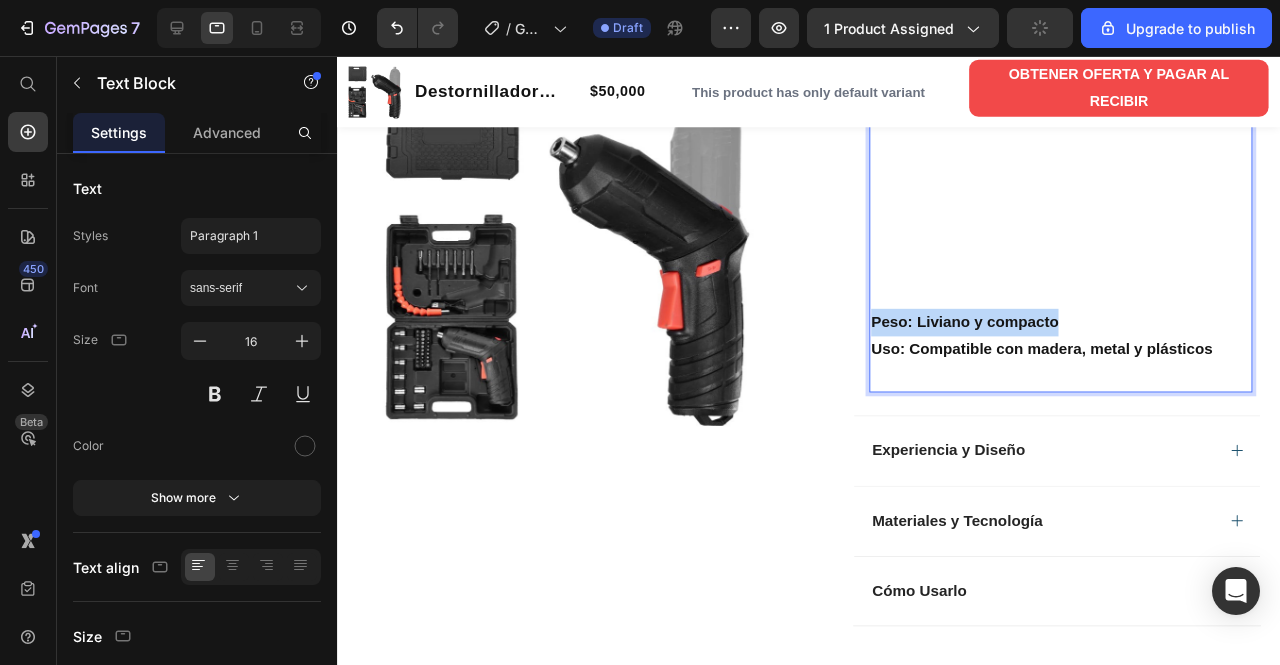 drag, startPoint x: 1087, startPoint y: 371, endPoint x: 890, endPoint y: 374, distance: 197.02284 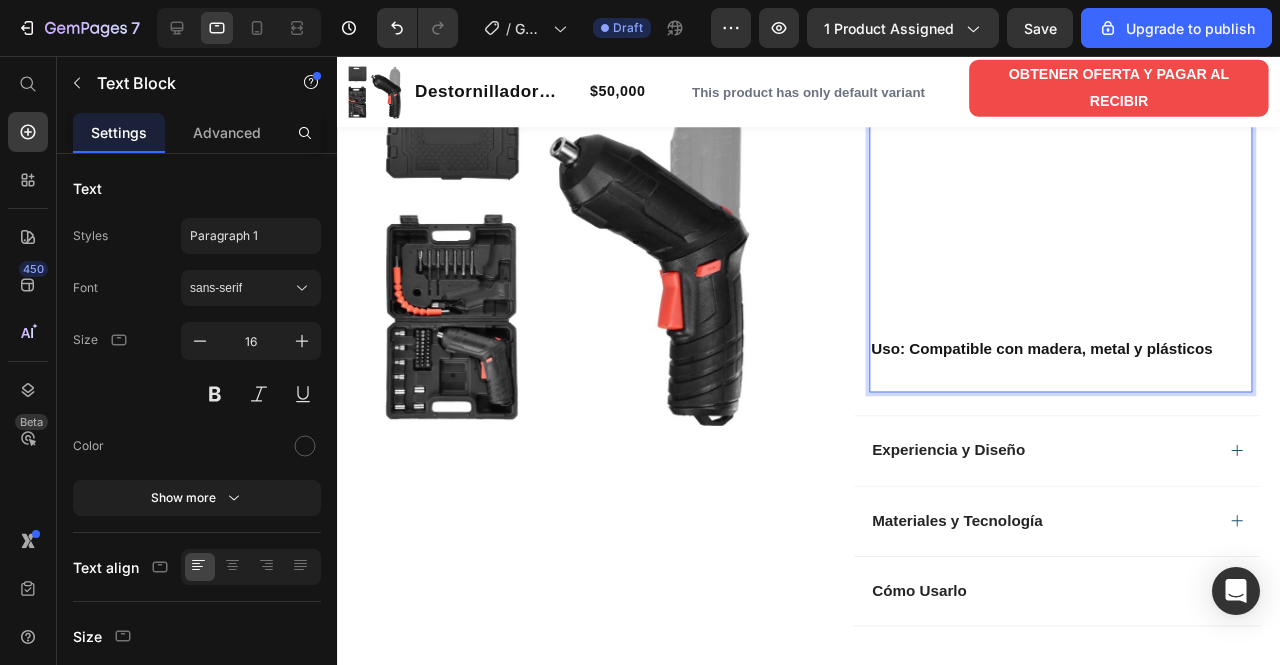 click at bounding box center (1118, 118) 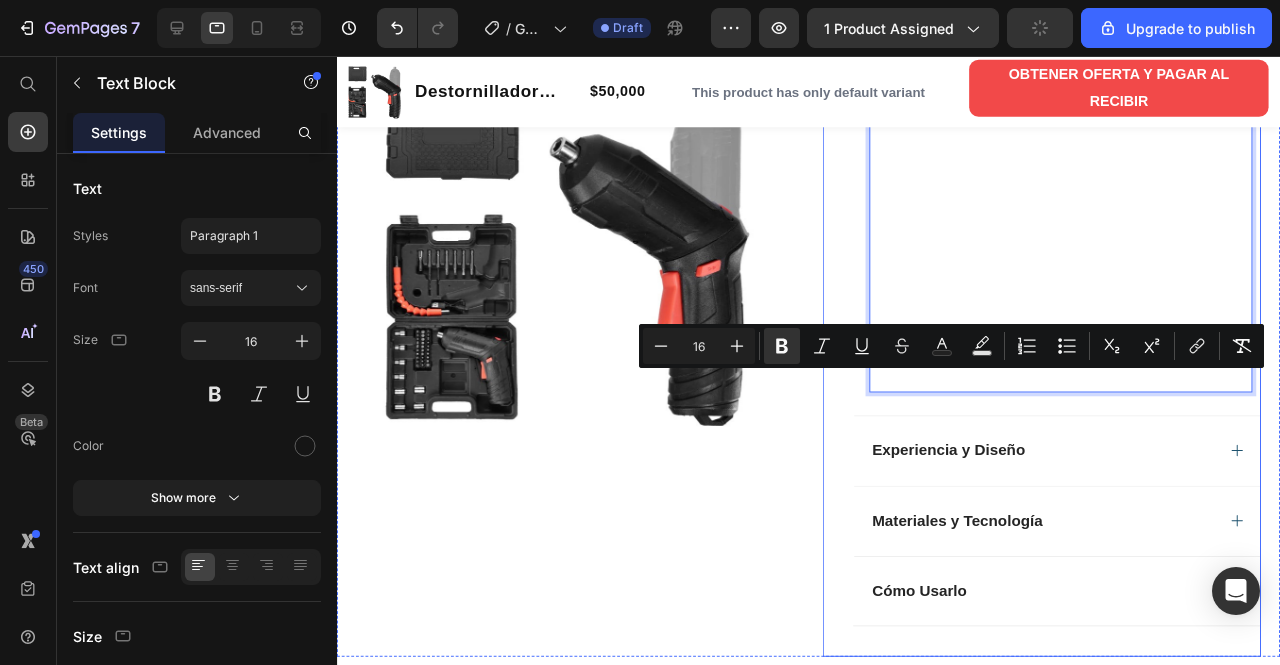 drag, startPoint x: 1246, startPoint y: 398, endPoint x: 868, endPoint y: 400, distance: 378.00528 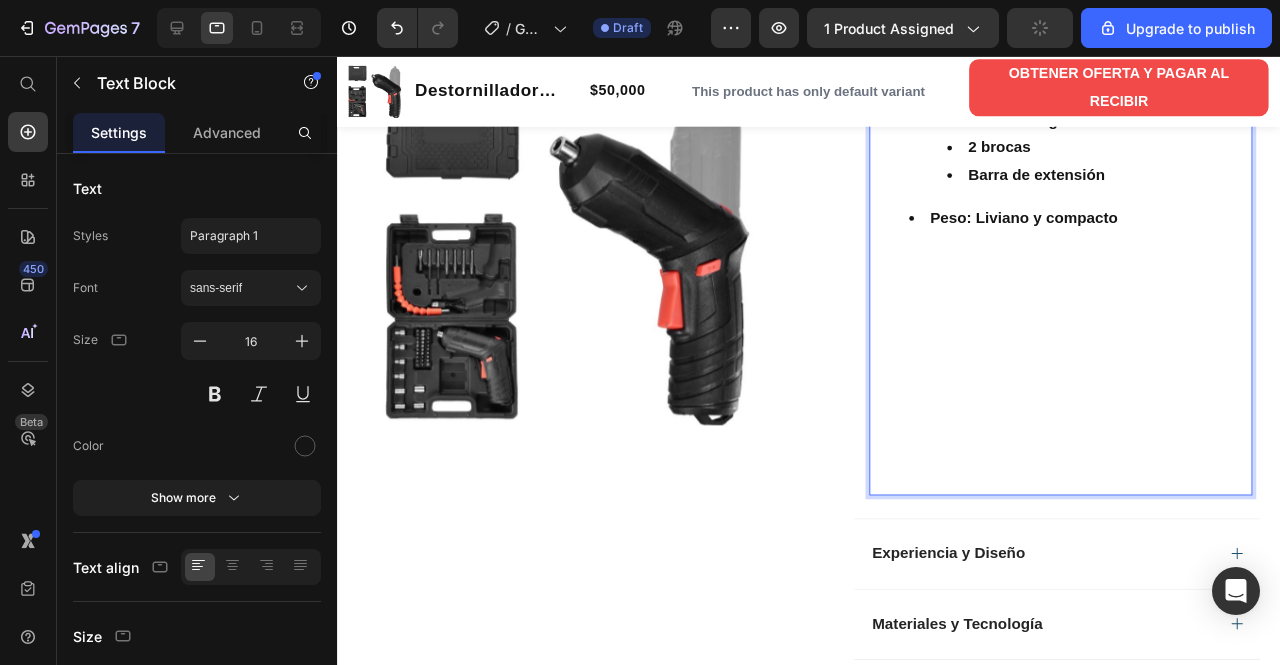 scroll, scrollTop: 1162, scrollLeft: 0, axis: vertical 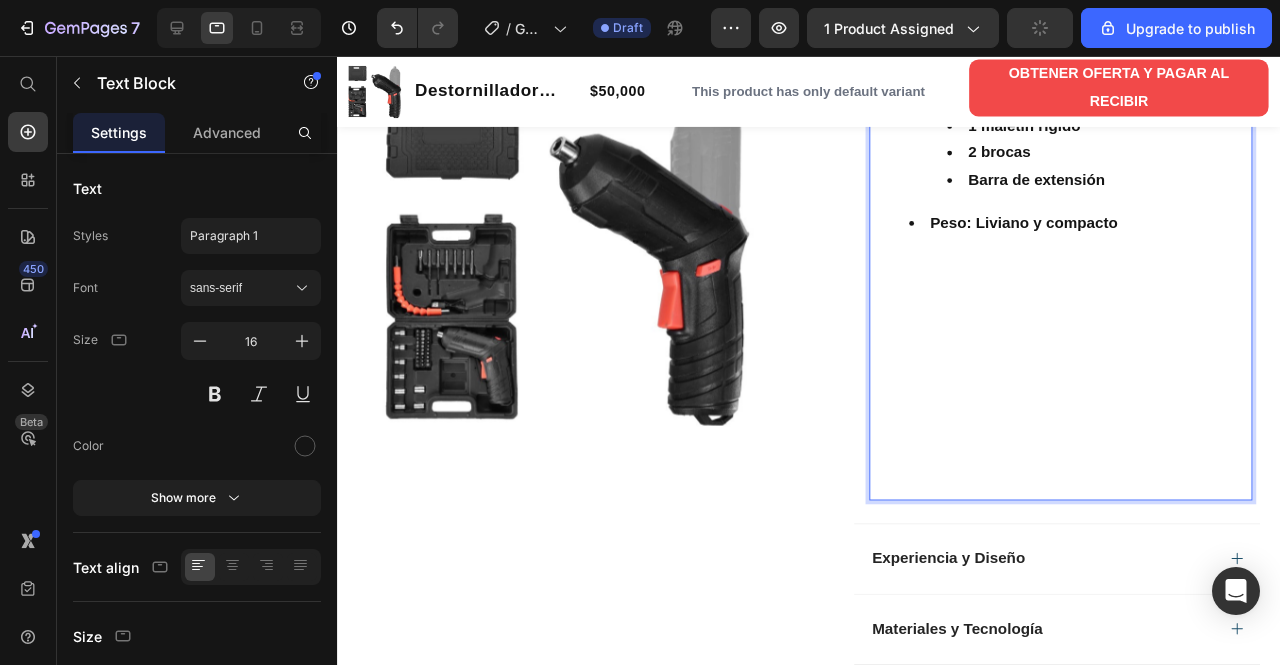 click on "Peso: Liviano y compacto" at bounding box center [1118, 232] 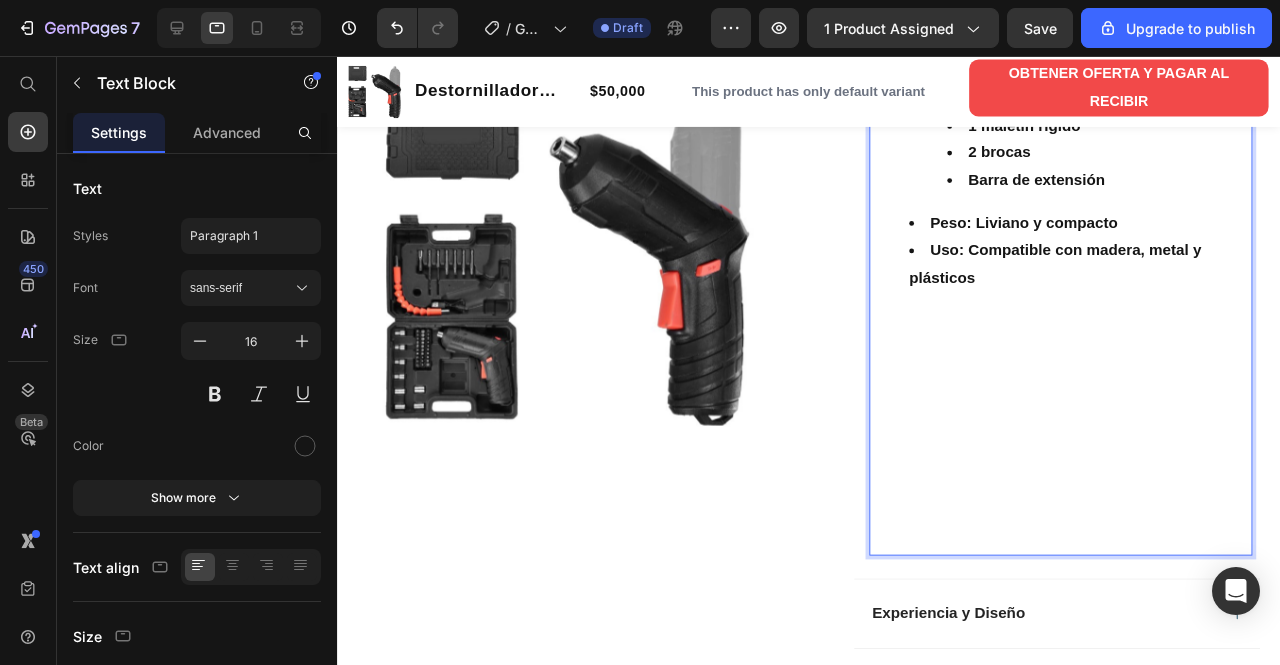 click on "Velocidad de rotación: [NUMBER] RPM Modos de operación: Adelante / Reversa con botón de control Batería: Recargable por USB, incluye cable. Diseño: Ergonómico con agarre antideslizante Accesorios incluidos: 40 puntas variadas (torx, philips, hexagonales, planas, estrella) 8 llaves de vaso (socket wrench) 1 extensión flexible para lugares difíciles 1 maletín rígido 2 brocas Barra de extensión Peso: Liviano y compacto Uso: Compatible con madera, metal y plásticos Text Block   0" at bounding box center [1094, 171] 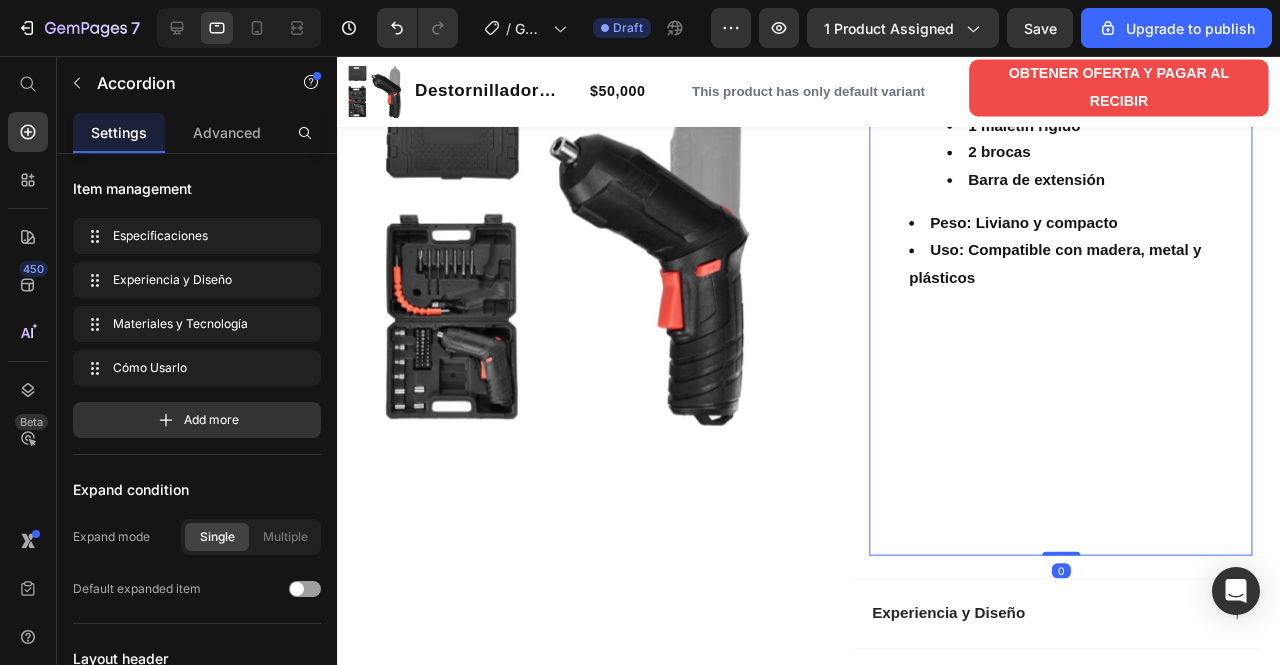 click at bounding box center [1098, 551] 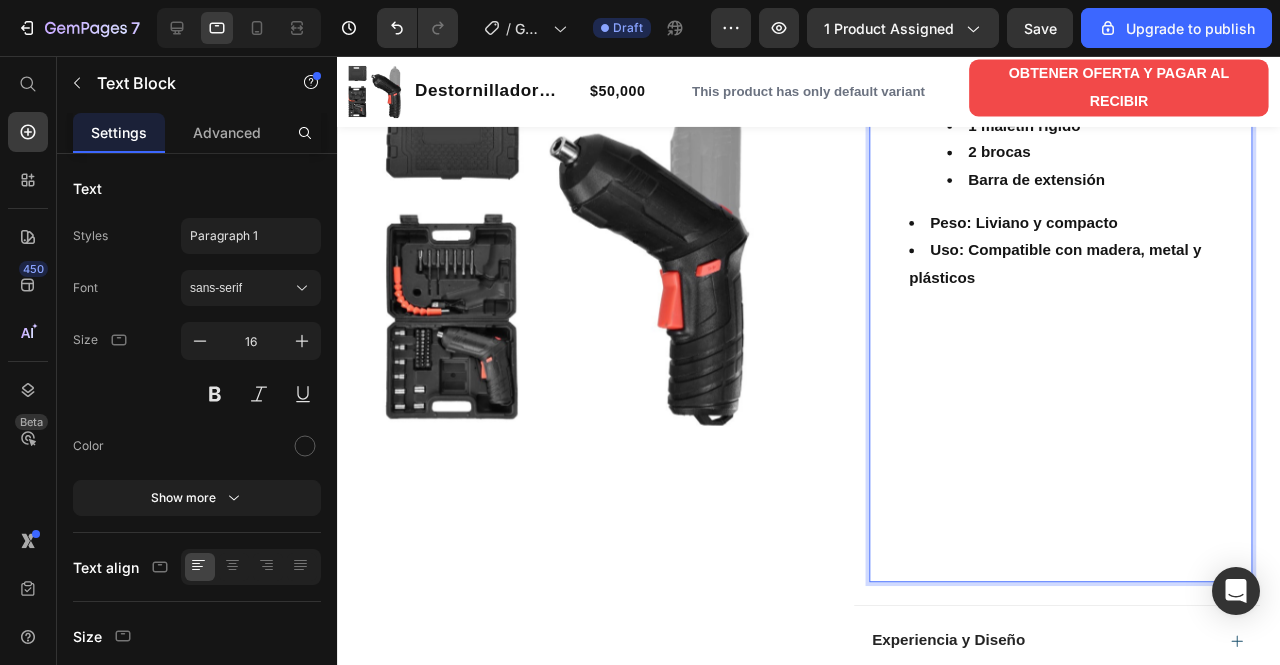 click at bounding box center (1098, 507) 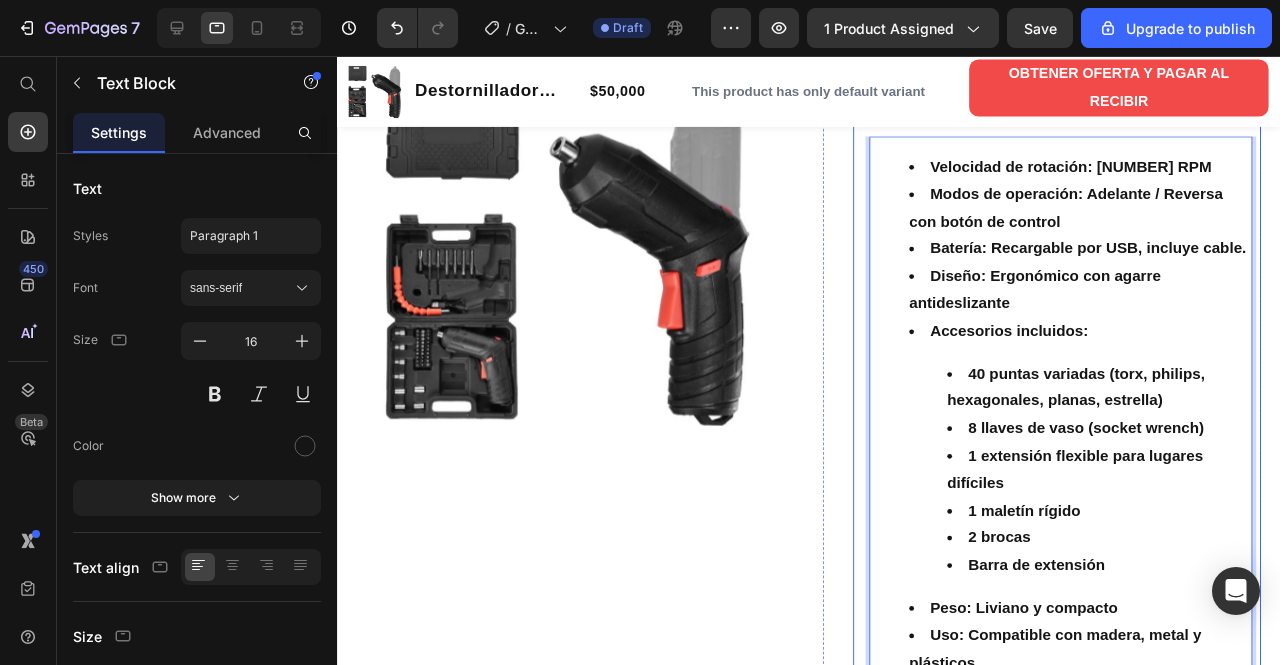 scroll, scrollTop: 420, scrollLeft: 0, axis: vertical 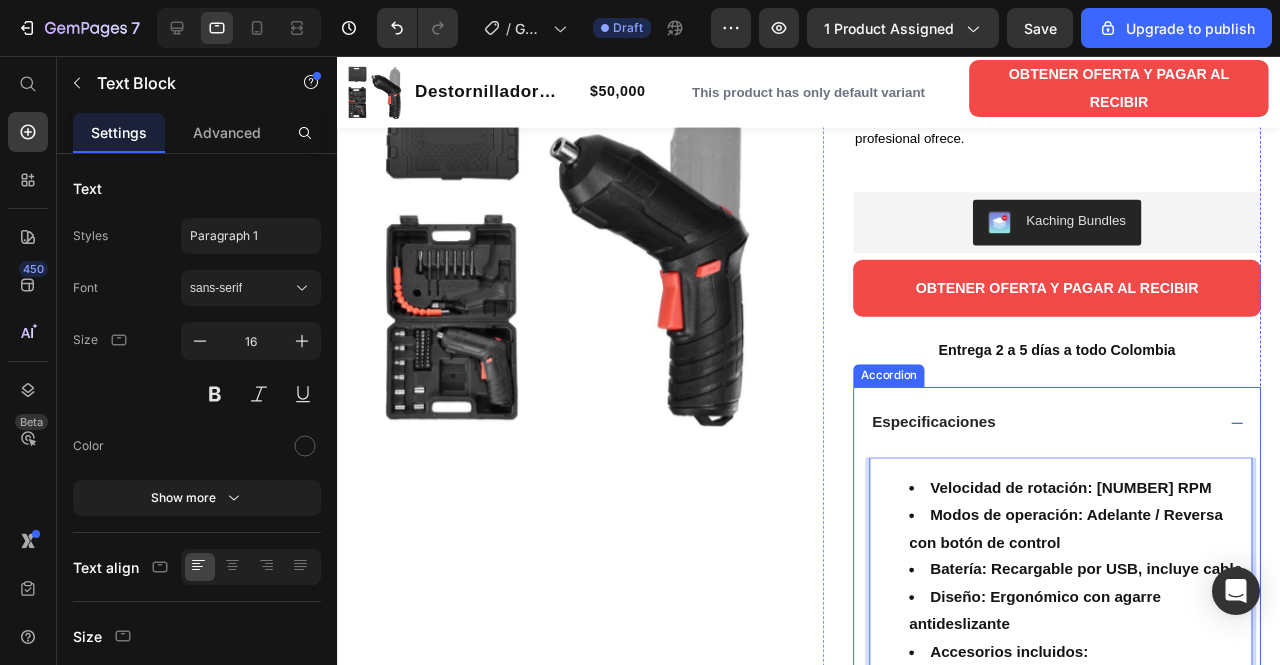 click 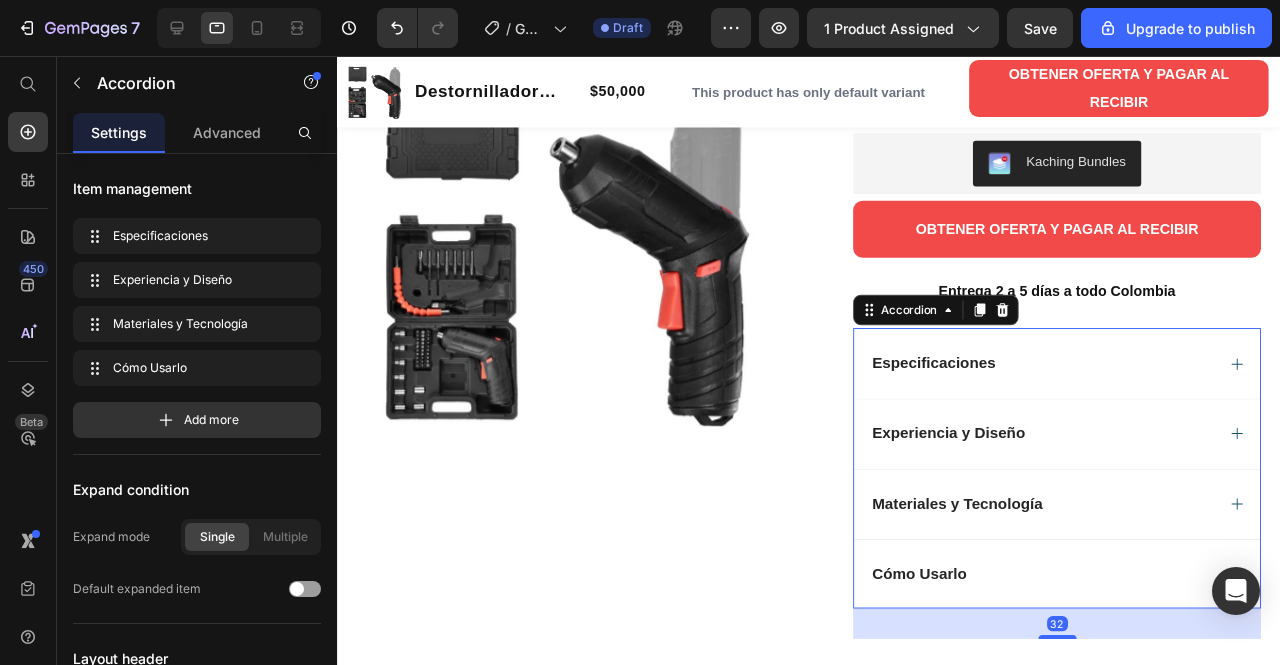scroll, scrollTop: 483, scrollLeft: 0, axis: vertical 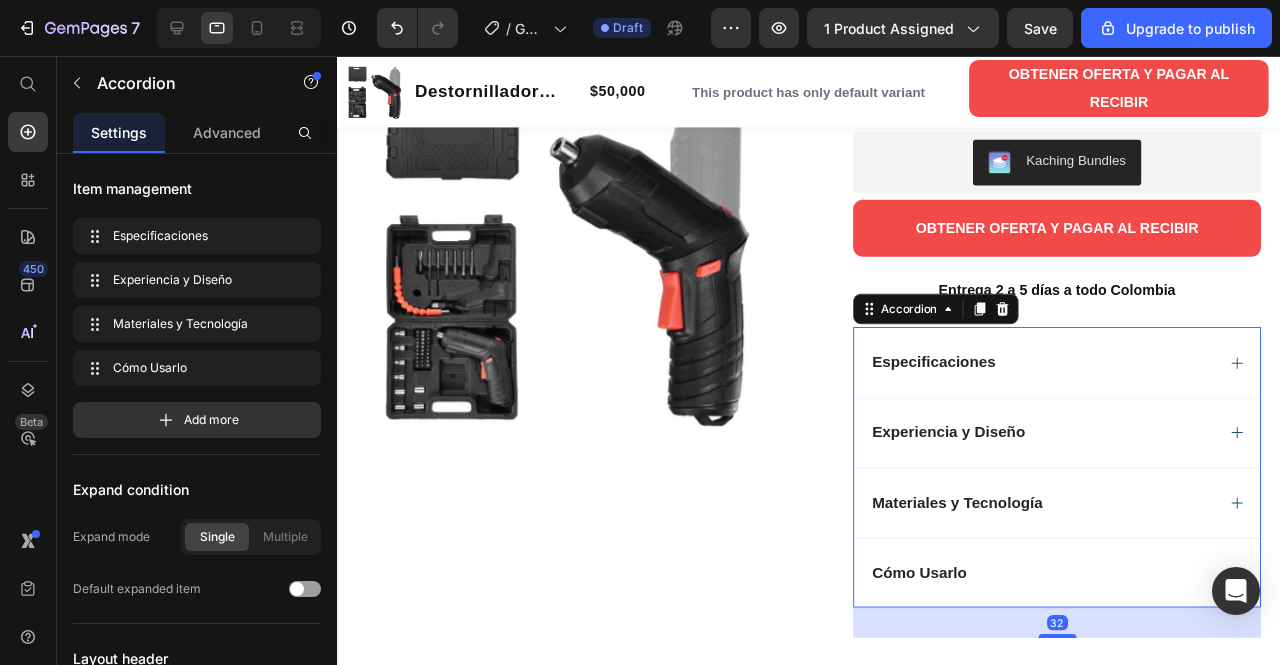 click 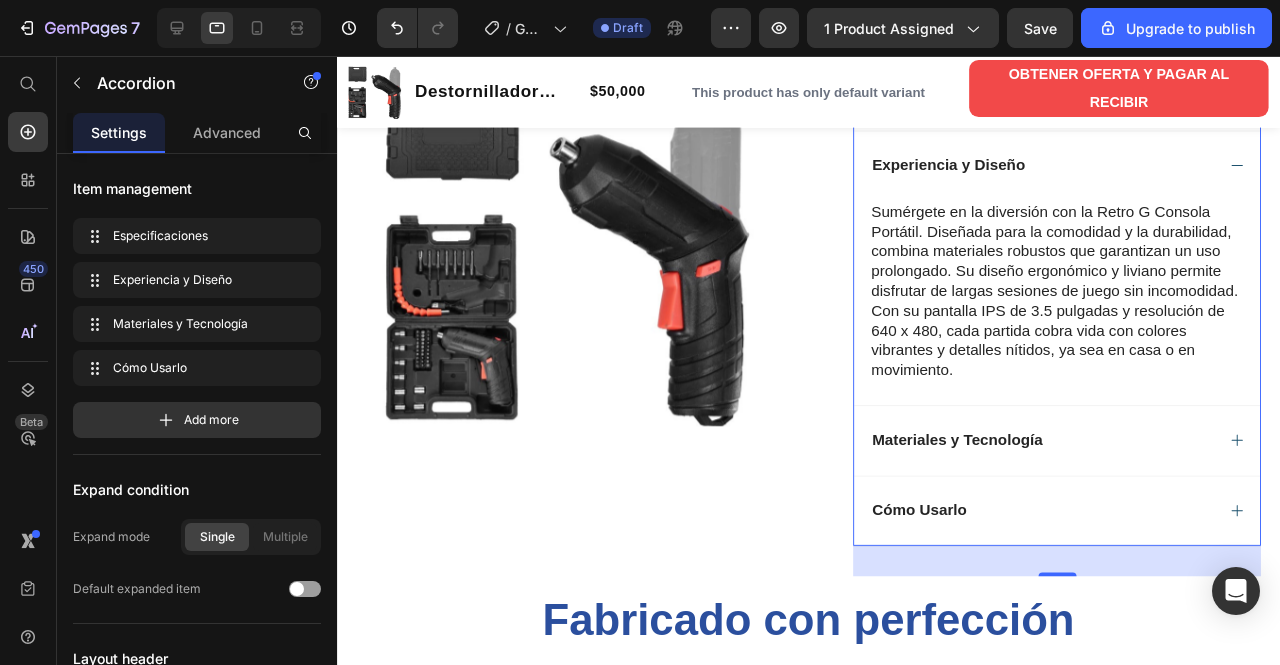 scroll, scrollTop: 762, scrollLeft: 0, axis: vertical 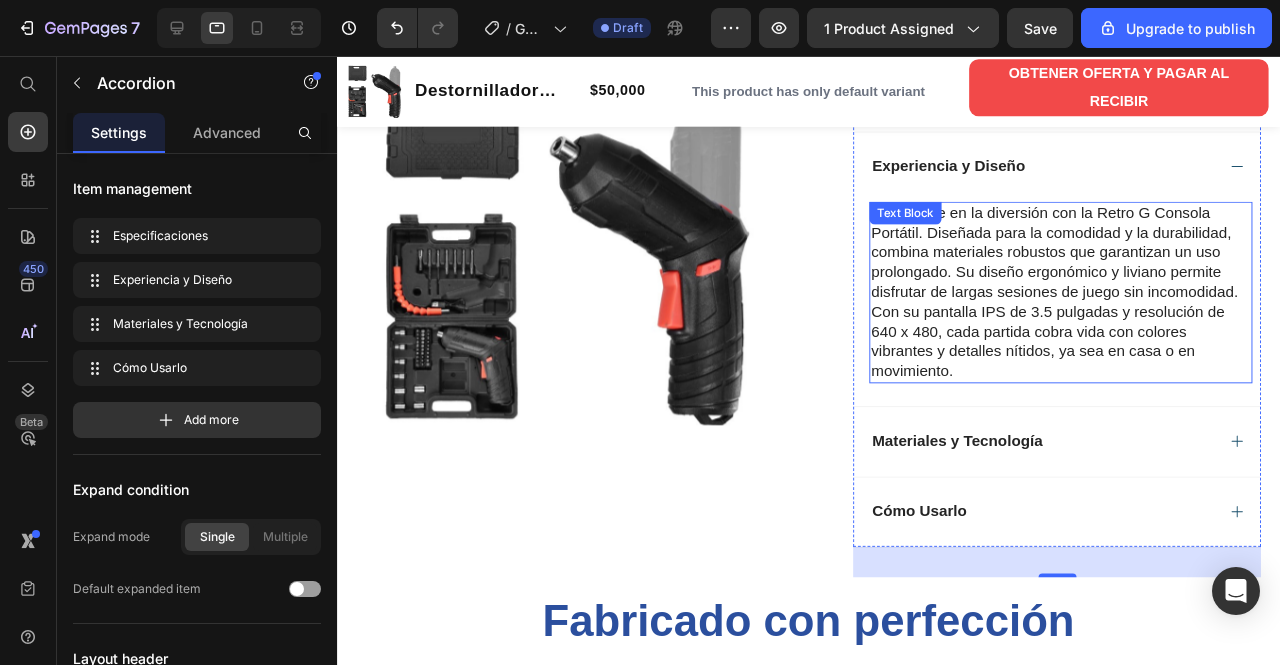 click on "Sumérgete en la diversión con la Retro G Consola Portátil. Diseñada para la comodidad y la durabilidad, combina materiales robustos que garantizan un uso prolongado. Su diseño ergonómico y liviano permite disfrutar de largas sesiones de juego sin incomodidad. Con su pantalla IPS de 3.5 pulgadas y resolución de 640 x 480, cada partida cobra vida con colores vibrantes y detalles nítidos, ya sea en casa o en movimiento." at bounding box center [1098, 305] 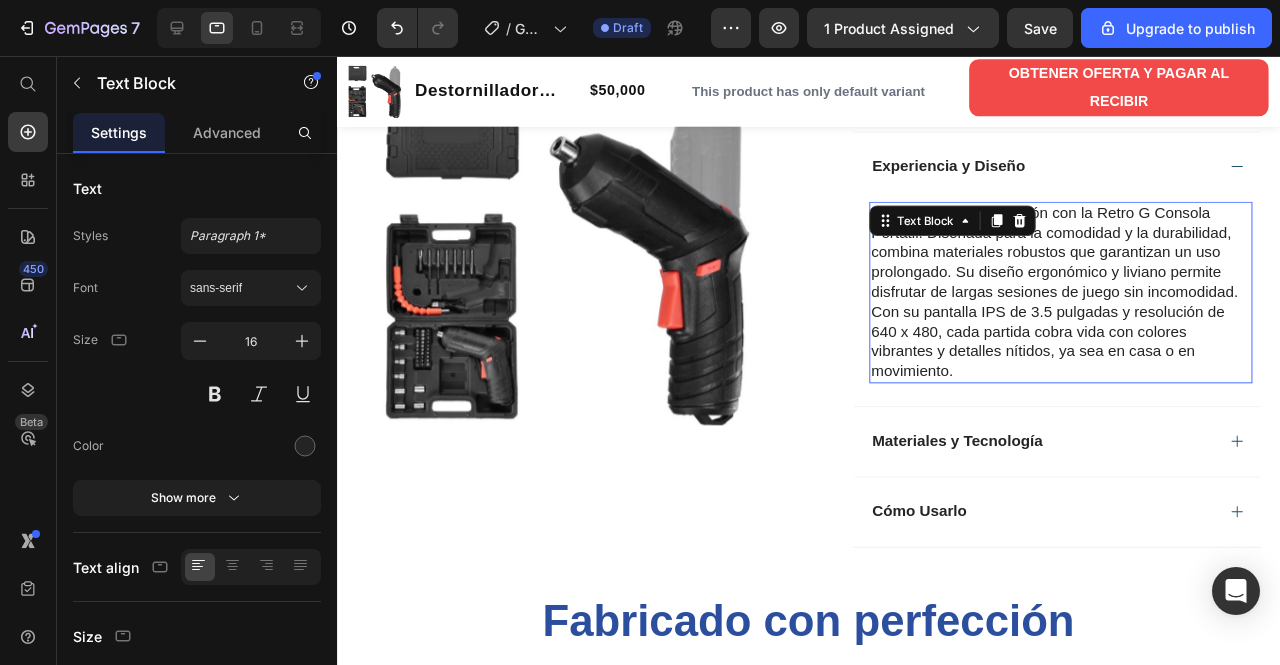 click on "Sumérgete en la diversión con la Retro G Consola Portátil. Diseñada para la comodidad y la durabilidad, combina materiales robustos que garantizan un uso prolongado. Su diseño ergonómico y liviano permite disfrutar de largas sesiones de juego sin incomodidad. Con su pantalla IPS de 3.5 pulgadas y resolución de 640 x 480, cada partida cobra vida con colores vibrantes y detalles nítidos, ya sea en casa o en movimiento." at bounding box center (1098, 305) 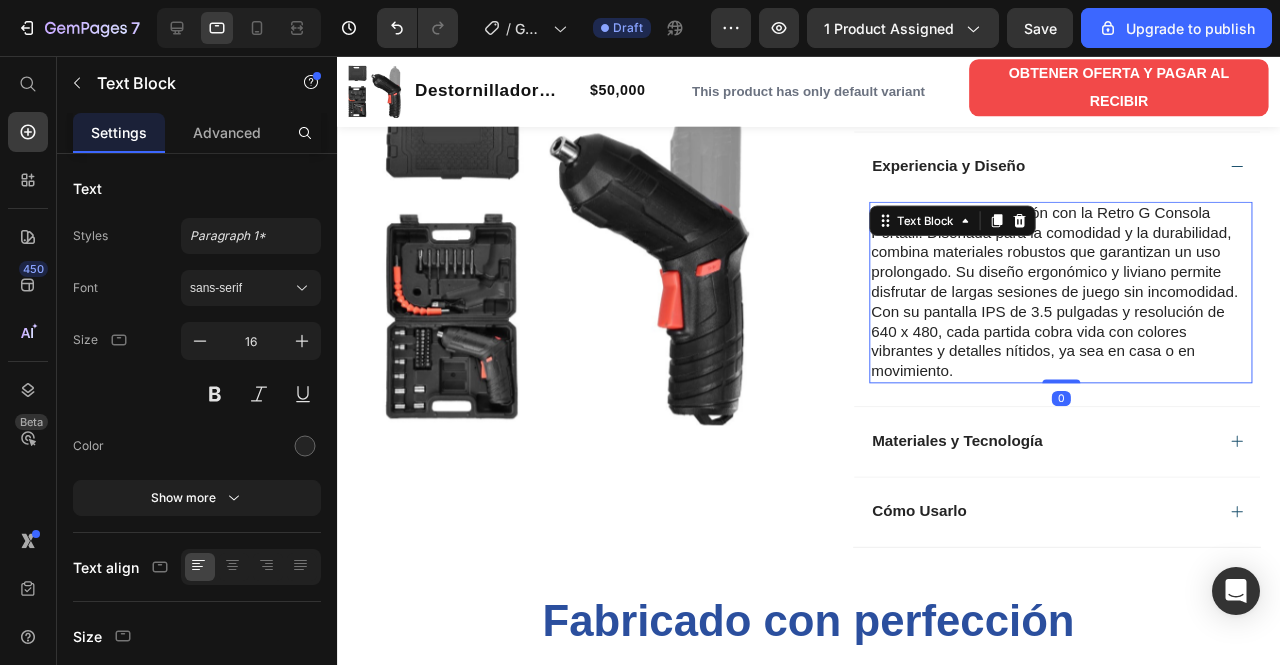 click on "Sumérgete en la diversión con la Retro G Consola Portátil. Diseñada para la comodidad y la durabilidad, combina materiales robustos que garantizan un uso prolongado. Su diseño ergonómico y liviano permite disfrutar de largas sesiones de juego sin incomodidad. Con su pantalla IPS de 3.5 pulgadas y resolución de 640 x 480, cada partida cobra vida con colores vibrantes y detalles nítidos, ya sea en casa o en movimiento." at bounding box center [1098, 305] 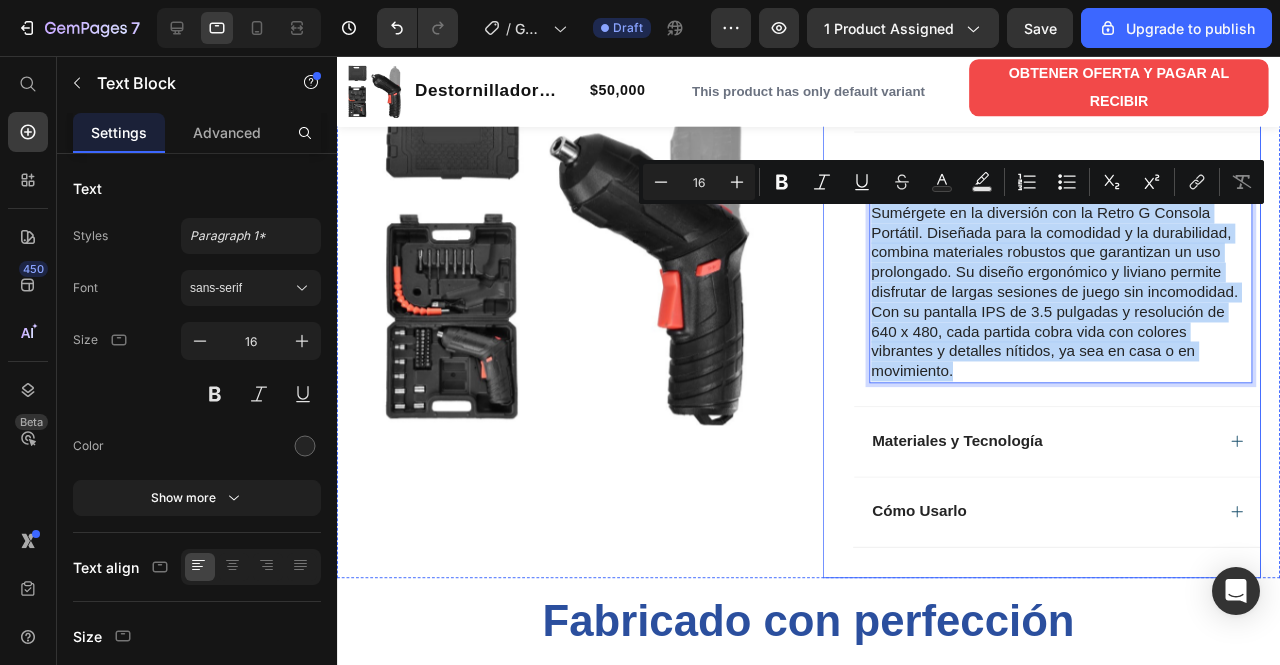 drag, startPoint x: 983, startPoint y: 392, endPoint x: 868, endPoint y: 230, distance: 198.66806 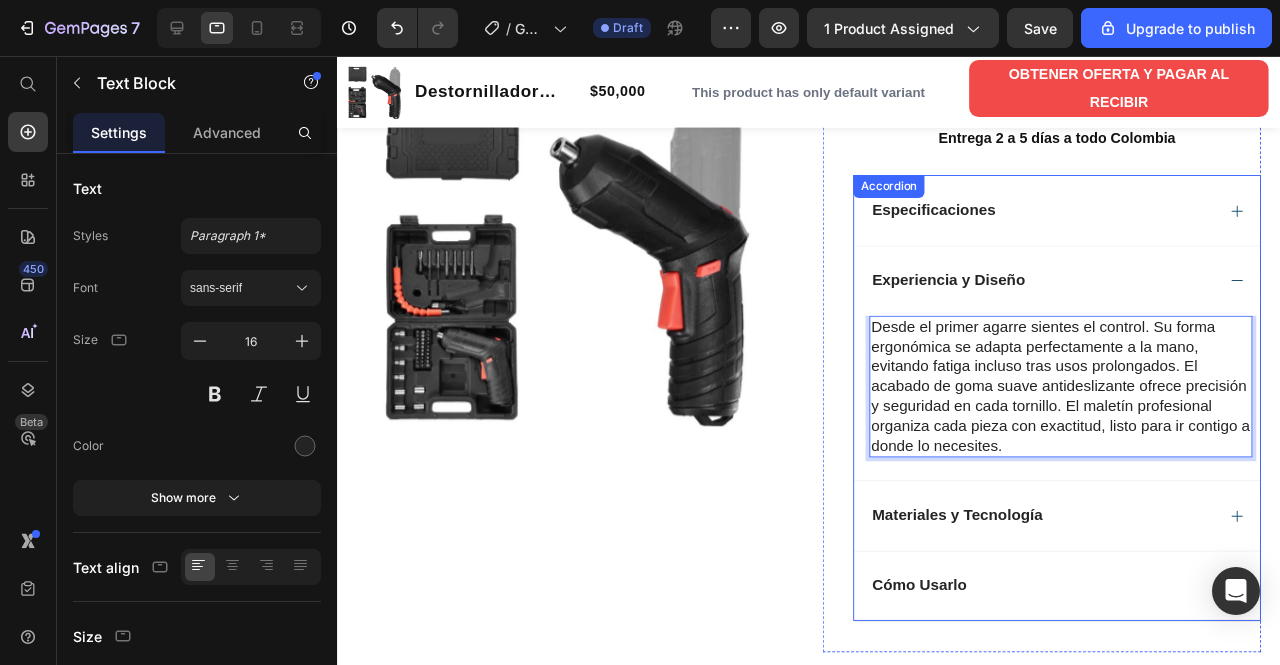 scroll, scrollTop: 640, scrollLeft: 0, axis: vertical 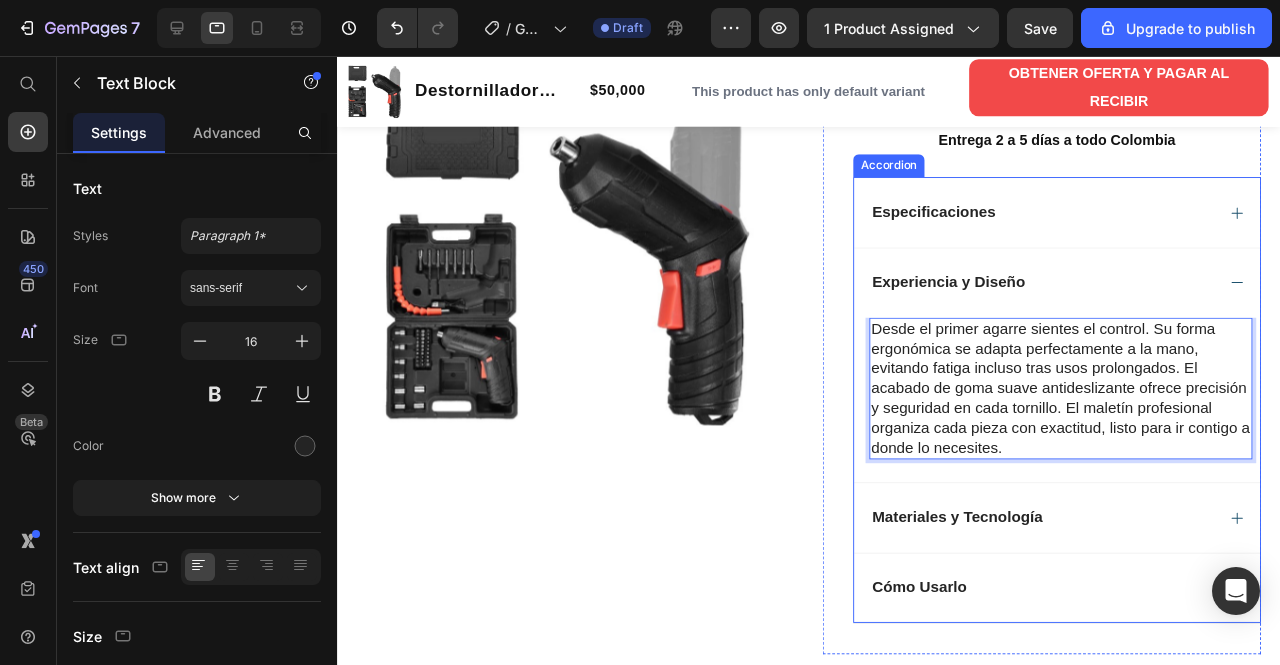 click on "Experiencia y Diseño" at bounding box center [1094, 295] 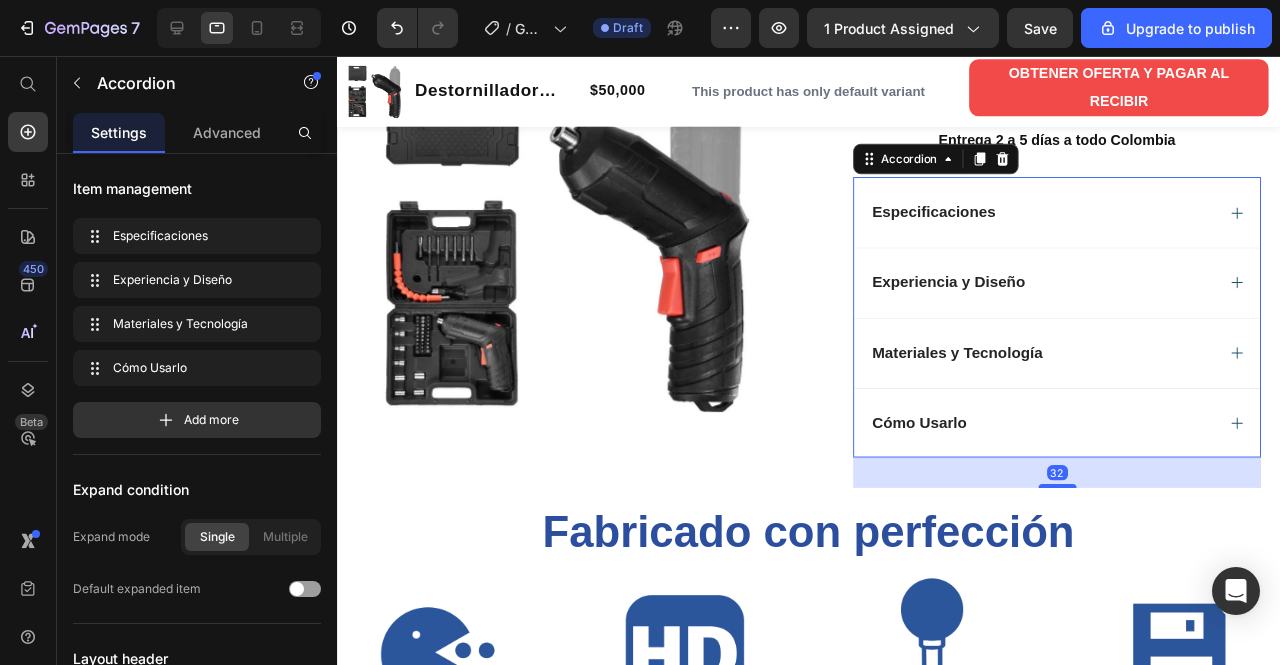 click 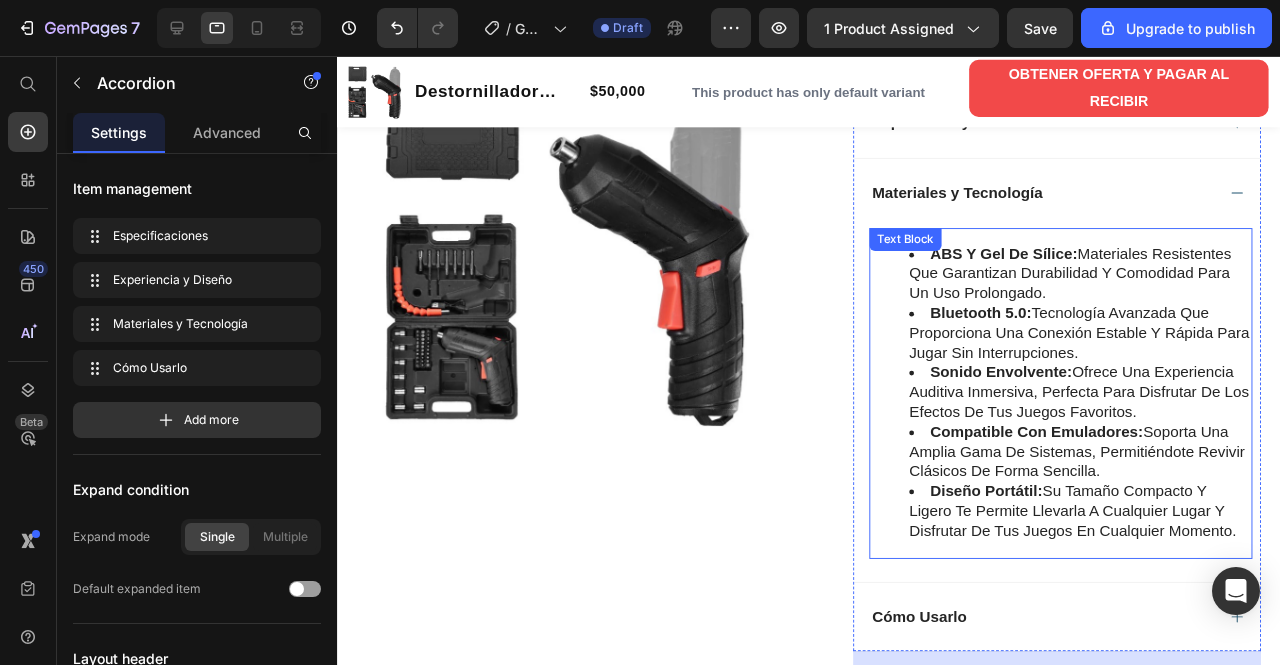scroll, scrollTop: 807, scrollLeft: 0, axis: vertical 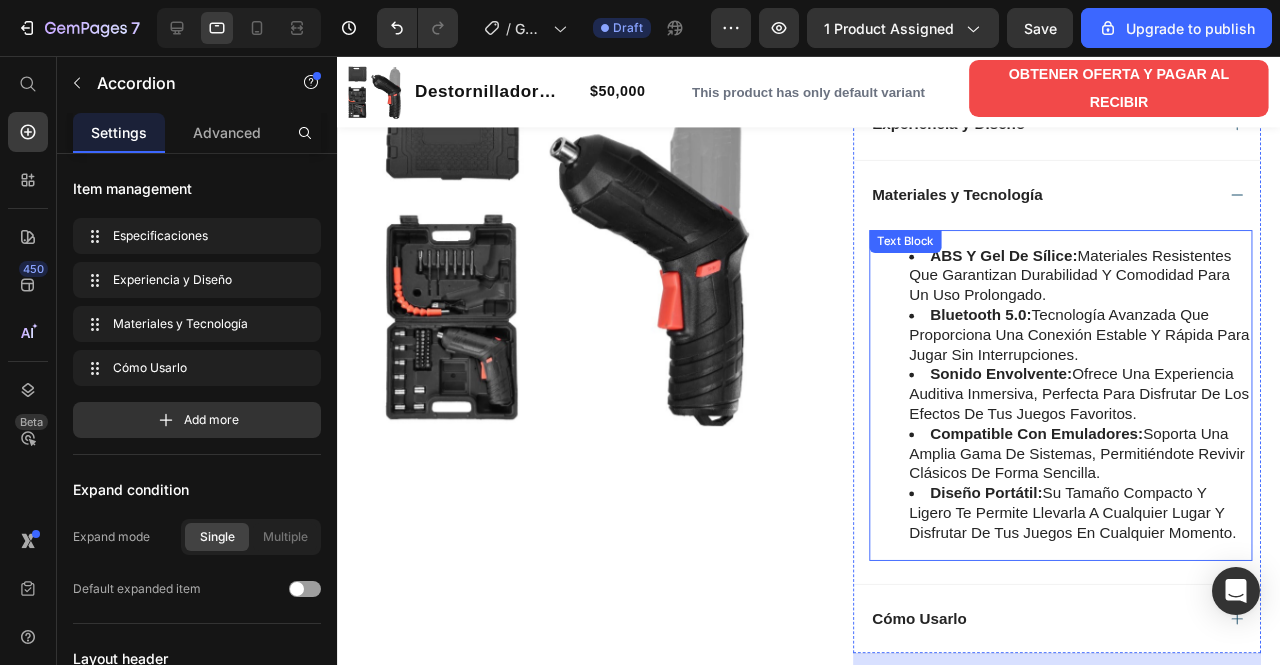 click on "Compatible con Emuladores:" at bounding box center (1073, 453) 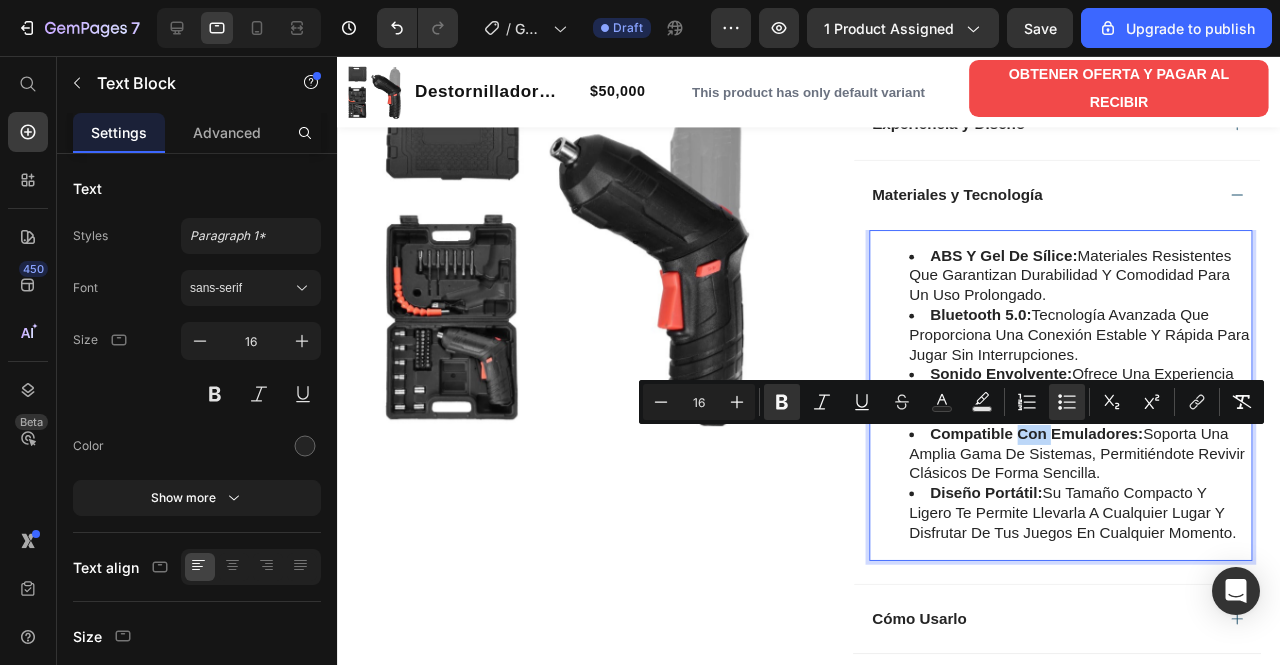 click on "Diseño Portátil:  Su tamaño compacto y ligero te permite llevarla a cualquier lugar y disfrutar de tus juegos en cualquier momento." at bounding box center [1118, 537] 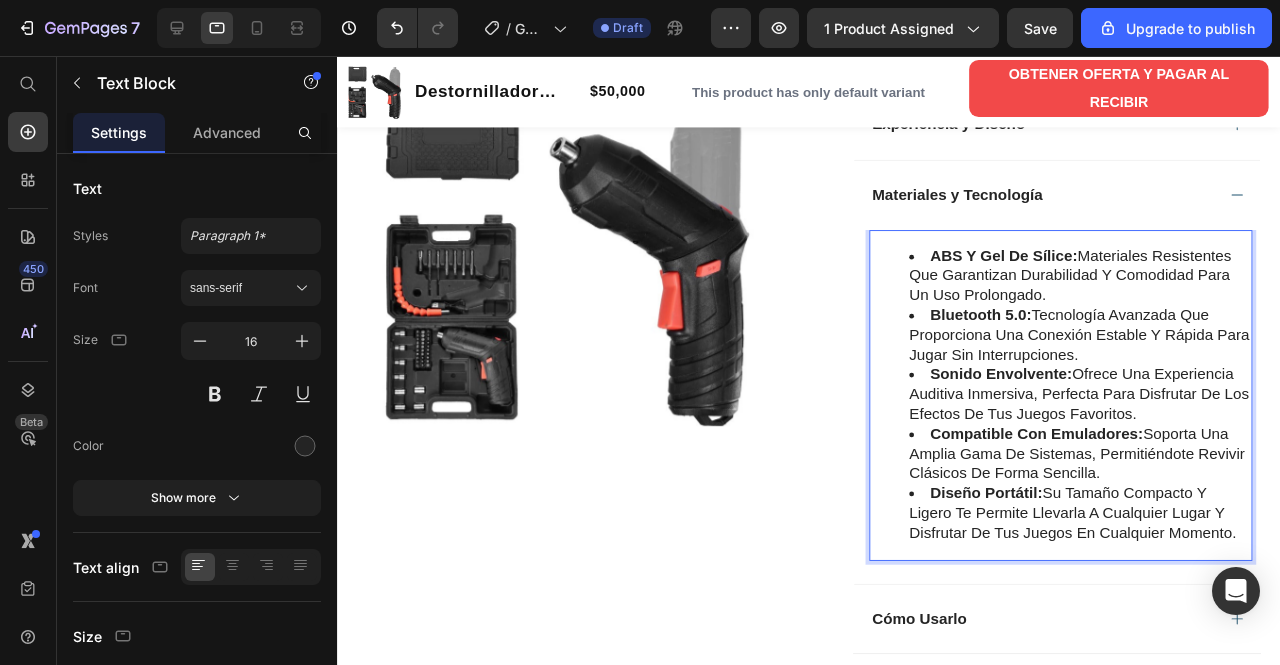 click on "Diseño Portátil:  Su tamaño compacto y ligero te permite llevarla a cualquier lugar y disfrutar de tus juegos en cualquier momento." at bounding box center [1118, 537] 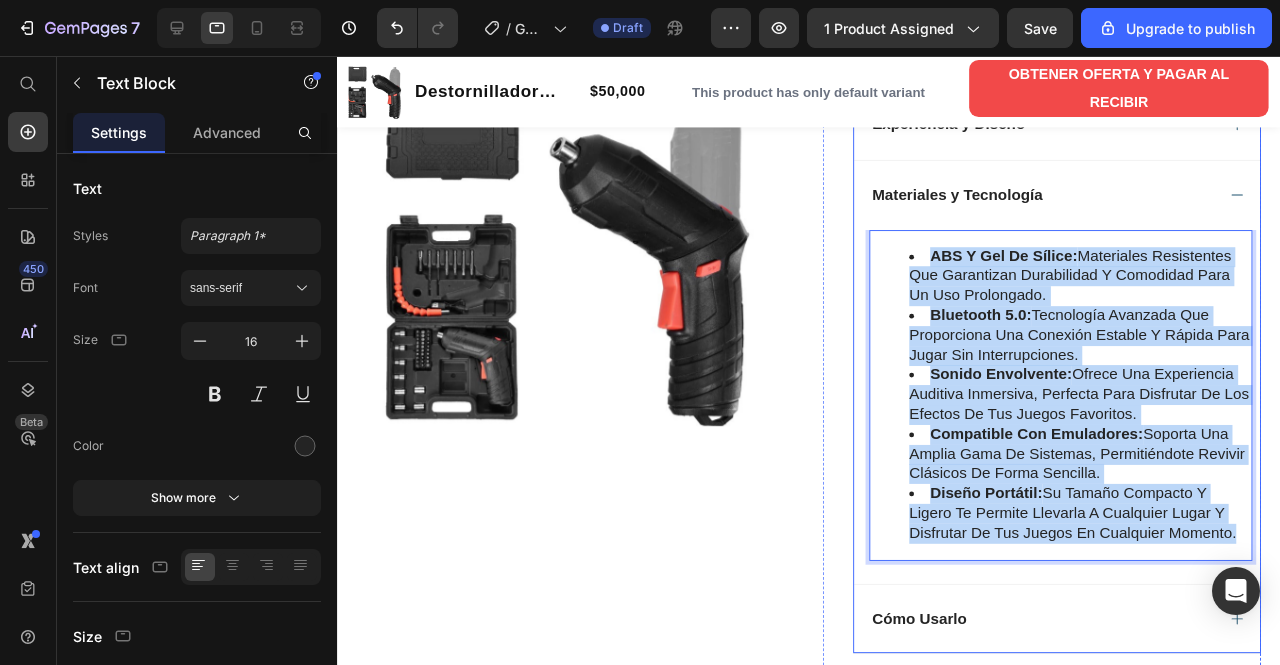 drag, startPoint x: 923, startPoint y: 275, endPoint x: 1265, endPoint y: 593, distance: 466.99893 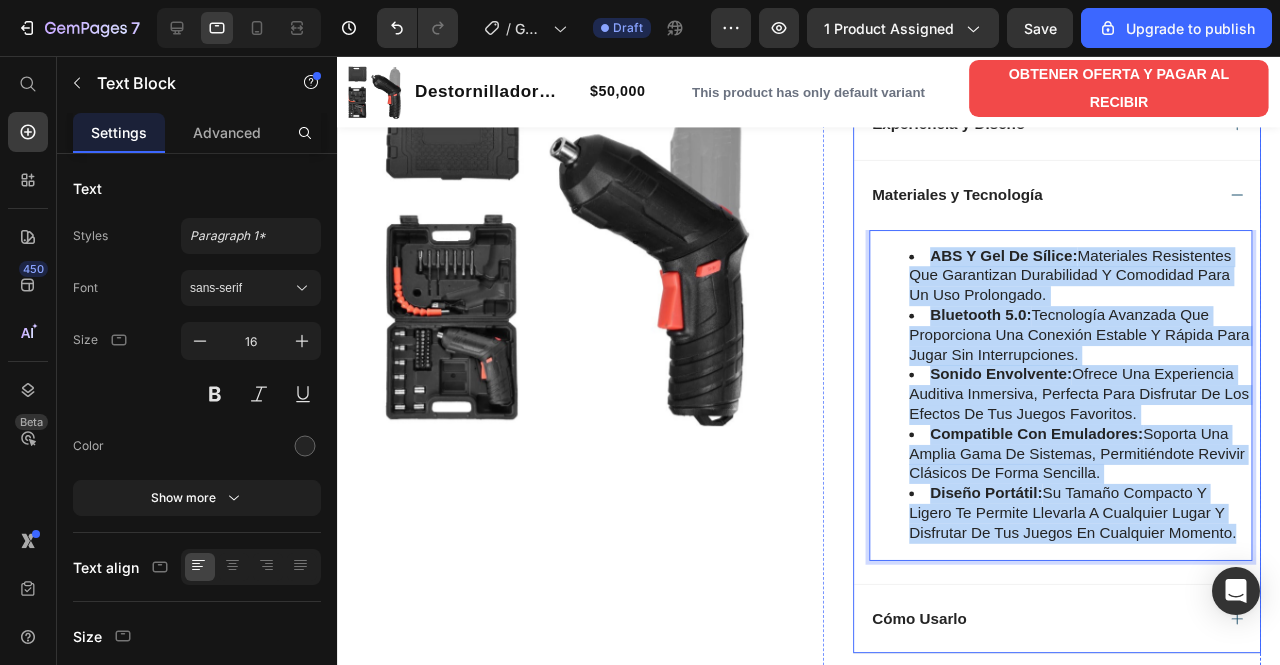 click on "ABS y Gel de Sílice:  Materiales resistentes que garantizan durabilidad y comodidad para un uso prolongado. Bluetooth 5.0:  Tecnología avanzada que proporciona una conexión estable y rápida para jugar sin interrupciones. Sonido Envolvente:  Ofrece una experiencia auditiva inmersiva, perfecta para disfrutar de los efectos de tus juegos favoritos. Compatible con Emuladores:  Soporta una amplia gama de sistemas, permitiéndote revivir clásicos de forma sencilla. Diseño Portátil:  Su tamaño compacto y ligero te permite llevarla a cualquier lugar y disfrutar de tus juegos en cualquier momento. Text Block   0" at bounding box center [1094, 425] 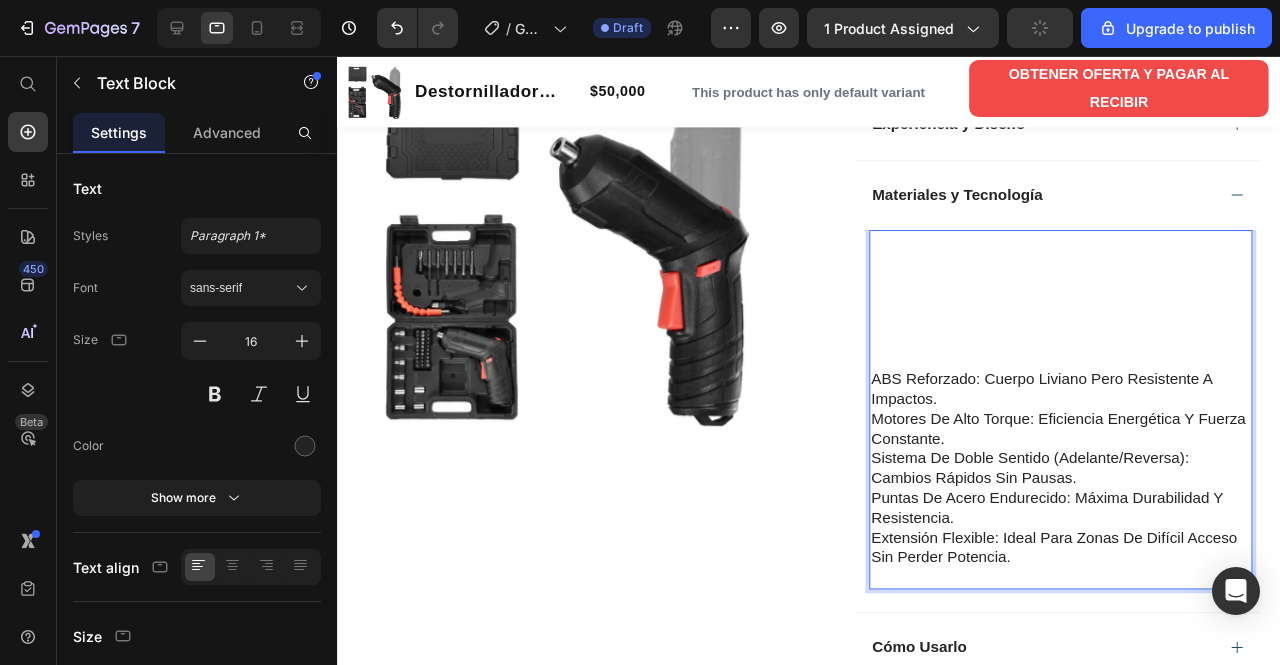 click at bounding box center [1098, 251] 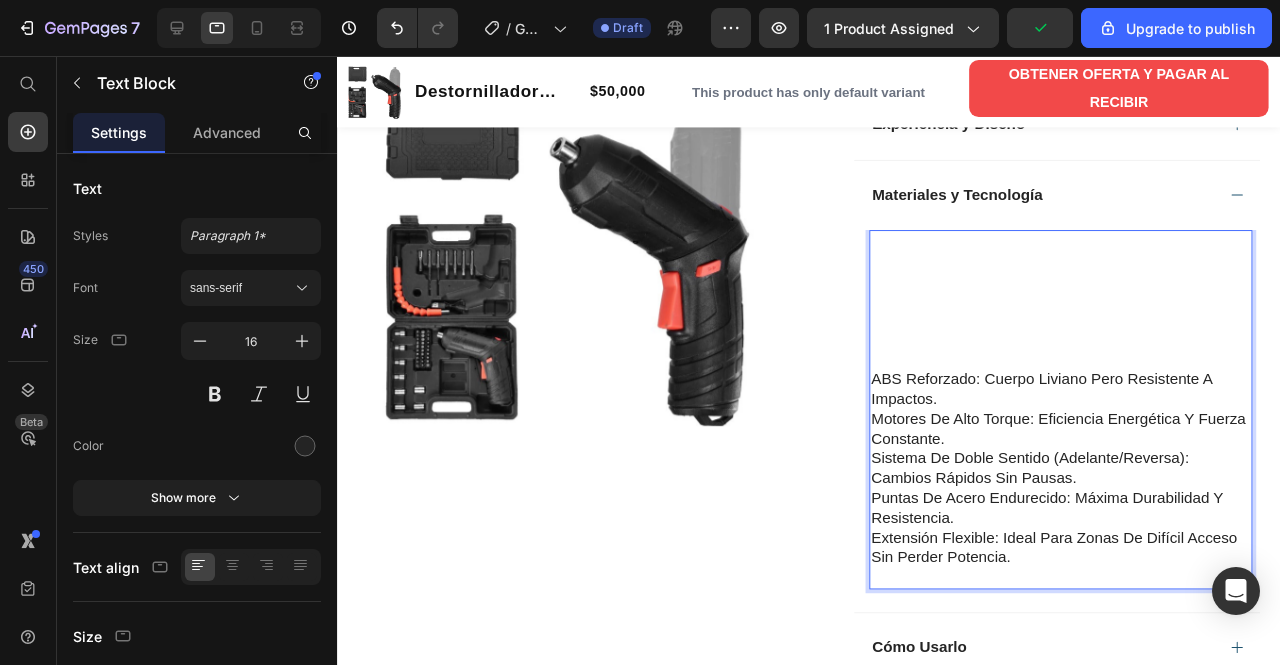 click at bounding box center (1098, 251) 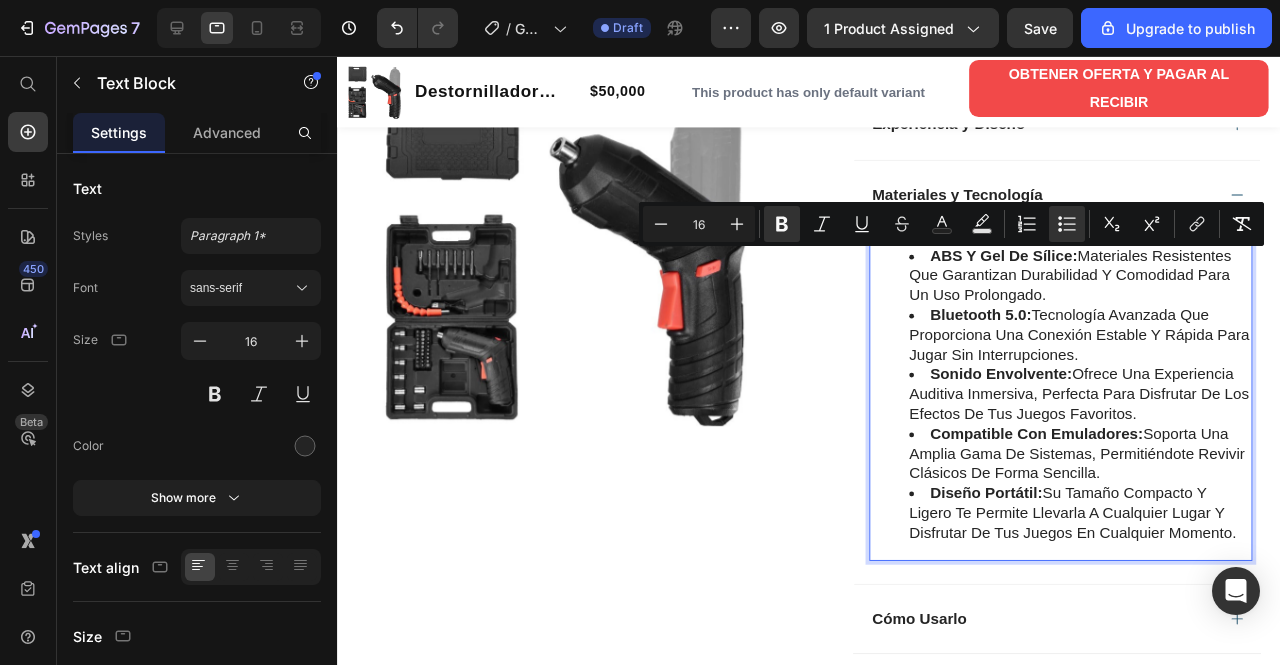click on "Compatible con Emuladores:  Soporta una amplia gama de sistemas, permitiéndote revivir clásicos de forma sencilla." at bounding box center (1118, 475) 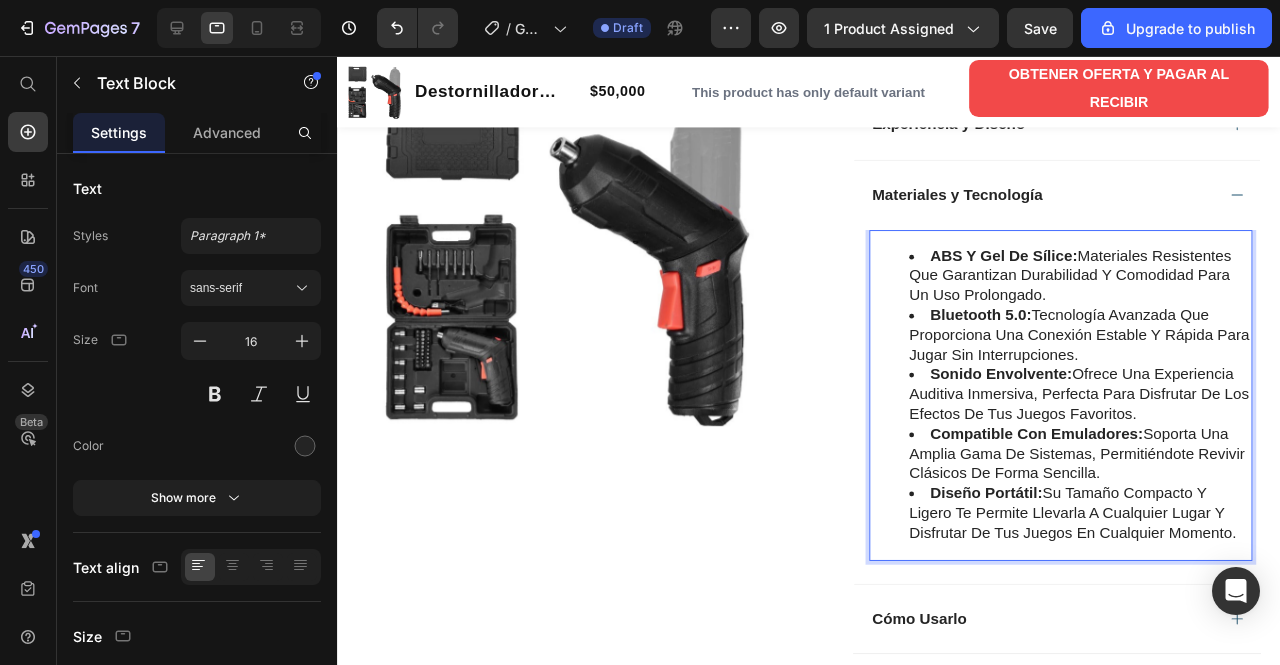 click on "Diseño Portátil:  Su tamaño compacto y ligero te permite llevarla a cualquier lugar y disfrutar de tus juegos en cualquier momento." at bounding box center [1118, 537] 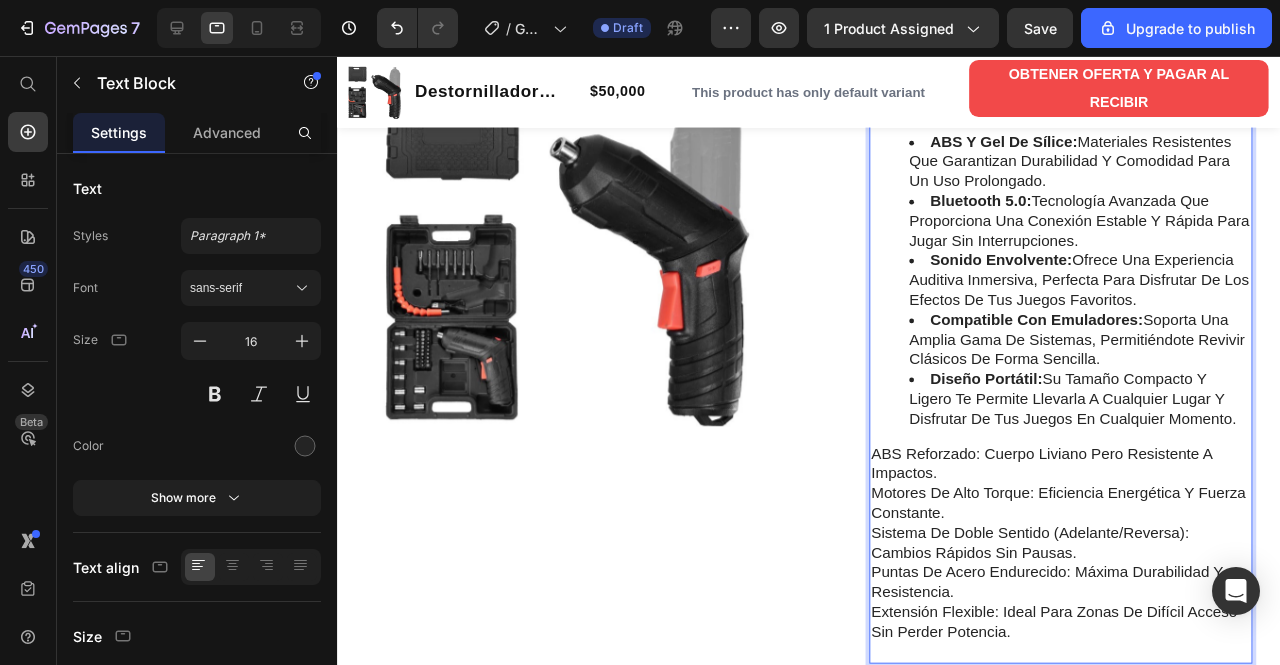 scroll, scrollTop: 881, scrollLeft: 0, axis: vertical 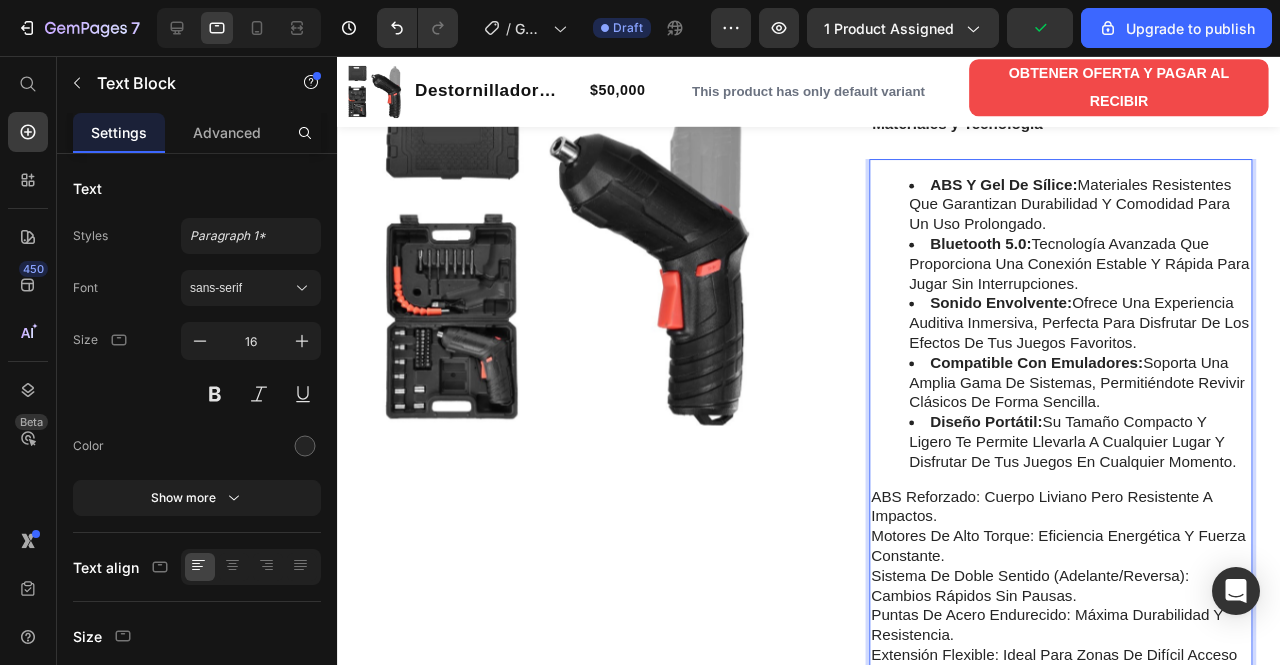 drag, startPoint x: 1276, startPoint y: 493, endPoint x: 949, endPoint y: 211, distance: 431.80203 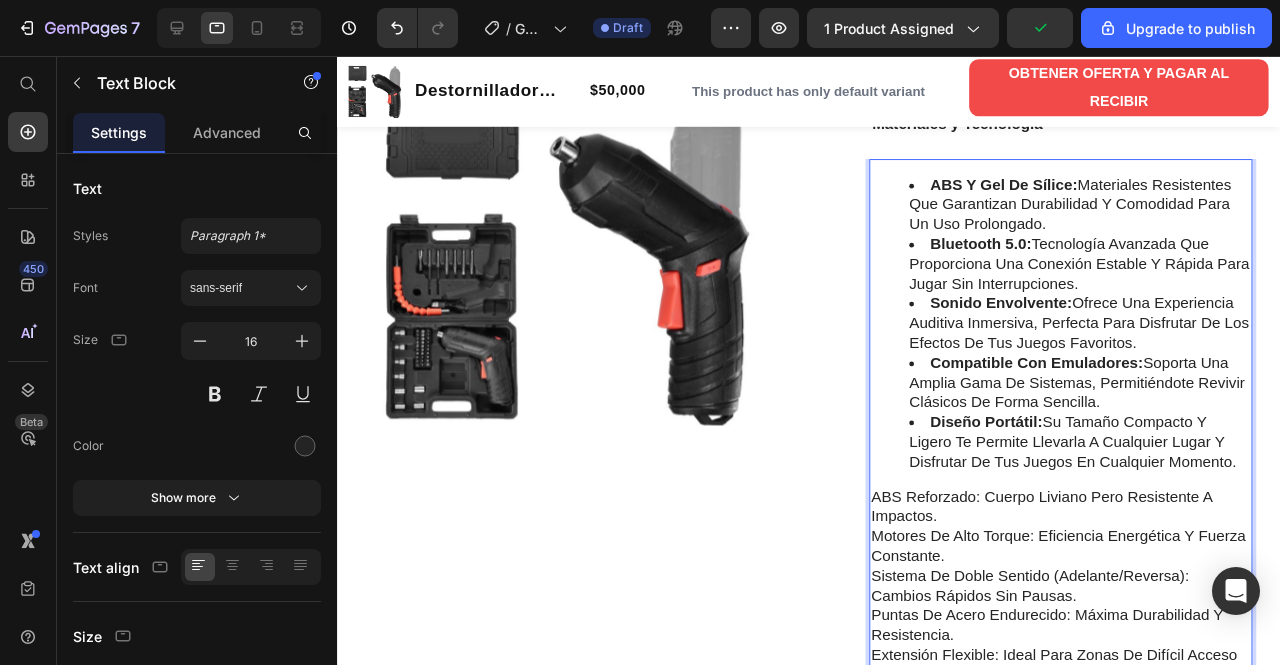 click on "ABS y Gel de Sílice:  Materiales resistentes que garantizan durabilidad y comodidad para un uso prolongado. Bluetooth 5.0:  Tecnología avanzada que proporciona una conexión estable y rápida para jugar sin interrupciones. Sonido Envolvente:  Ofrece una experiencia auditiva inmersiva, perfecta para disfrutar de los efectos de tus juegos favoritos. Compatible con Emuladores:  Soporta una amplia gama de sistemas, permitiéndote revivir clásicos de forma sencilla. Diseño Portátil:  Su tamaño compacto y ligero te permite llevarla a cualquier lugar y disfrutar de tus juegos en cualquier momento." at bounding box center (1098, 339) 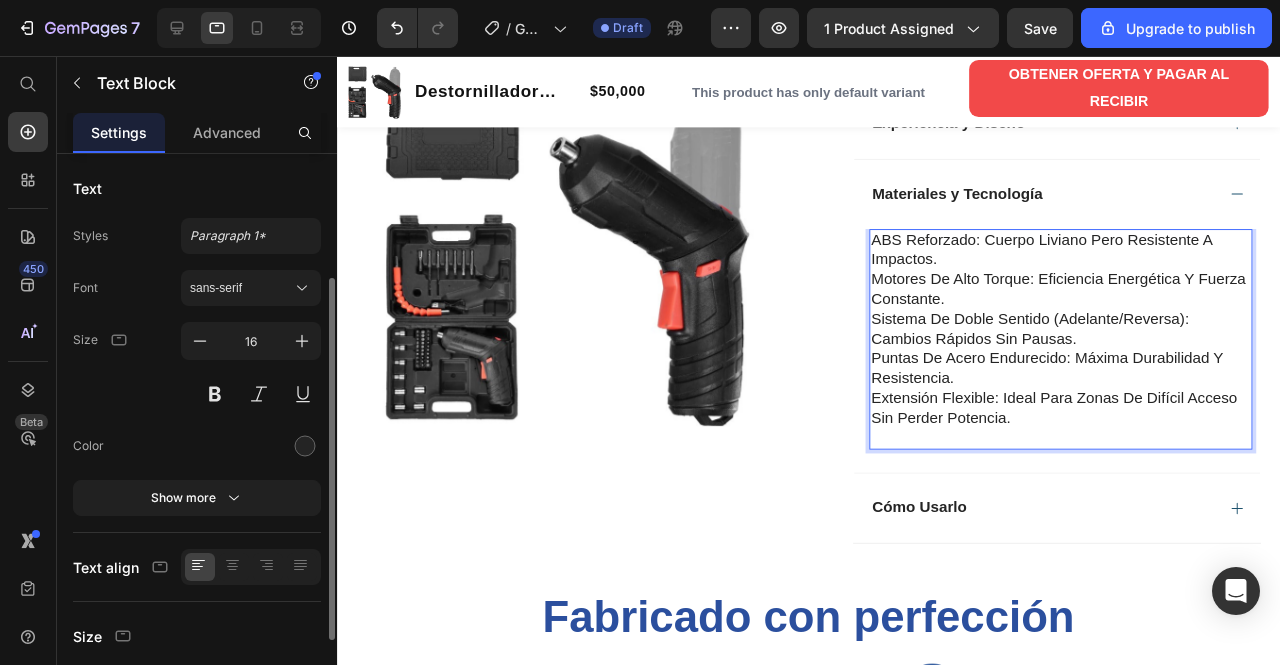 scroll, scrollTop: 0, scrollLeft: 0, axis: both 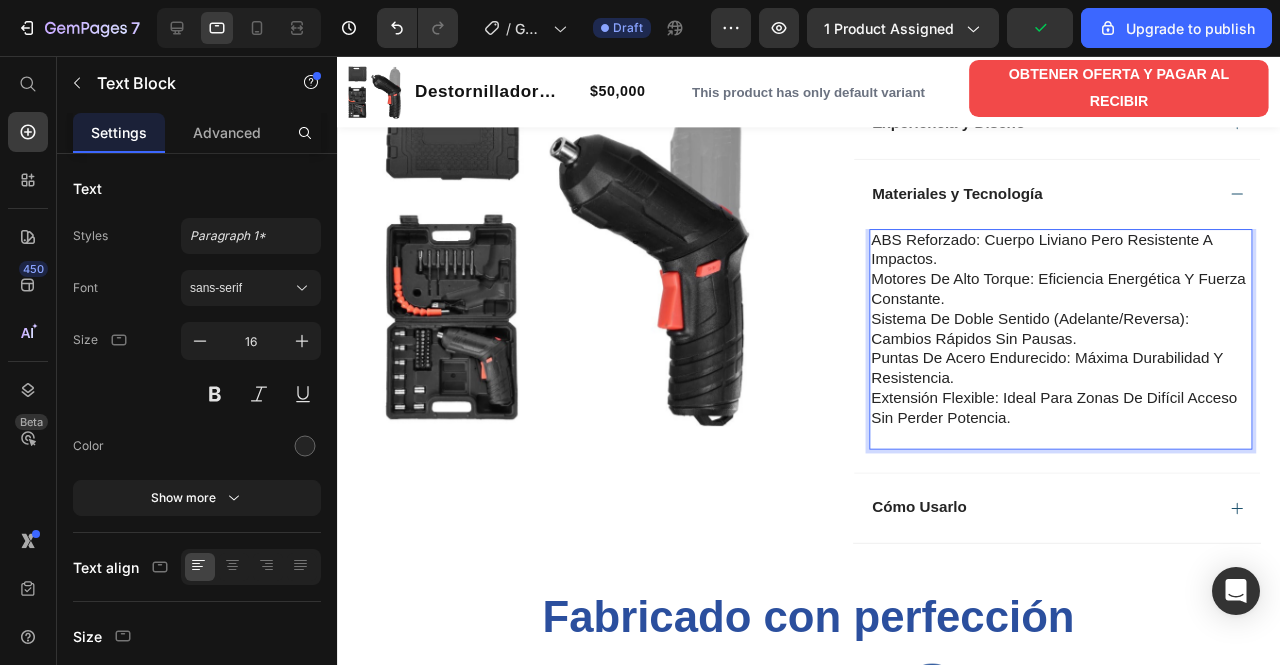 click on "ABS reforzado: cuerpo liviano pero resistente a impactos." at bounding box center (1098, 261) 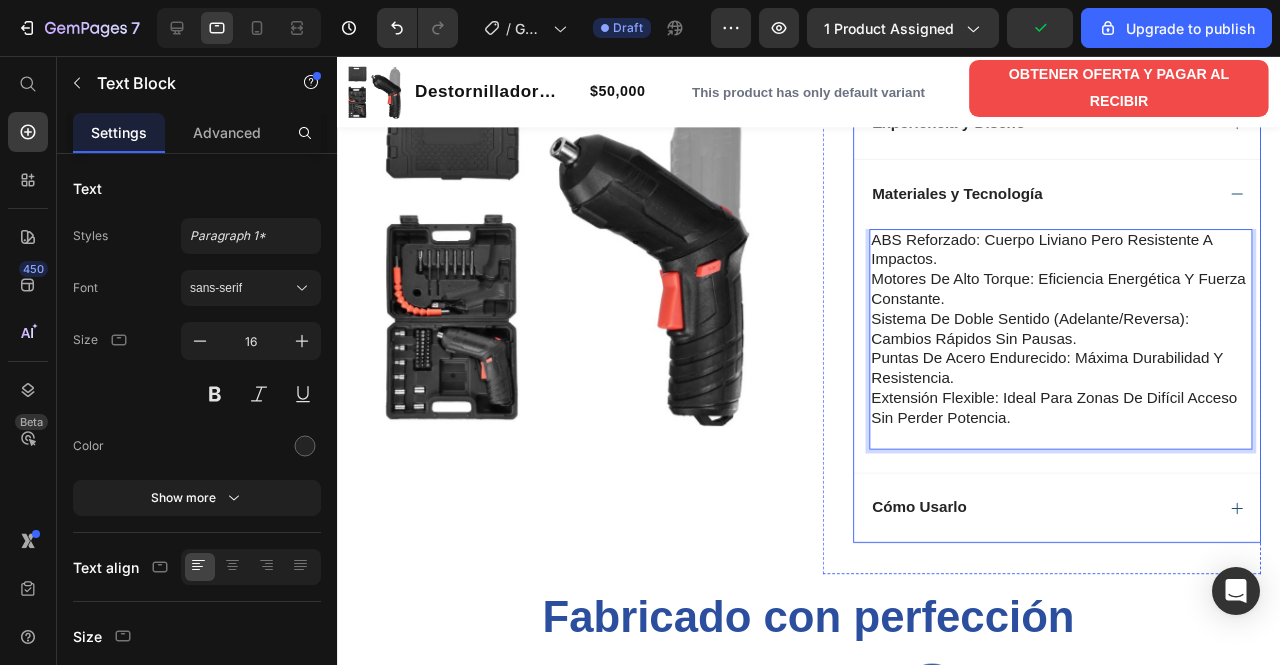 click on "Materiales y Tecnología" at bounding box center (1094, 201) 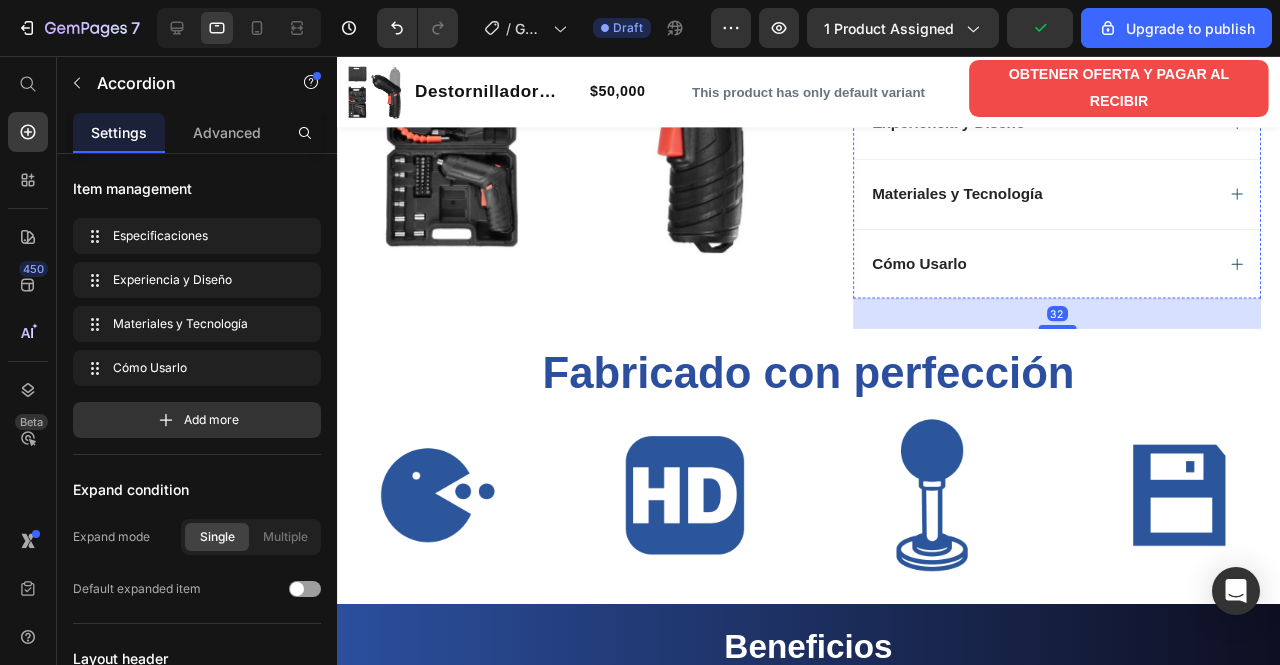 click on "Cómo Usarlo" at bounding box center (1094, 275) 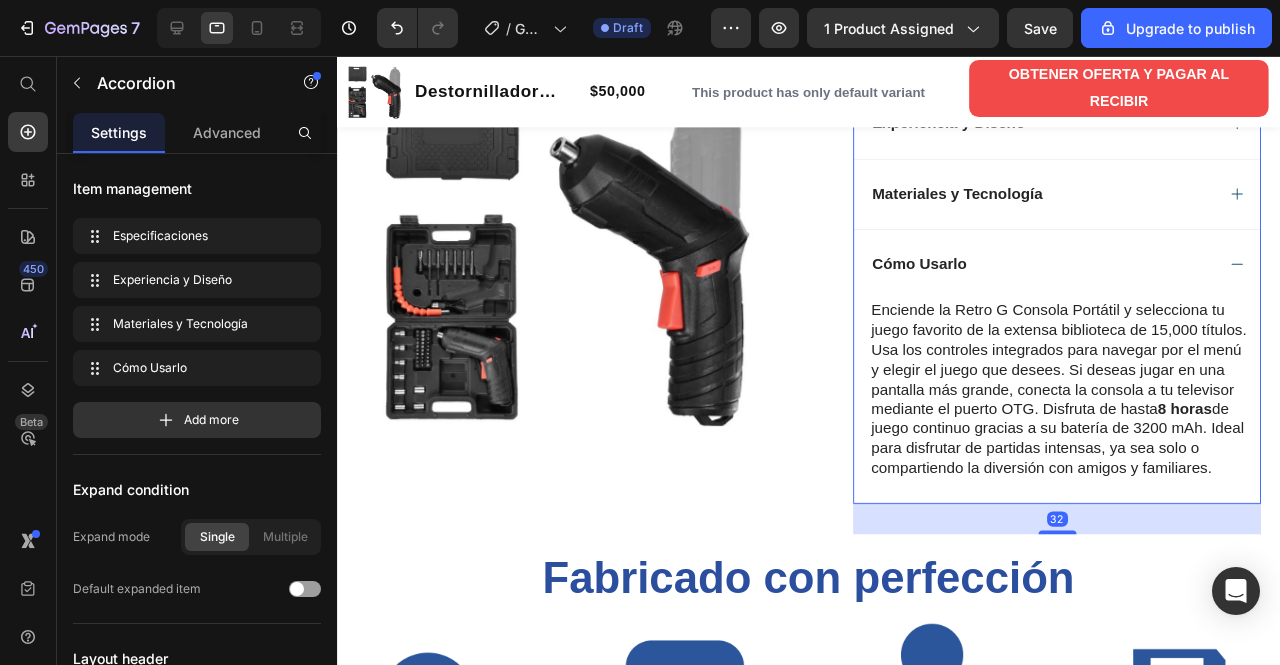 click on "Materiales y Tecnología" at bounding box center [1094, 201] 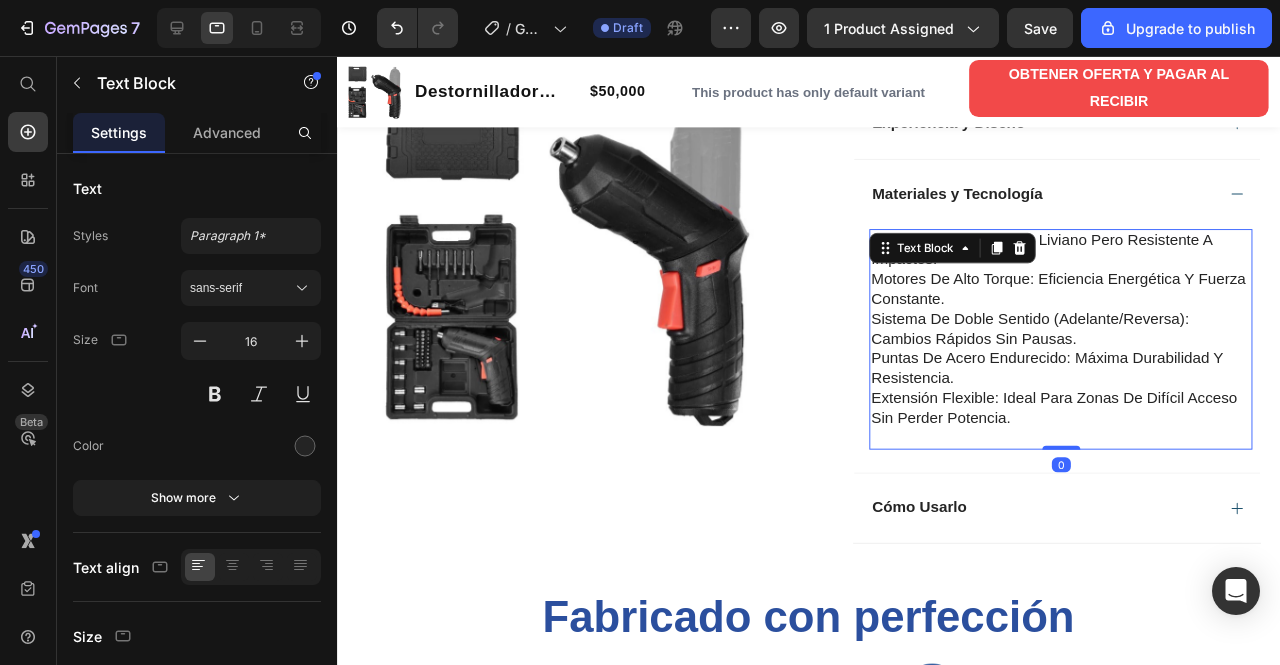 click on "Motores de alto torque: eficiencia energética y fuerza constante." at bounding box center [1098, 302] 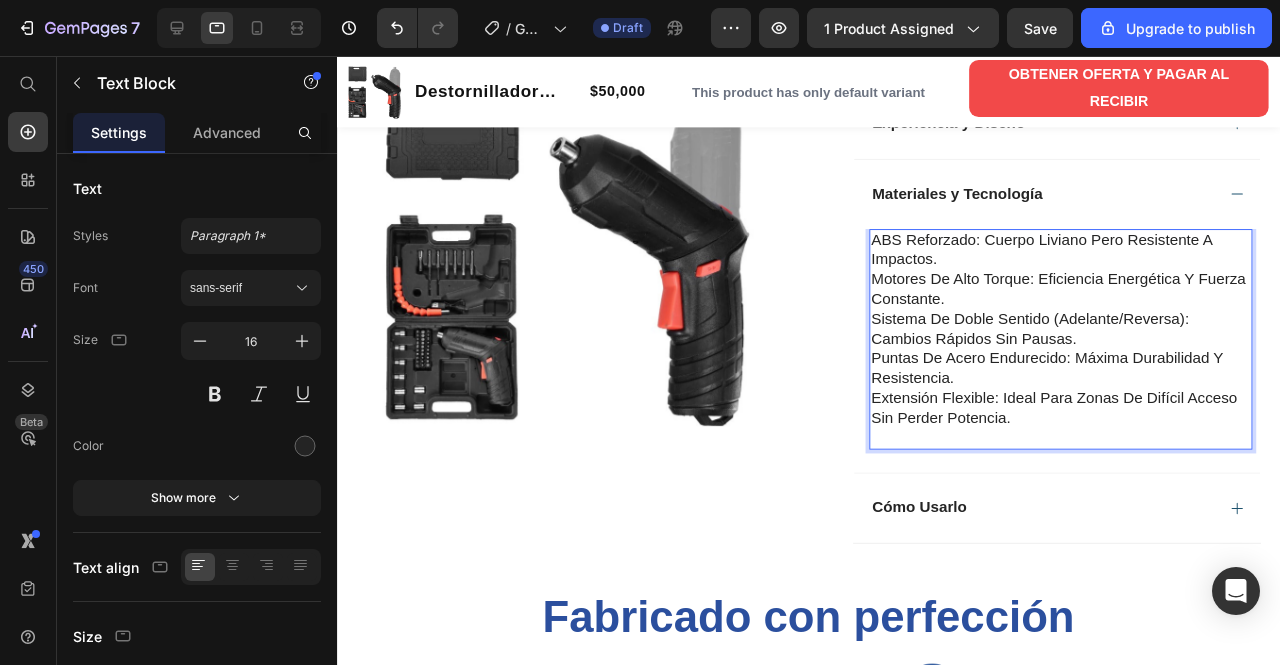 click on "Motores de alto torque: eficiencia energética y fuerza constante." at bounding box center [1098, 302] 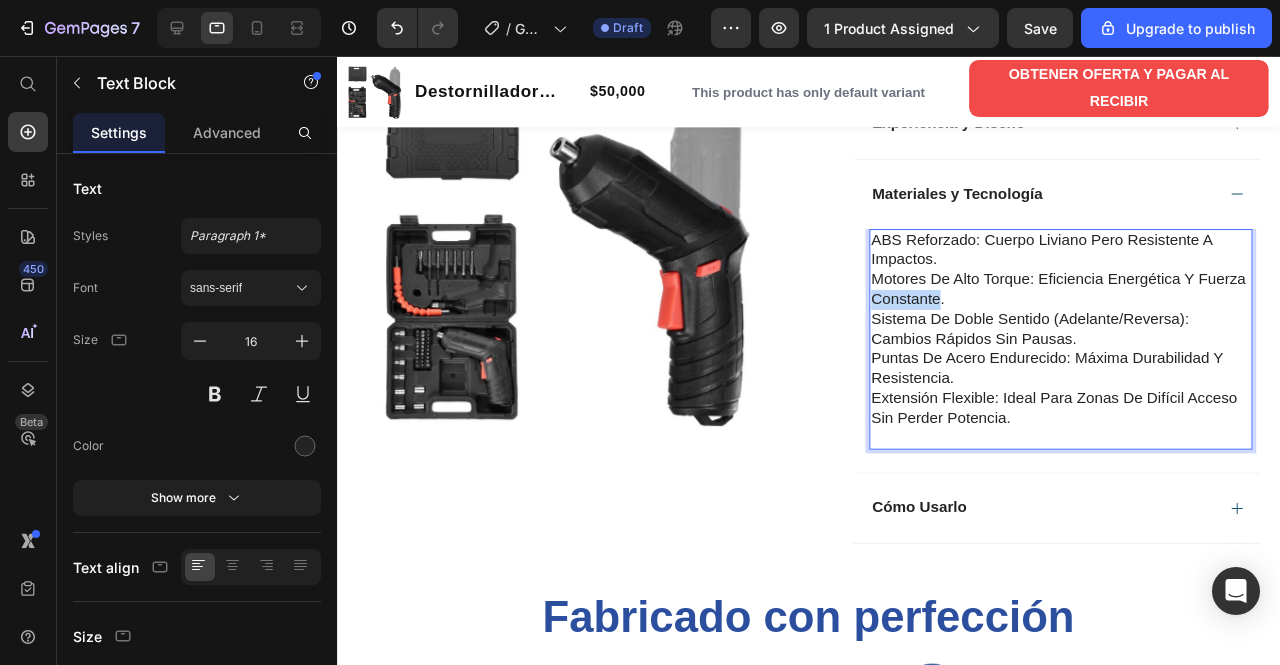 click on "Motores de alto torque: eficiencia energética y fuerza constante." at bounding box center (1098, 302) 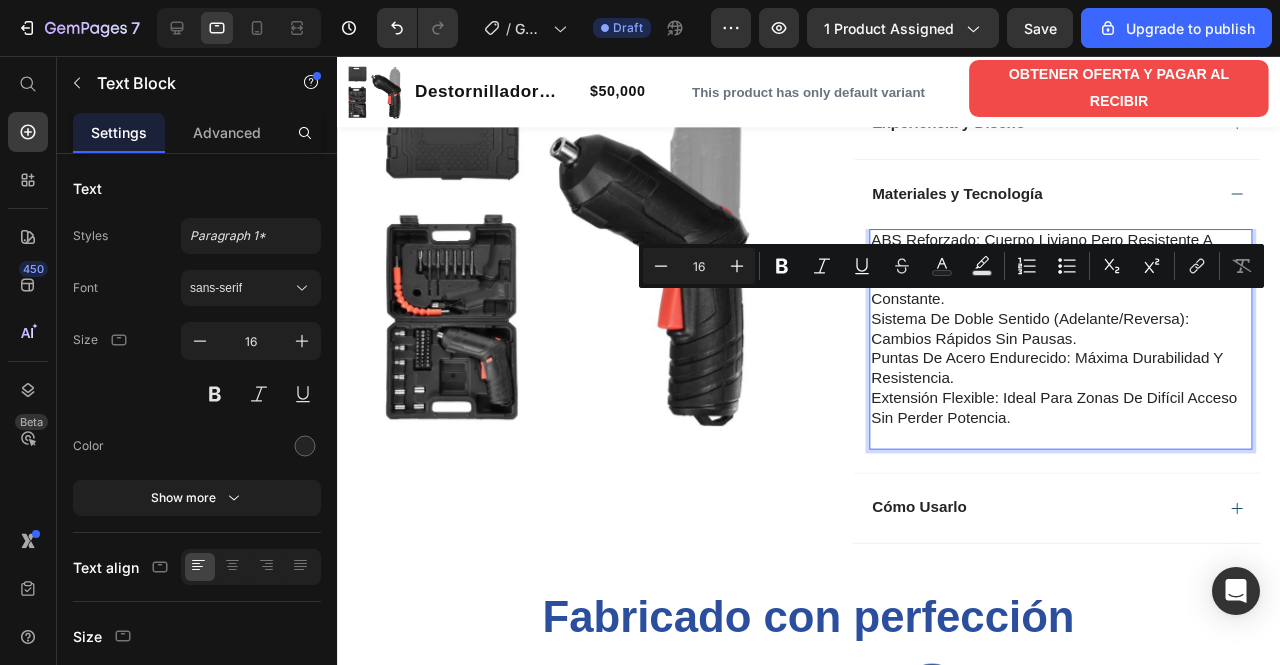 click on "Sistema de doble sentido (adelante/reversa): cambios rápidos sin pausas." at bounding box center [1098, 344] 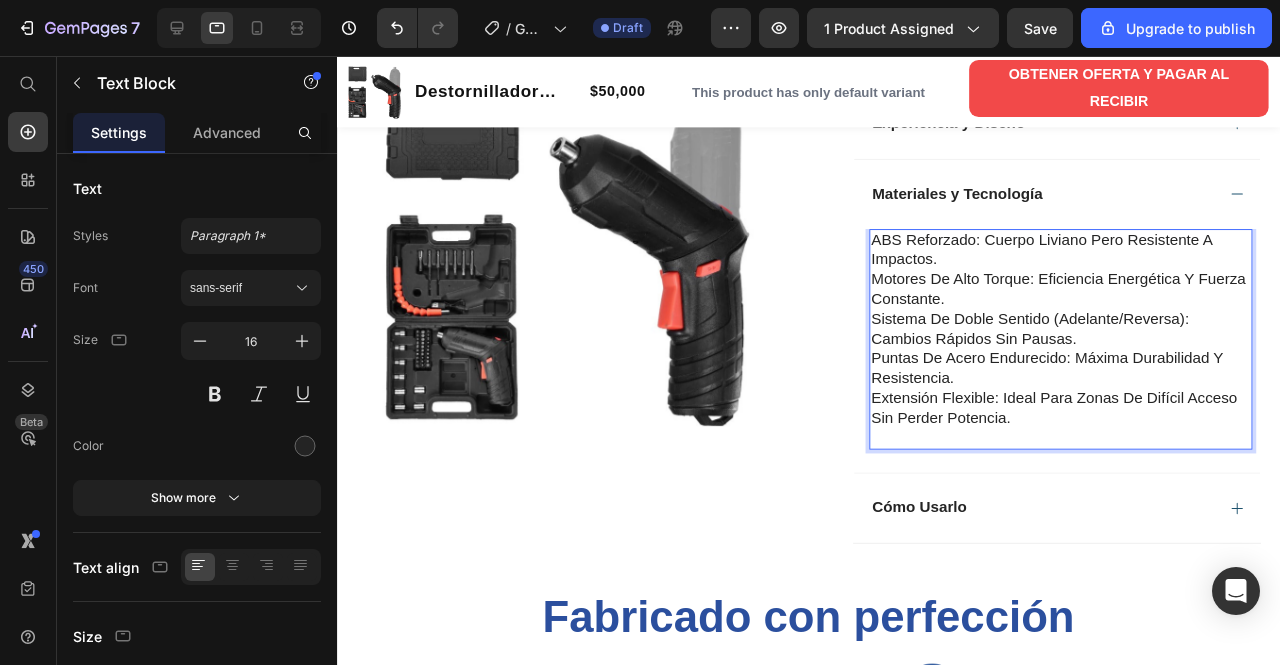 click on "ABS reforzado: cuerpo liviano pero resistente a impactos." at bounding box center [1098, 261] 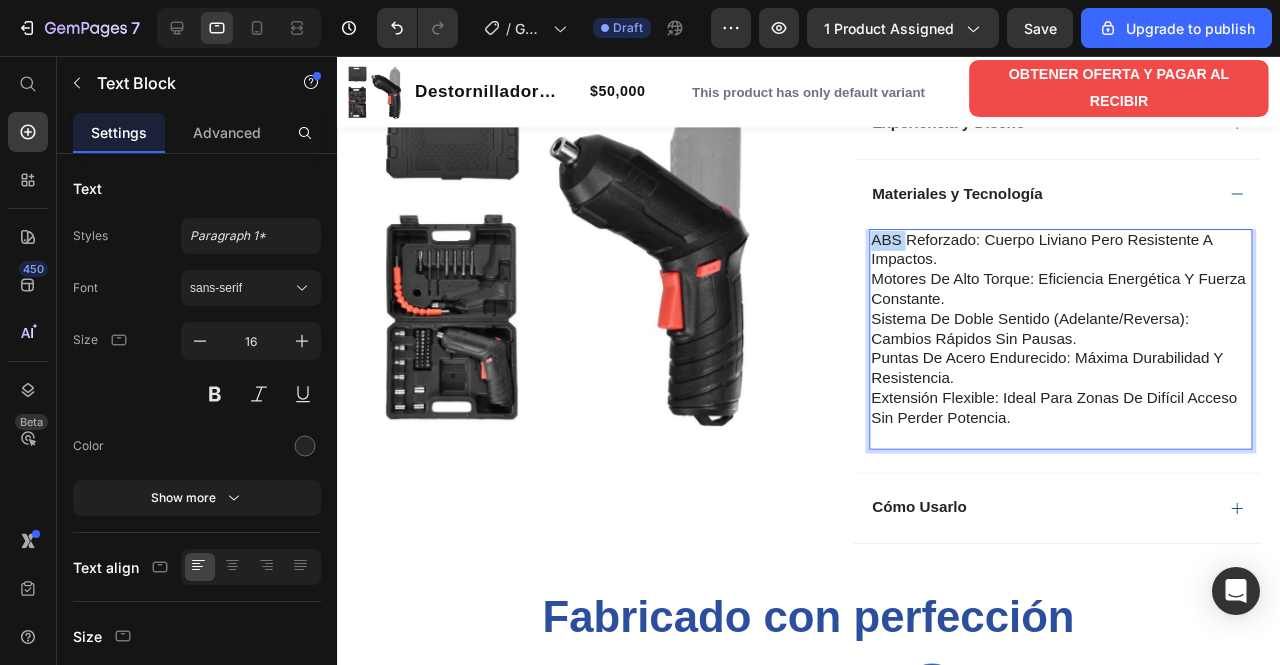 click on "ABS reforzado: cuerpo liviano pero resistente a impactos." at bounding box center (1098, 261) 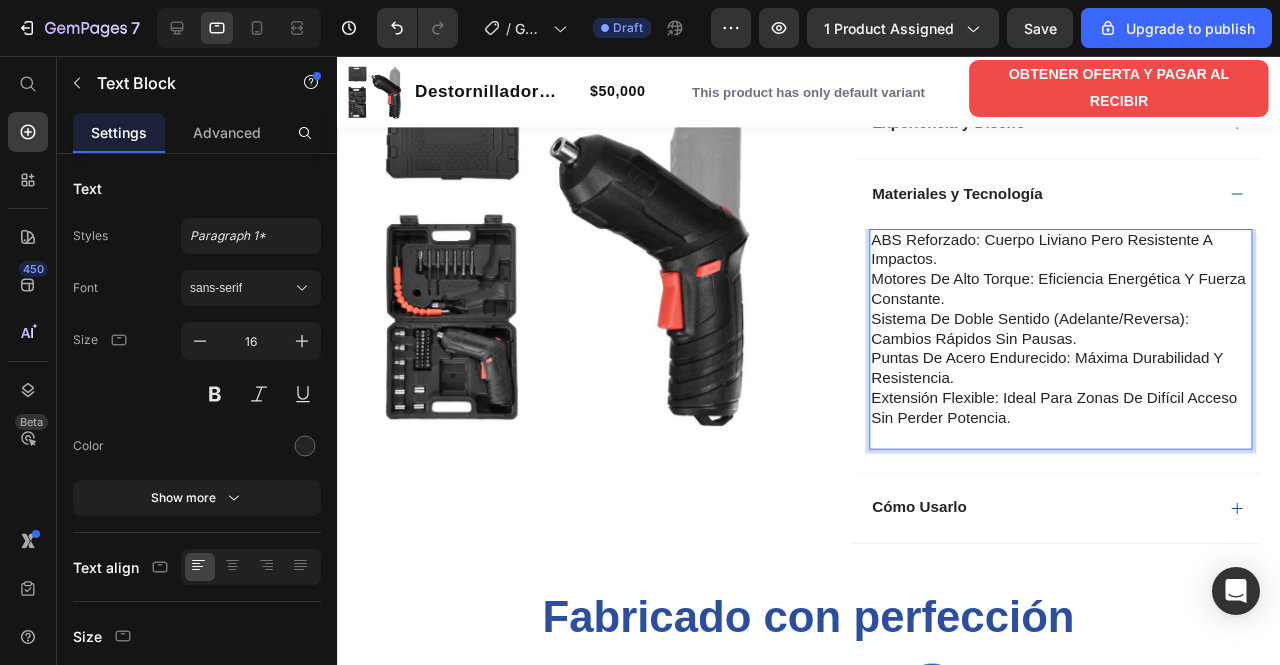 click on "ABS reforzado: cuerpo liviano pero resistente a impactos." at bounding box center [1098, 261] 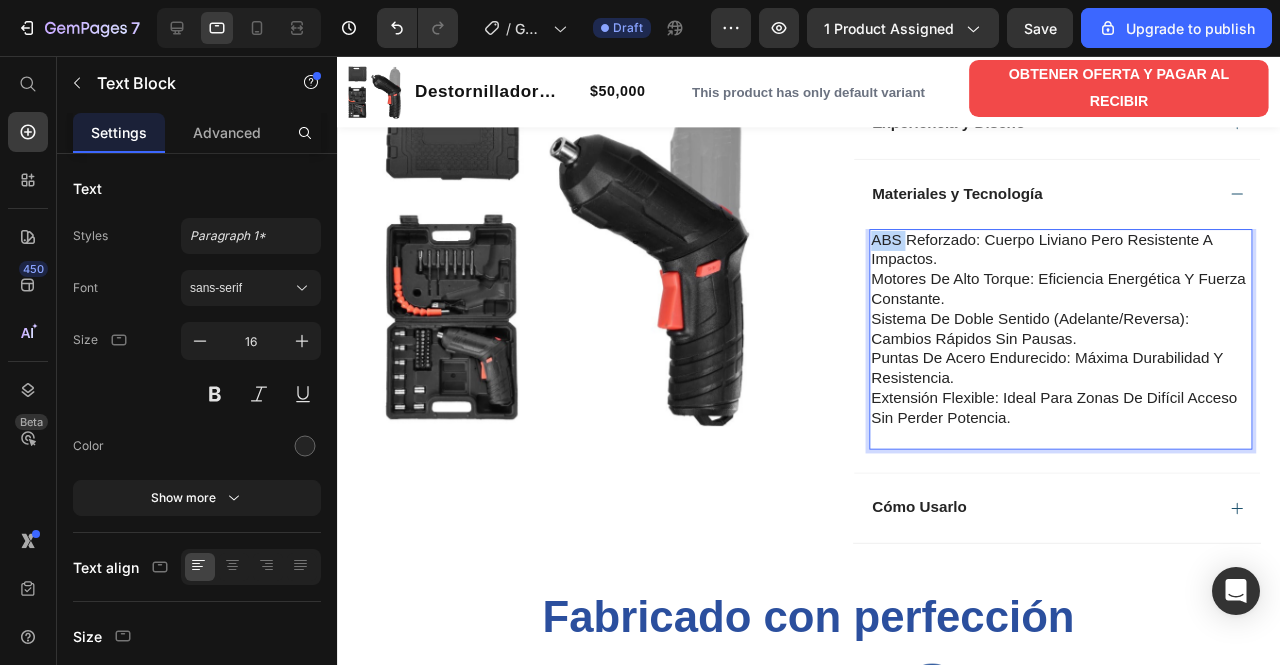 click on "ABS reforzado: cuerpo liviano pero resistente a impactos." at bounding box center (1098, 261) 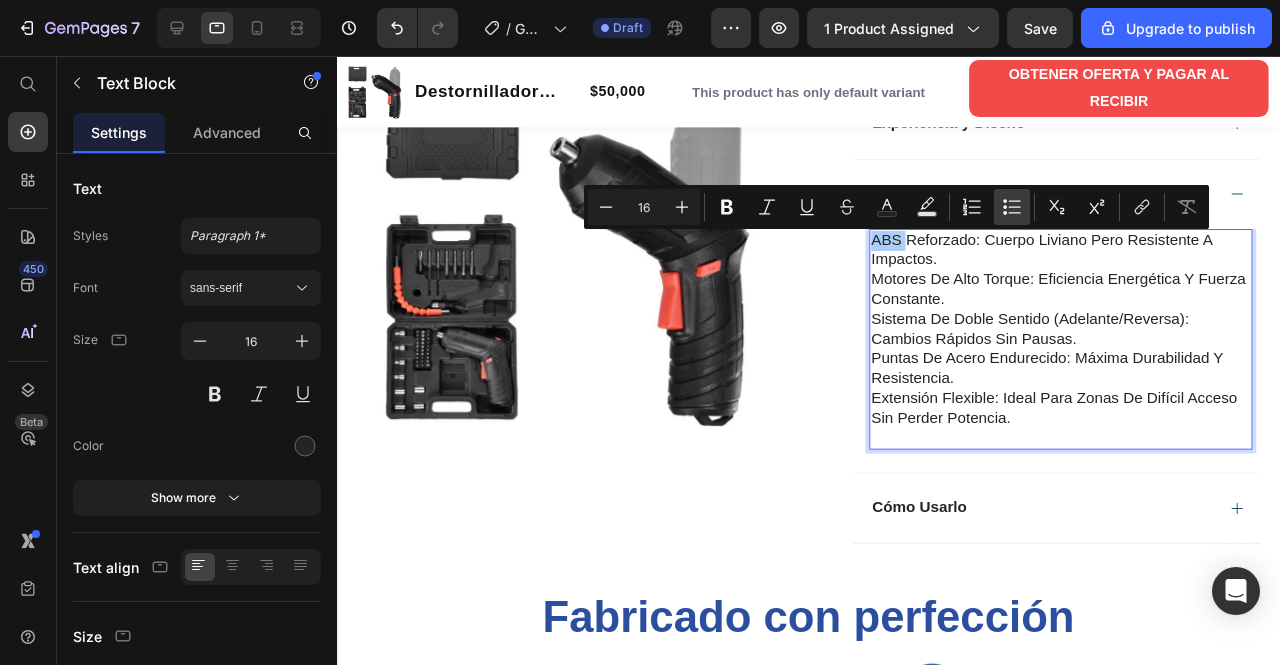 click 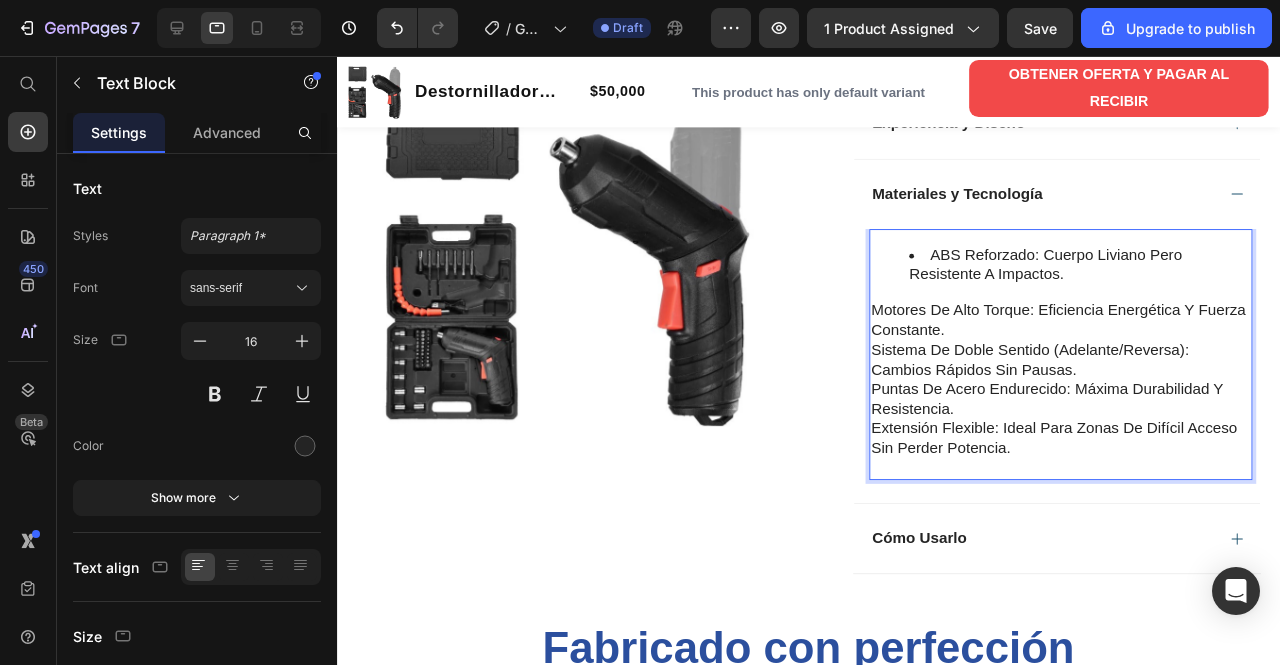 click on "Motores de alto torque: eficiencia energética y fuerza constante." at bounding box center [1098, 334] 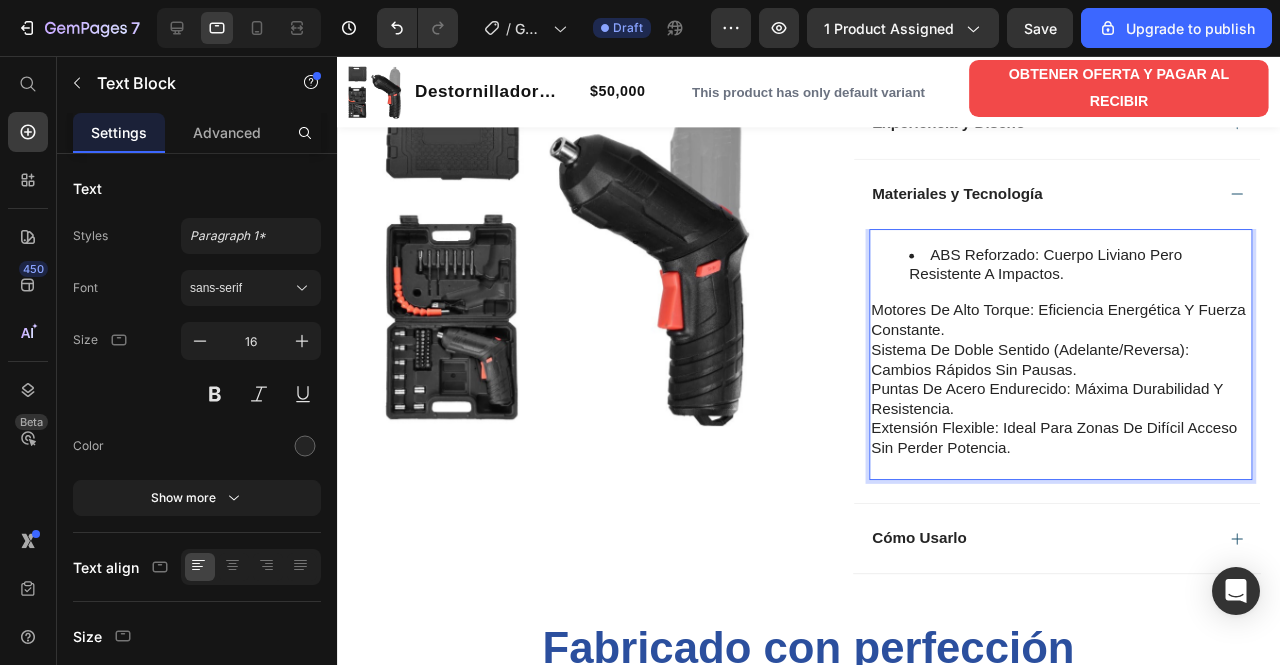 click on "ABS reforzado: cuerpo liviano pero resistente a impactos." at bounding box center (1118, 277) 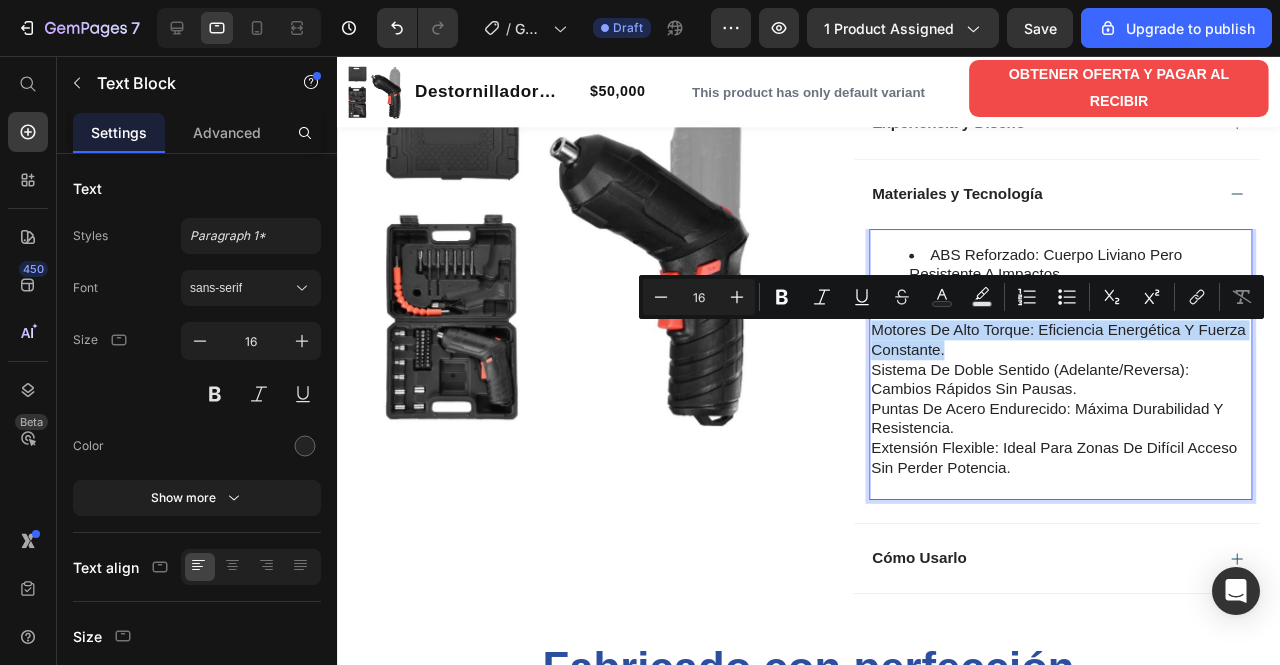 drag, startPoint x: 1025, startPoint y: 371, endPoint x: 889, endPoint y: 345, distance: 138.463 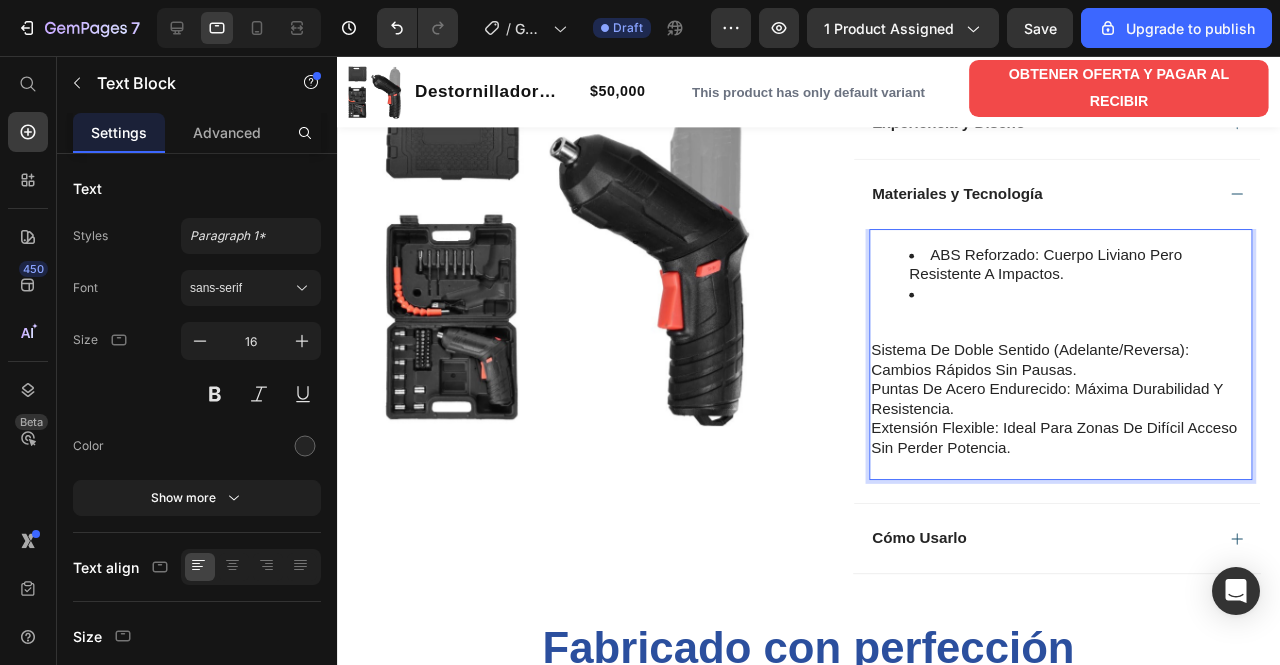 click on "ABS reforzado: cuerpo liviano pero resistente a impactos." at bounding box center (1118, 277) 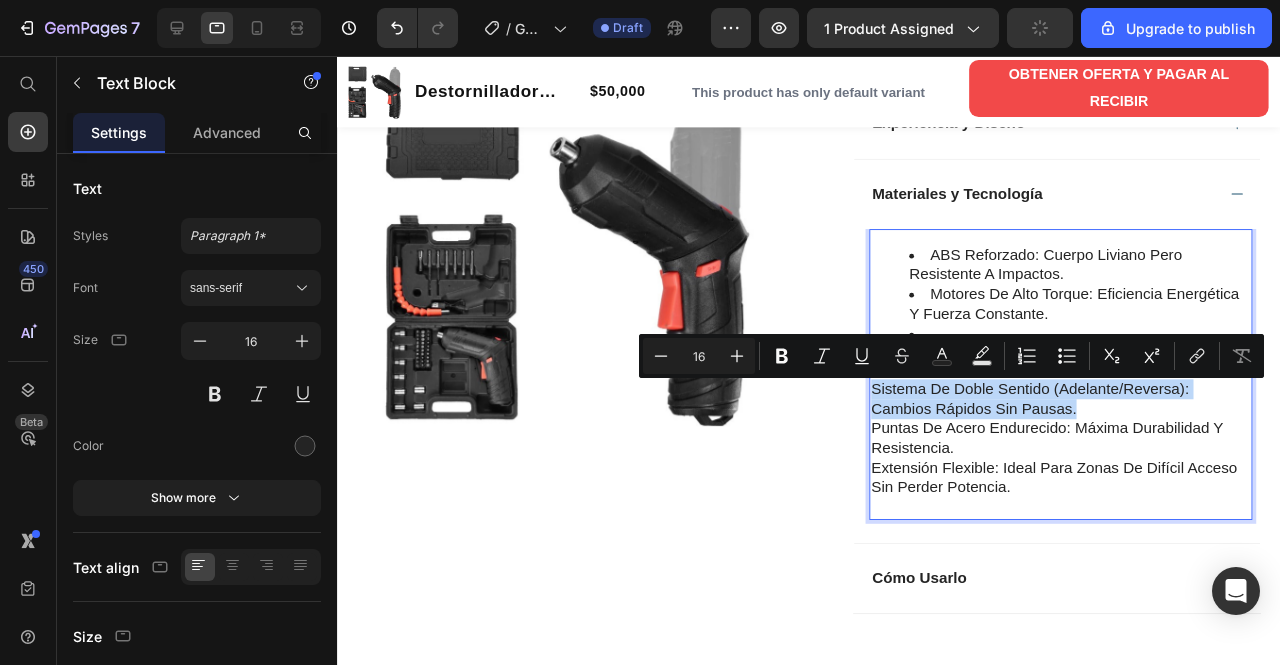 drag, startPoint x: 1108, startPoint y: 439, endPoint x: 889, endPoint y: 404, distance: 221.77917 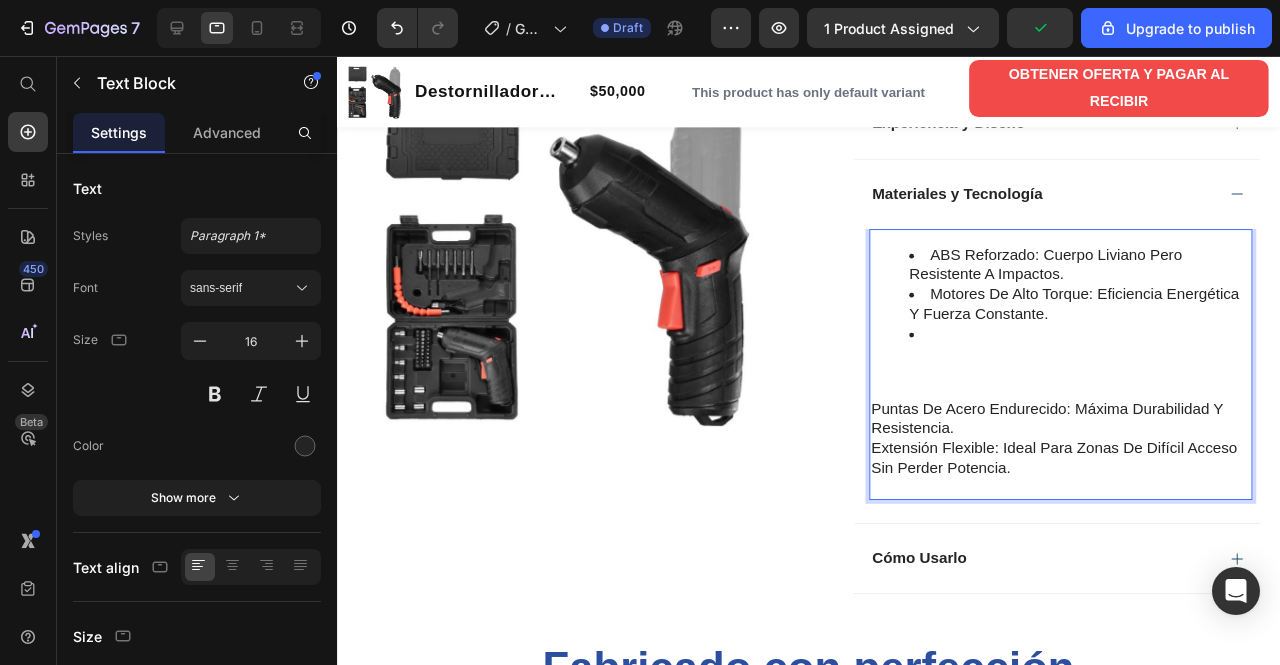 click at bounding box center (1118, 349) 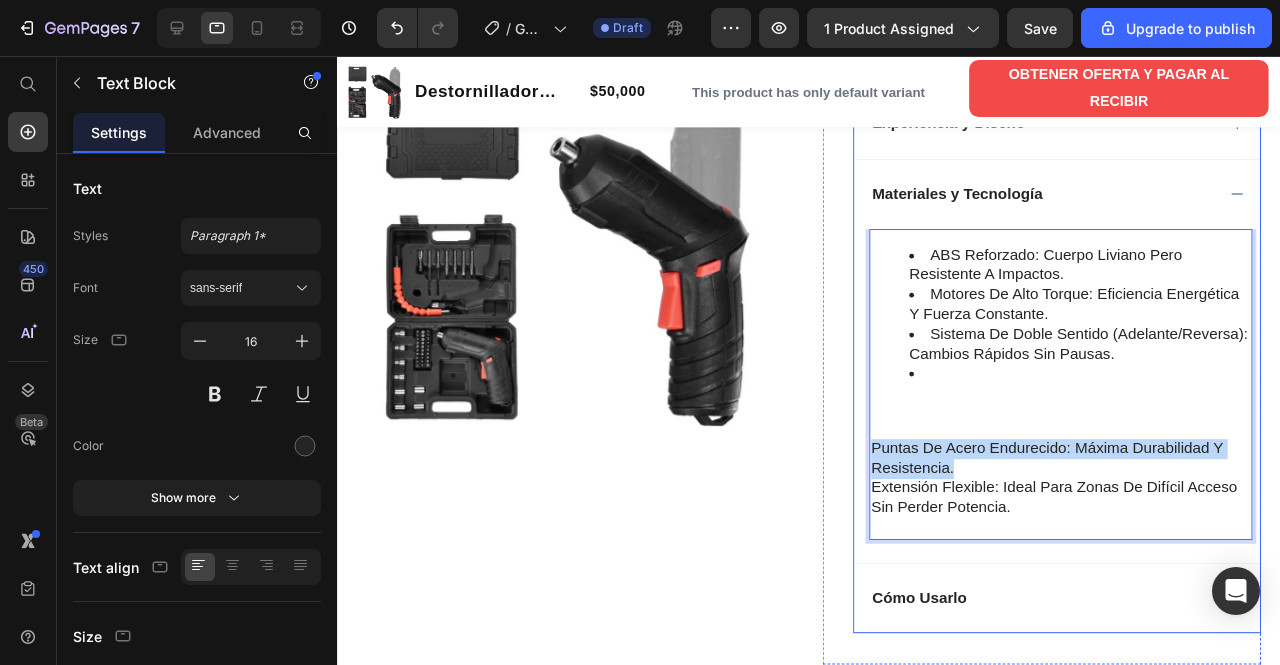 drag, startPoint x: 987, startPoint y: 519, endPoint x: 886, endPoint y: 496, distance: 103.58572 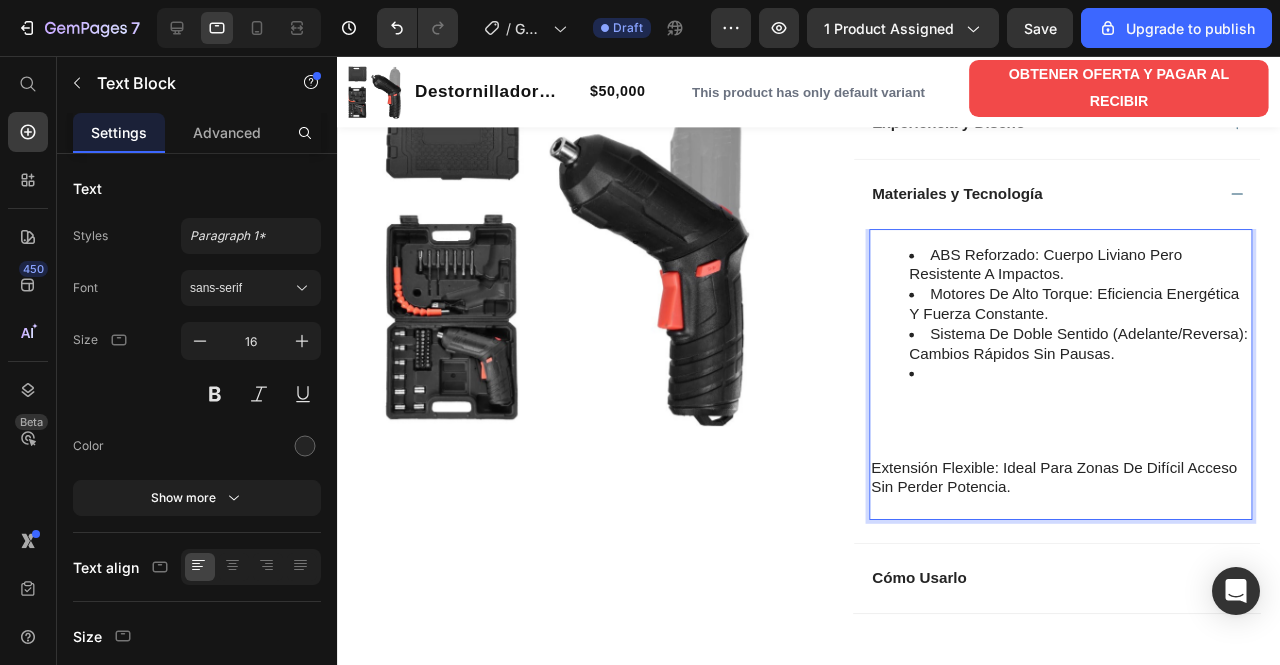 click at bounding box center [1118, 390] 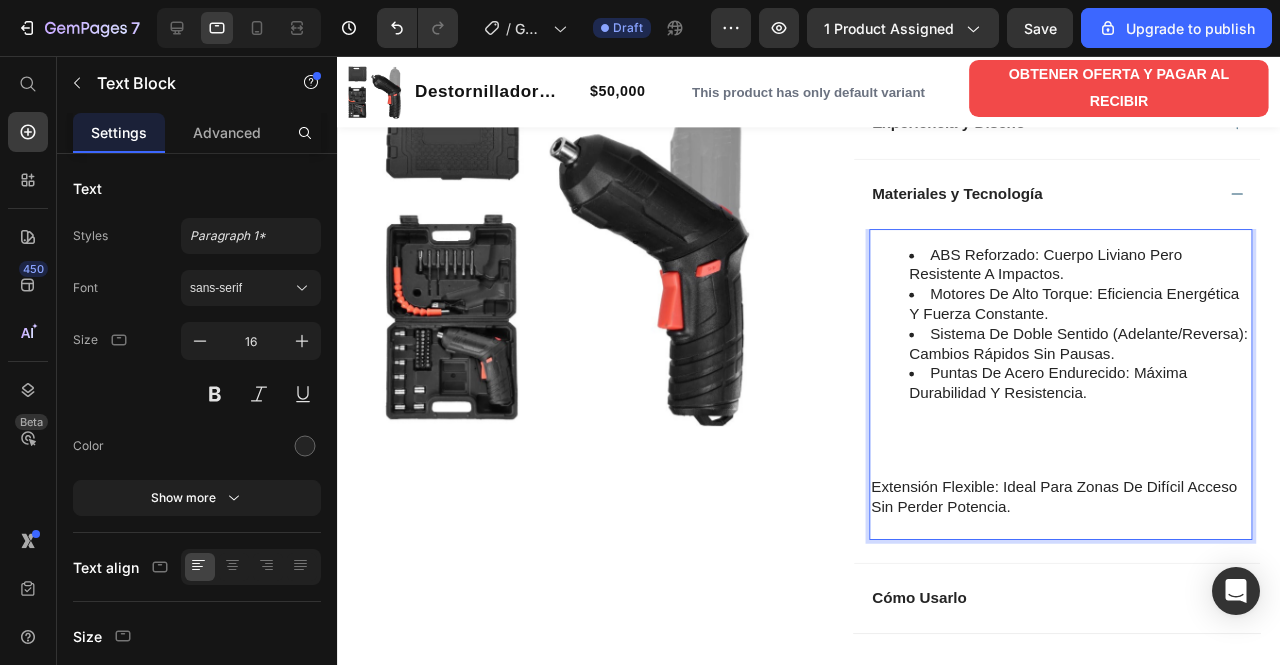 click on "Puntas de acero endurecido: máxima durabilidad y resistencia." at bounding box center [1118, 401] 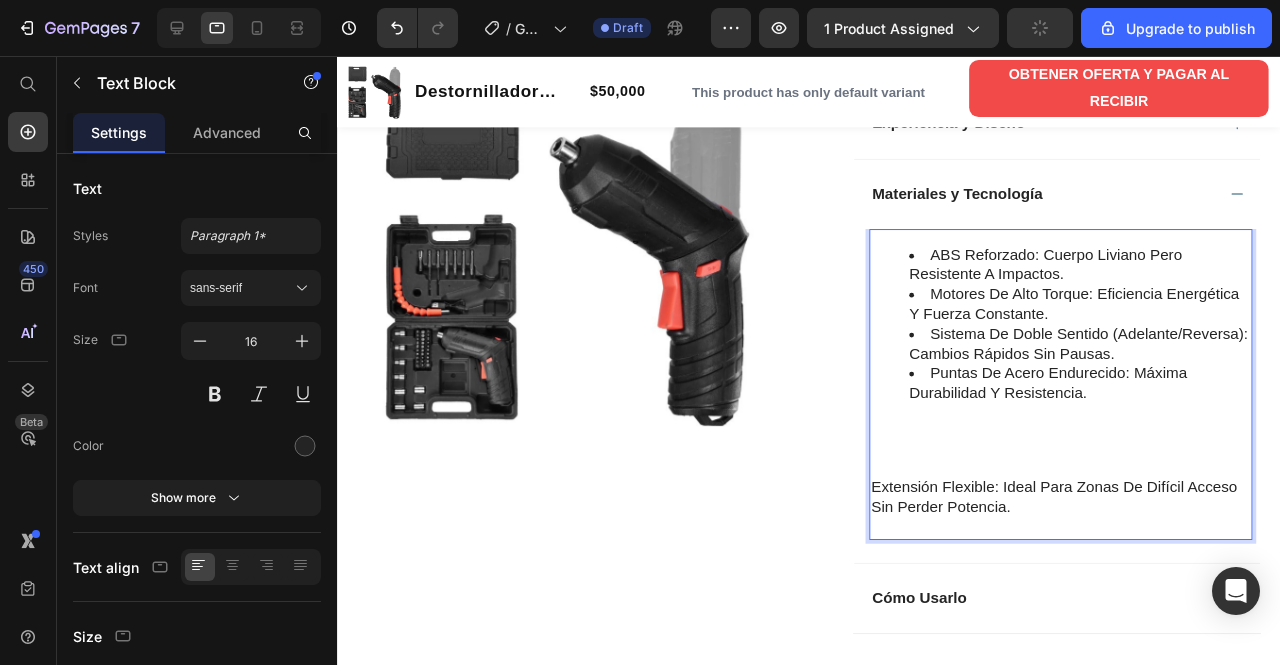 click on "ABS reforzado: cuerpo liviano pero resistente a impactos. Motores de alto torque: eficiencia energética y fuerza constante. Sistema de doble sentido (adelante/reversa): cambios rápidos sin pausas. Puntas de acero endurecido: máxima durabilidad y resistencia. Extensión flexible: ideal para zonas de difícil acceso sin perder potencia." at bounding box center [1098, 401] 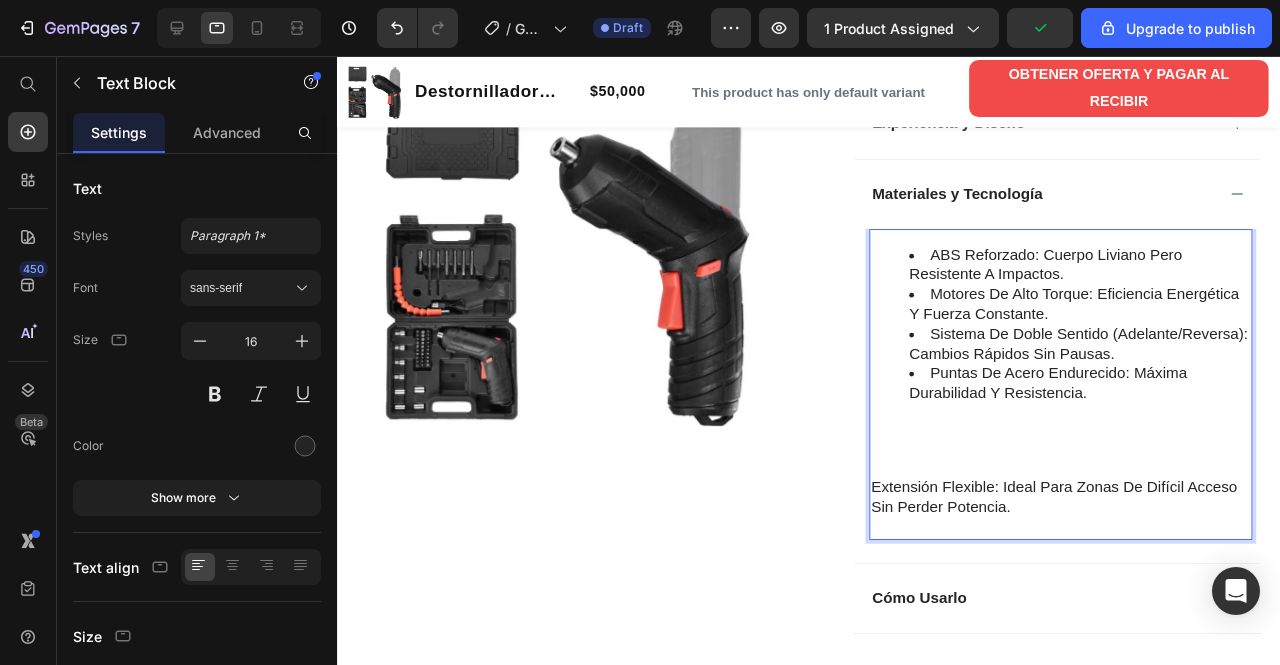 click on "Puntas de acero endurecido: máxima durabilidad y resistencia." at bounding box center (1118, 401) 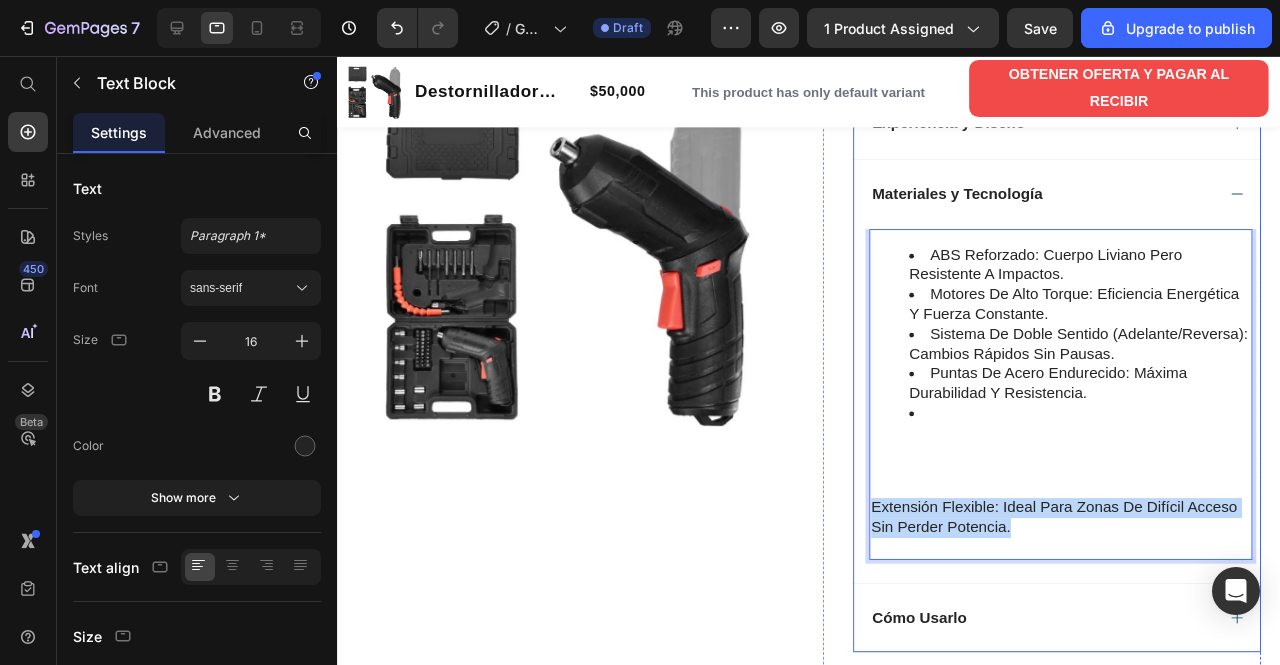 drag, startPoint x: 1067, startPoint y: 572, endPoint x: 874, endPoint y: 551, distance: 194.13913 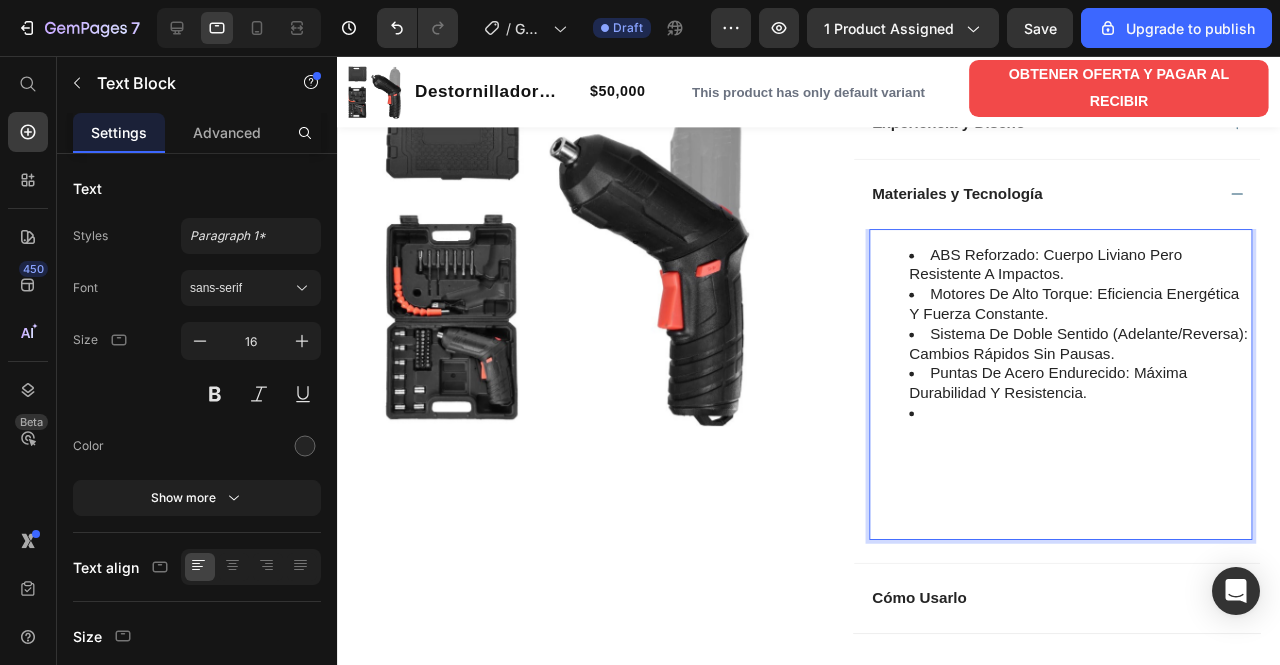 click on "Puntas de acero endurecido: máxima durabilidad y resistencia." at bounding box center [1118, 401] 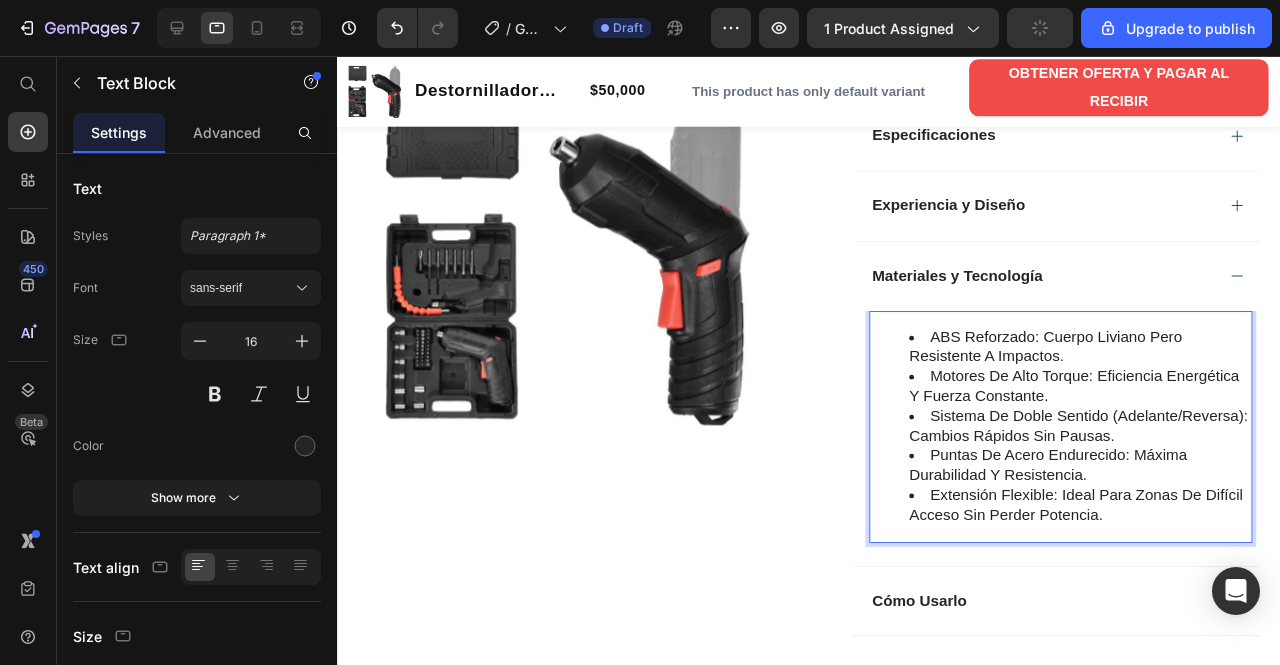scroll, scrollTop: 720, scrollLeft: 0, axis: vertical 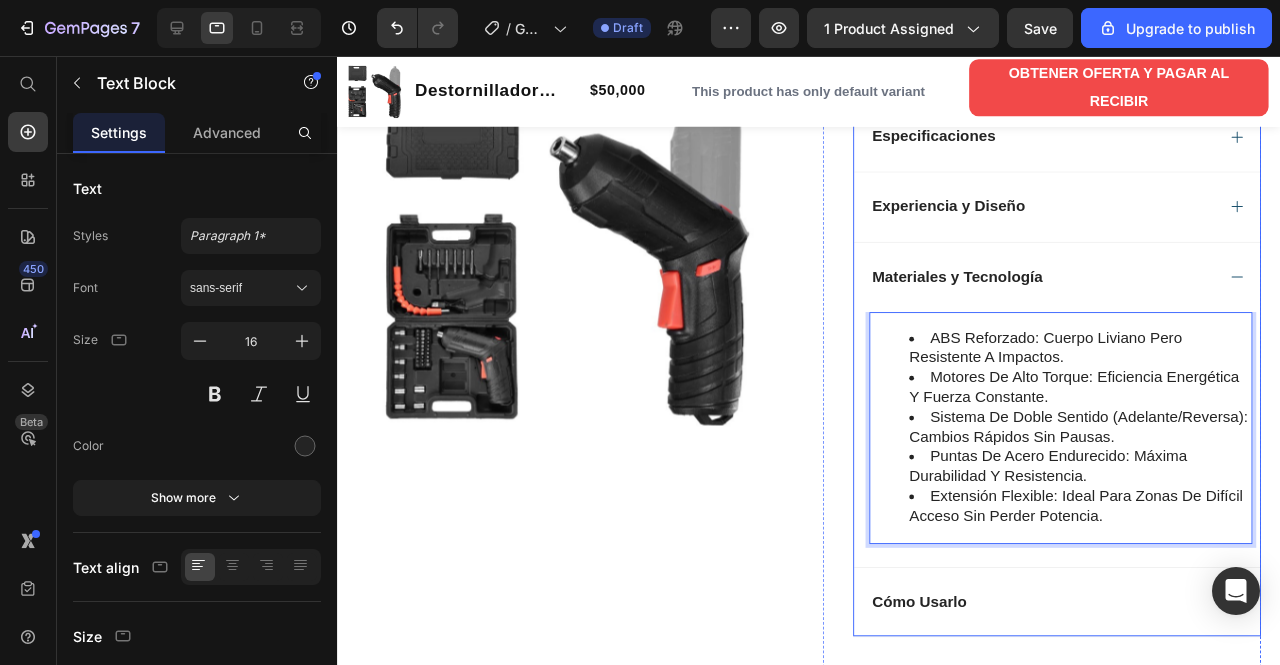 click 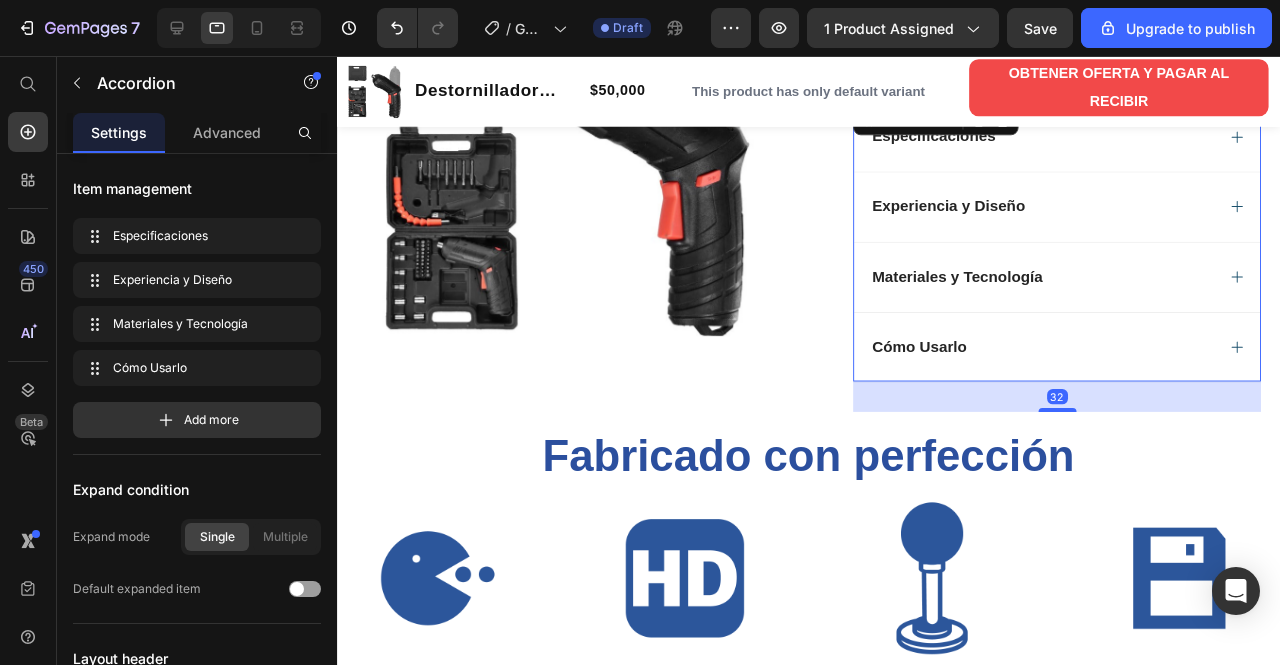 click 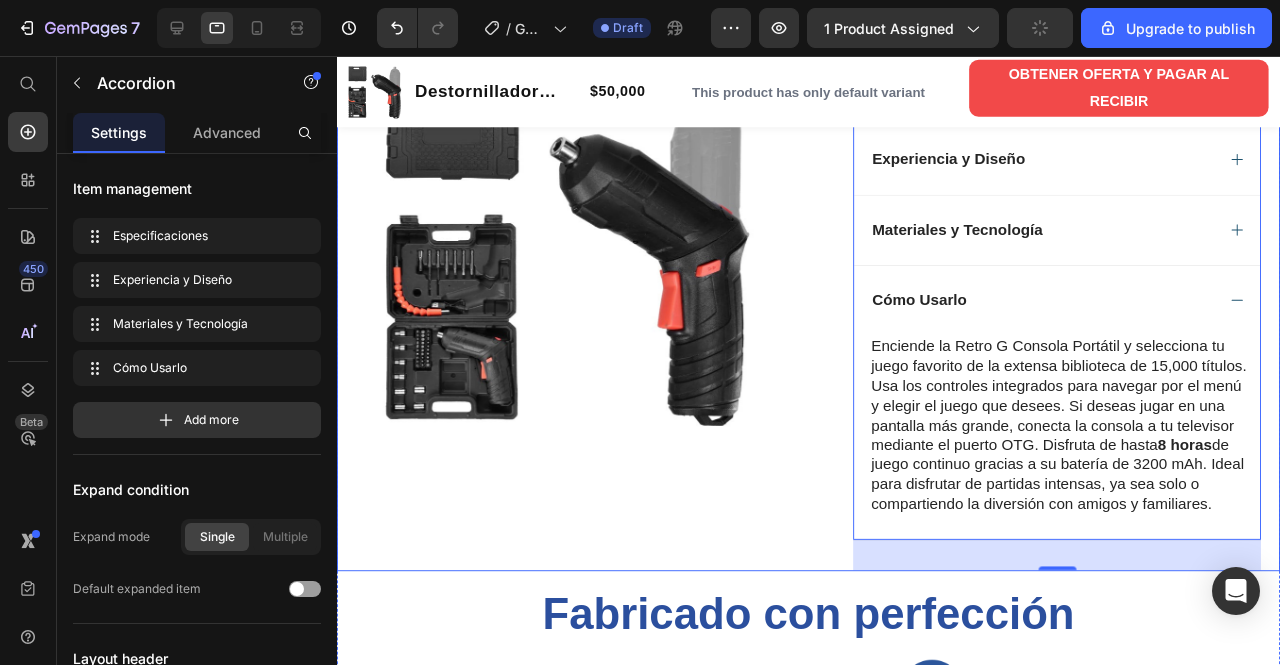 scroll, scrollTop: 771, scrollLeft: 0, axis: vertical 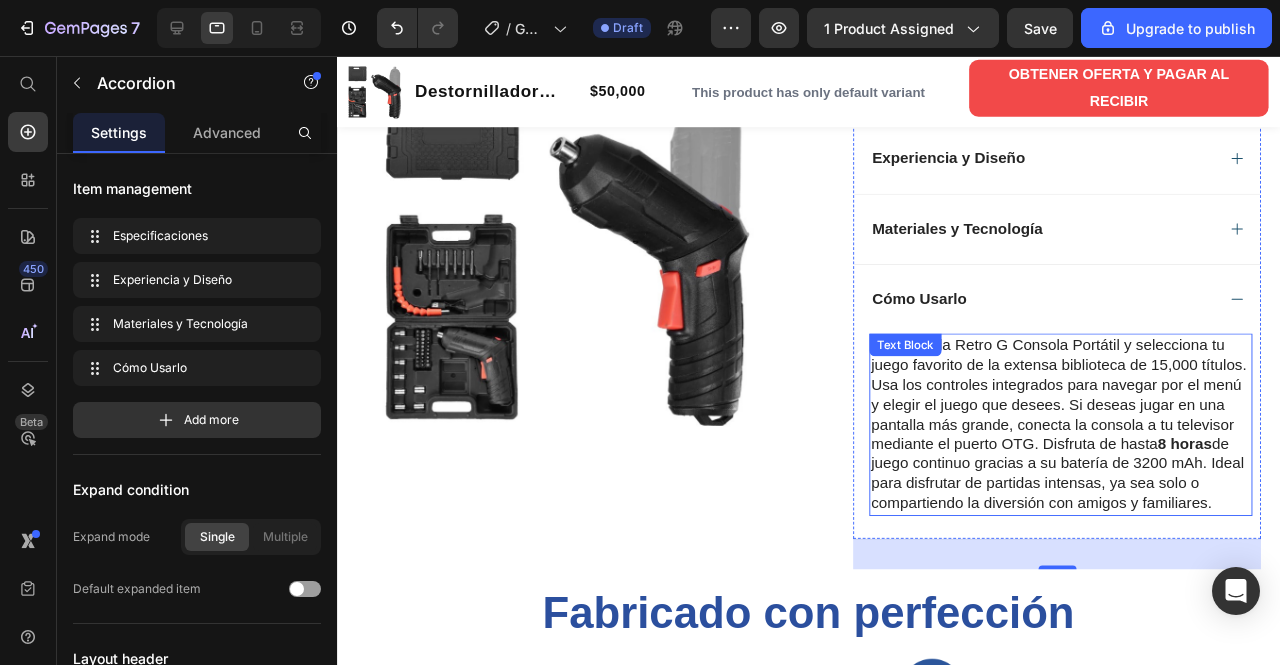 click on "Enciende la Retro G Consola Portátil y selecciona tu juego favorito de la extensa biblioteca de 15,000 títulos. Usa los controles integrados para navegar por el menú y elegir el juego que desees. Si deseas jugar en una pantalla más grande, conecta la consola a tu televisor mediante el puerto OTG. Disfruta de hasta  8 horas  de juego continuo gracias a su batería de 3200 mAh. Ideal para disfrutar de partidas intensas, ya sea solo o compartiendo la diversión con amigos y familiares." at bounding box center (1098, 443) 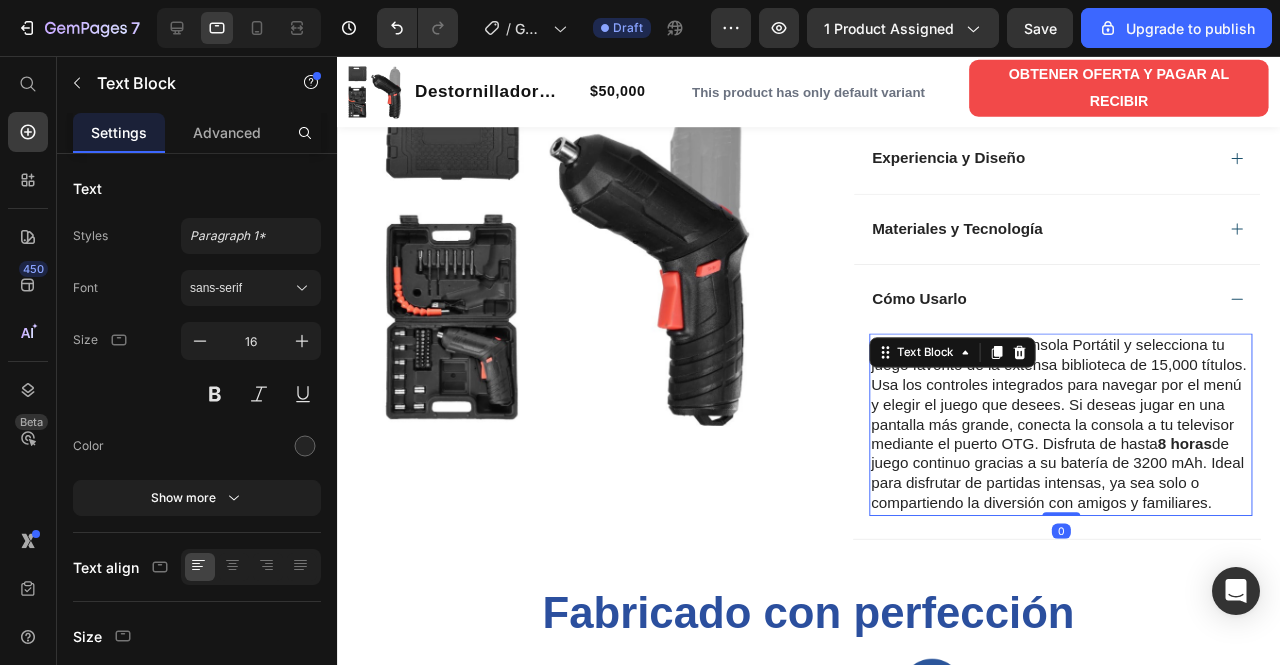 click on "Enciende la Retro G Consola Portátil y selecciona tu juego favorito de la extensa biblioteca de 15,000 títulos. Usa los controles integrados para navegar por el menú y elegir el juego que desees. Si deseas jugar en una pantalla más grande, conecta la consola a tu televisor mediante el puerto OTG. Disfruta de hasta  8 horas  de juego continuo gracias a su batería de 3200 mAh. Ideal para disfrutar de partidas intensas, ya sea solo o compartiendo la diversión con amigos y familiares." at bounding box center [1098, 443] 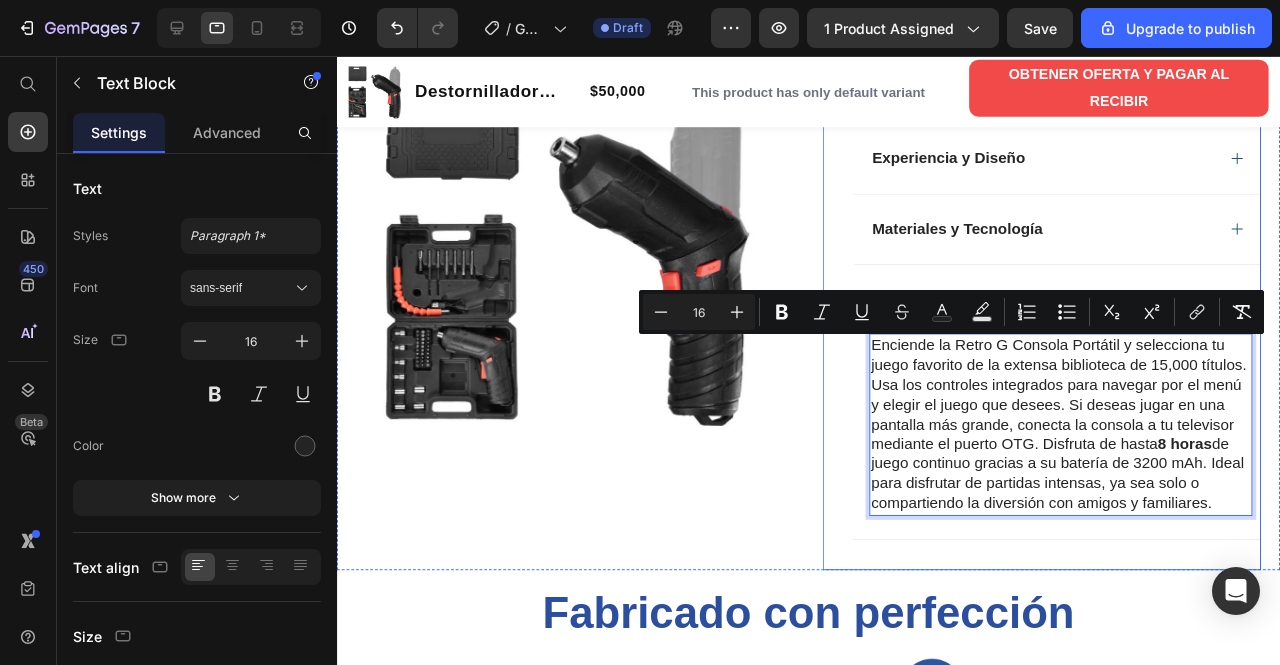 drag, startPoint x: 972, startPoint y: 556, endPoint x: 871, endPoint y: 364, distance: 216.94469 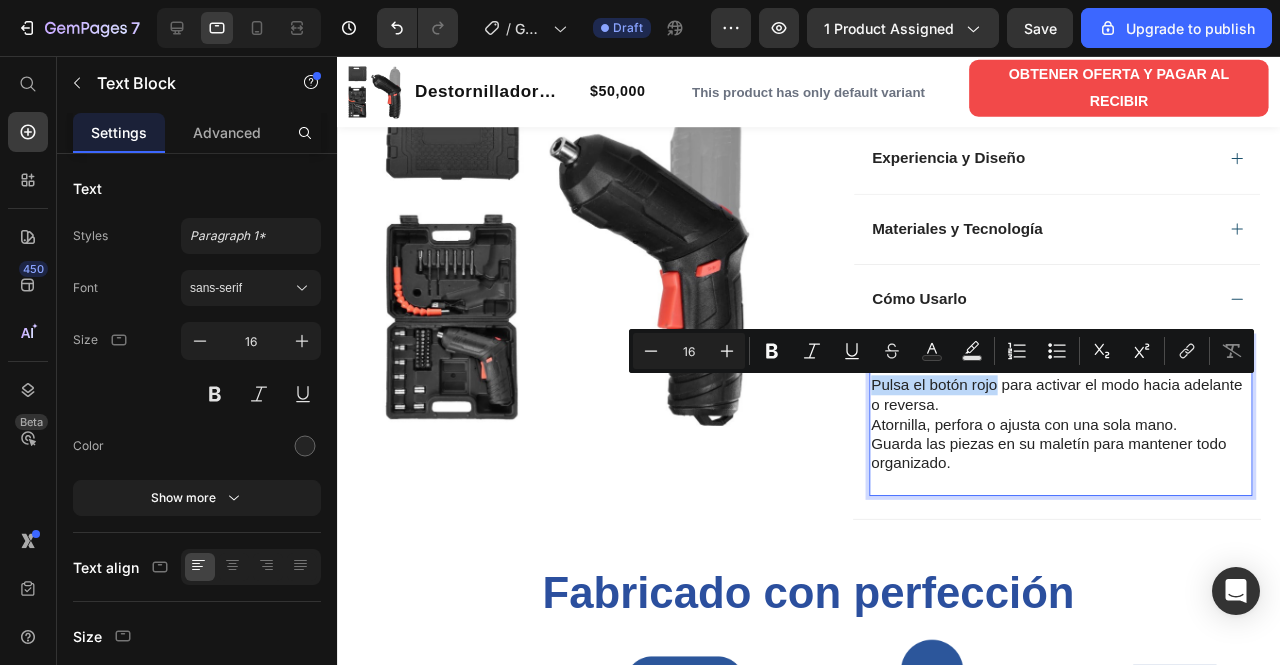 drag, startPoint x: 895, startPoint y: 406, endPoint x: 1021, endPoint y: 406, distance: 126 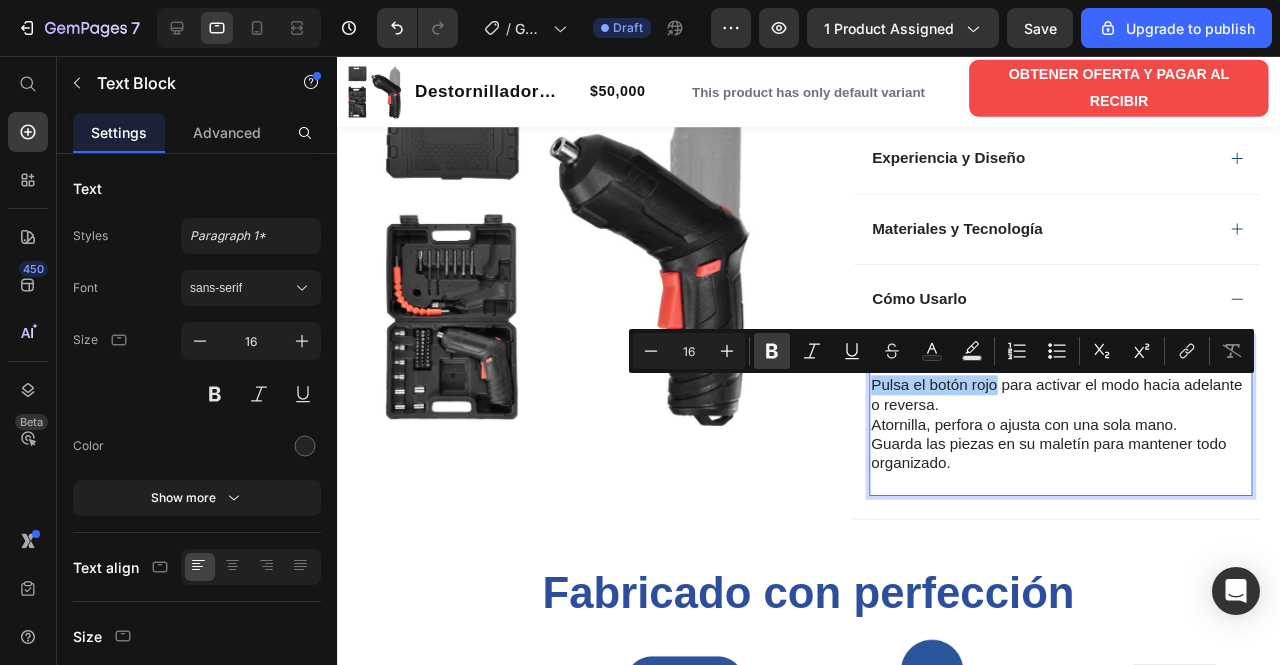 click 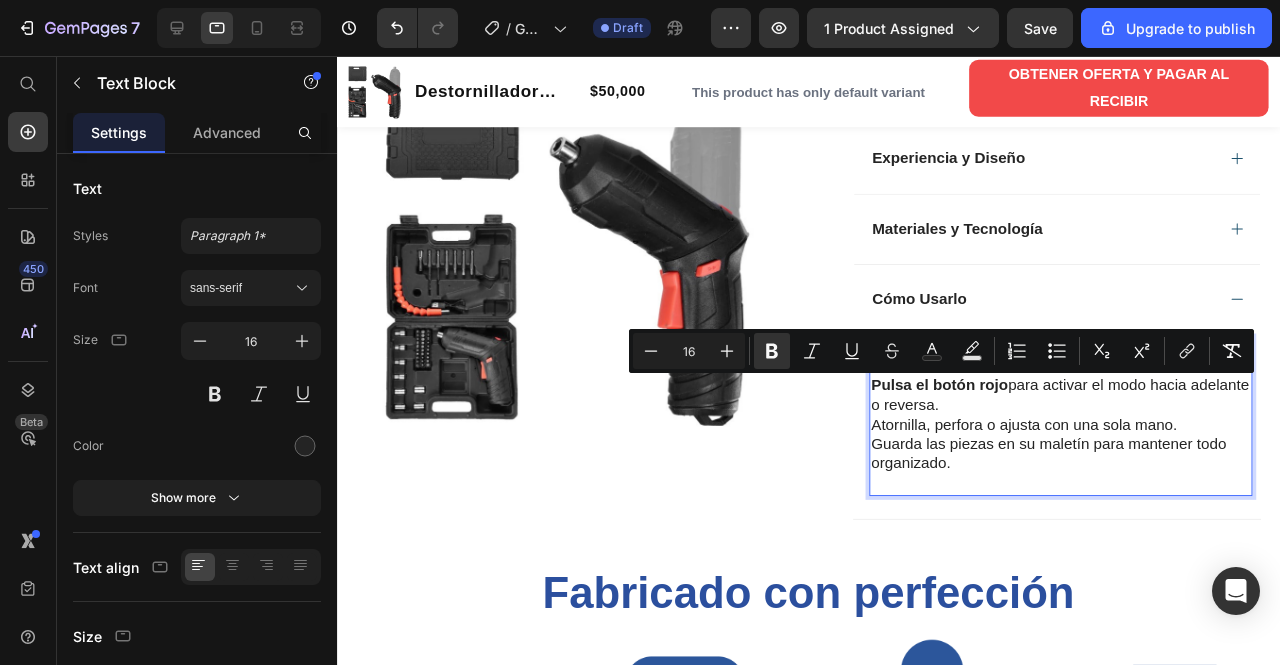click on "Guarda las piezas en su maletín para mantener todo organizado." at bounding box center [1098, 485] 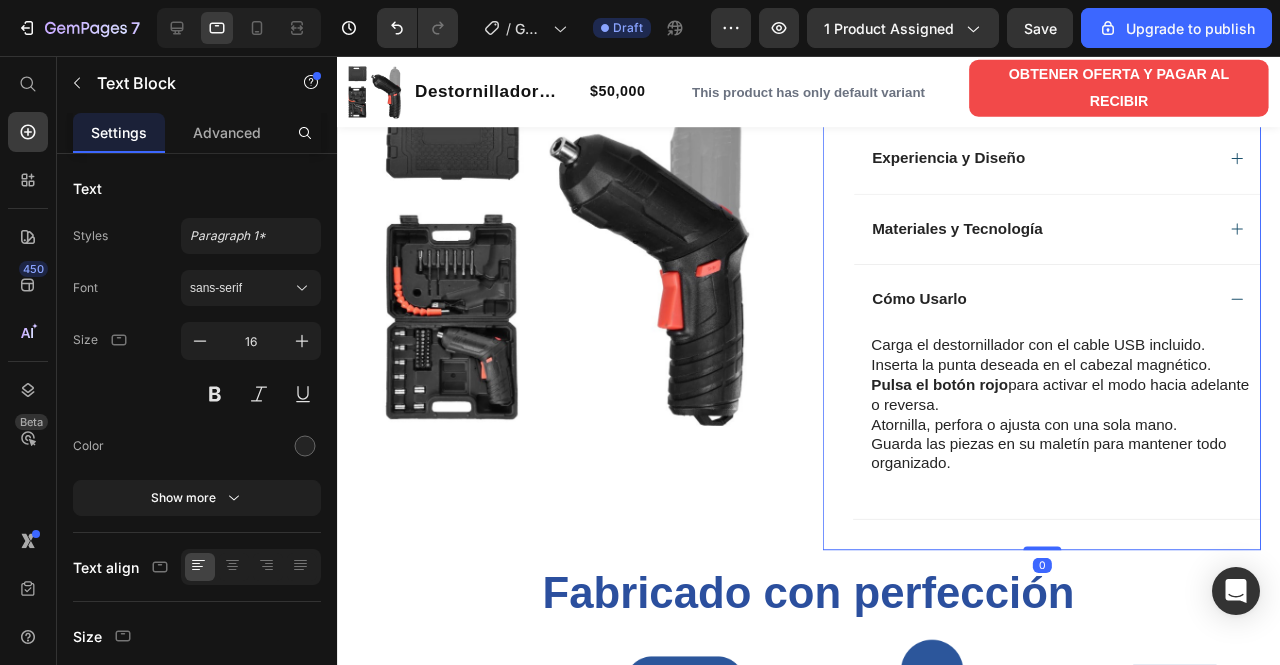 click on "Destornillador inalambrico de 48 piezas Product Title Limited Edition Text Block Icon Icon Icon Icon  Clasificado 4,7 estrellas (217 reseñas) Text Block Icon List 🔥¡CORRE QUE SE ACABA!🔥 Text Block Row  ¡Por tiempo limitado! Aprovecha esta oferta 🔥HASTA 36% OFF 🔖  HOT SALE Text Block Destornillador Eléctrico Inalámbrico 48 en 1 Diseñado para facilitarte cualquier reparación, el destornillador eléctrico inalámbrico de precisión es la herramienta que todo hogar necesita. Con doble modo de rotación, 200 RPM de potencia y más de 40 puntas intercambiables, puedes ajustar, ensamblar y reparar sin esfuerzo, con la versatilidad y control que solo una herramienta profesional ofrece. Text Block Kaching Bundles Kaching Bundles OBTENER OFERTA Y PAGAR AL RECIBIR Button Entrega 2 a 5 días a todo Colombia Text Block Row
Especificaciones
Experiencia y Diseño
Text Block" at bounding box center (1094, 12) 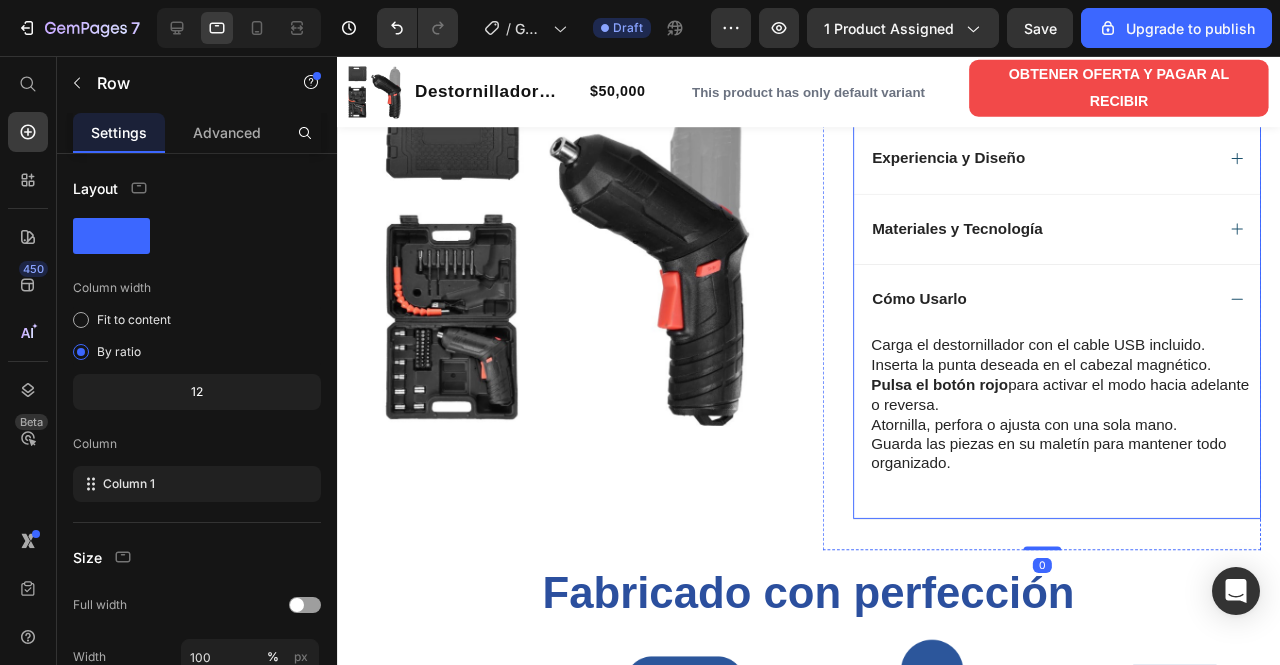 click 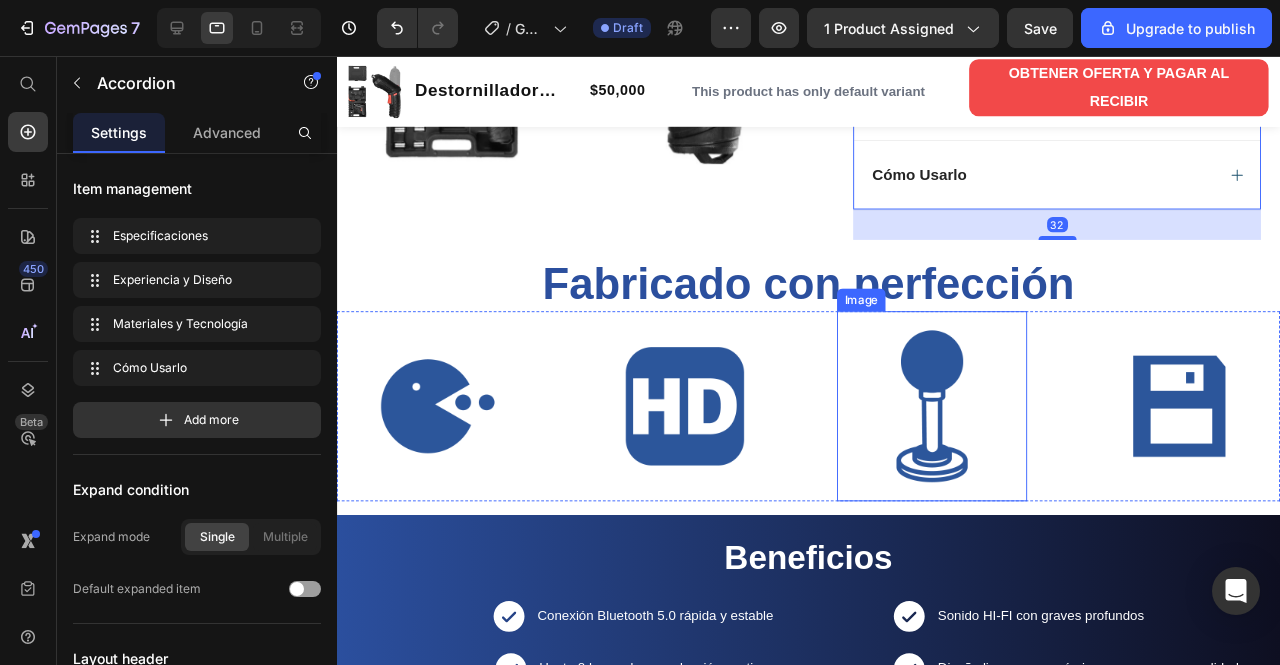 scroll, scrollTop: 903, scrollLeft: 0, axis: vertical 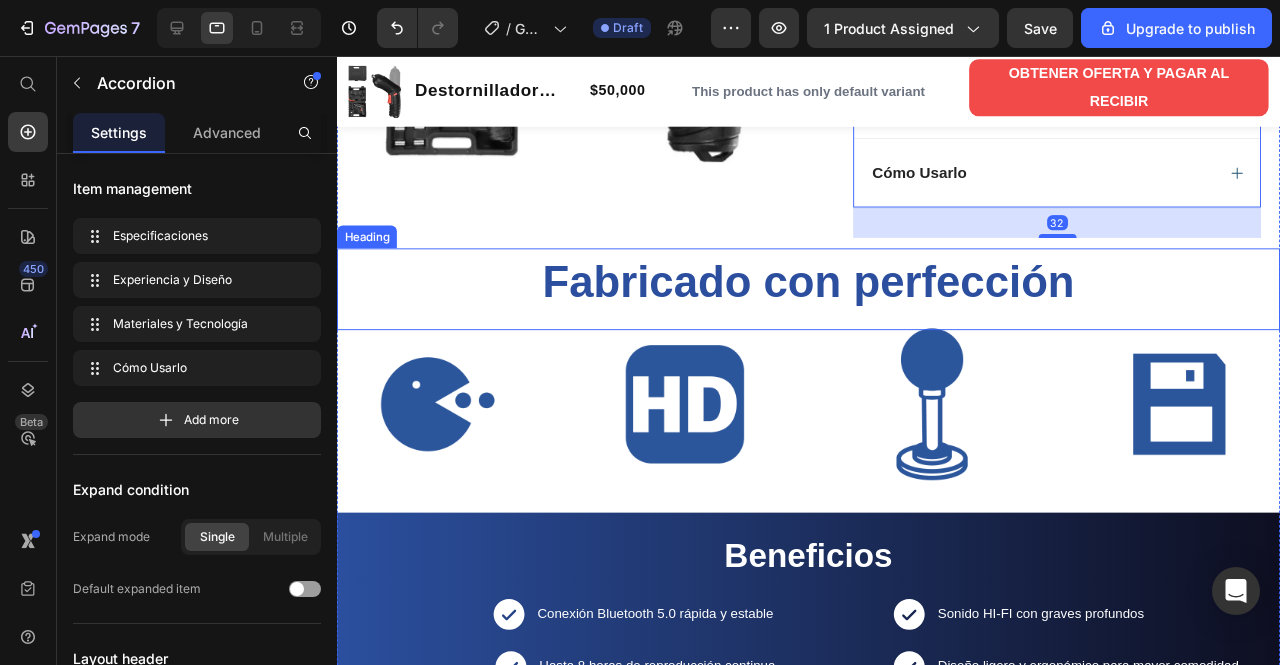 click on "Fabricado con perfección" at bounding box center [833, 294] 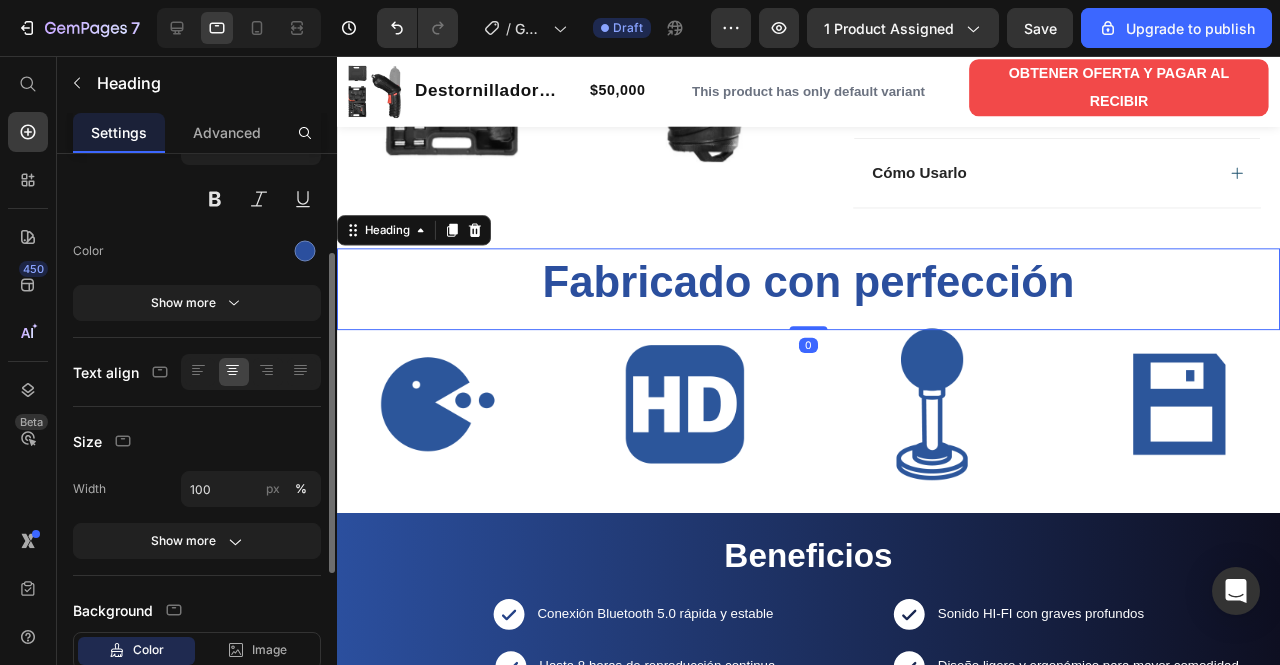 scroll, scrollTop: 209, scrollLeft: 0, axis: vertical 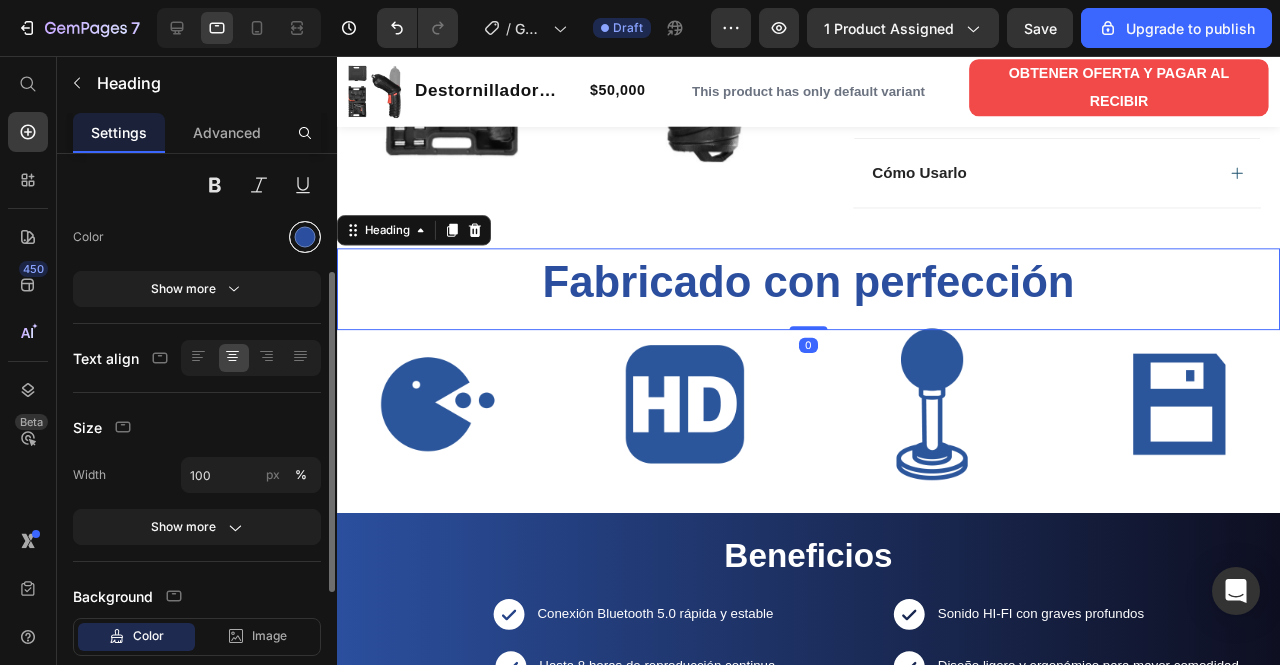 click at bounding box center (305, 237) 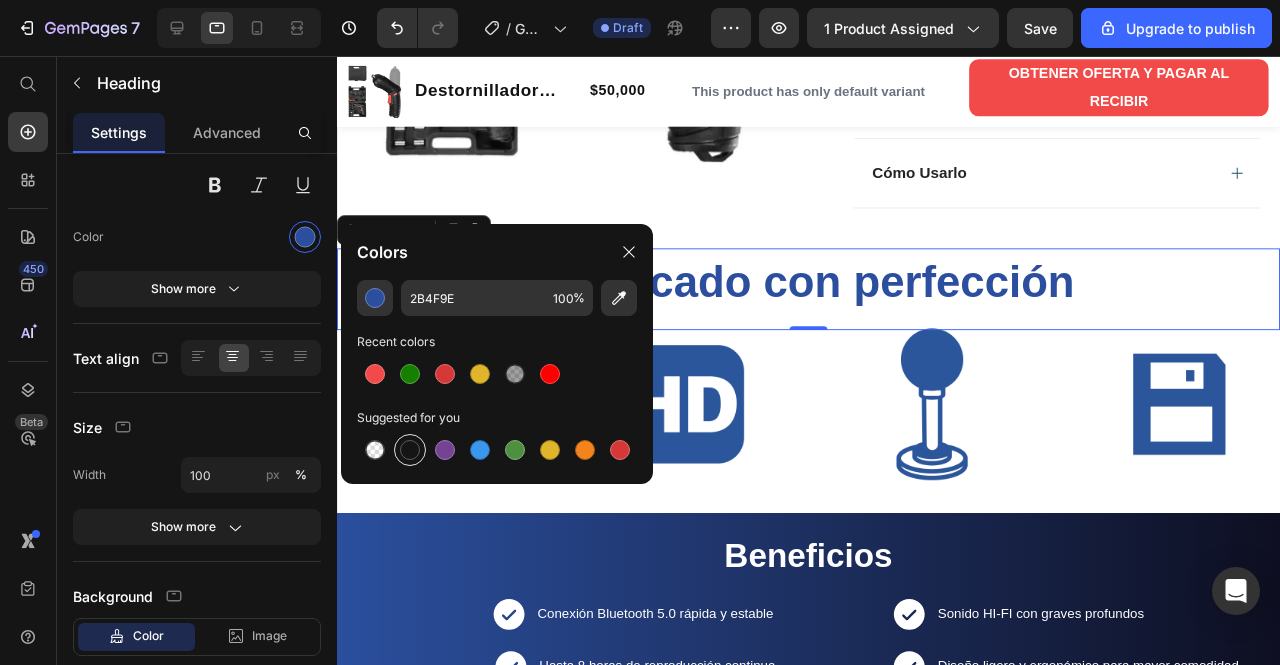 click at bounding box center [410, 450] 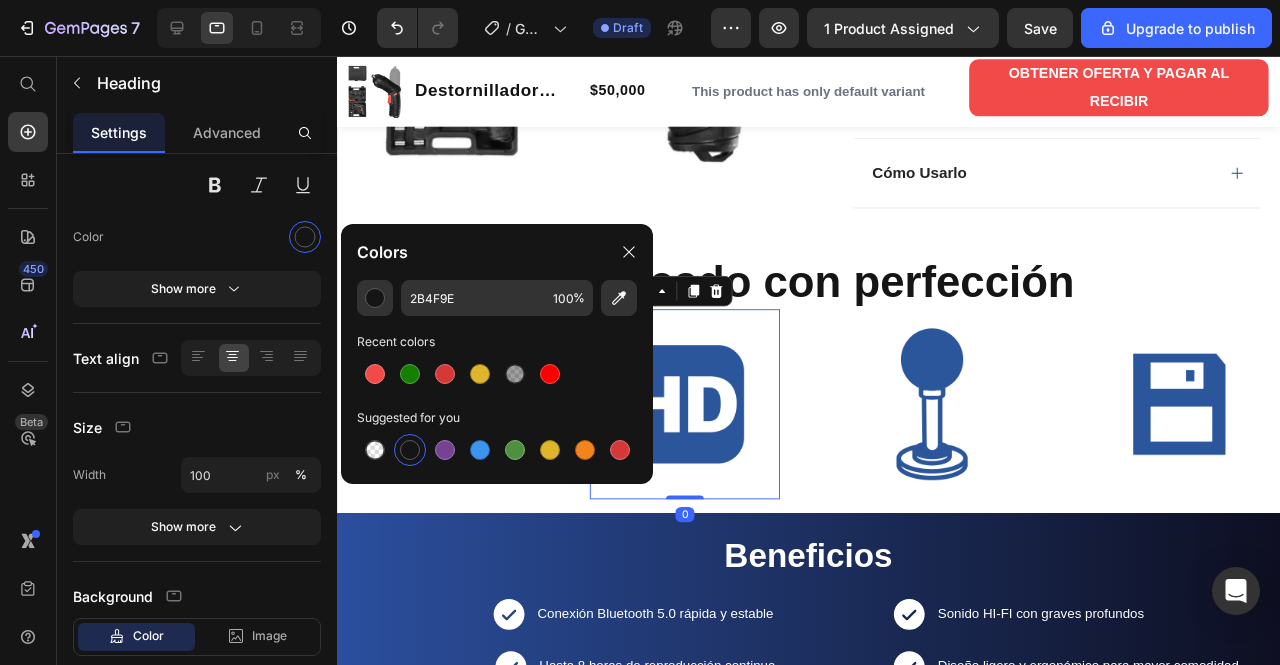 click at bounding box center [703, 423] 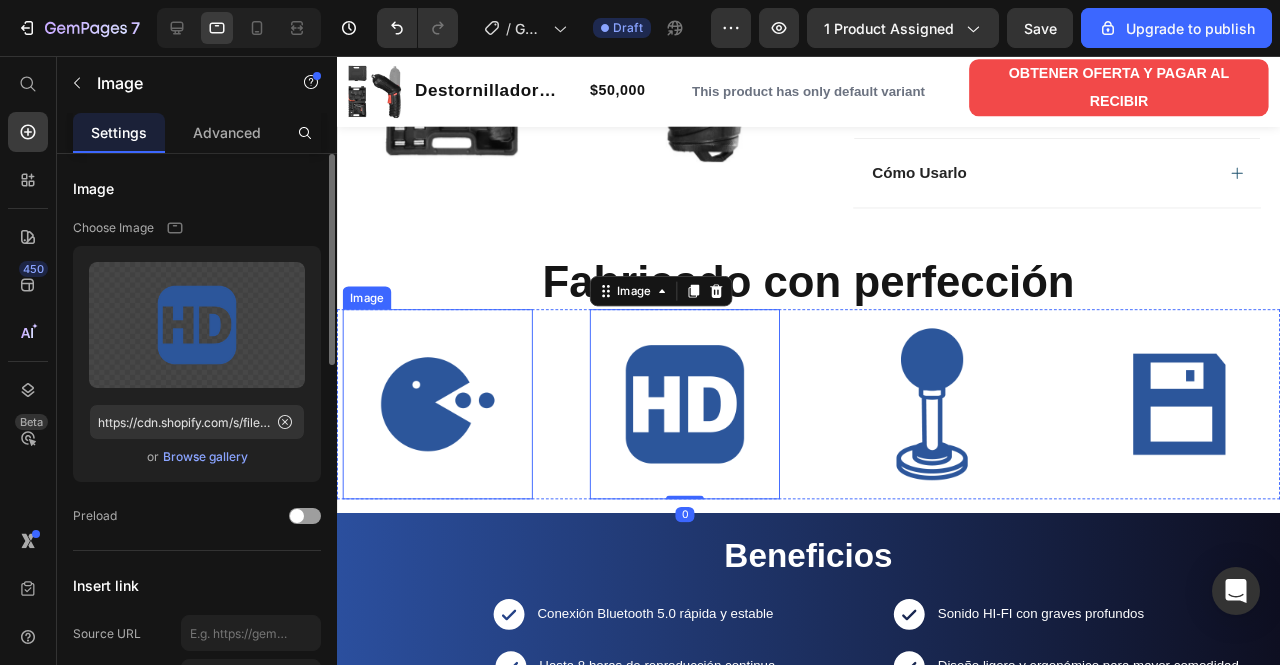 click at bounding box center [443, 423] 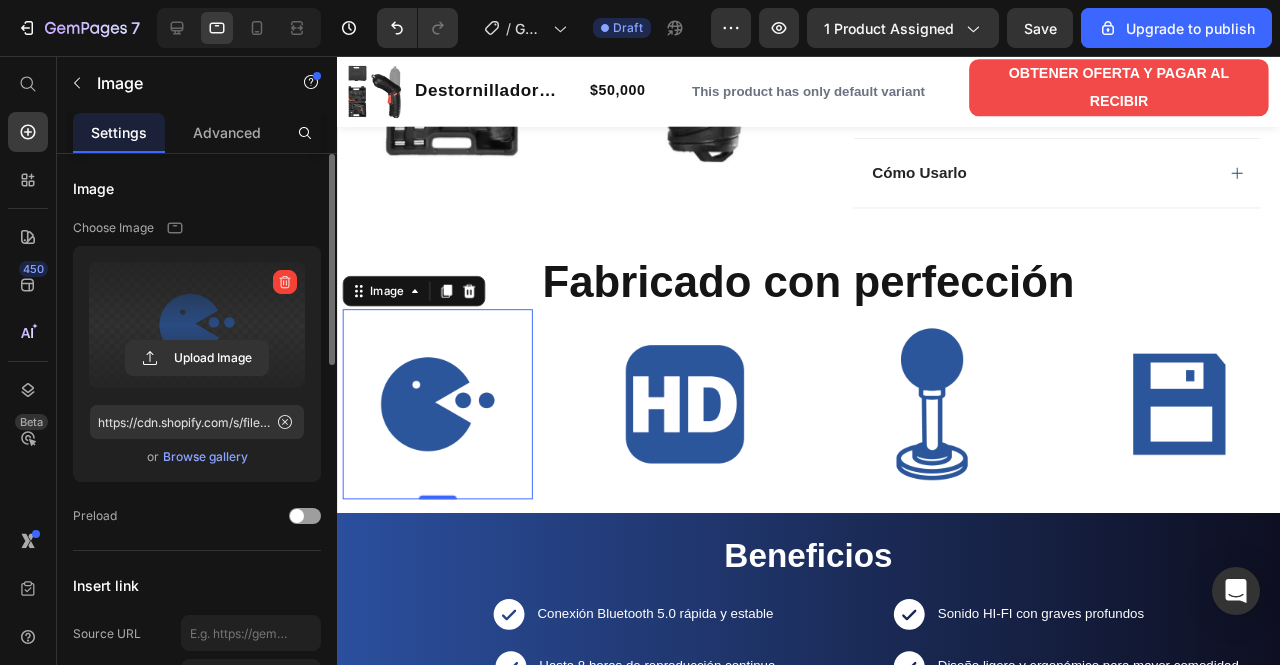 click at bounding box center [197, 325] 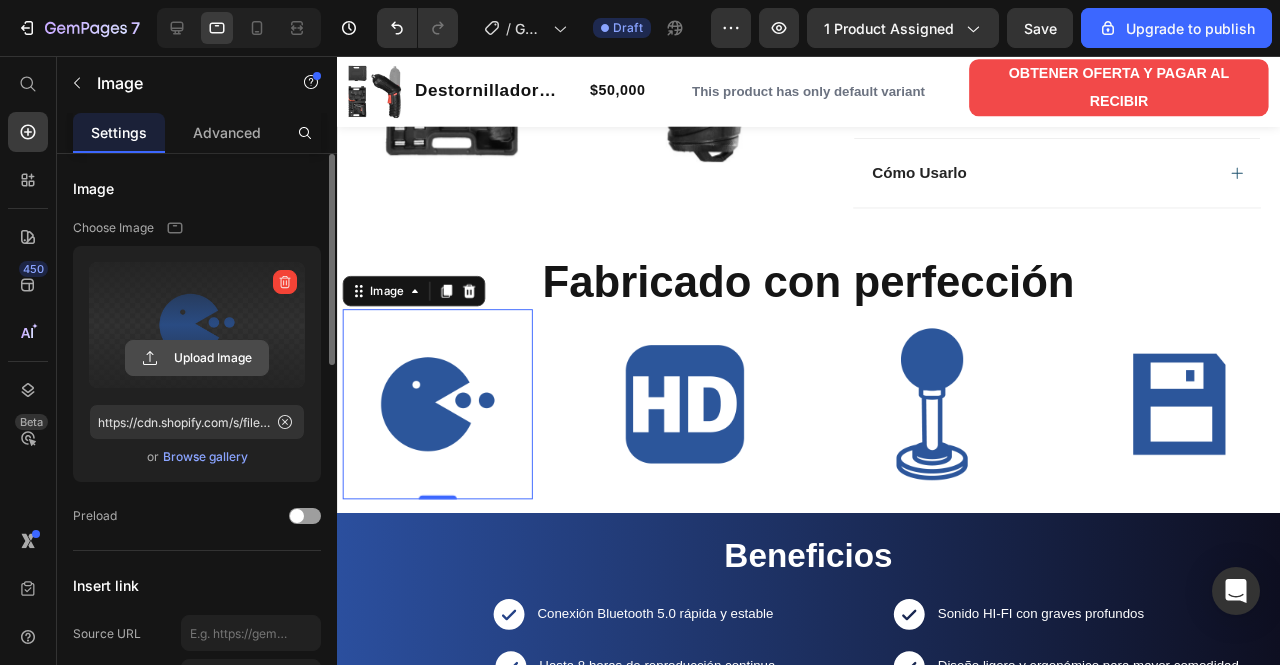 click 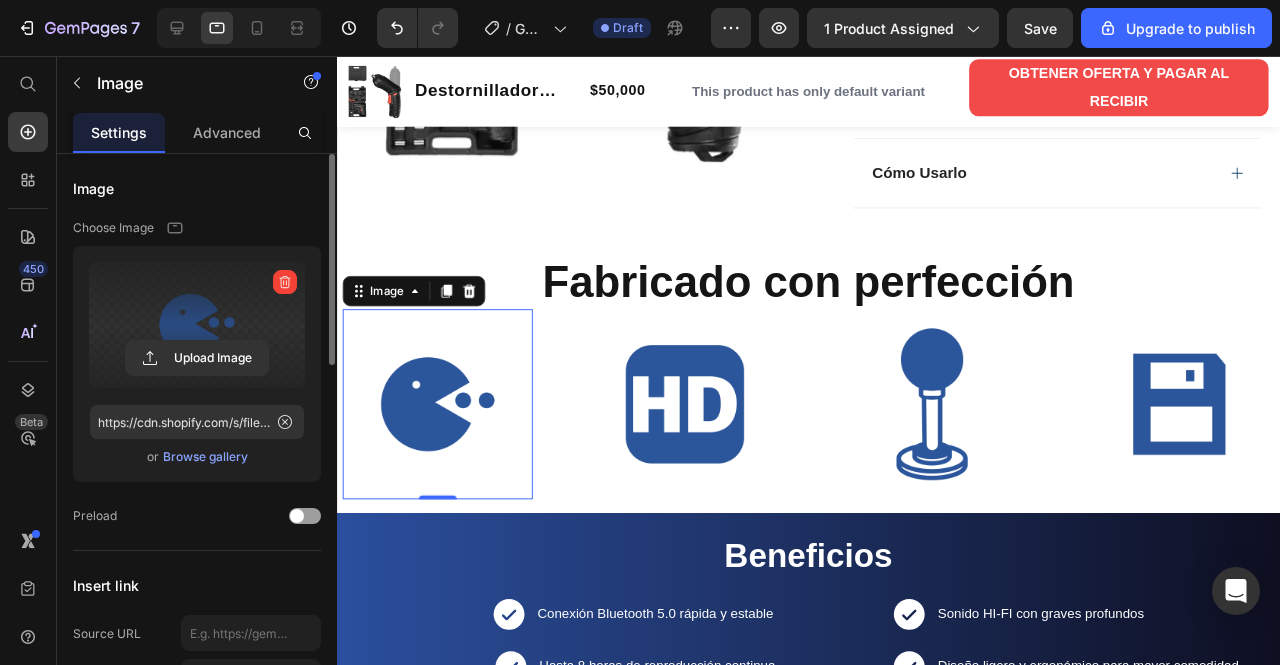 click at bounding box center [197, 325] 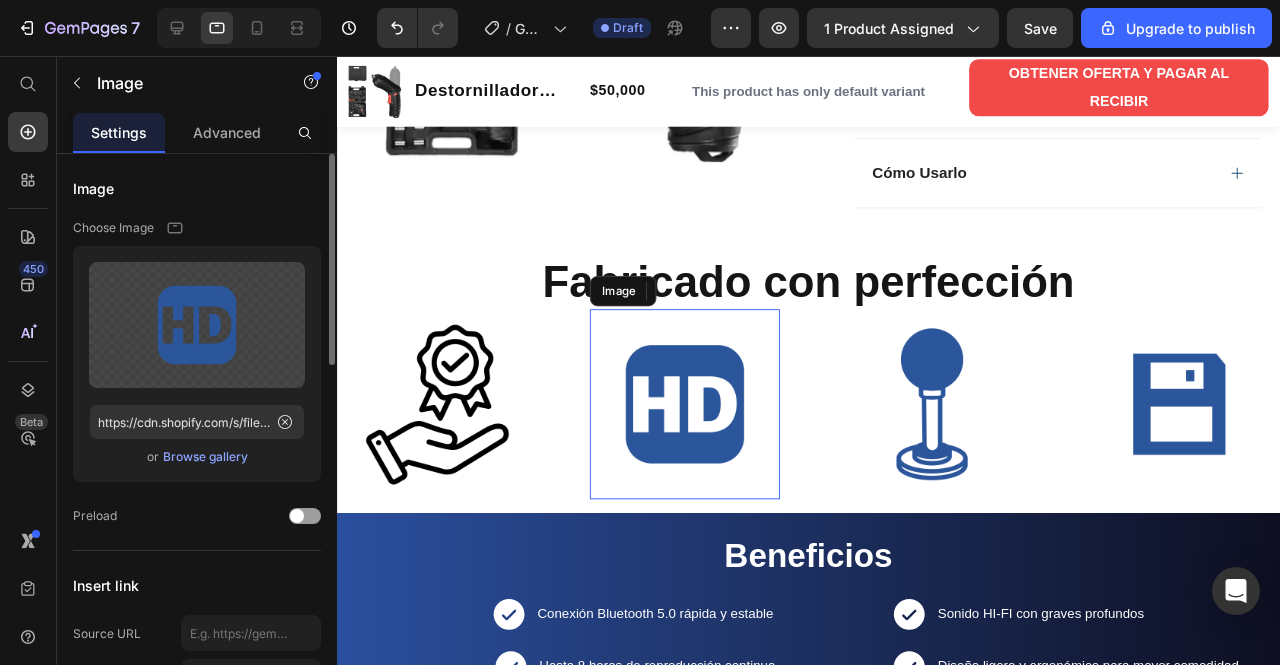 click at bounding box center [703, 423] 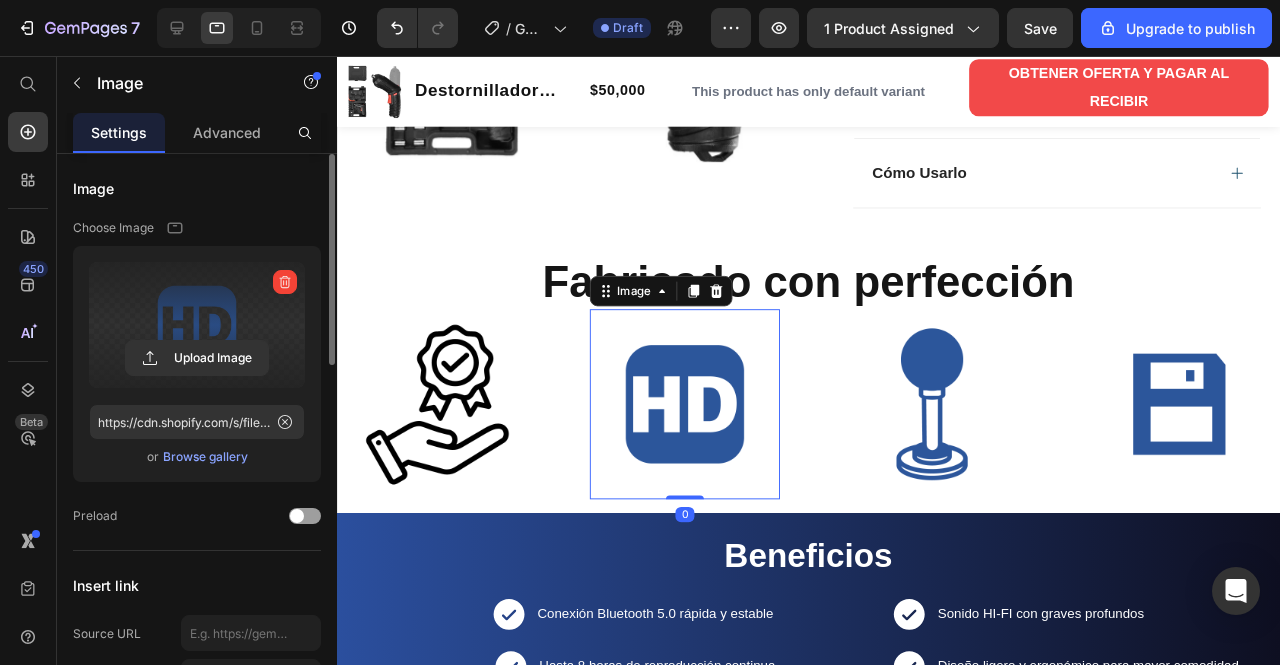 click at bounding box center (197, 325) 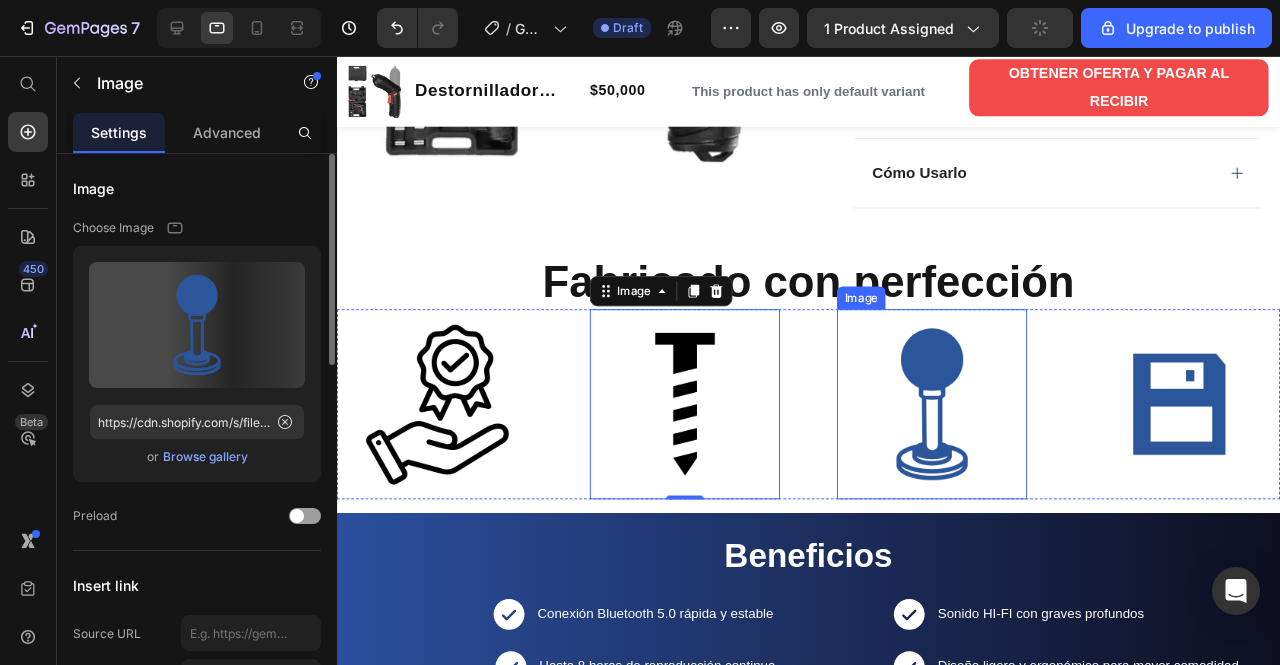 click at bounding box center (963, 423) 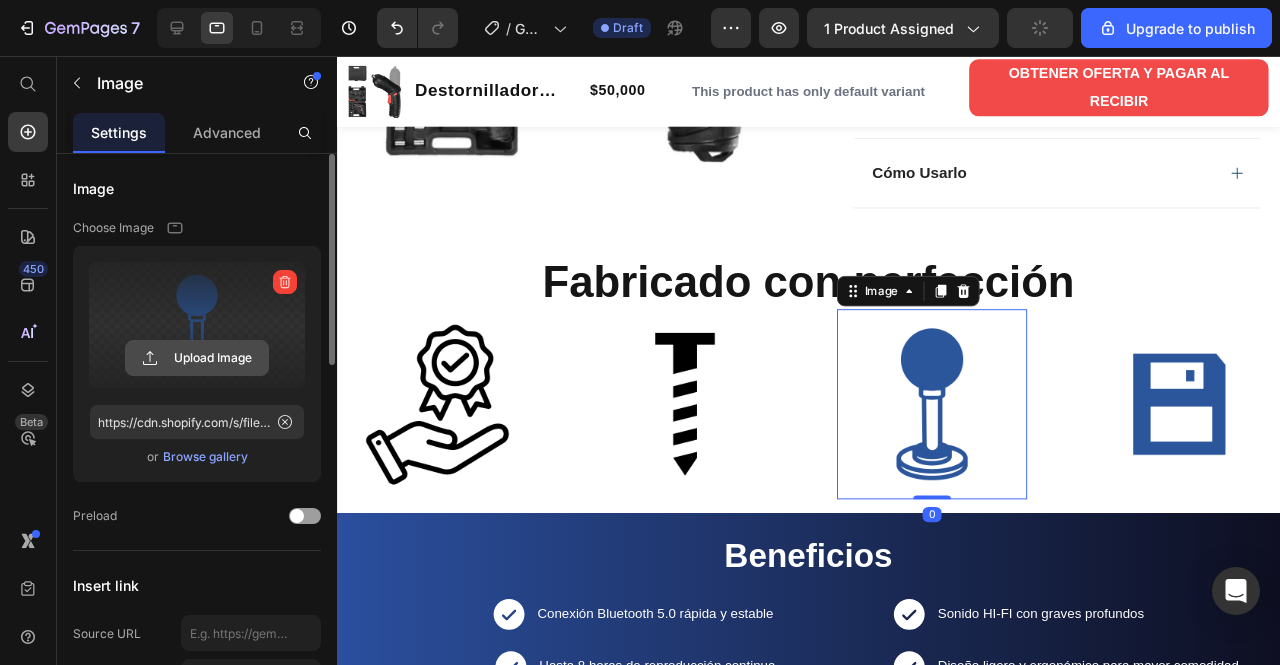 click 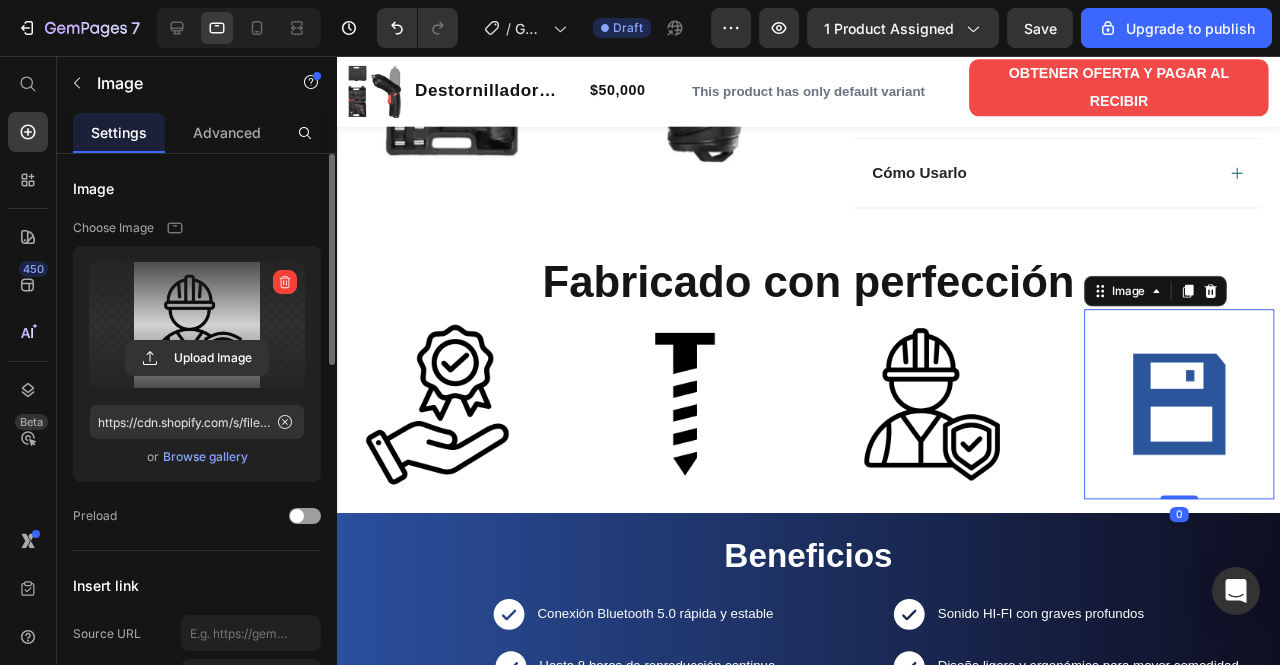click at bounding box center [1223, 423] 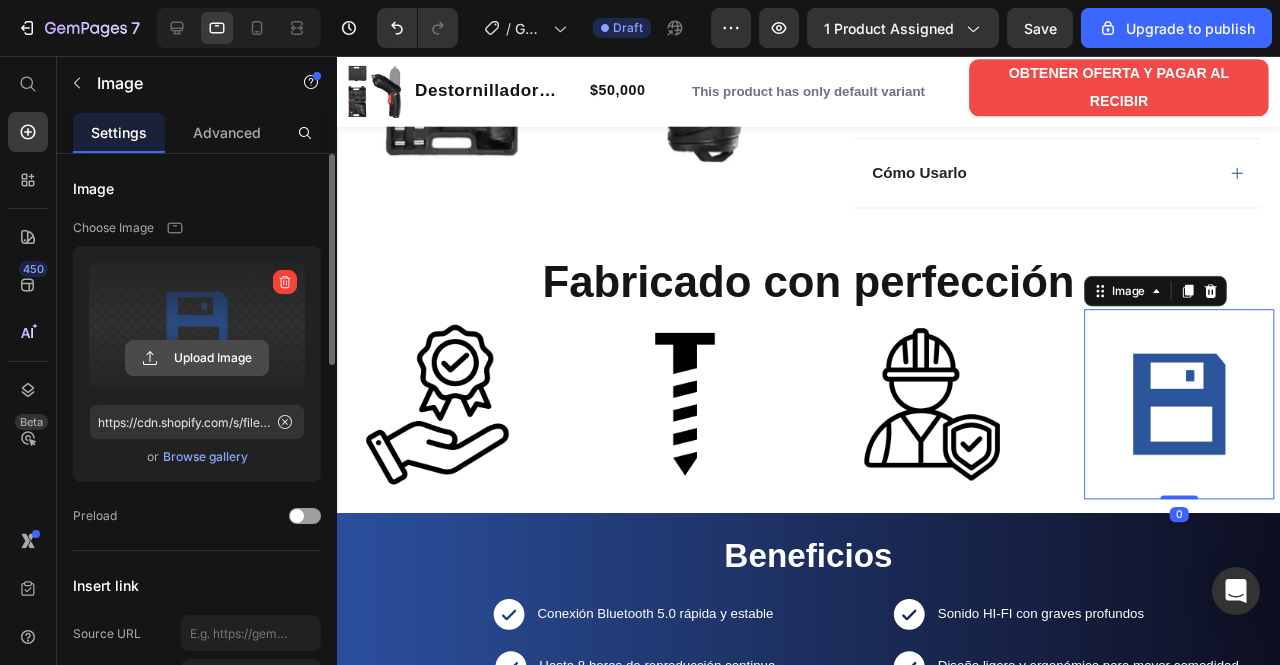 click 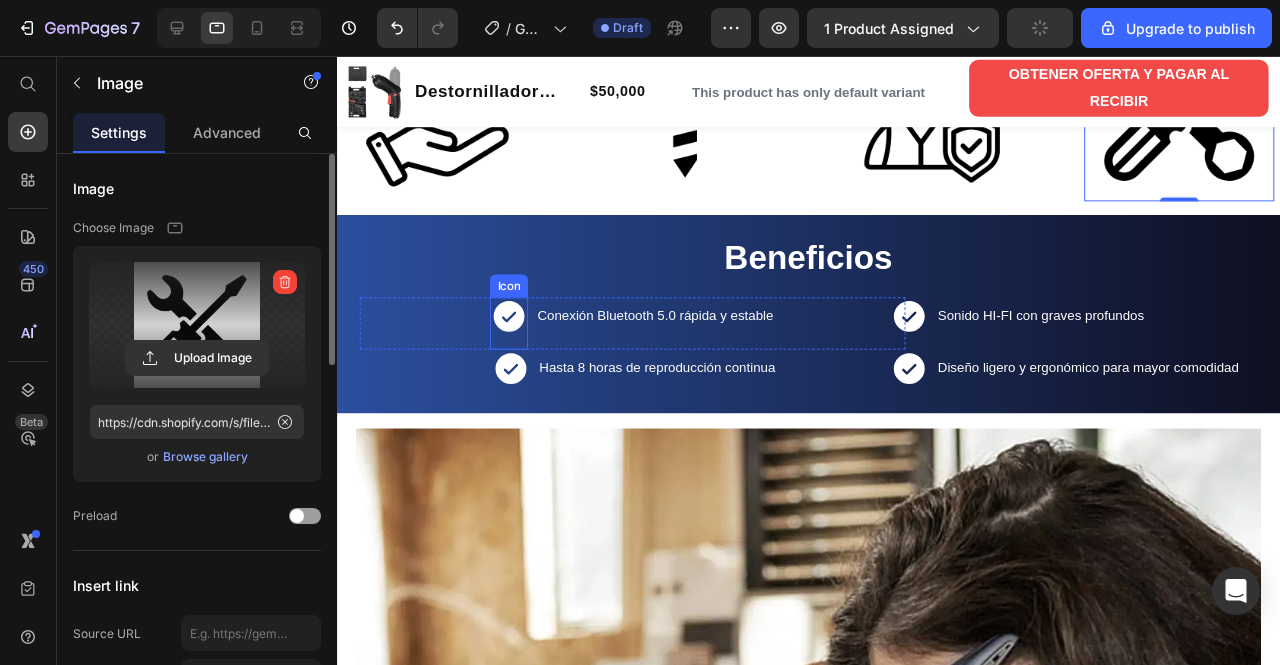 scroll, scrollTop: 1216, scrollLeft: 0, axis: vertical 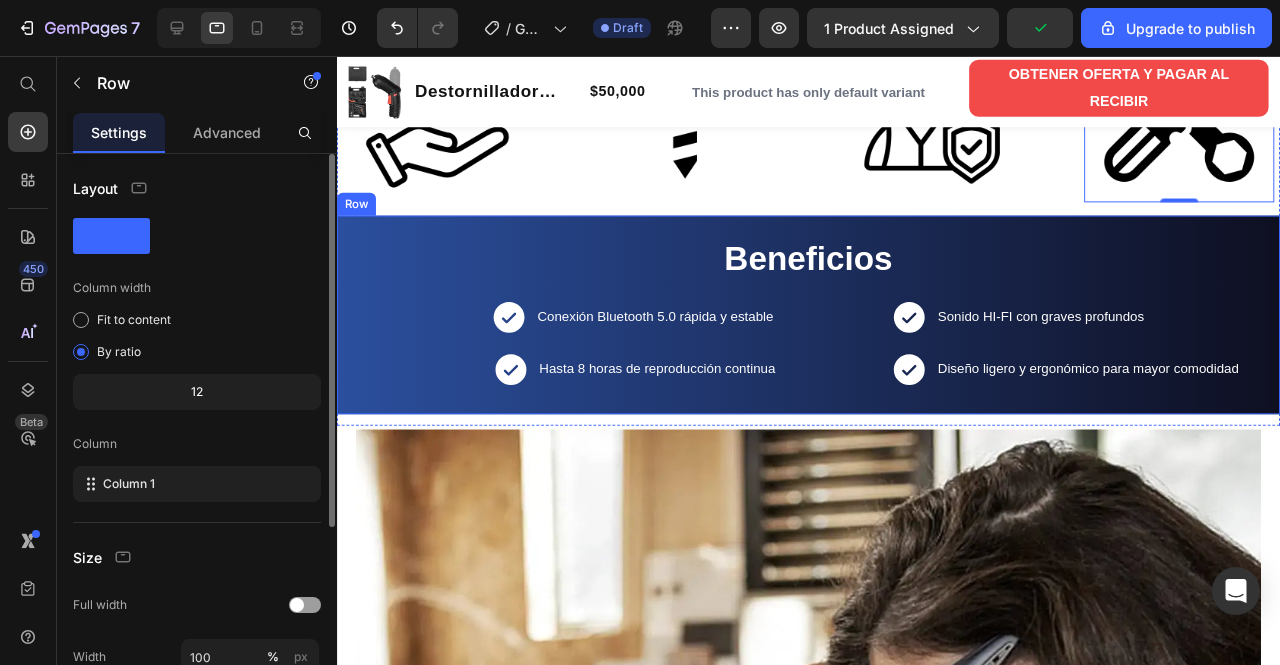 click on "Beneficios Heading
Icon Conexión Bluetooth 5.0 rápida y estable Text Block Row
Icon Hasta 8 horas de reproducción continua Text Block Row
Icon Sonido HI-FI con graves profundos Text Block Row
Icon Diseño ligero y ergonómico para mayor comodidad Text Block Row Row" at bounding box center [833, 328] 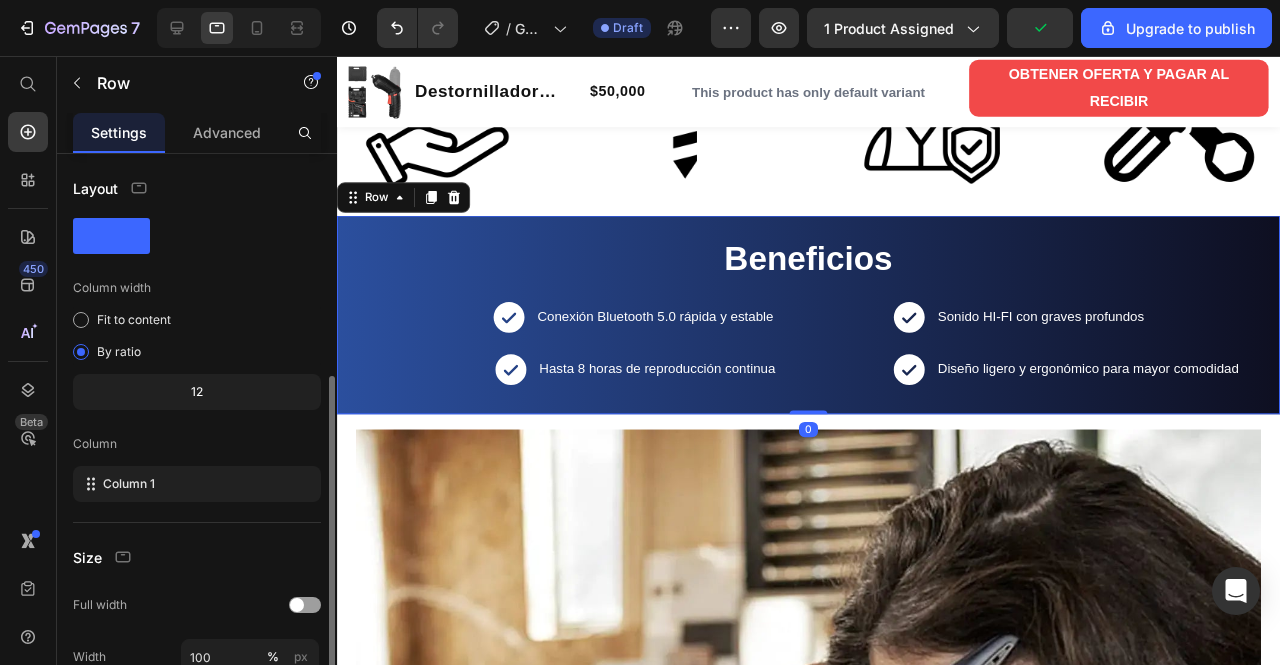 scroll, scrollTop: 298, scrollLeft: 0, axis: vertical 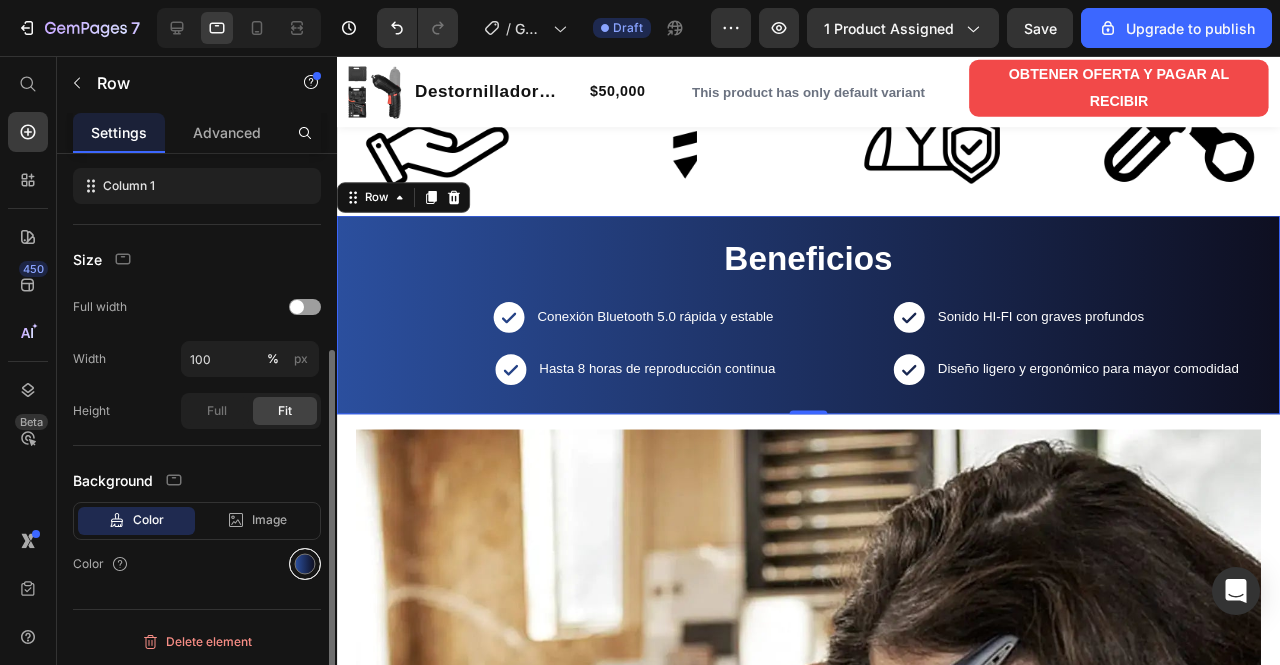 click at bounding box center (305, 564) 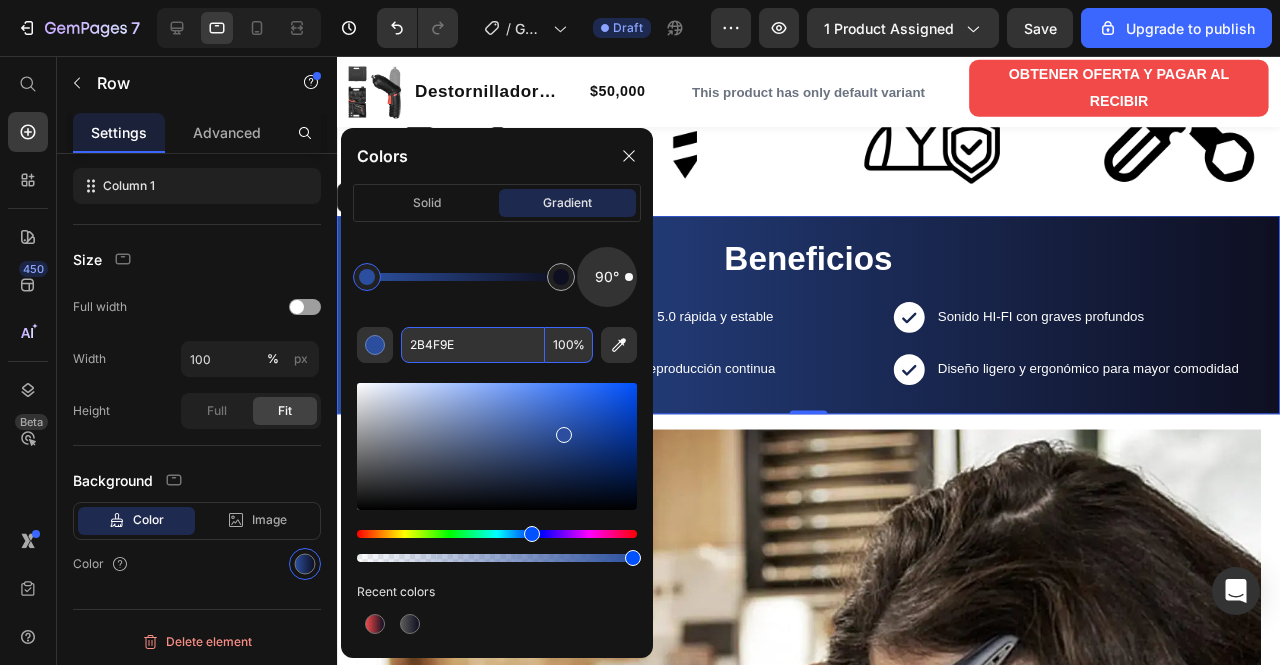 click on "2B4F9E" at bounding box center [473, 345] 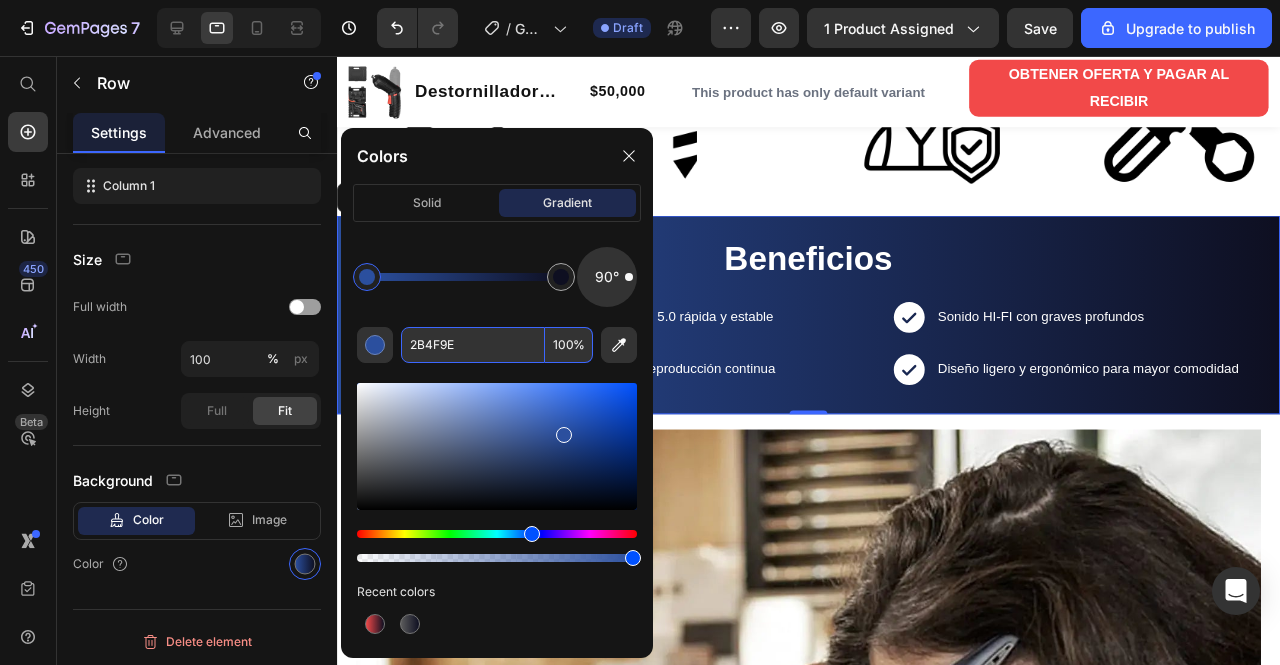 click 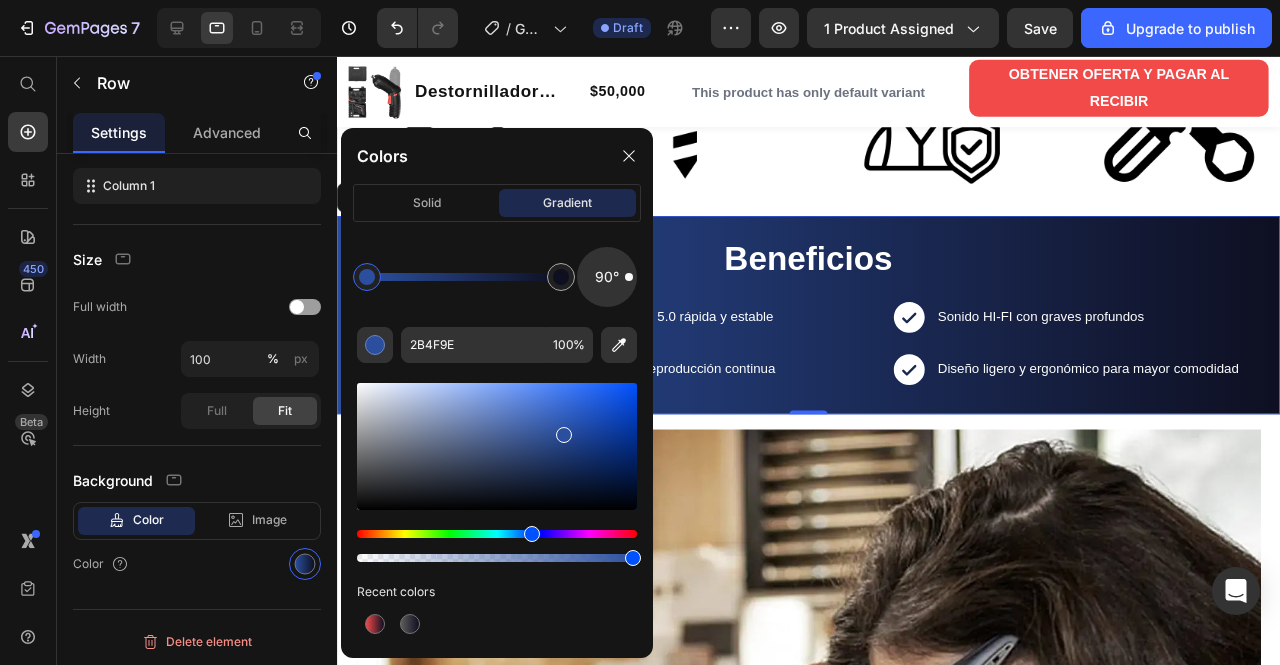 click on "90° 2B4F9E 100 % Recent colors" 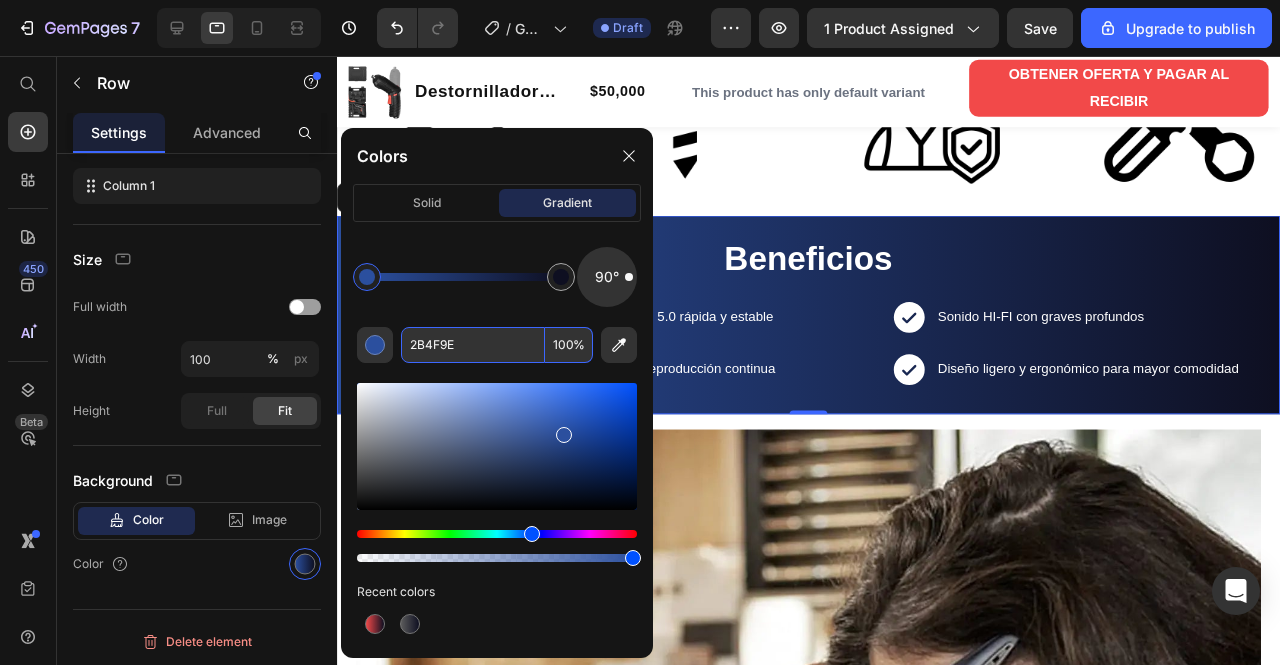 click on "2B4F9E" at bounding box center [473, 345] 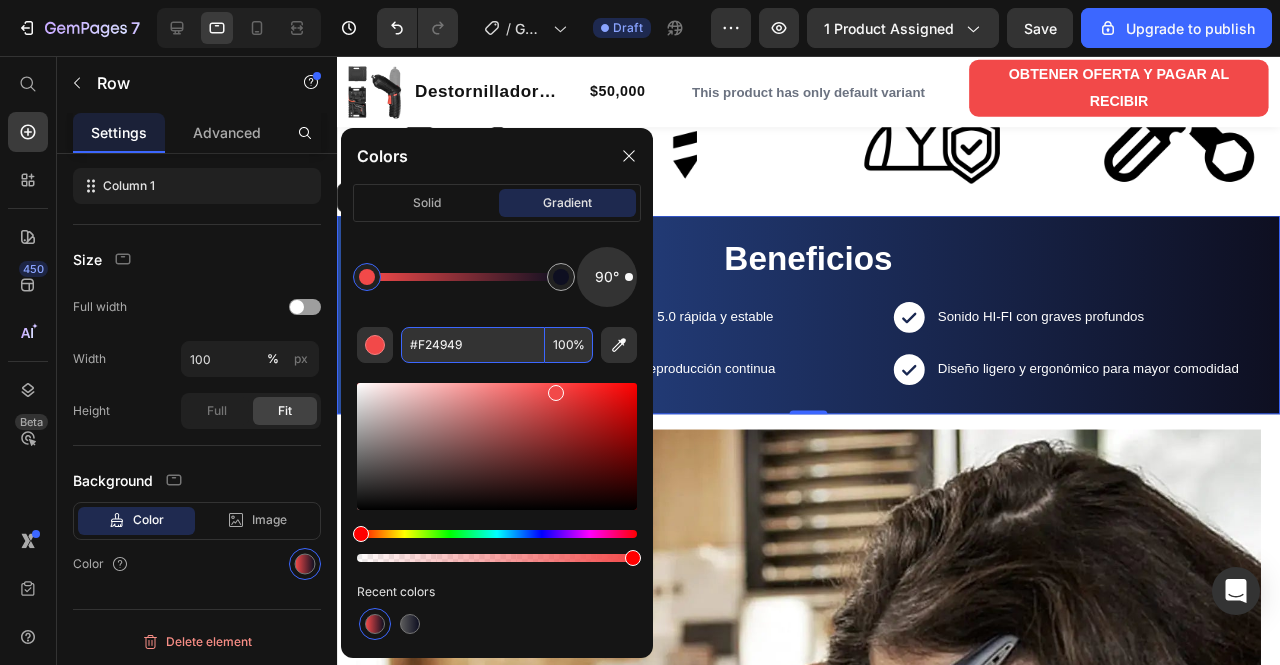 scroll, scrollTop: 298, scrollLeft: 0, axis: vertical 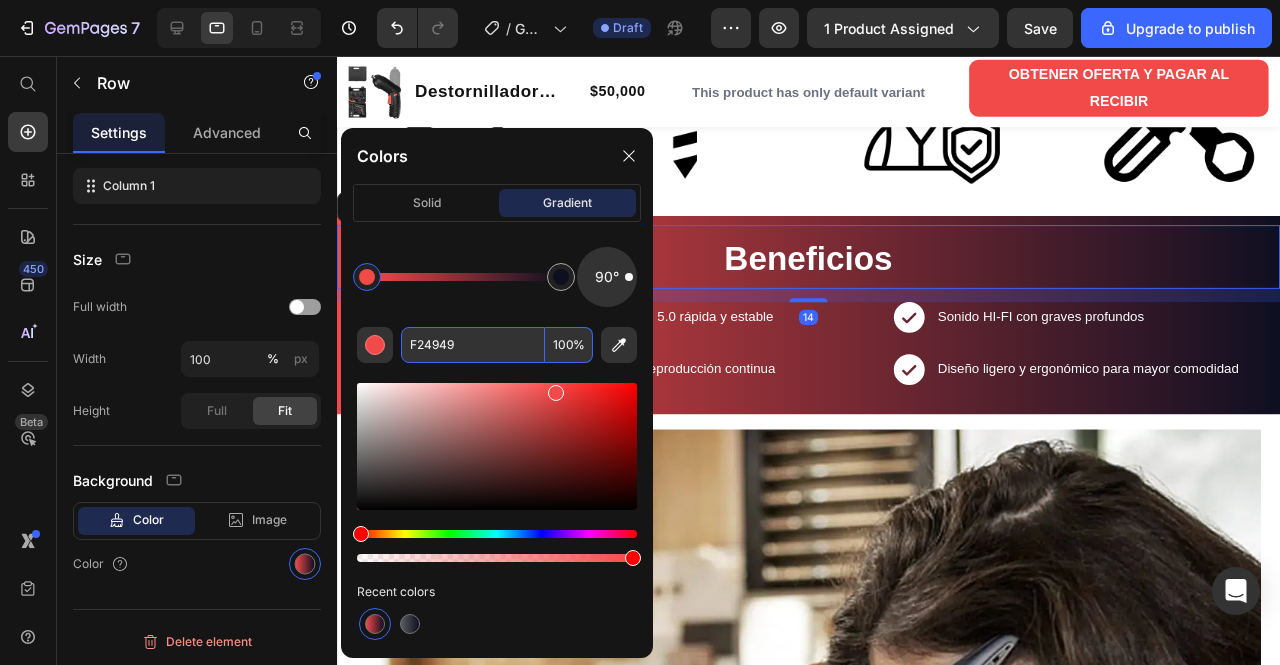 click on "Beneficios" at bounding box center (833, 267) 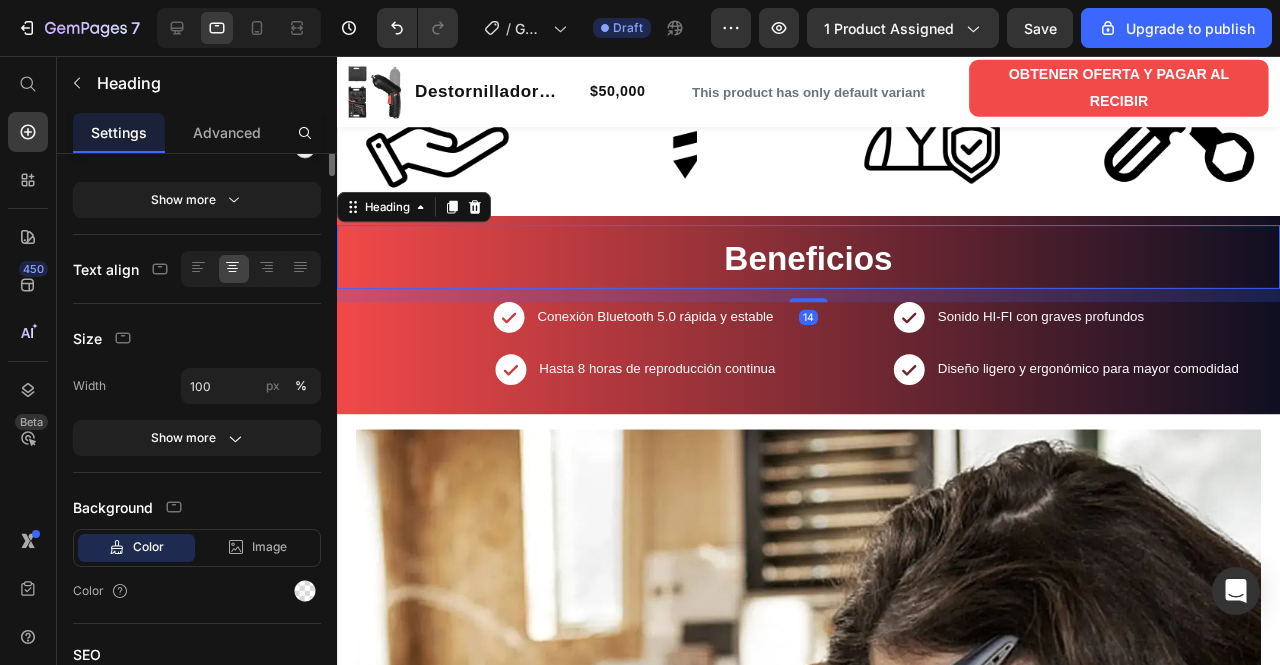 scroll, scrollTop: 0, scrollLeft: 0, axis: both 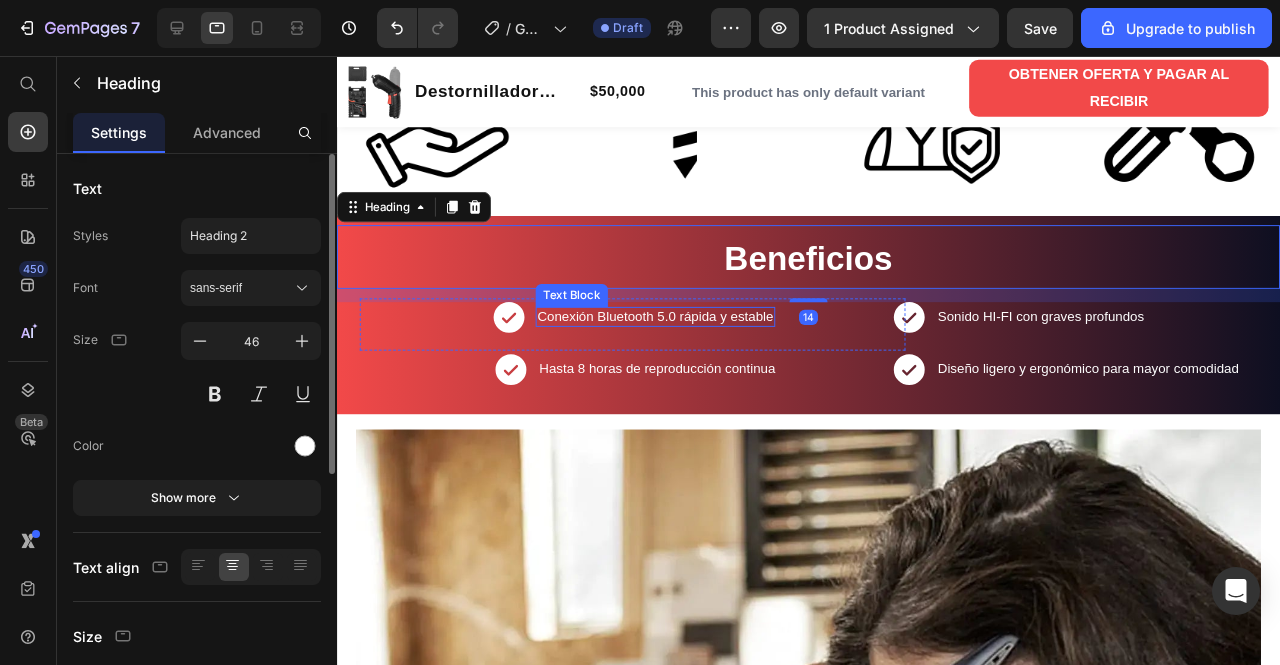 click on "Conexión Bluetooth 5.0 rápida y estable" at bounding box center (672, 331) 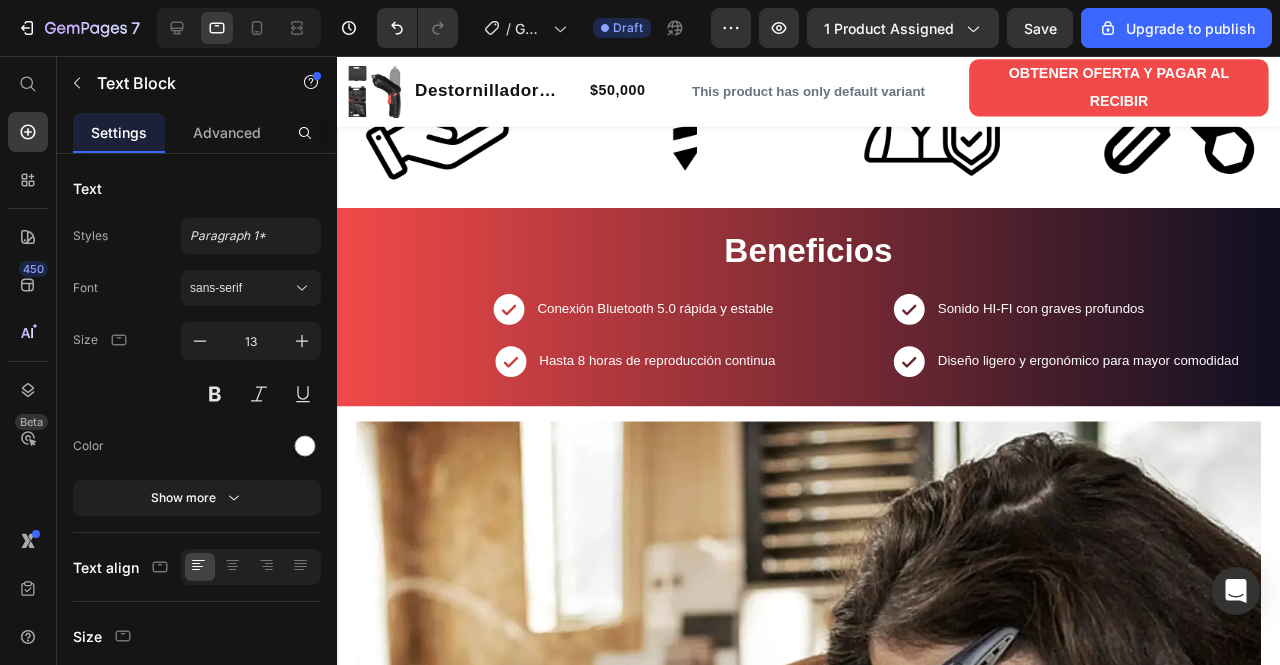 scroll, scrollTop: 1231, scrollLeft: 0, axis: vertical 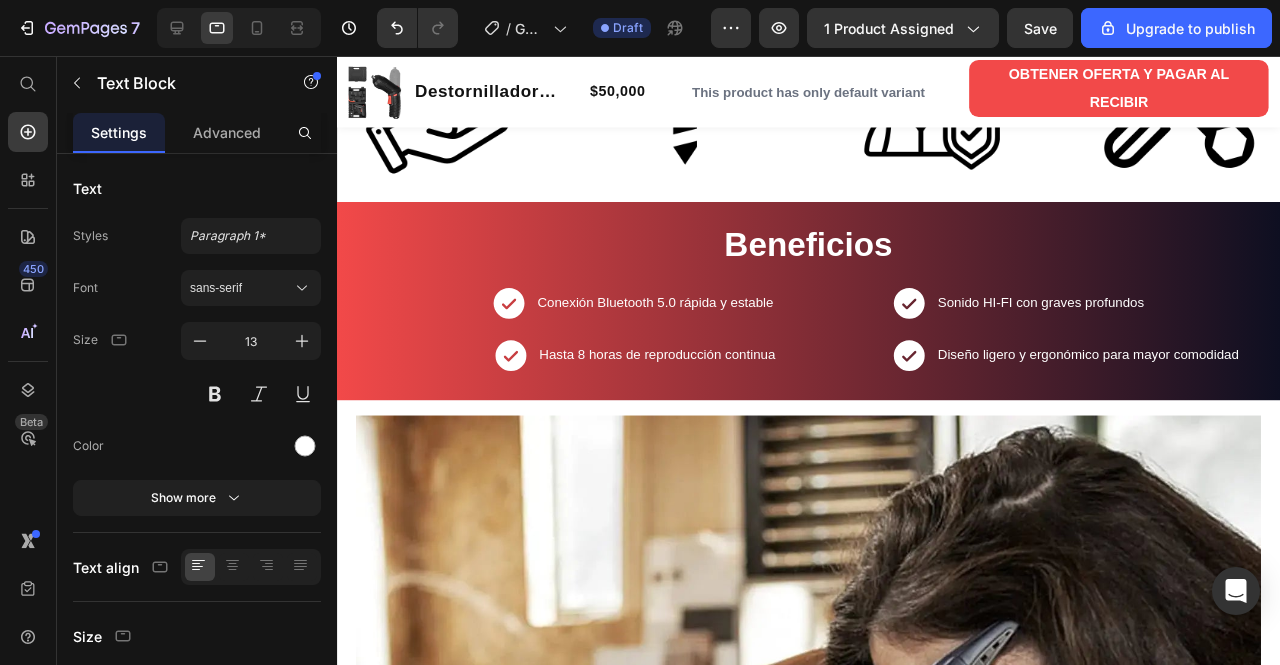 click on "Conexión Bluetooth 5.0 rápida y estable" at bounding box center [672, 317] 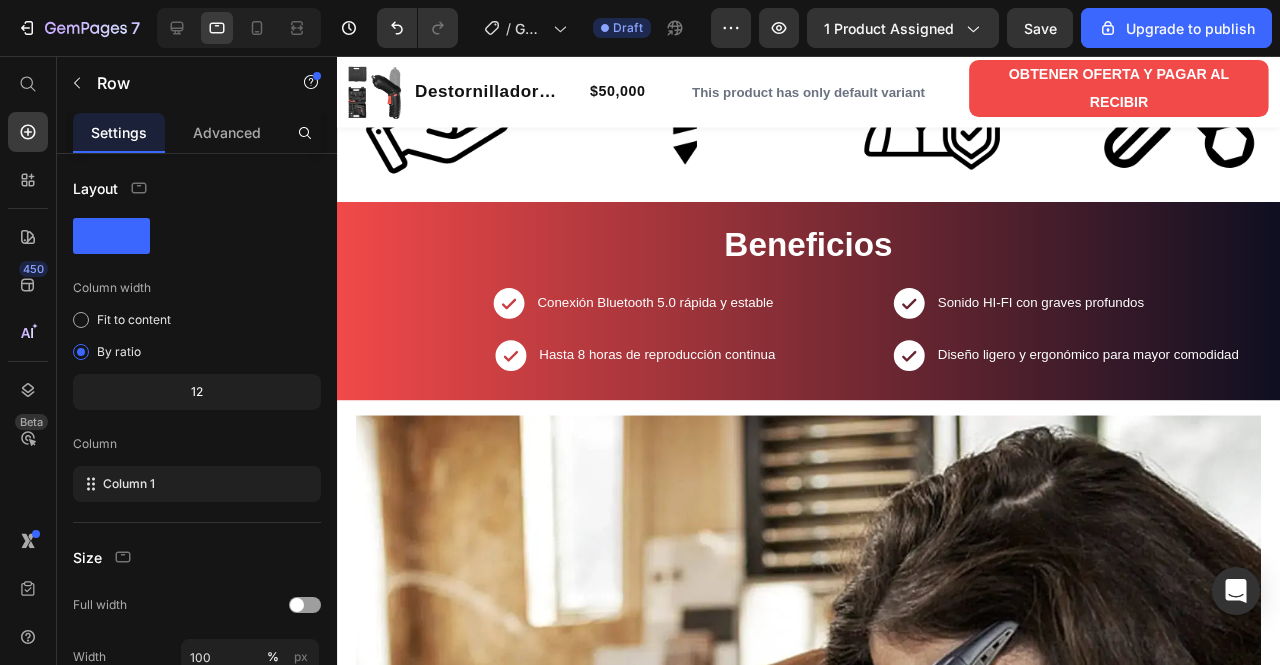 click on "Beneficios Heading
Icon Conexión Bluetooth 5.0 rápida y estable Text Block Row
Icon Hasta 8 horas de reproducción continua Text Block Row
Icon Sonido HI-FI con graves profundos Text Block Row
Icon Diseño ligero y ergonómico para mayor comodidad Text Block Row Row" at bounding box center [833, 313] 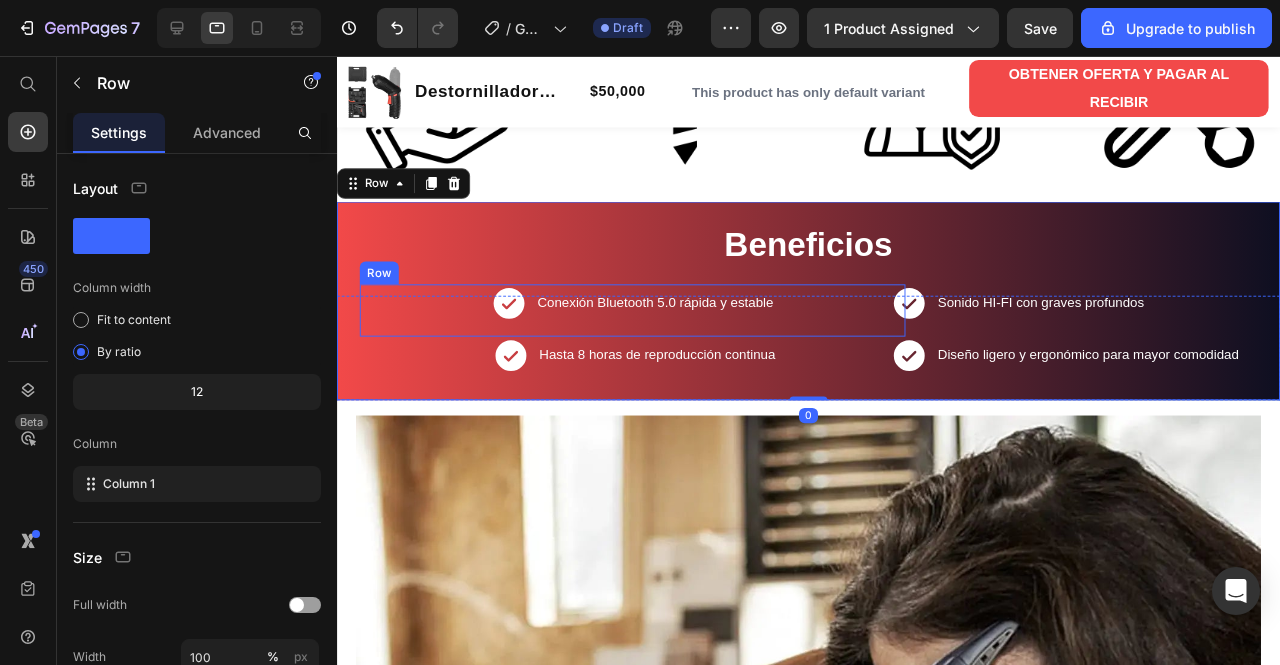 click on "Conexión Bluetooth 5.0 rápida y estable" at bounding box center (672, 315) 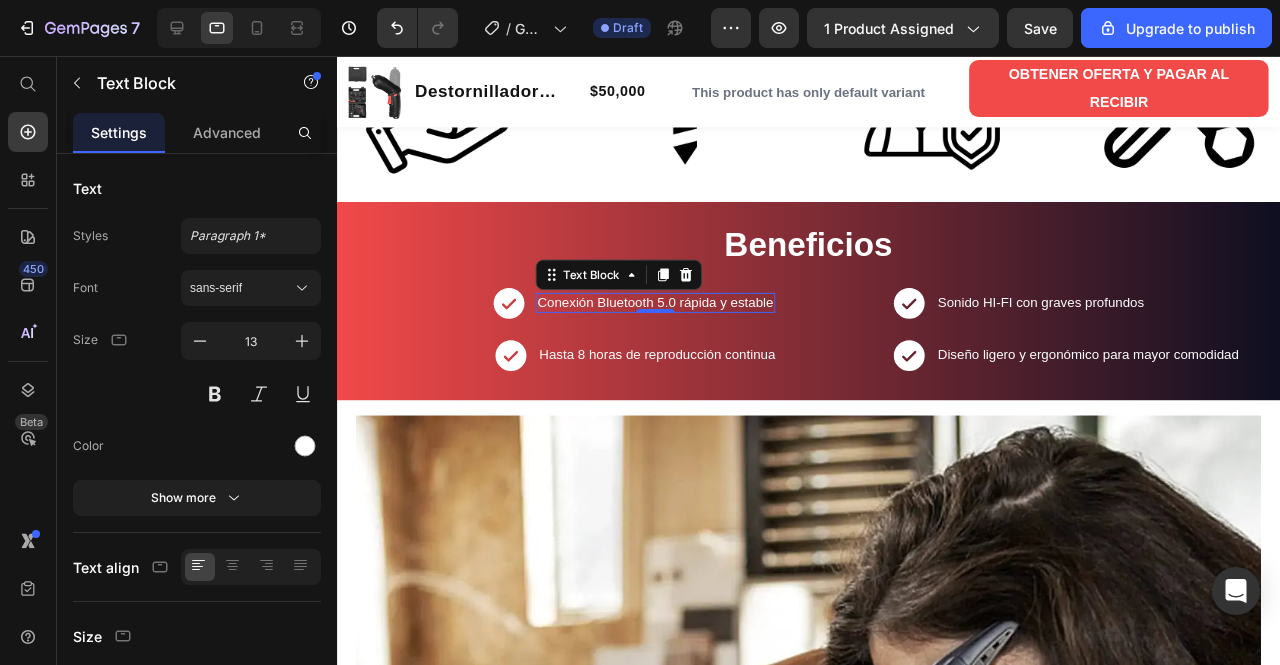 click on "Text Block" at bounding box center (633, 286) 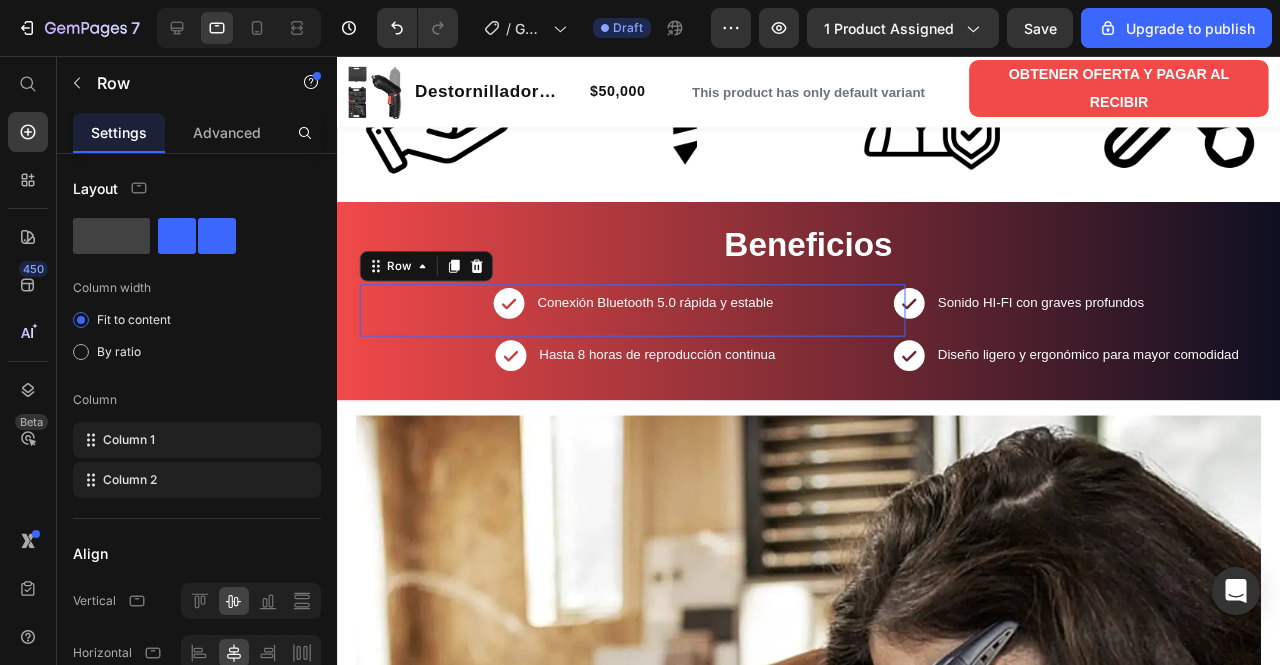 click on "Conexión Bluetooth 5.0 rápida y estable Text Block" at bounding box center [672, 323] 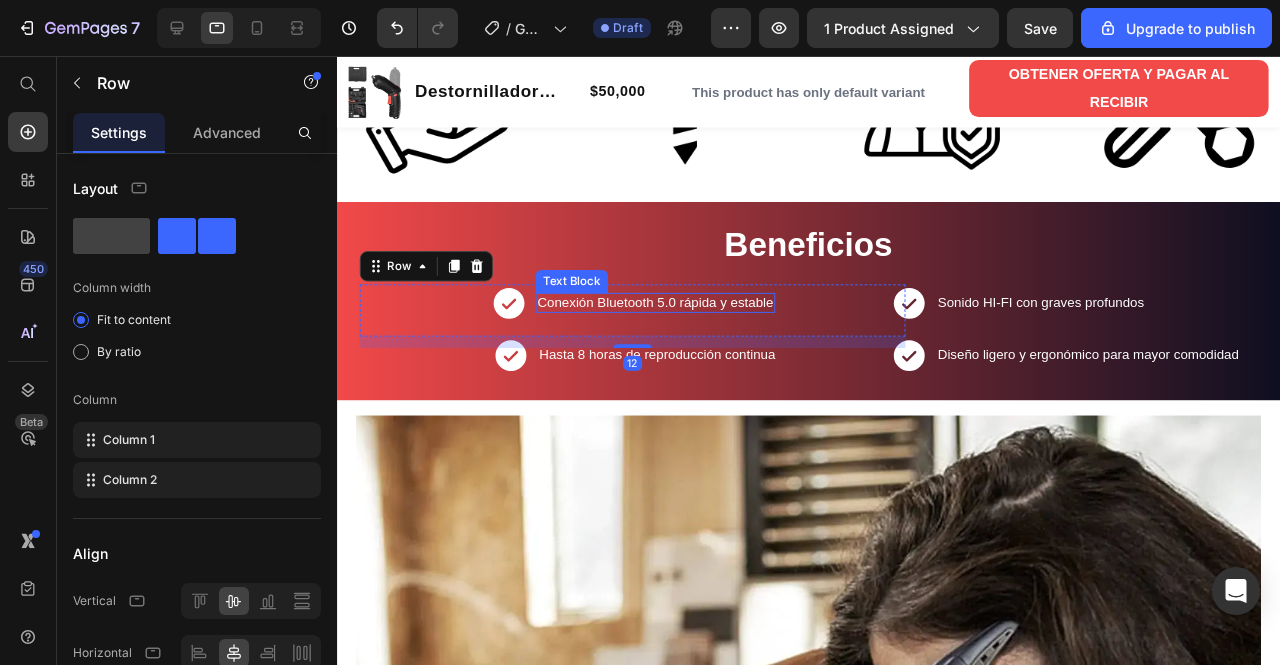 click on "Conexión Bluetooth 5.0 rápida y estable" at bounding box center (672, 315) 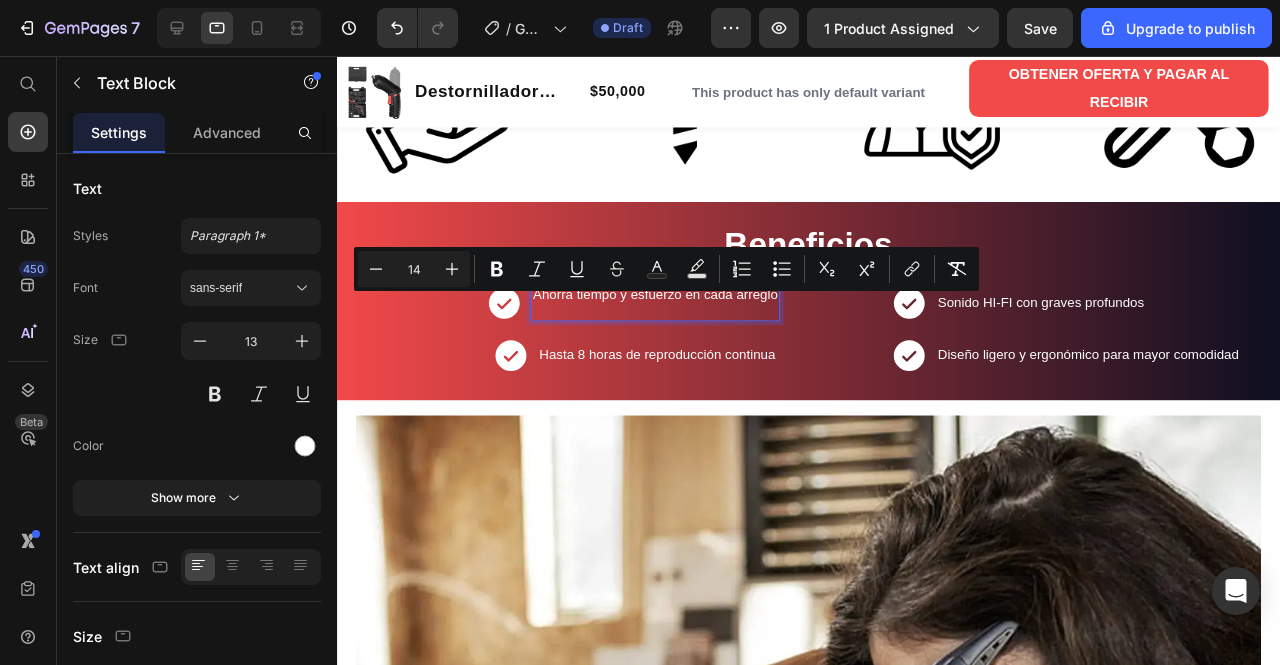 scroll, scrollTop: 1222, scrollLeft: 0, axis: vertical 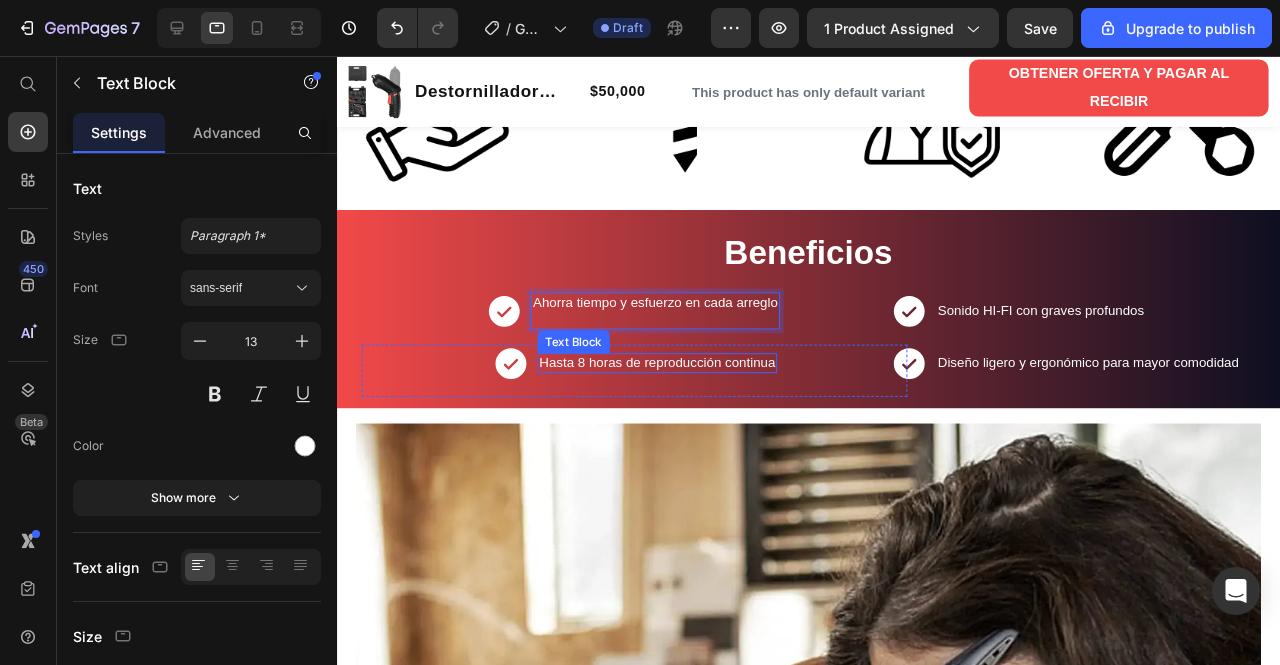 click on "Hasta 8 horas de reproducción continua" at bounding box center (674, 379) 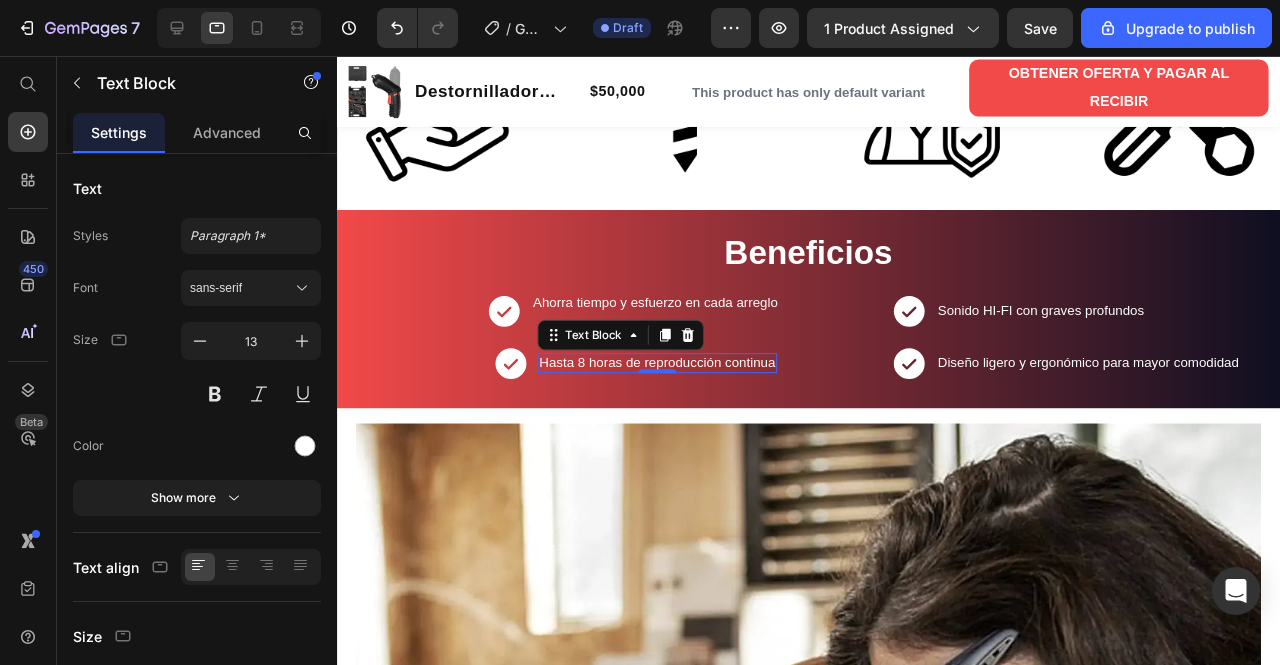click on "Hasta 8 horas de reproducción continua" at bounding box center (674, 379) 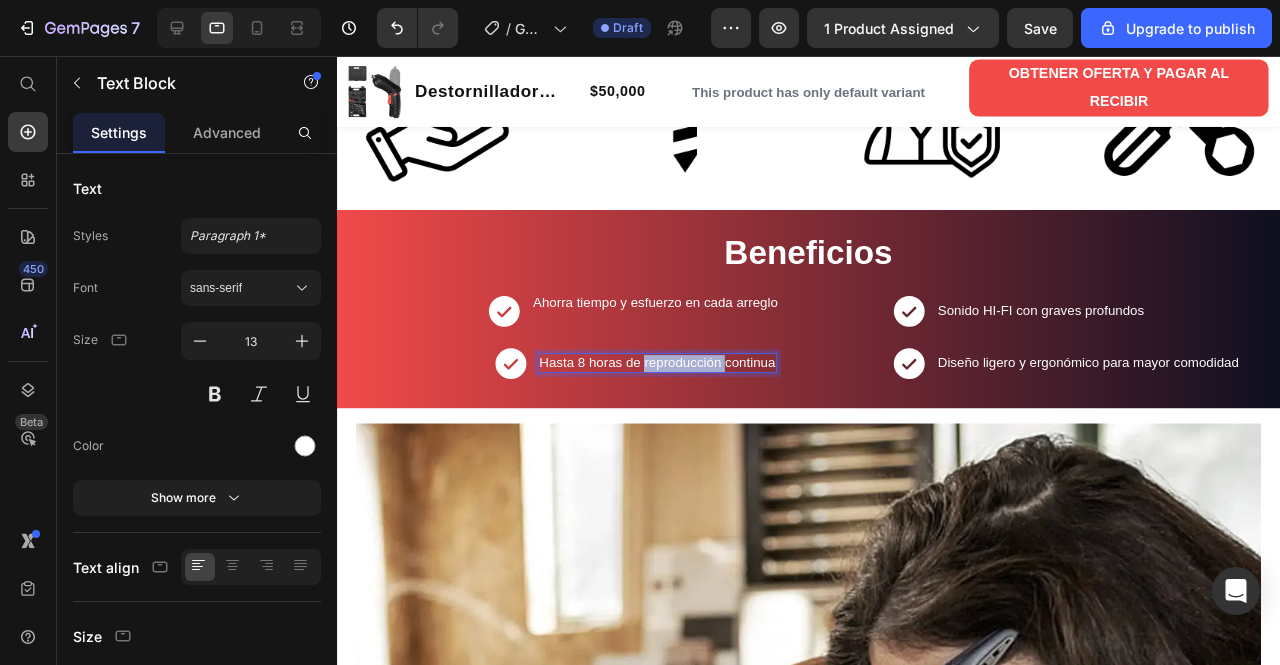 click on "Hasta 8 horas de reproducción continua" at bounding box center (674, 379) 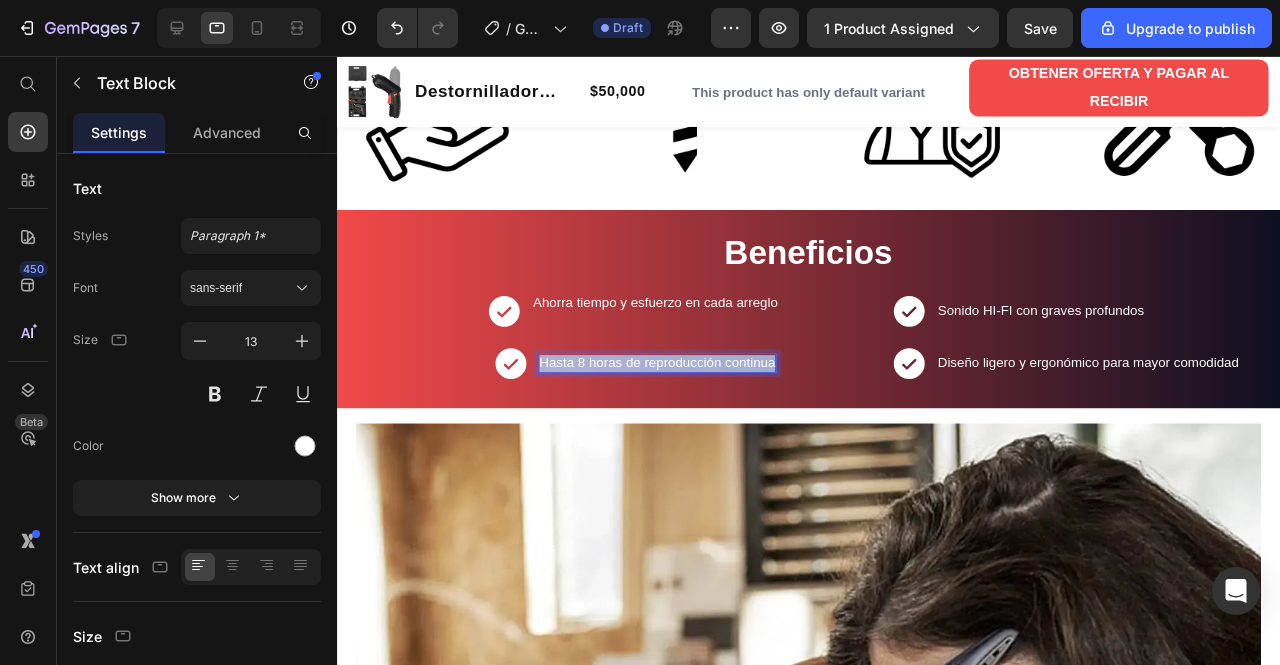 click on "Hasta 8 horas de reproducción continua" at bounding box center (674, 379) 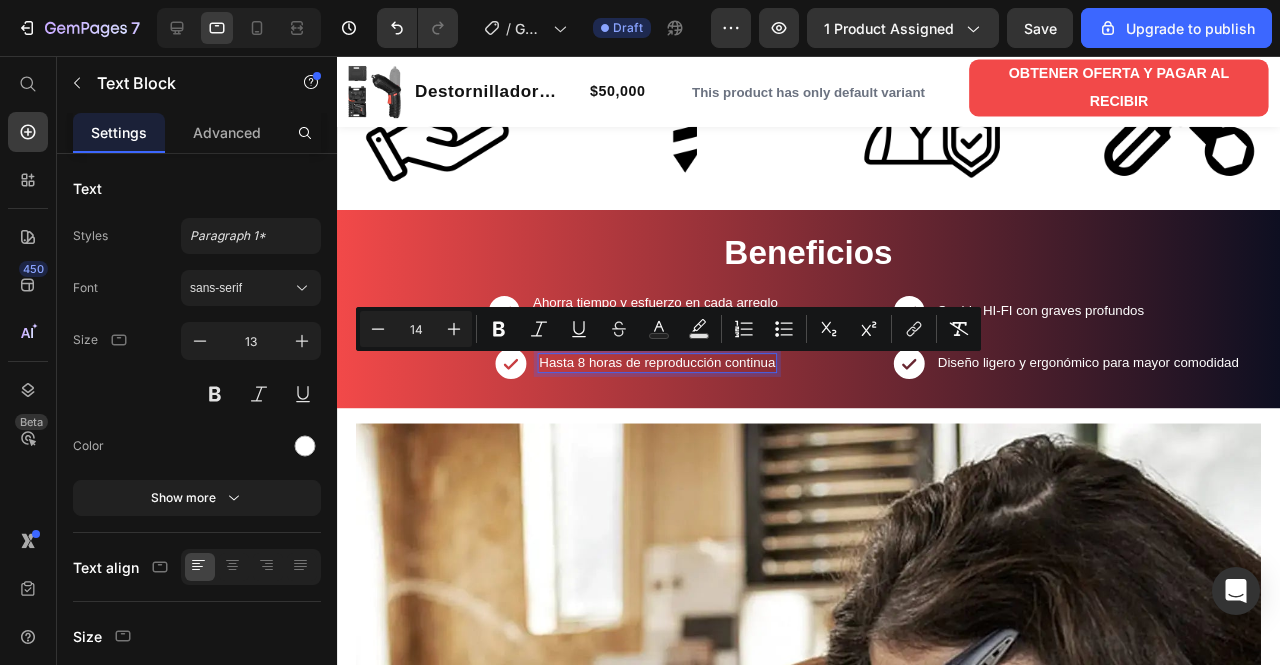 scroll, scrollTop: 1214, scrollLeft: 0, axis: vertical 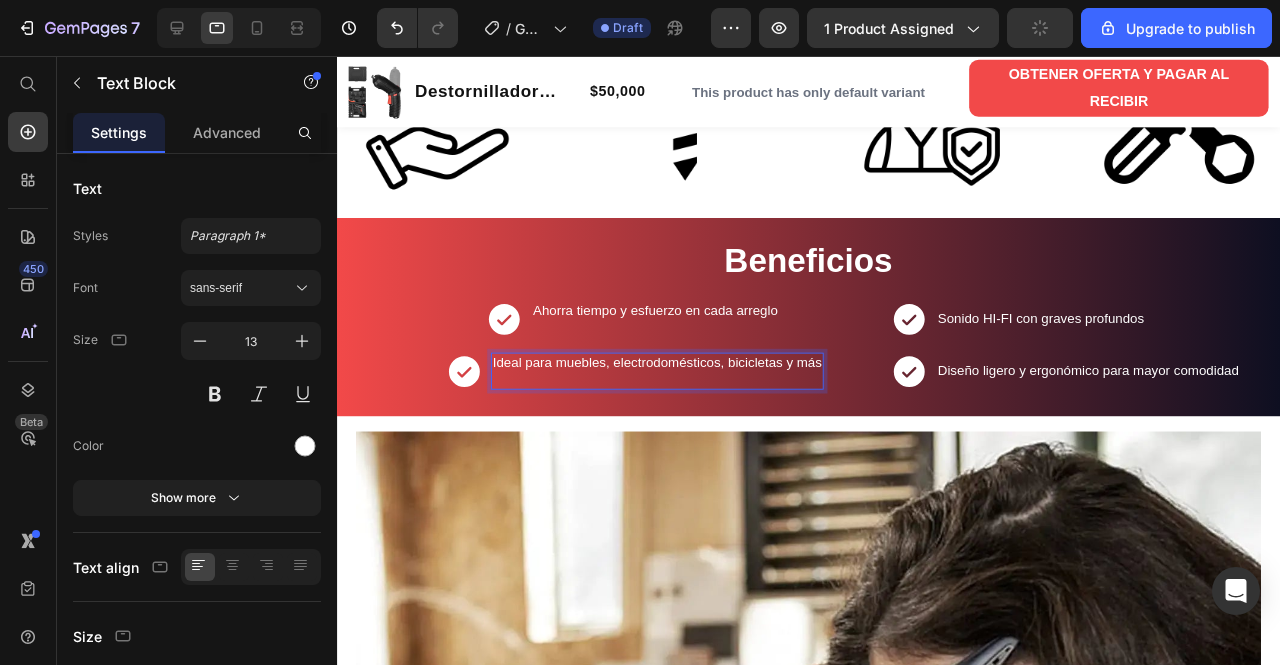 click on "Ideal para muebles, electrodomésticos, bicicletas y más" at bounding box center [674, 378] 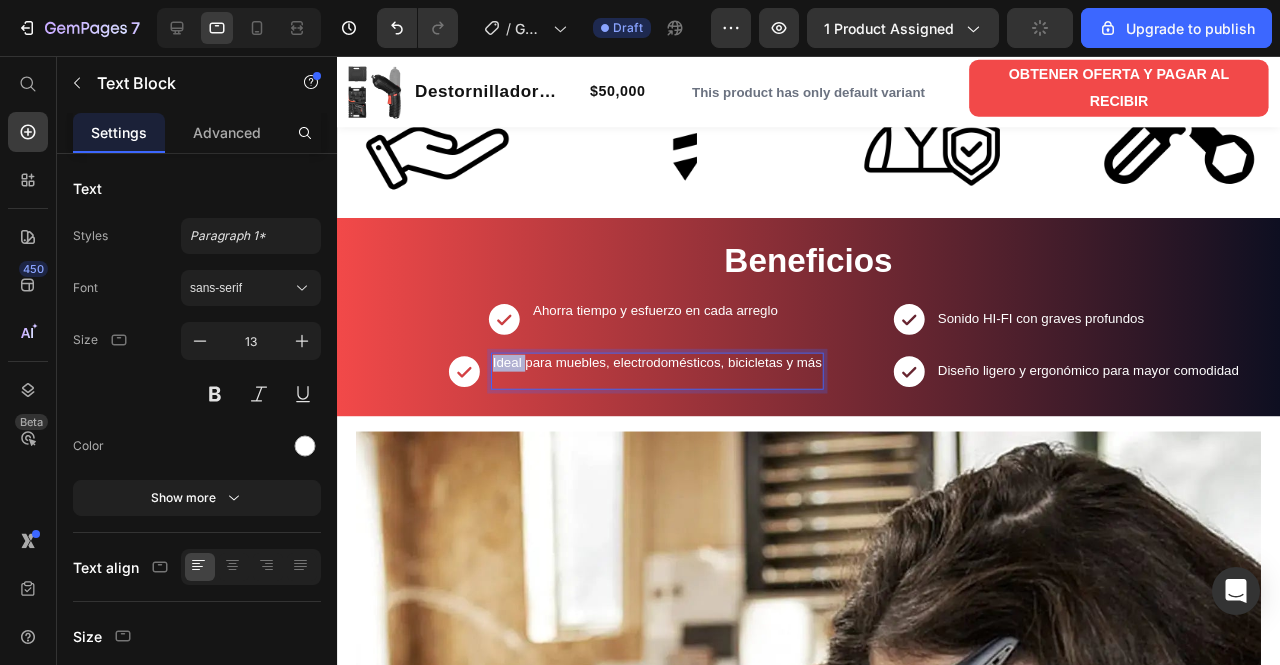 click on "Ideal para muebles, electrodomésticos, bicicletas y más" at bounding box center [674, 378] 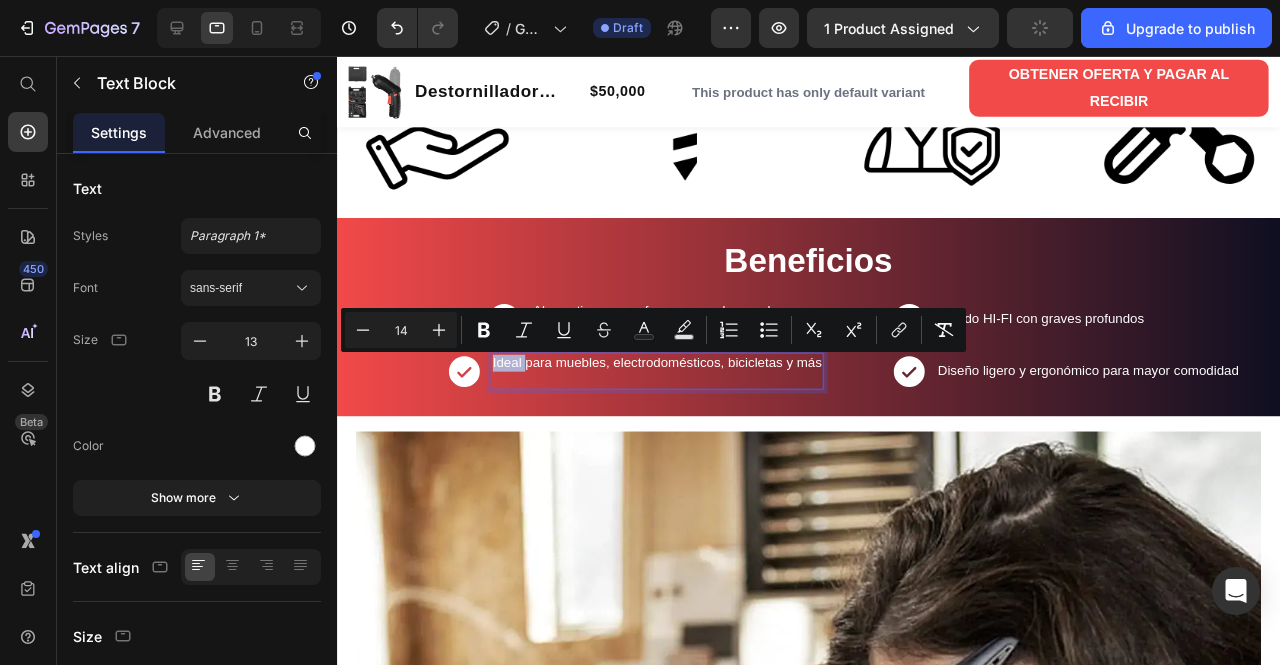 click on "Ideal para muebles, electrodomésticos, bicicletas y más" at bounding box center [674, 378] 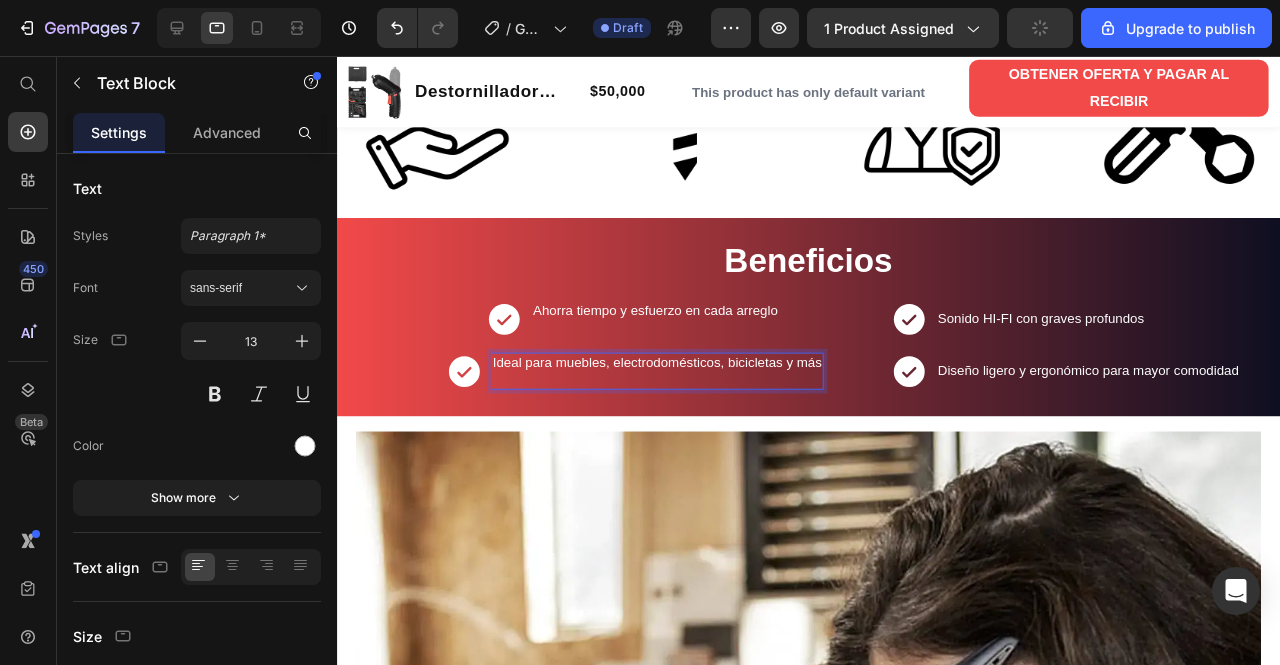 click on "Ideal para muebles, electrodomésticos, bicicletas y más" at bounding box center [674, 378] 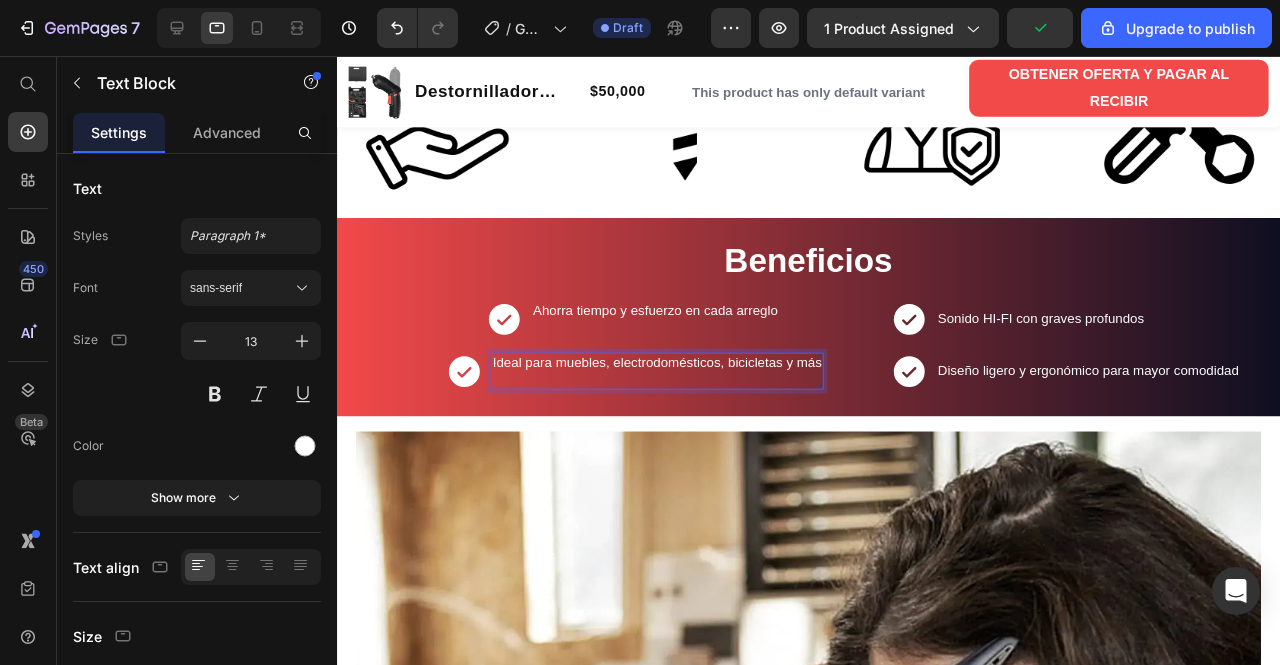 click on "Ideal para muebles, electrodomésticos, bicicletas y más" at bounding box center [674, 378] 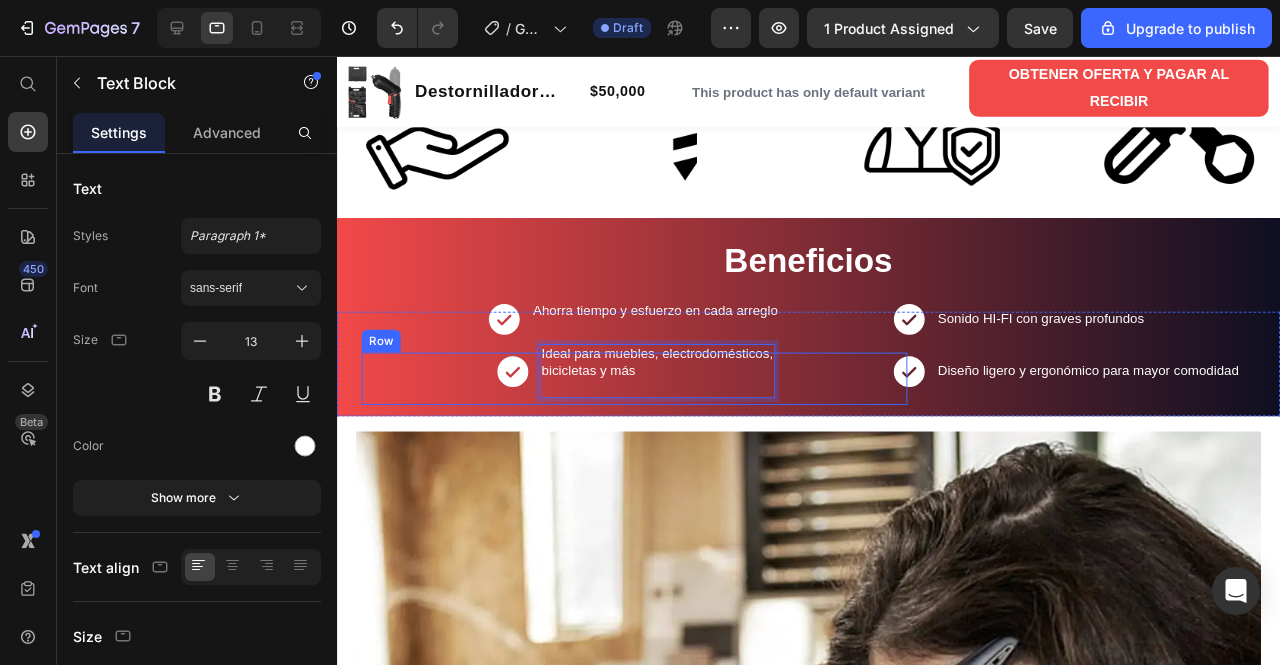 click on "Icon Ideal para muebles, electrodomésticos,  bicicletas y más Text Block   0 Row" at bounding box center (650, 395) 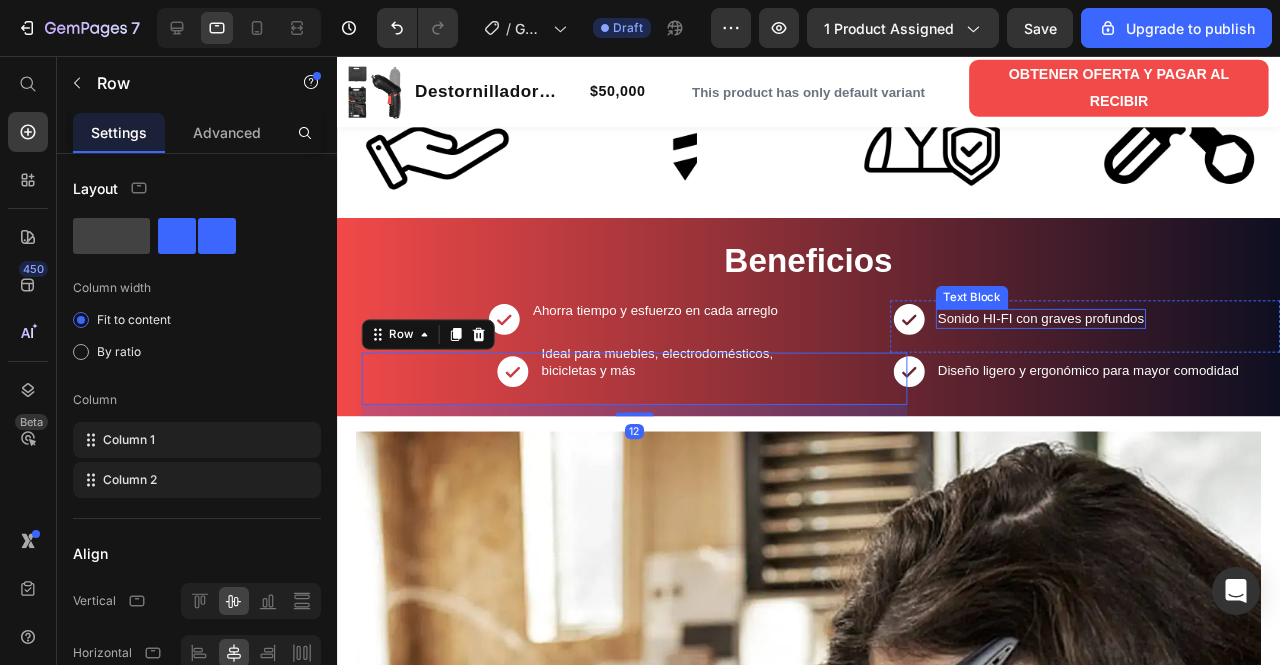 click on "Sonido HI-FI con graves profundos" at bounding box center [1077, 332] 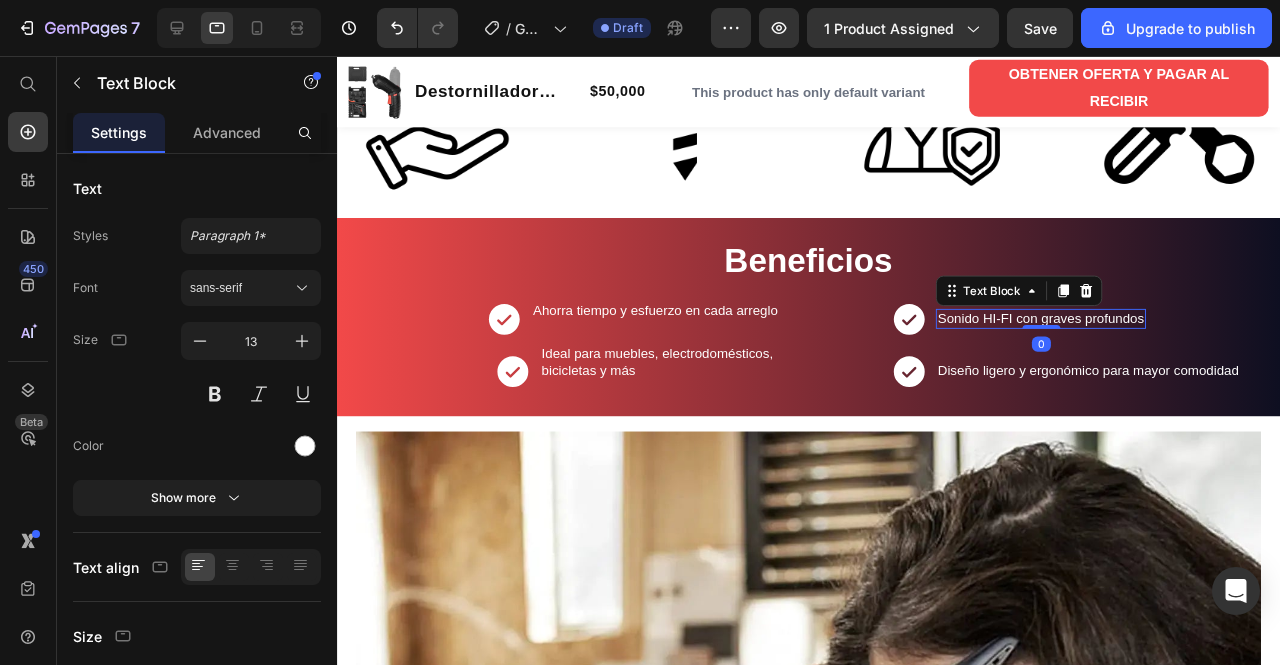 click on "Sonido HI-FI con graves profundos" at bounding box center (1077, 332) 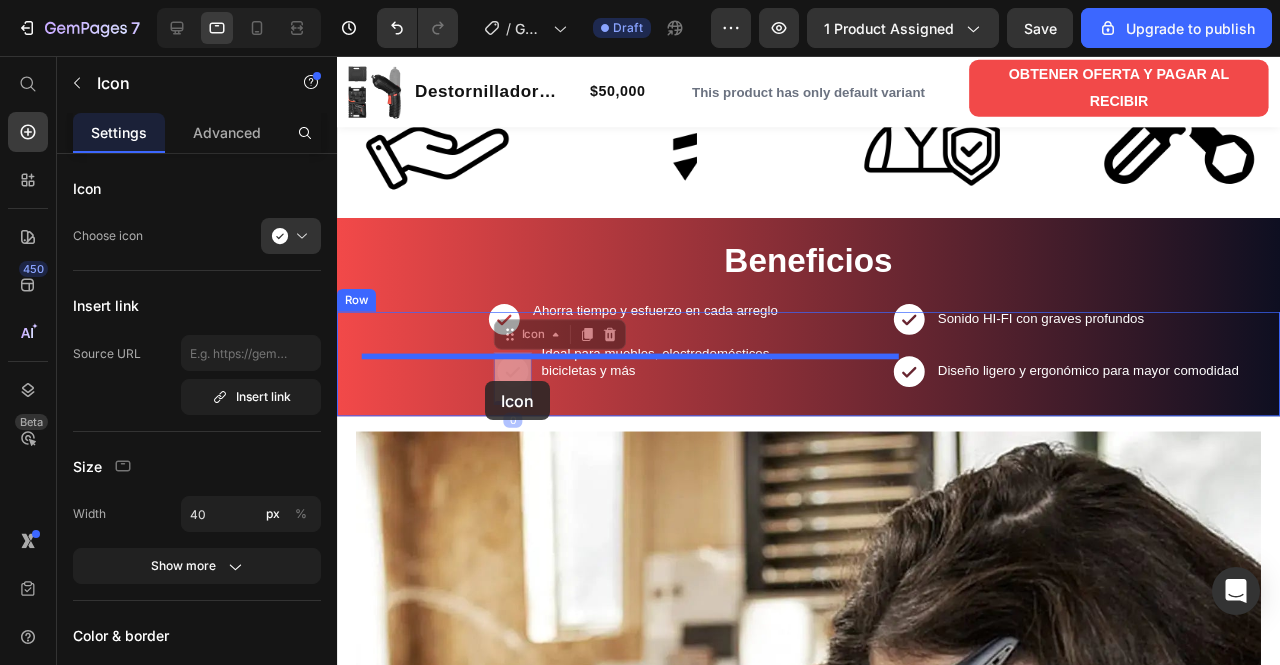 drag, startPoint x: 506, startPoint y: 395, endPoint x: 493, endPoint y: 398, distance: 13.341664 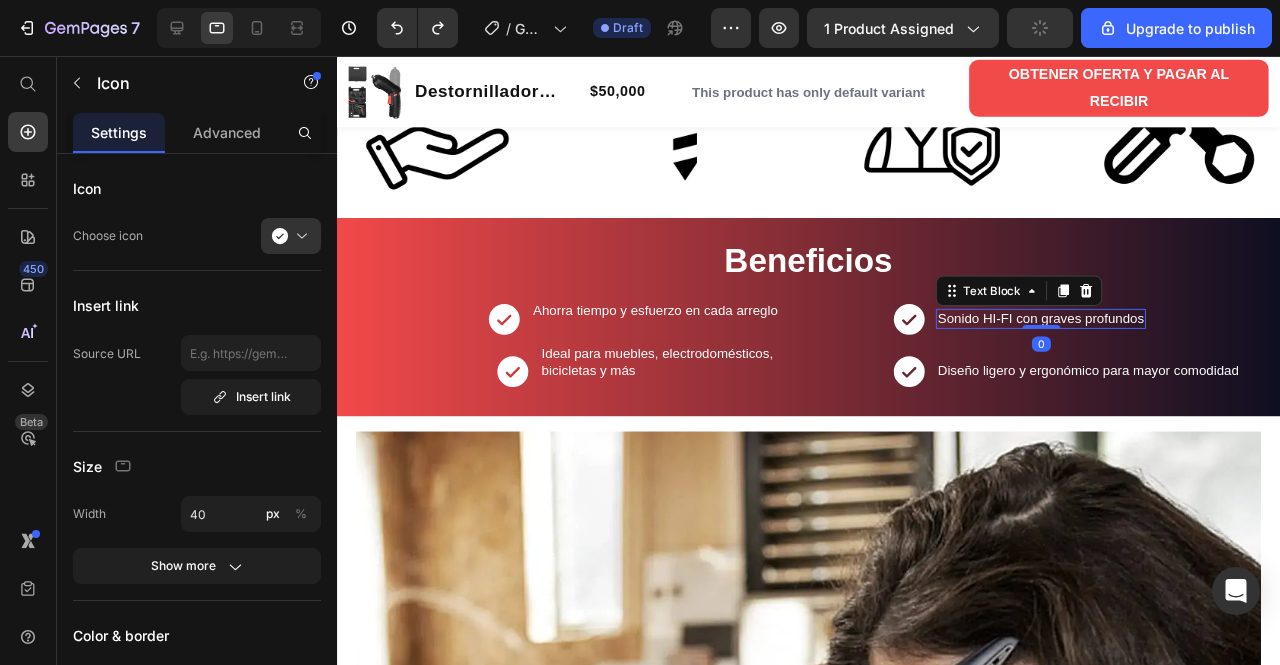 click on "Sonido HI-FI con graves profundos" at bounding box center (1077, 332) 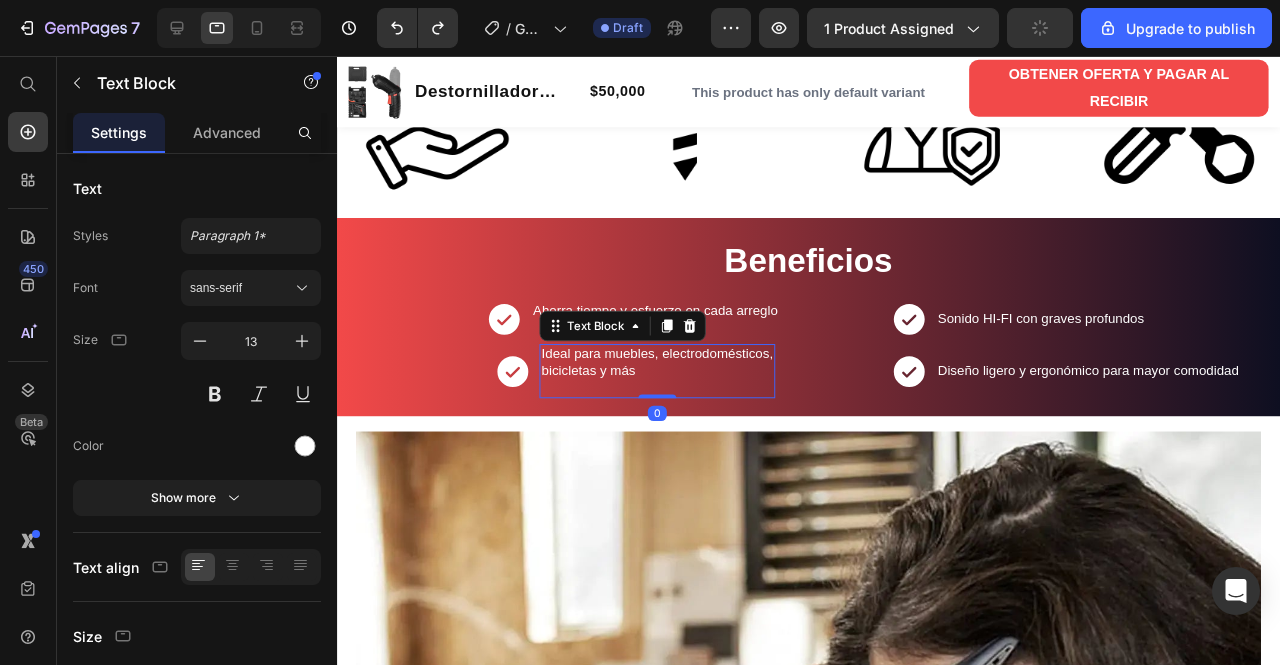 click on "bicicletas y más" at bounding box center (674, 396) 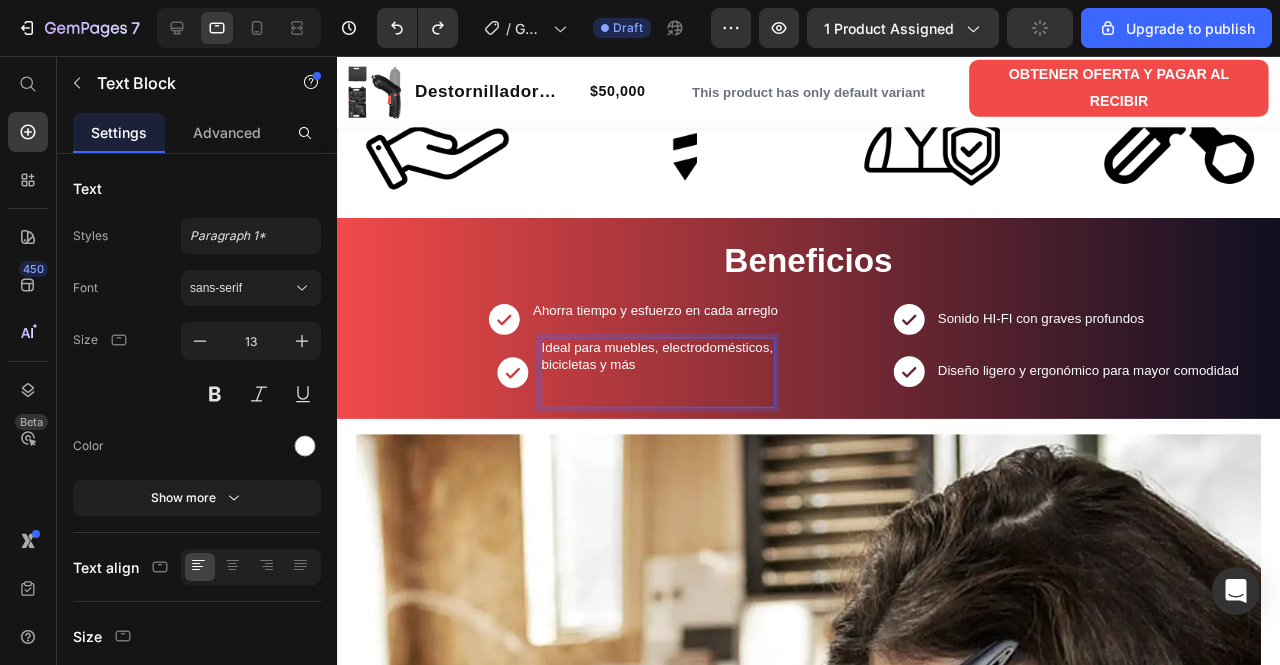 click on "bicicletas y más" at bounding box center [674, 398] 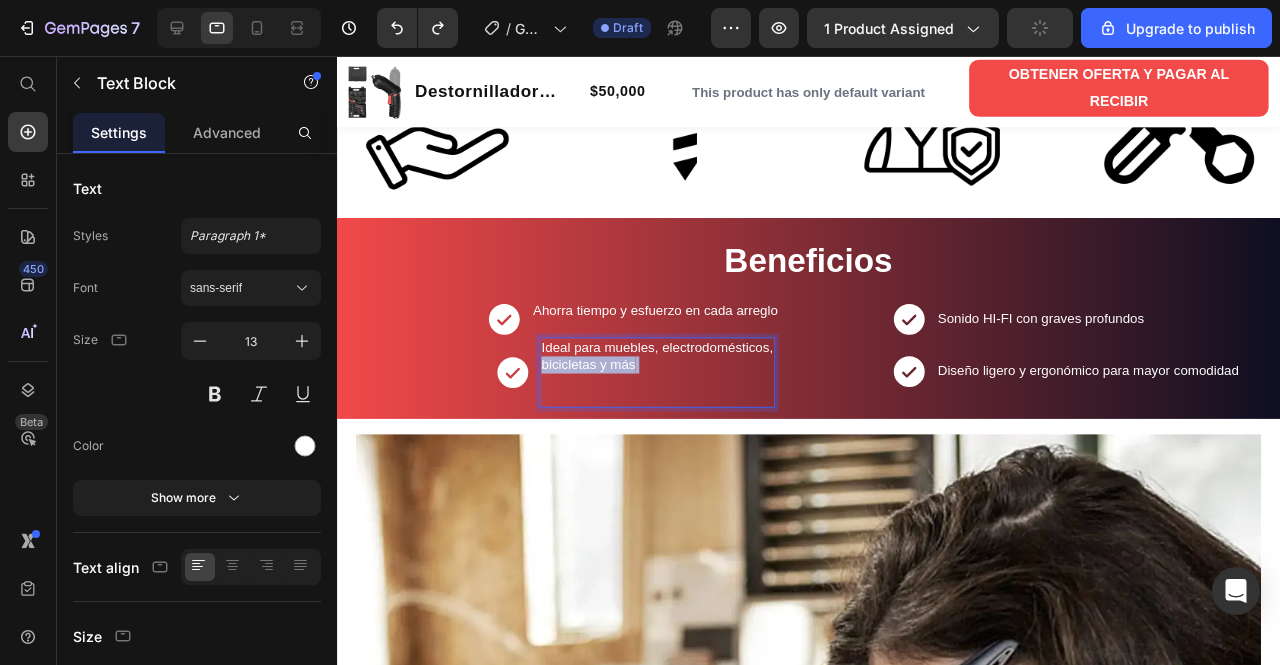 click on "bicicletas y más" at bounding box center [674, 398] 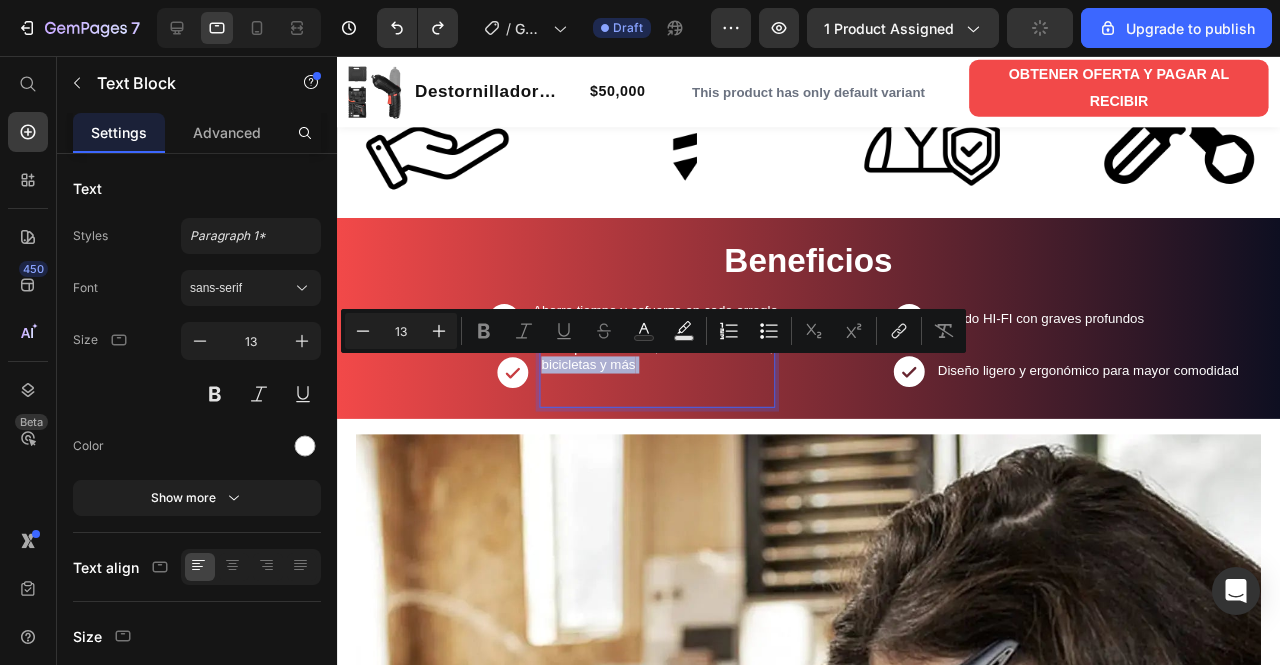click on "bicicletas y más" at bounding box center (674, 398) 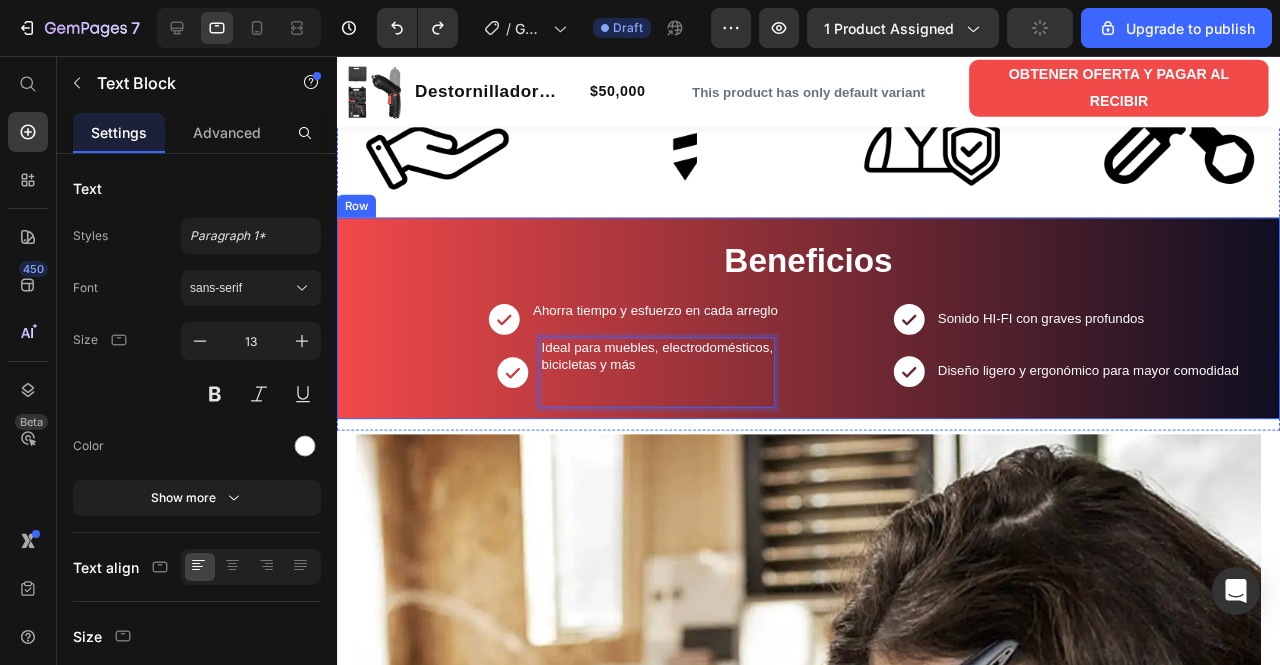 click on "Sonido HI-FI con graves profundos Text Block" at bounding box center (1077, 340) 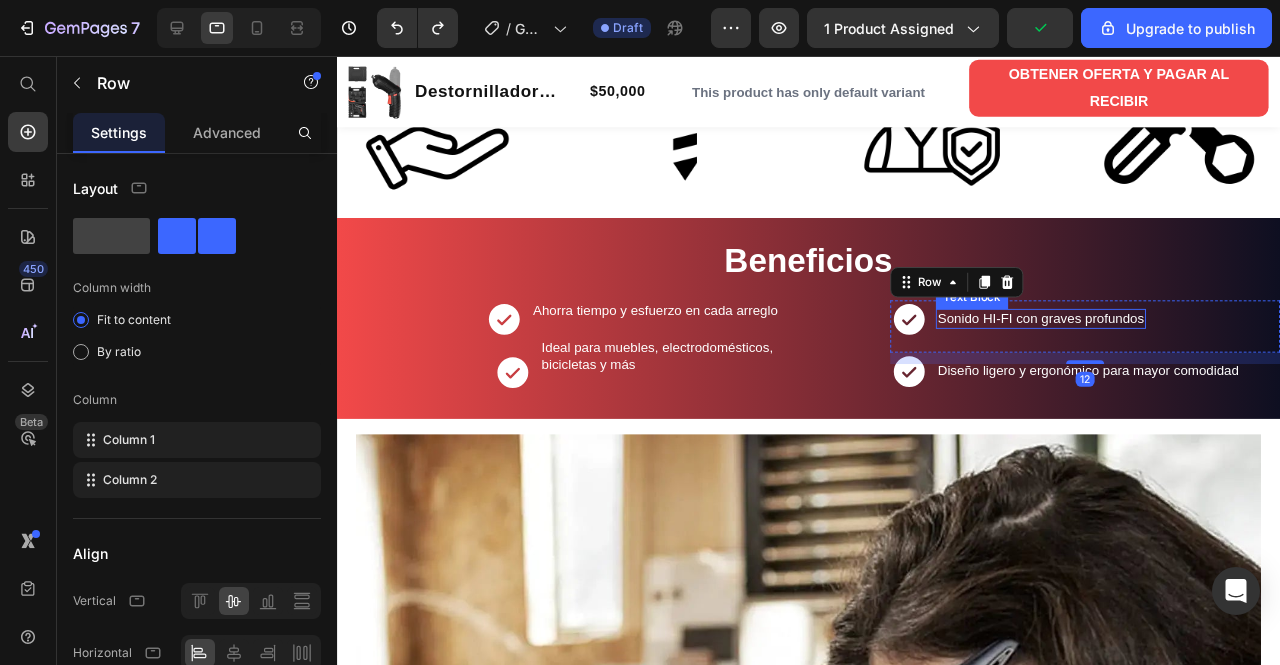 click on "Sonido HI-FI con graves profundos" at bounding box center (1077, 332) 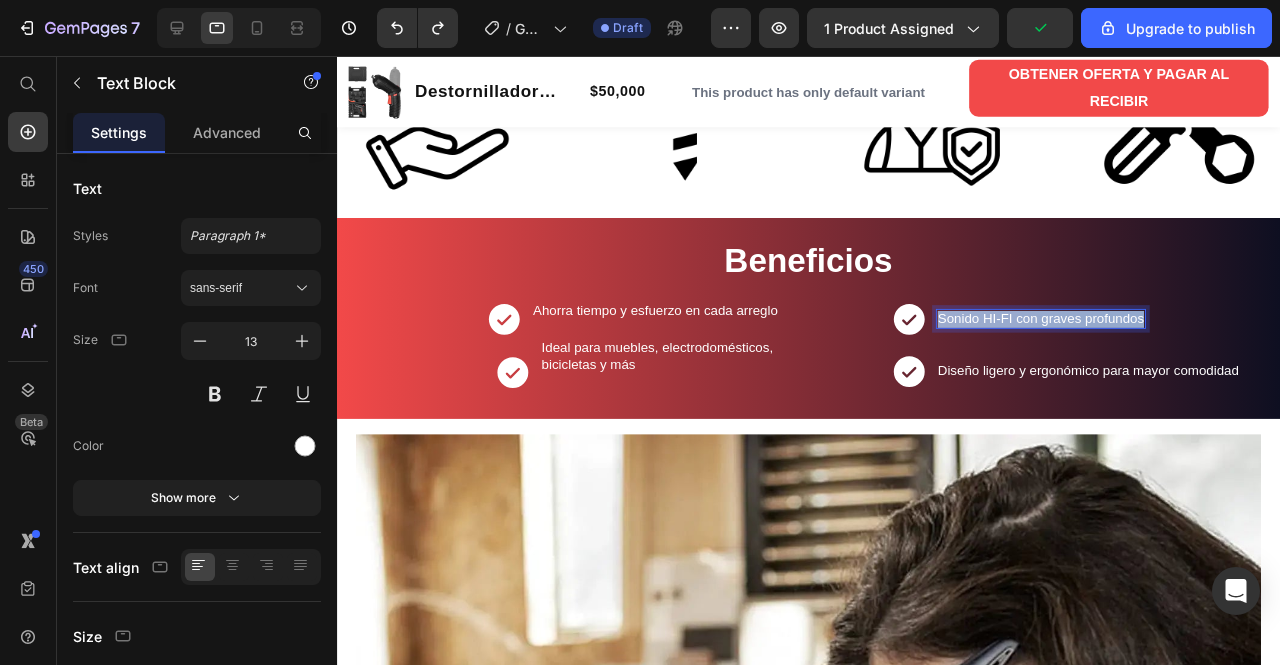 click on "Sonido HI-FI con graves profundos" at bounding box center (1077, 332) 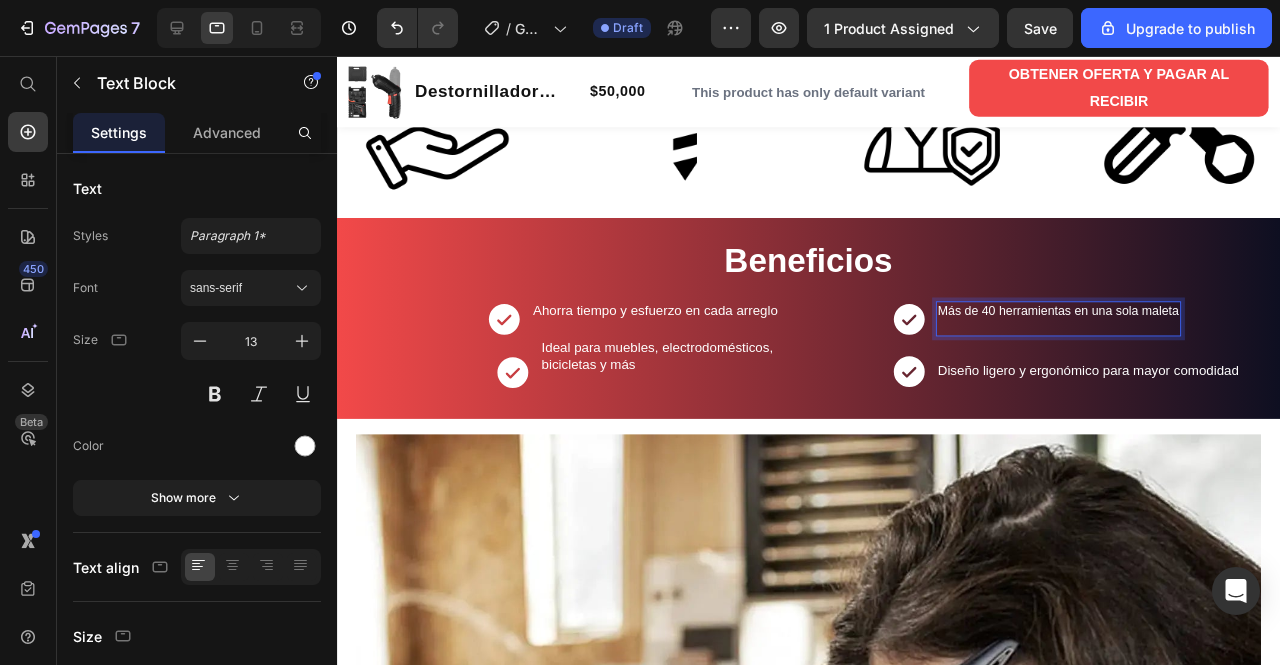 scroll, scrollTop: 1205, scrollLeft: 0, axis: vertical 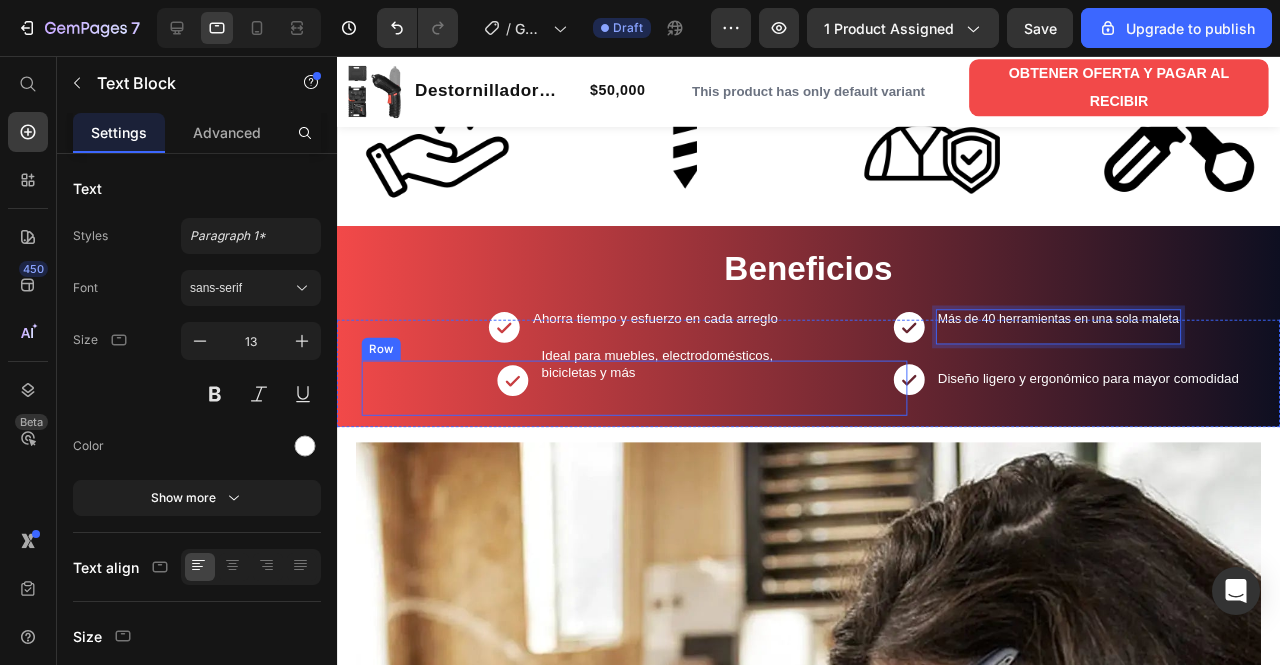 click on "Icon Ideal para muebles, electrodomésticos,  bicicletas y más Text Block Row" at bounding box center [650, 406] 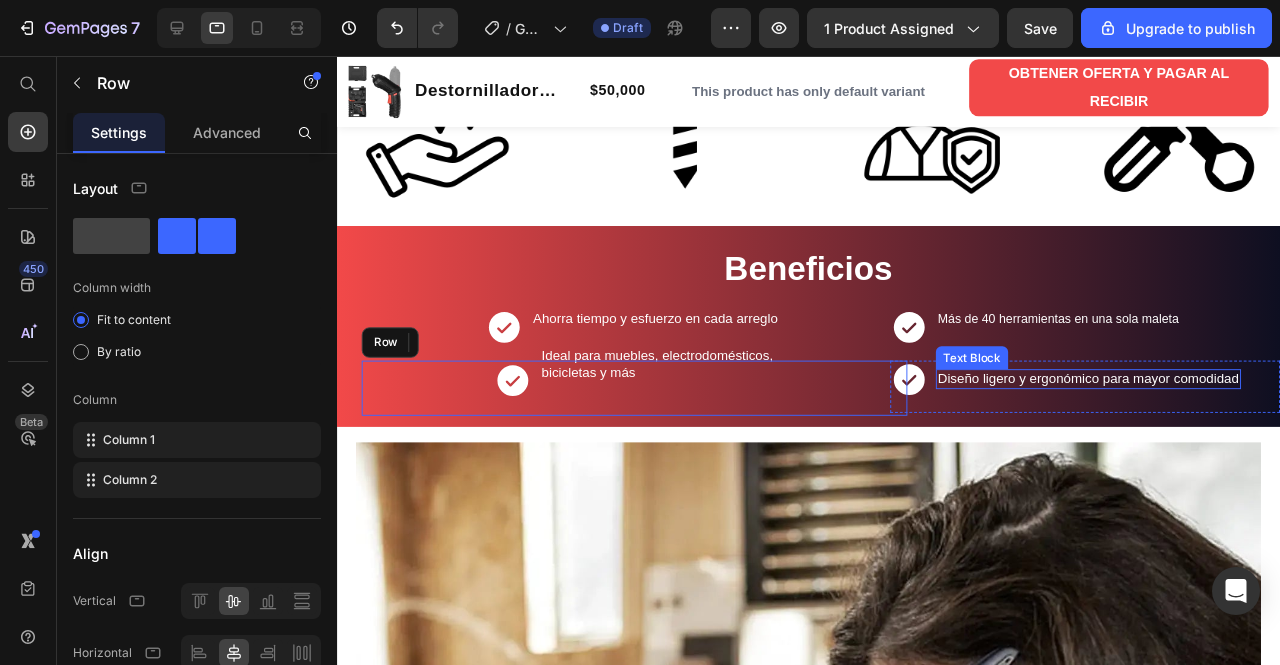 click on "Diseño ligero y ergonómico para mayor comodidad Text Block" at bounding box center (1127, 404) 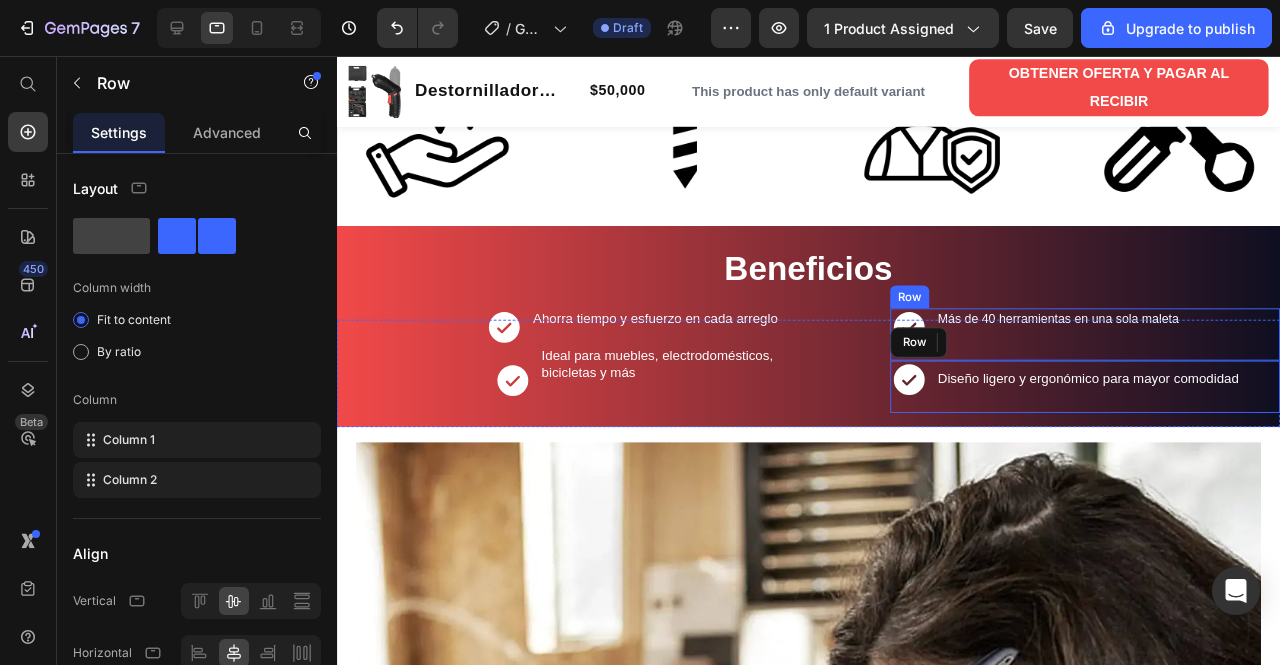 click on "Más de 40 herramientas en una sola maleta" at bounding box center (1096, 333) 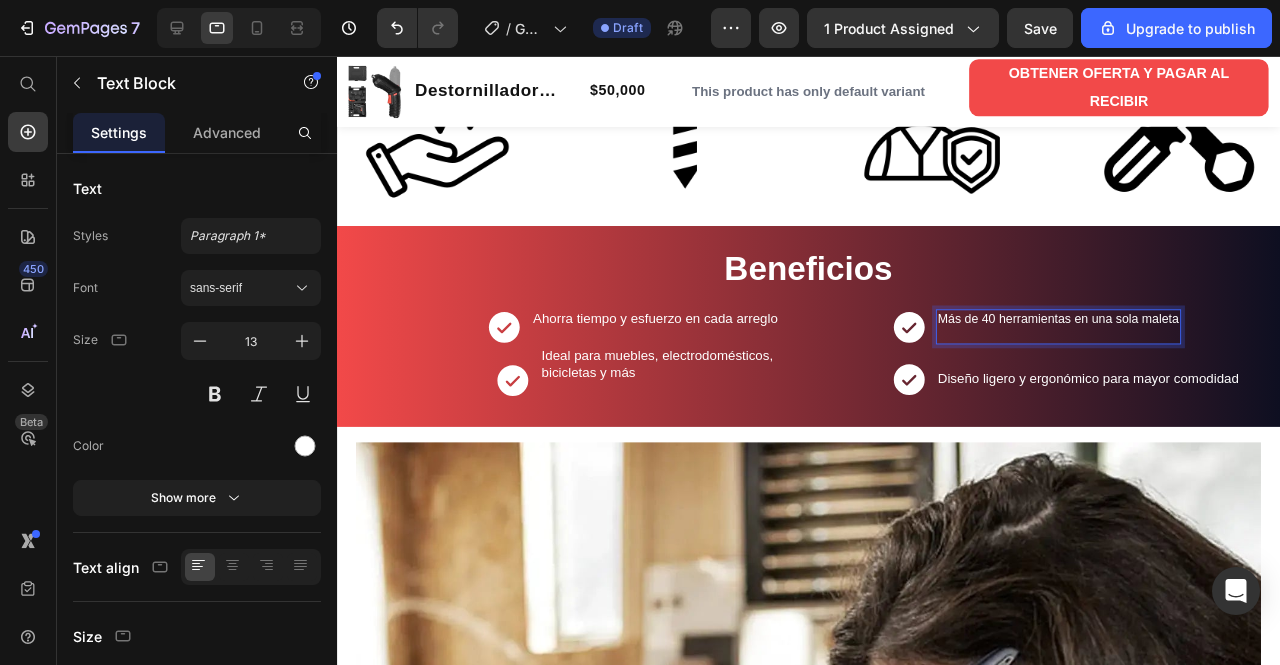 click on "Más de 40 herramientas en una sola maleta" at bounding box center (1096, 333) 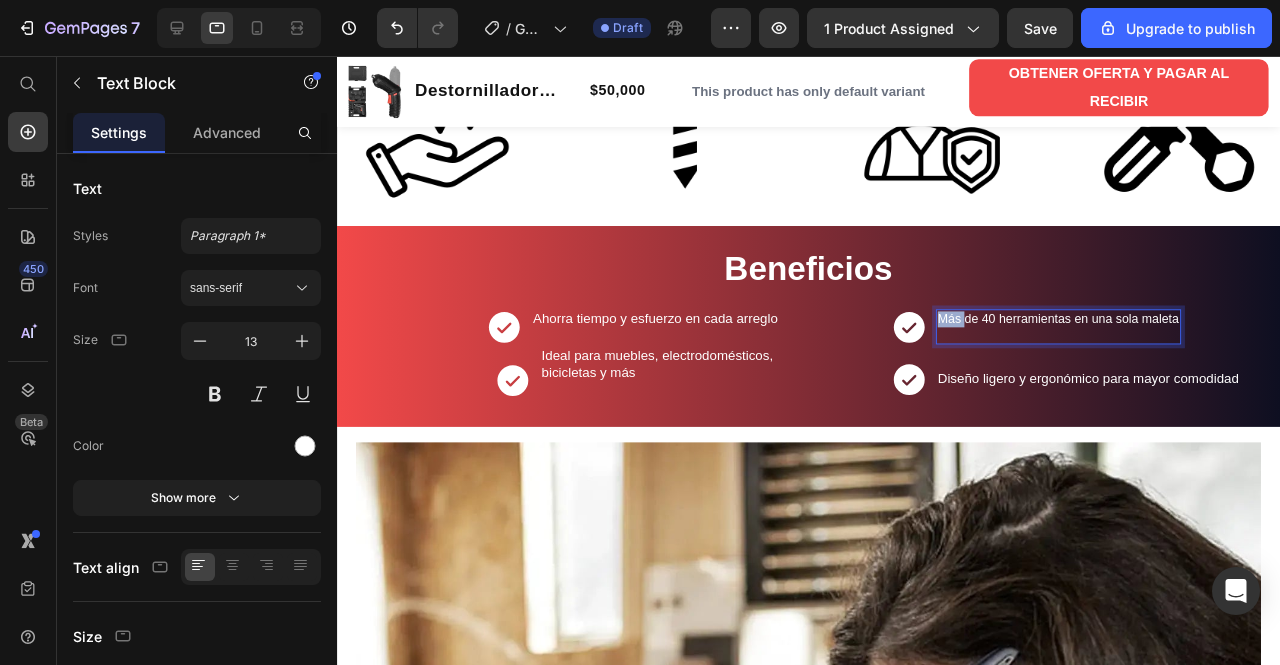 click on "Más de 40 herramientas en una sola maleta" at bounding box center [1096, 333] 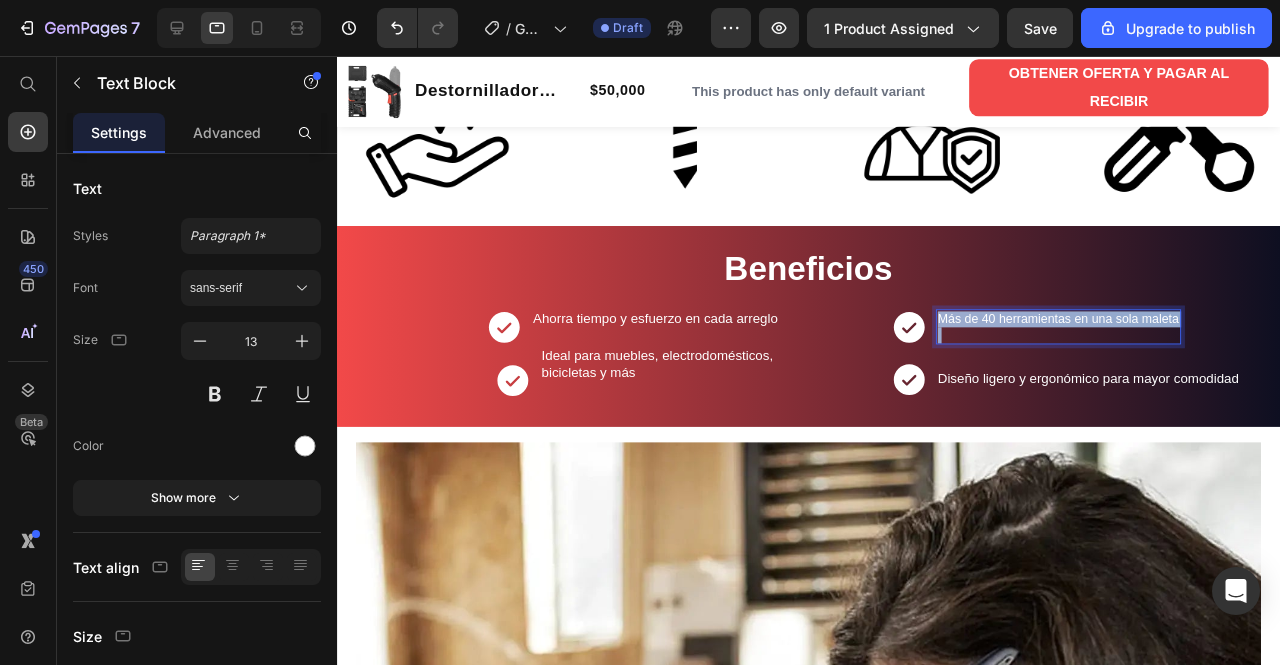 click on "Más de 40 herramientas en una sola maleta" at bounding box center (1096, 333) 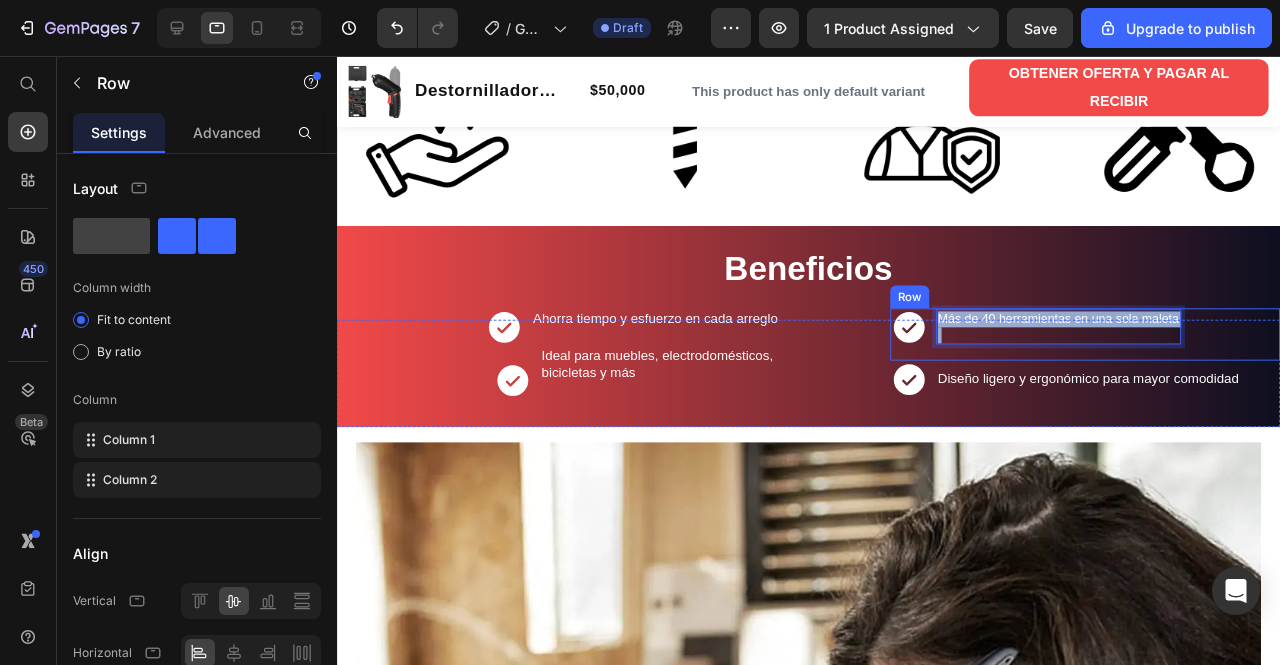 click on "Más de 40 herramientas en una sola maleta Text Block   0" at bounding box center [1096, 349] 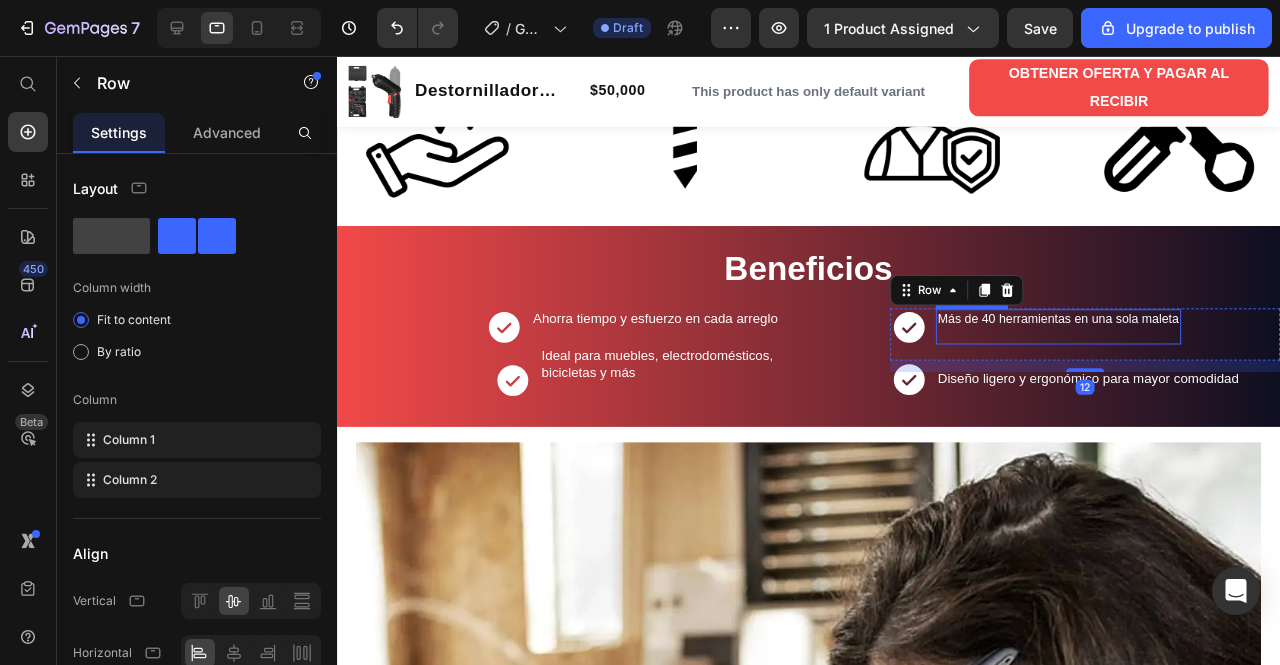 click at bounding box center (1096, 350) 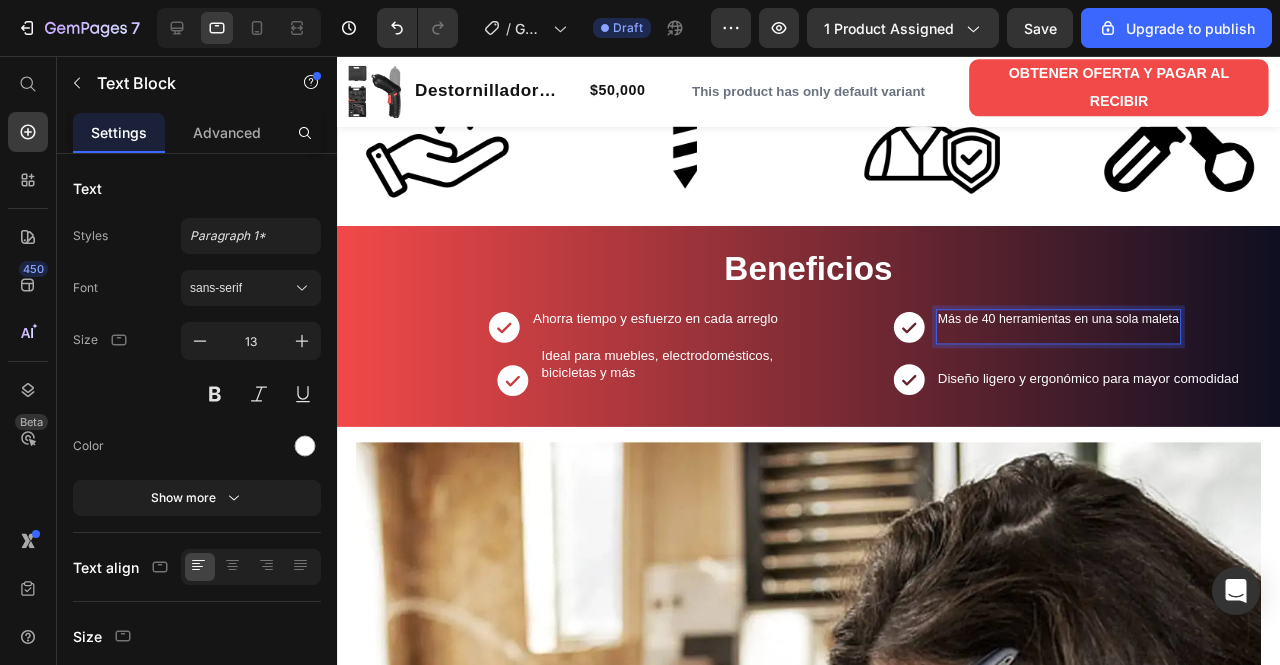 click on "Más de 40 herramientas en una sola maleta" at bounding box center (1096, 333) 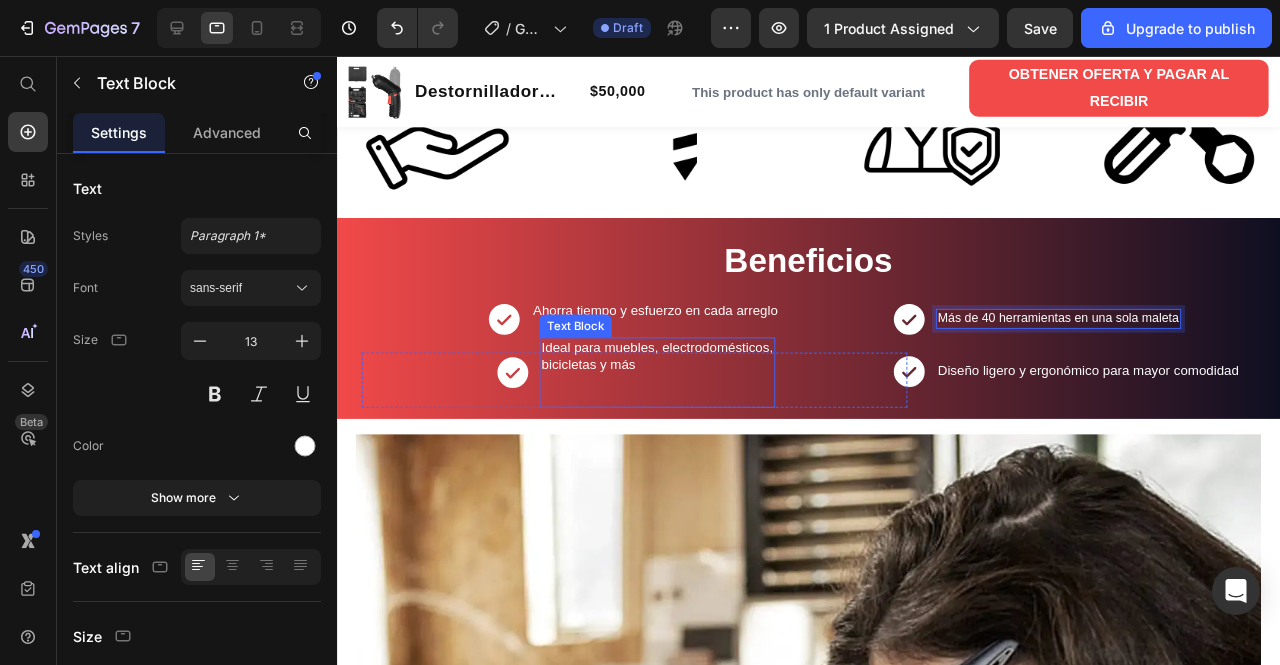 click on "bicicletas y más" at bounding box center (601, 380) 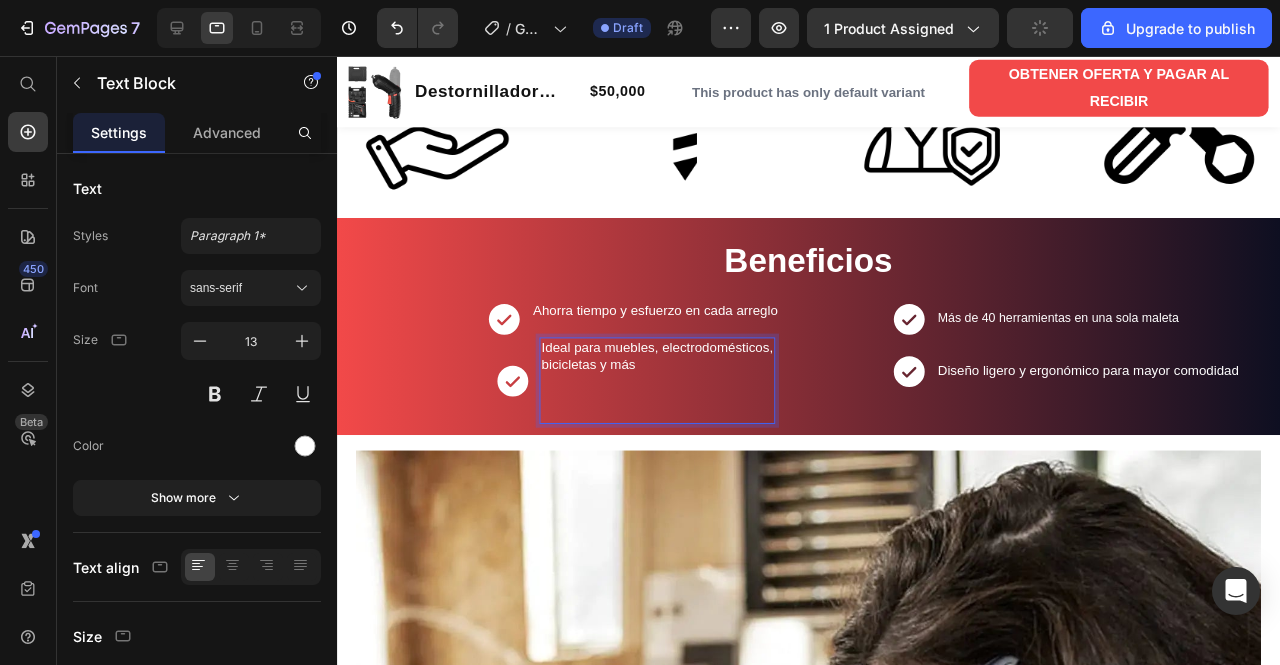 click on "bicicletas y más" at bounding box center [674, 406] 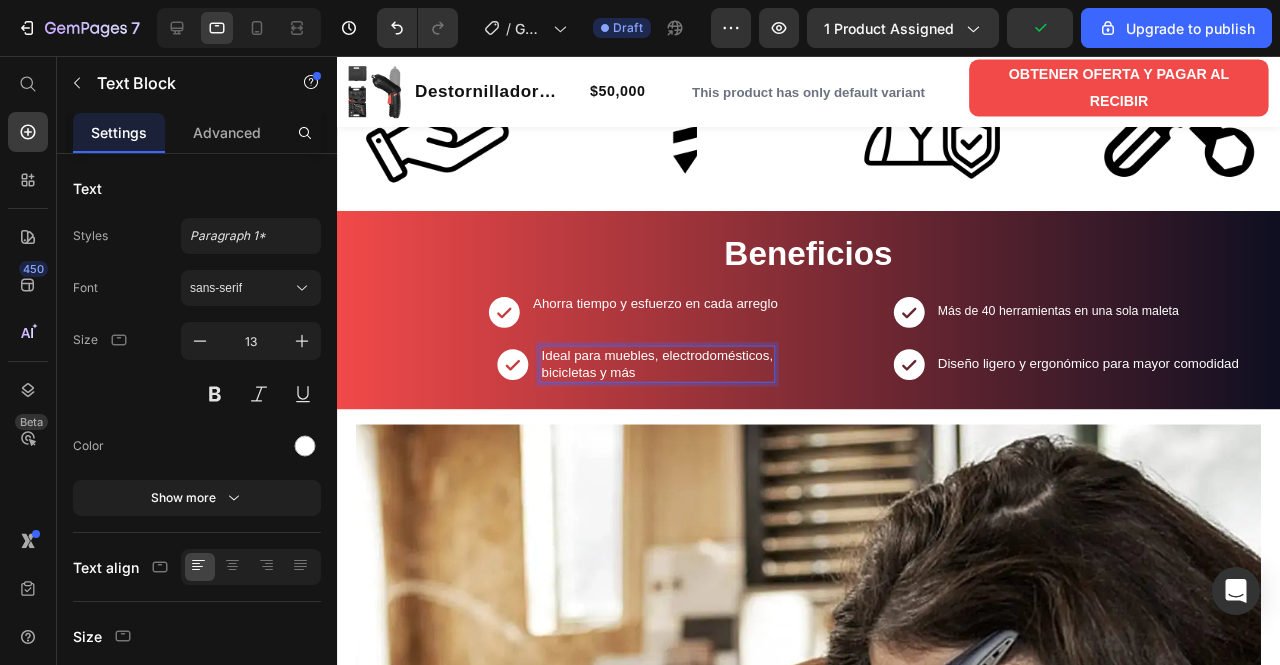 scroll, scrollTop: 1230, scrollLeft: 0, axis: vertical 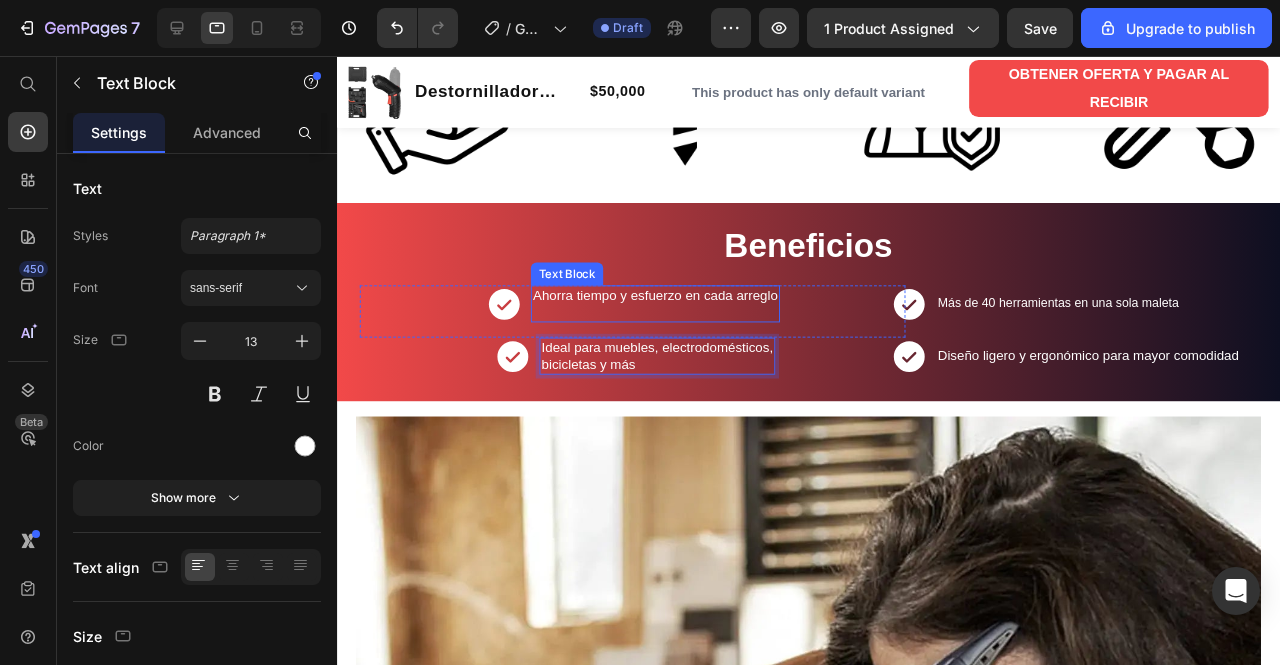 click on "Ahorra tiempo y esfuerzo en cada arreglo" at bounding box center [672, 316] 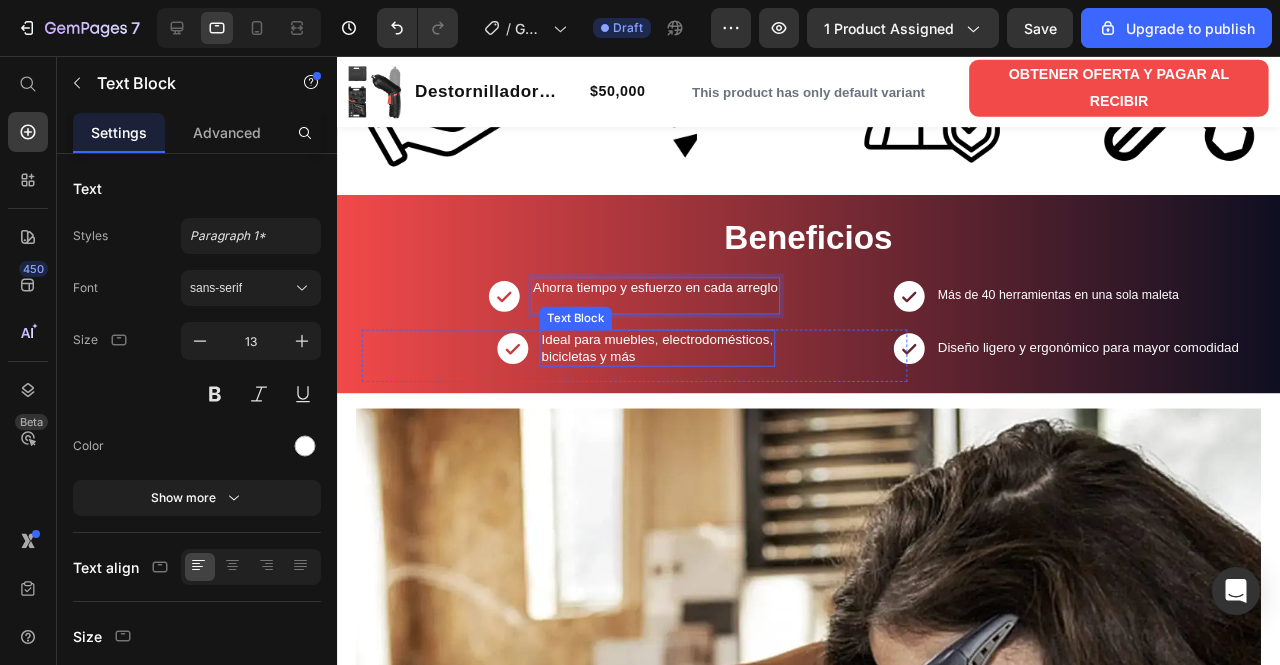 scroll, scrollTop: 1247, scrollLeft: 0, axis: vertical 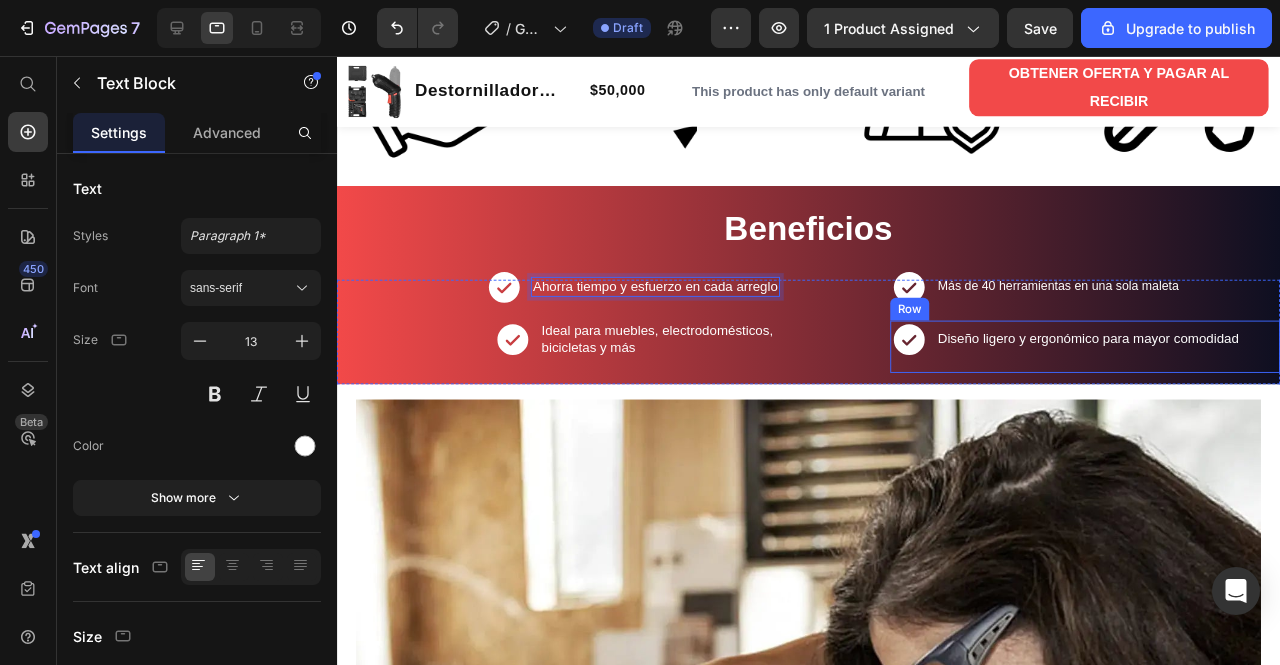 click on "Diseño ligero y ergonómico para mayor comodidad Text Block" at bounding box center [1127, 362] 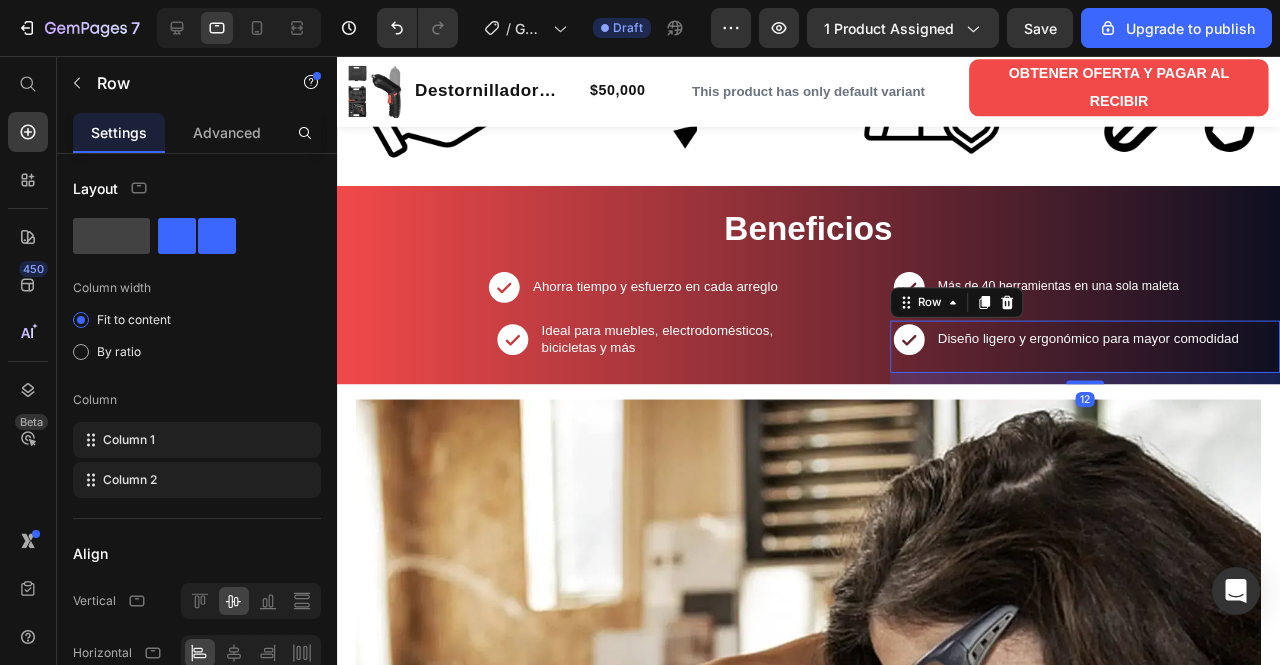 click on "Diseño ligero y ergonómico para mayor comodidad Text Block" at bounding box center (1127, 362) 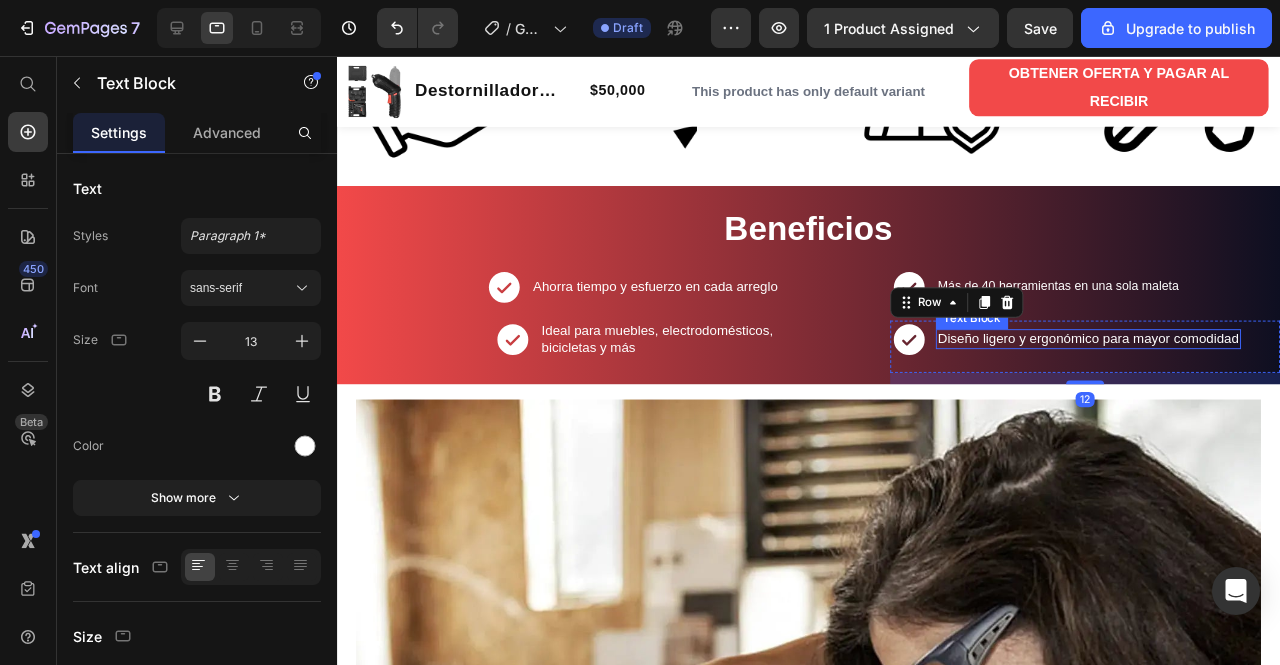 click on "Diseño ligero y ergonómico para mayor comodidad" at bounding box center [1127, 354] 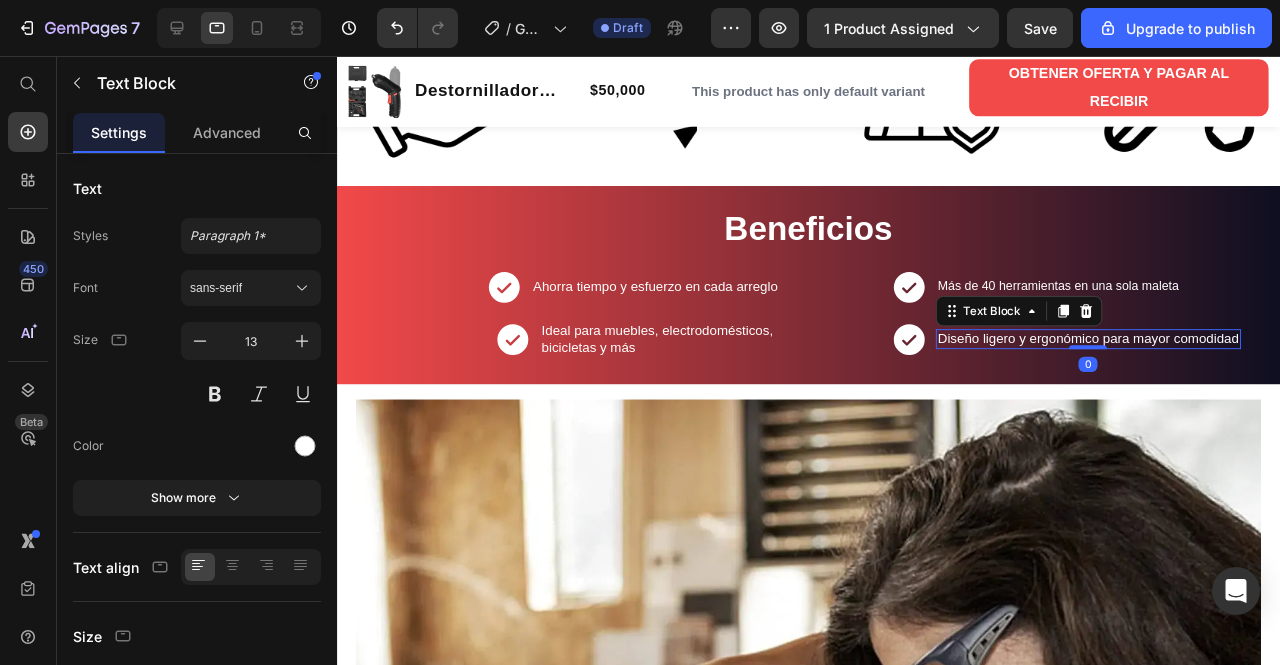 click on "Diseño ligero y ergonómico para mayor comodidad" at bounding box center (1127, 354) 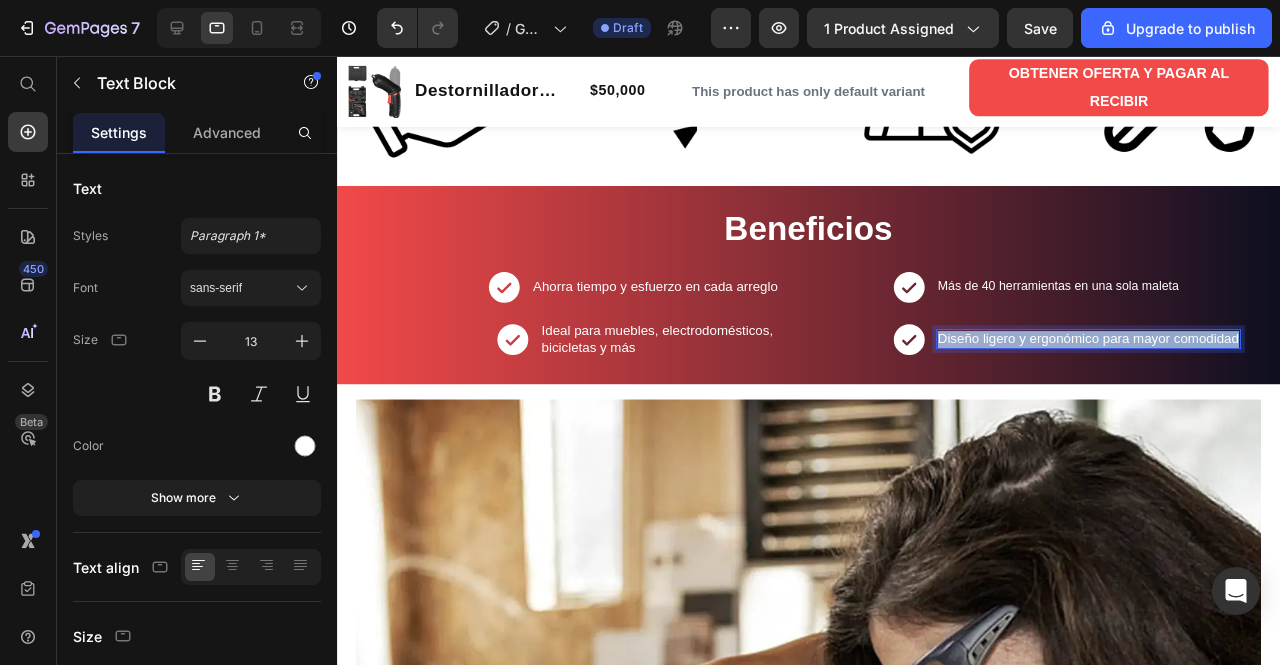 click on "Diseño ligero y ergonómico para mayor comodidad" at bounding box center [1127, 354] 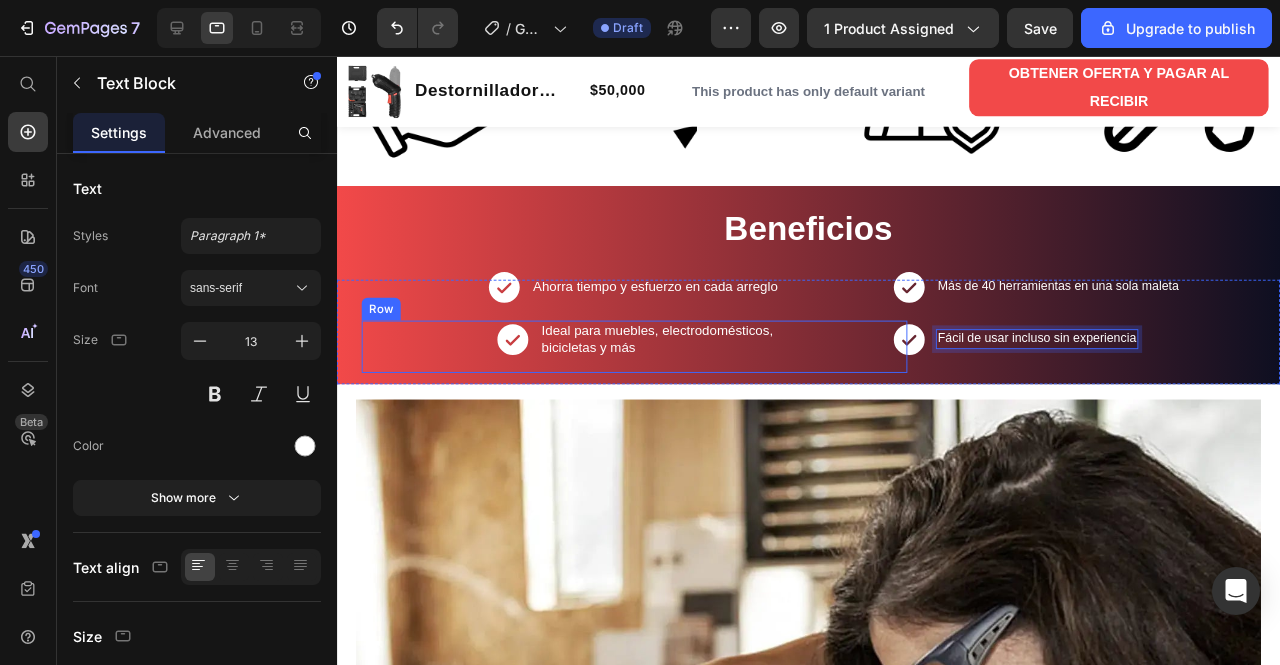 click on "Icon Ideal para muebles, electrodomésticos,  bicicletas y más Text Block Row" at bounding box center [650, 362] 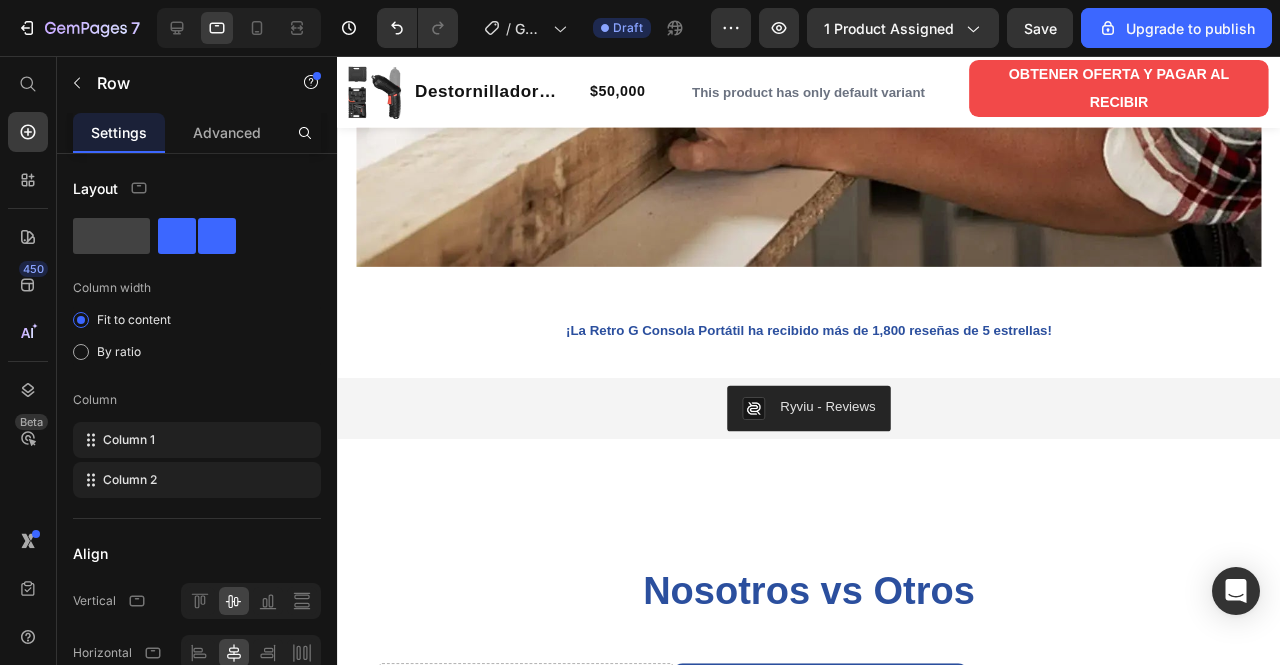 scroll, scrollTop: 2297, scrollLeft: 0, axis: vertical 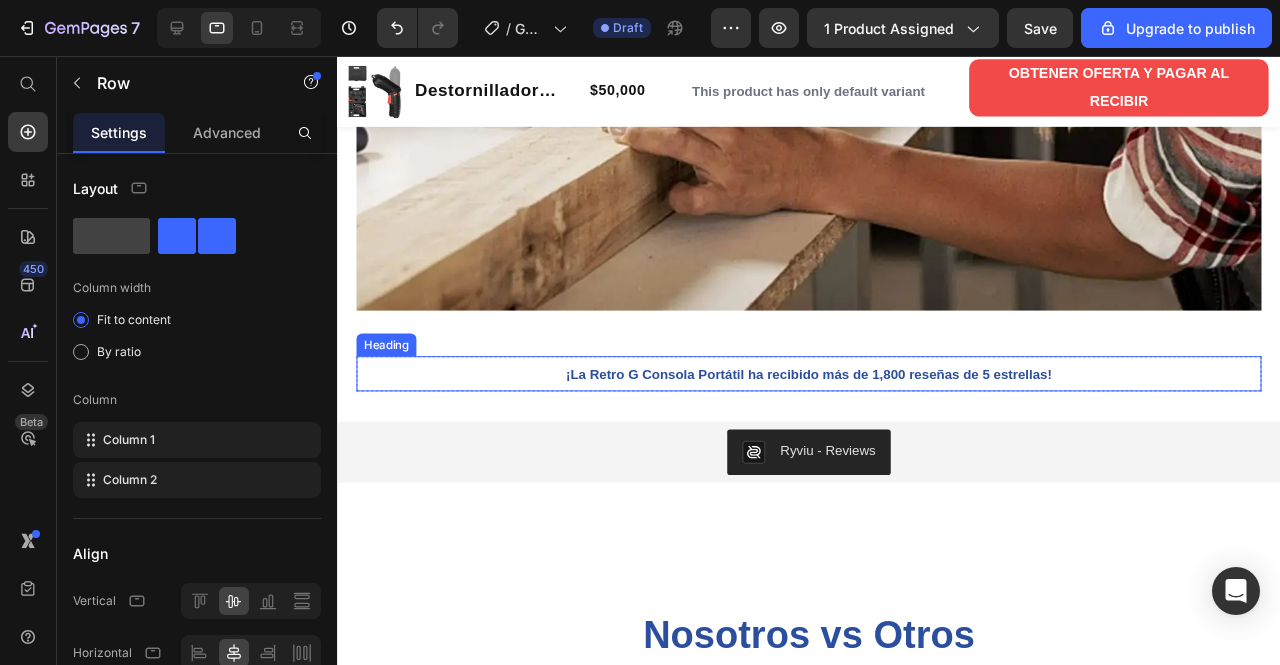 click on "¡La Retro G Consola Portátil ha recibido más de 1,800 reseñas de 5 estrellas!" at bounding box center (832, 391) 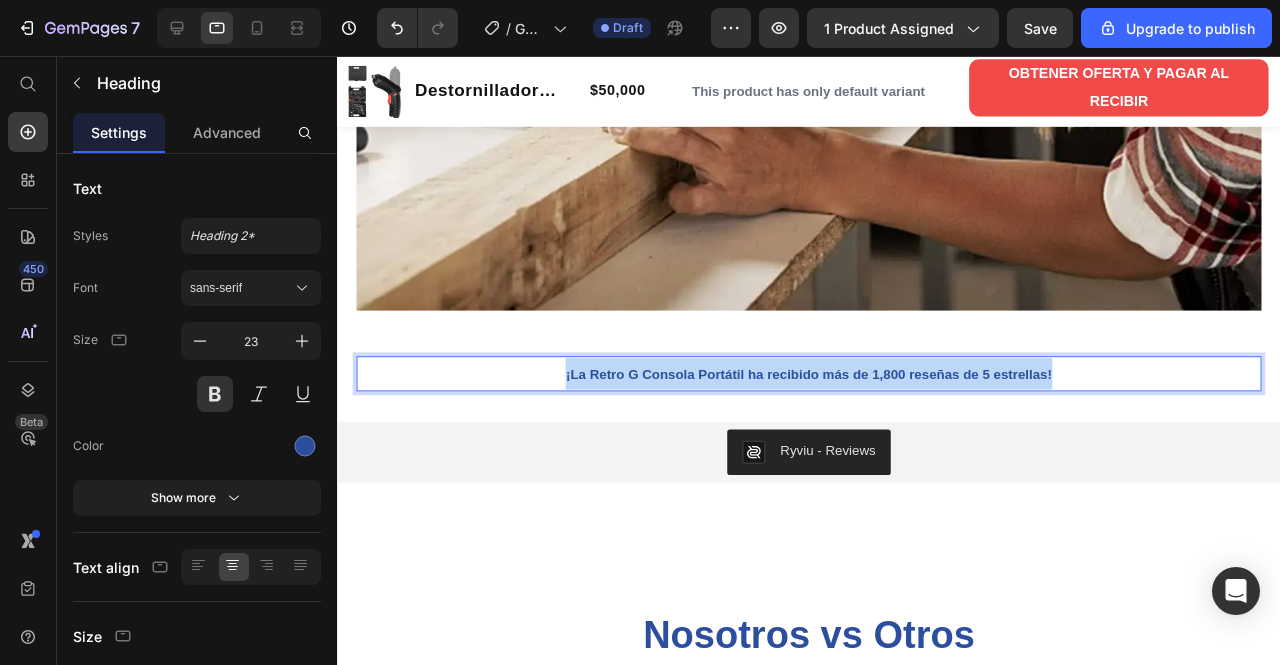 click on "¡La Retro G Consola Portátil ha recibido más de 1,800 reseñas de 5 estrellas!" at bounding box center [832, 391] 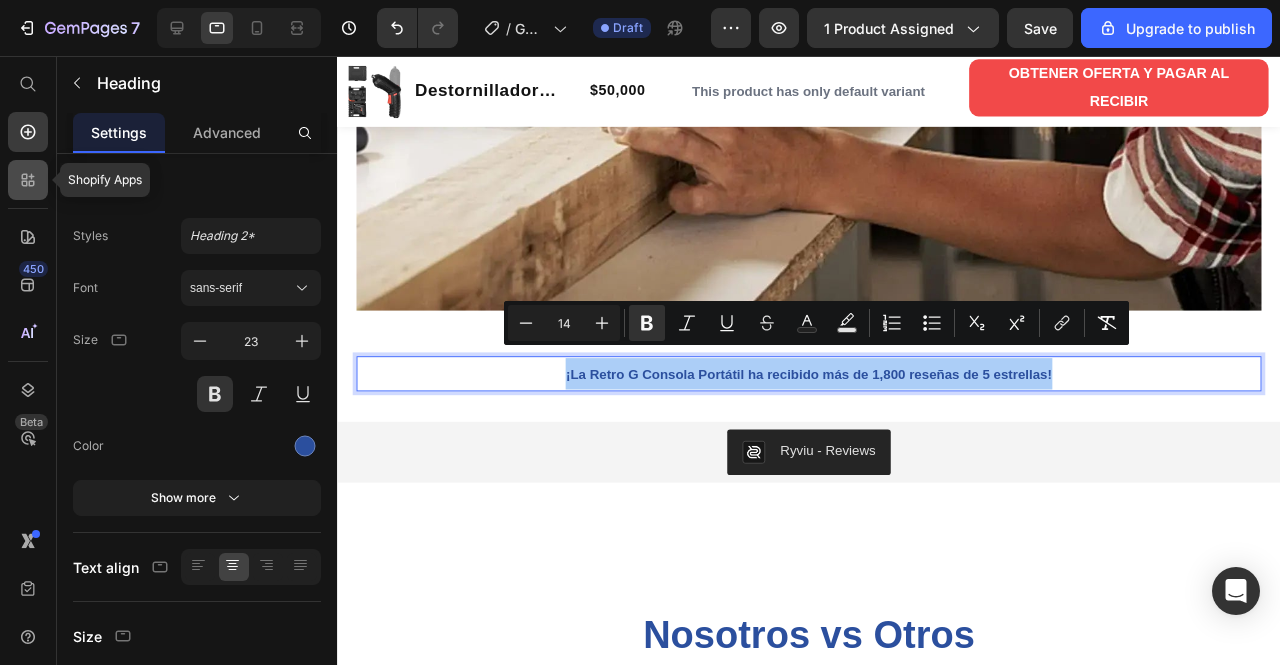 click 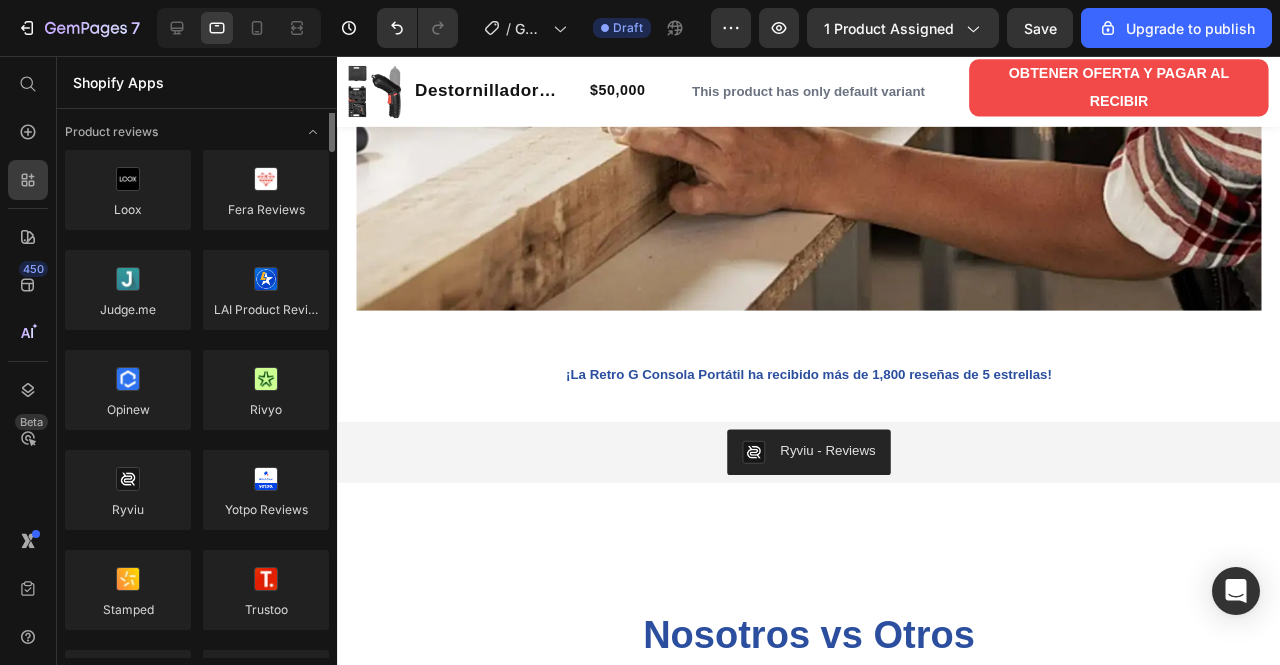 scroll, scrollTop: 0, scrollLeft: 0, axis: both 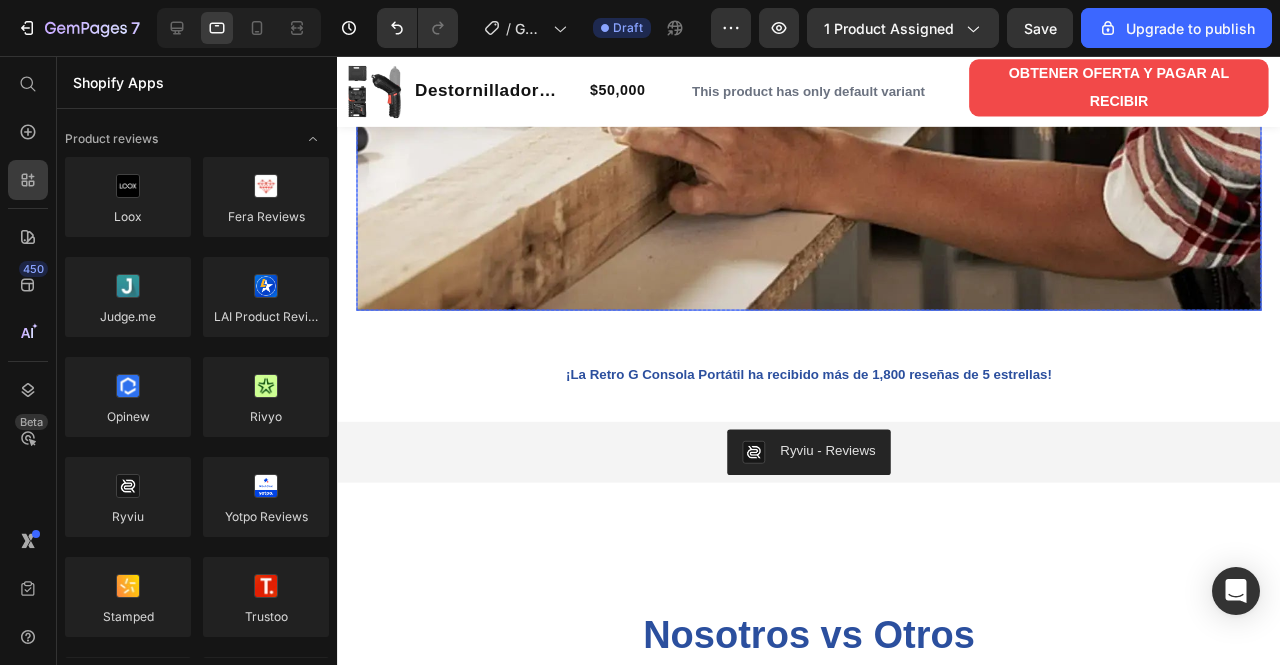 drag, startPoint x: 437, startPoint y: 90, endPoint x: 506, endPoint y: 300, distance: 221.04524 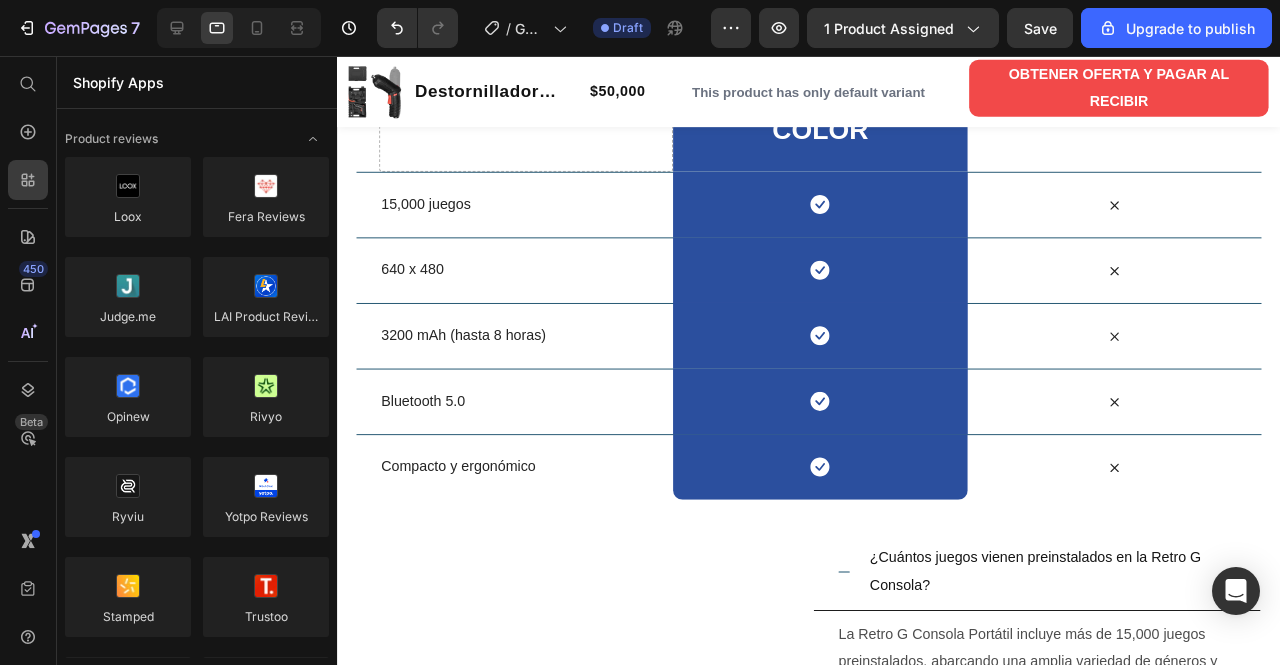 scroll, scrollTop: 2953, scrollLeft: 0, axis: vertical 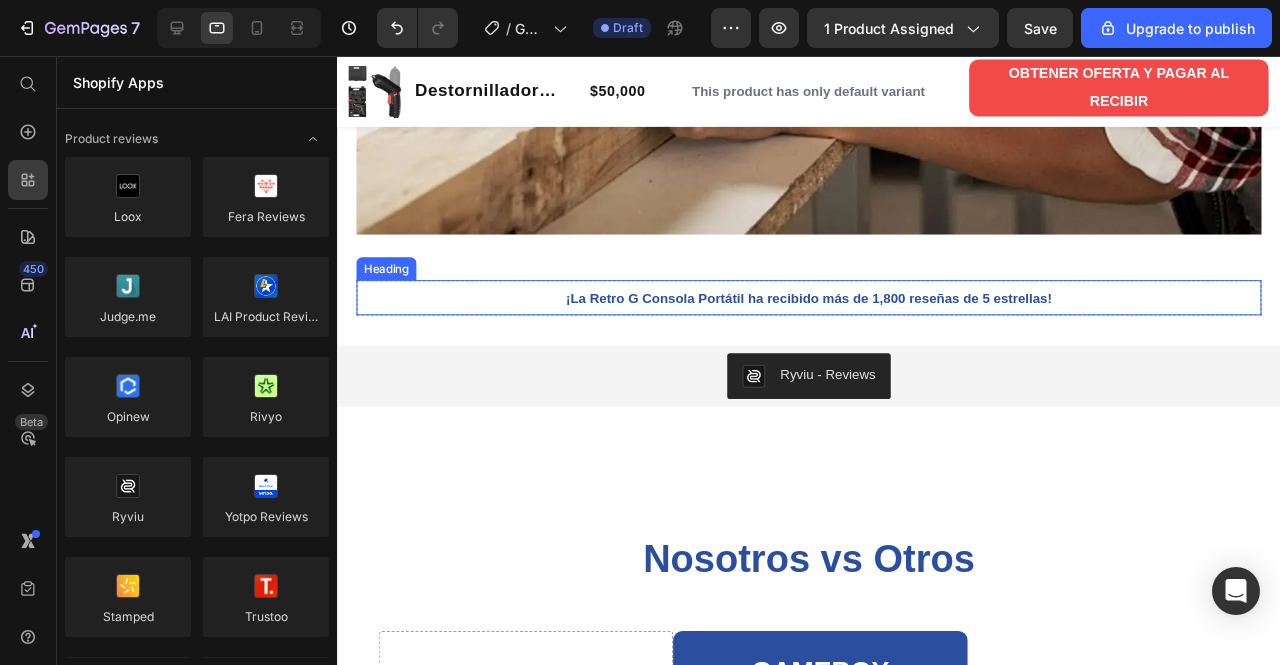 click on "¡La Retro G Consola Portátil ha recibido más de 1,800 reseñas de 5 estrellas!" at bounding box center [832, 311] 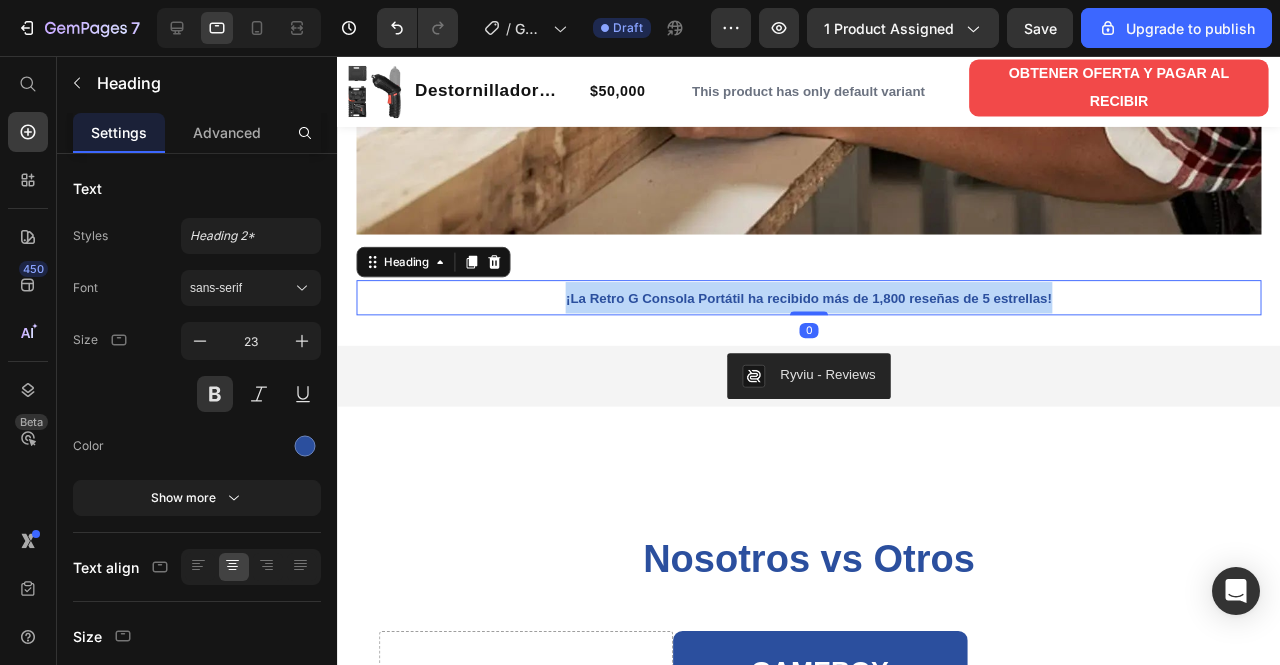 click on "¡La Retro G Consola Portátil ha recibido más de 1,800 reseñas de 5 estrellas!" at bounding box center (832, 311) 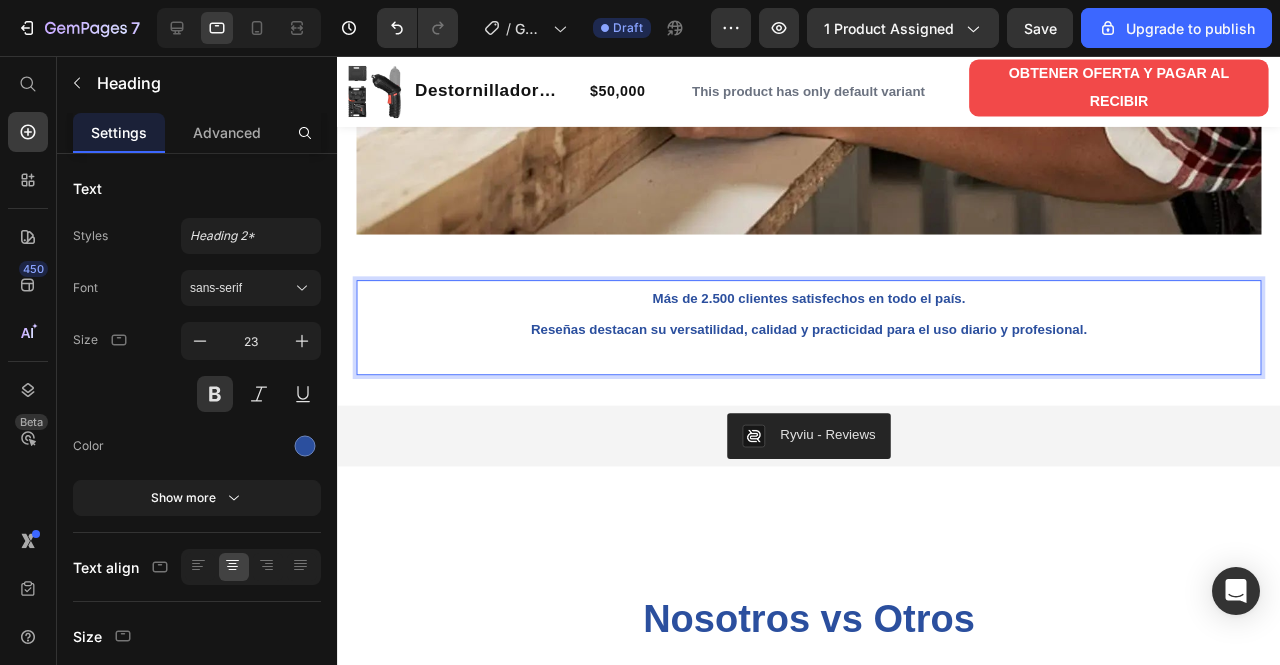 click on "Más de 2.500 clientes satisfechos en todo el país. Reseñas destacan su versatilidad, calidad y practicidad para el uso diario y profesional." at bounding box center [833, 342] 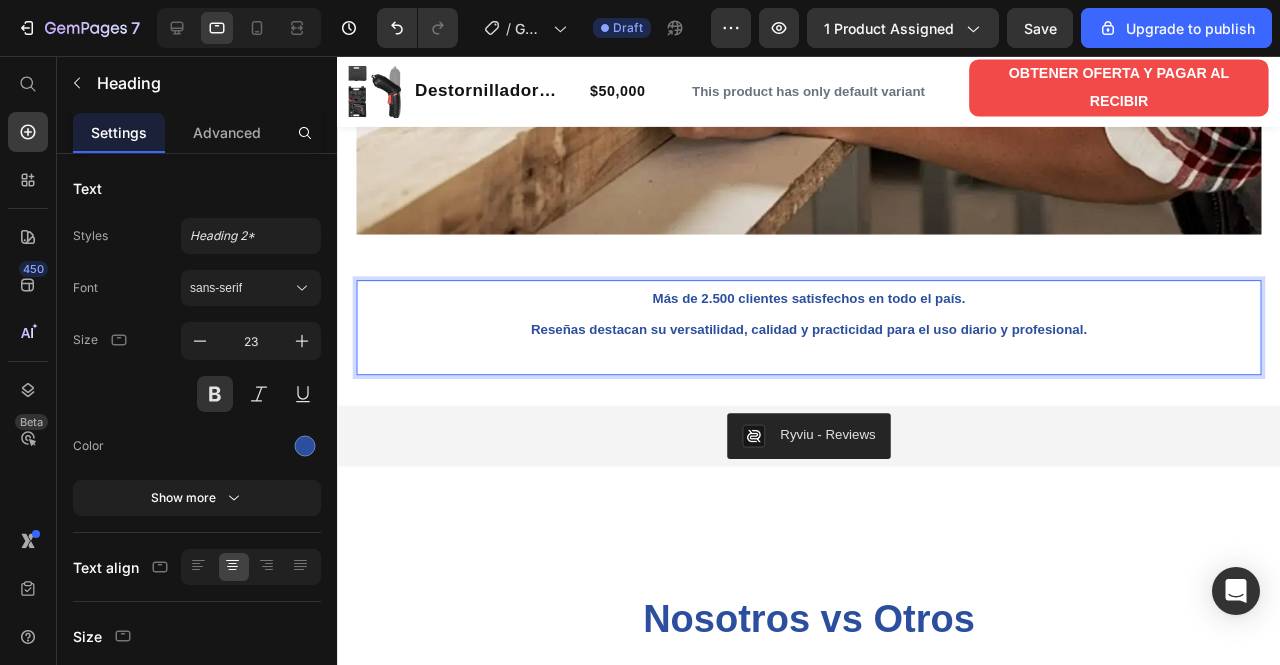 click on "Más de 2.500 clientes satisfechos en todo el país. Reseñas destacan su versatilidad, calidad y practicidad para el uso diario y profesional." at bounding box center [833, 342] 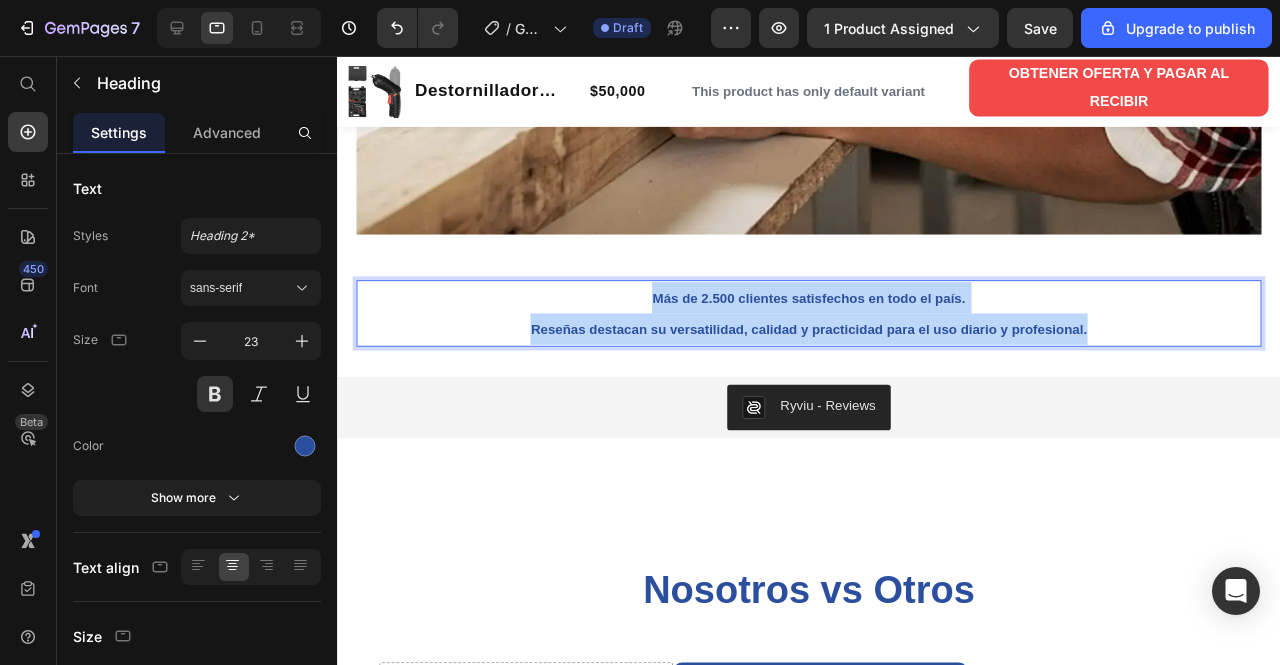 drag, startPoint x: 1118, startPoint y: 328, endPoint x: 634, endPoint y: 289, distance: 485.56873 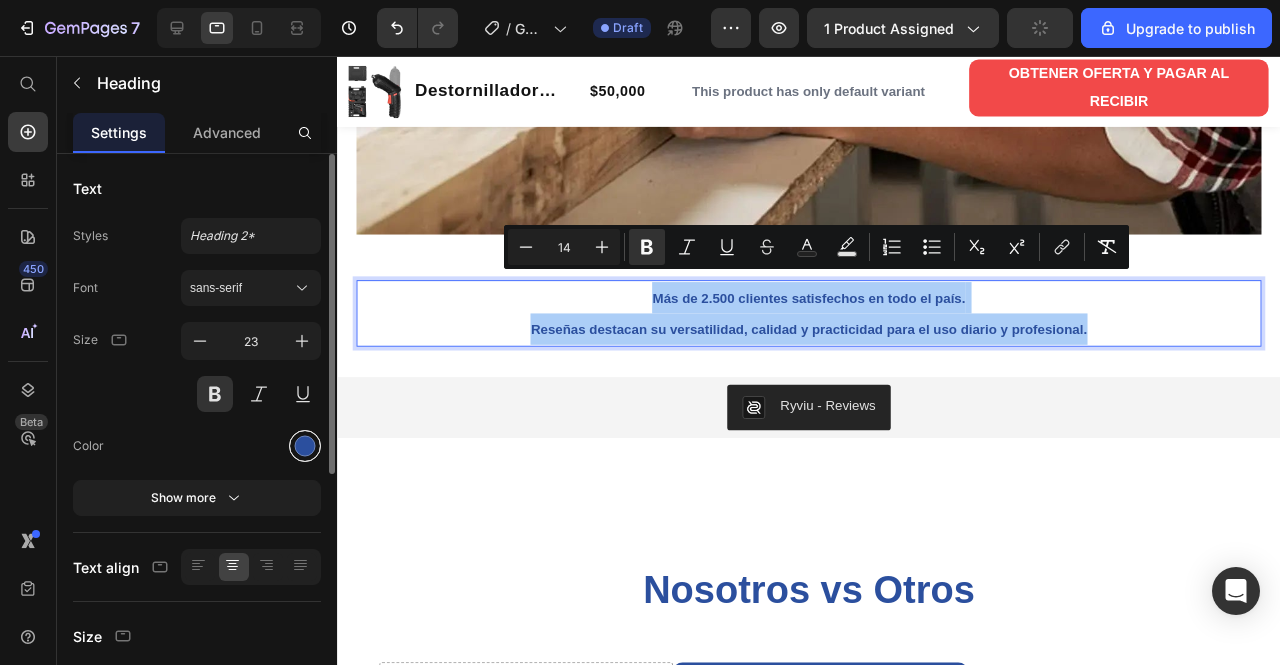 click at bounding box center [305, 446] 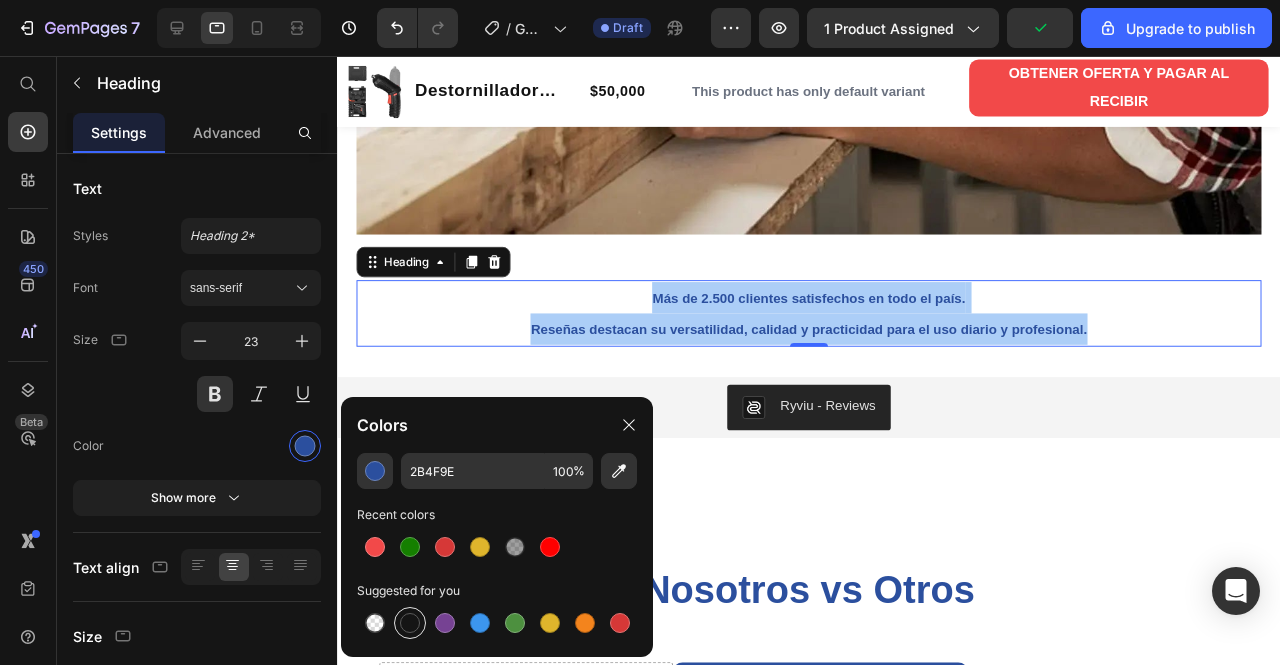 click at bounding box center (410, 623) 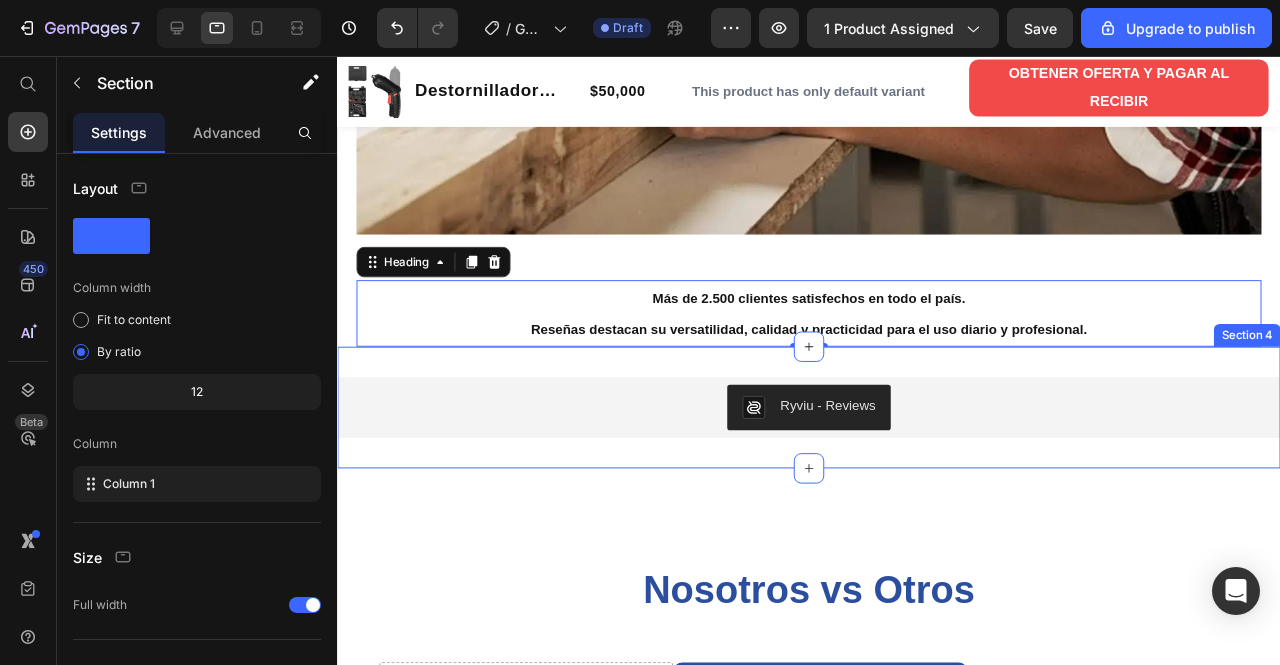 click on "Ryviu - Reviews Ryviu Product Row Section 4" at bounding box center (833, 426) 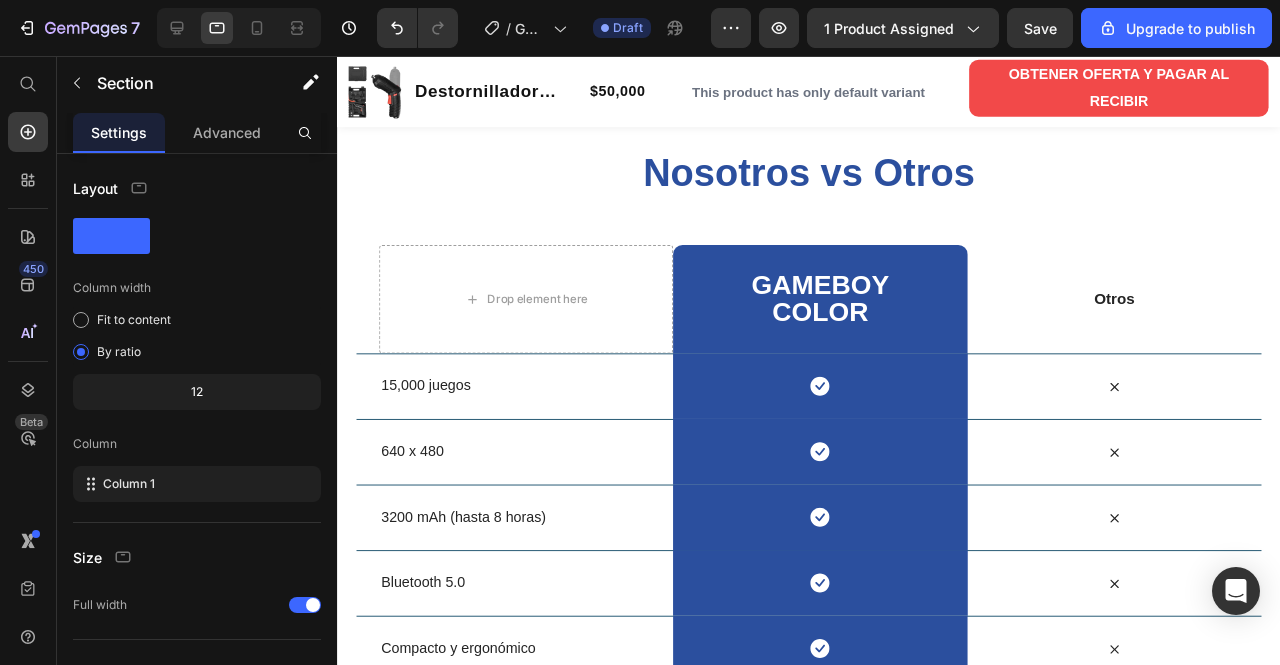 scroll, scrollTop: 2817, scrollLeft: 0, axis: vertical 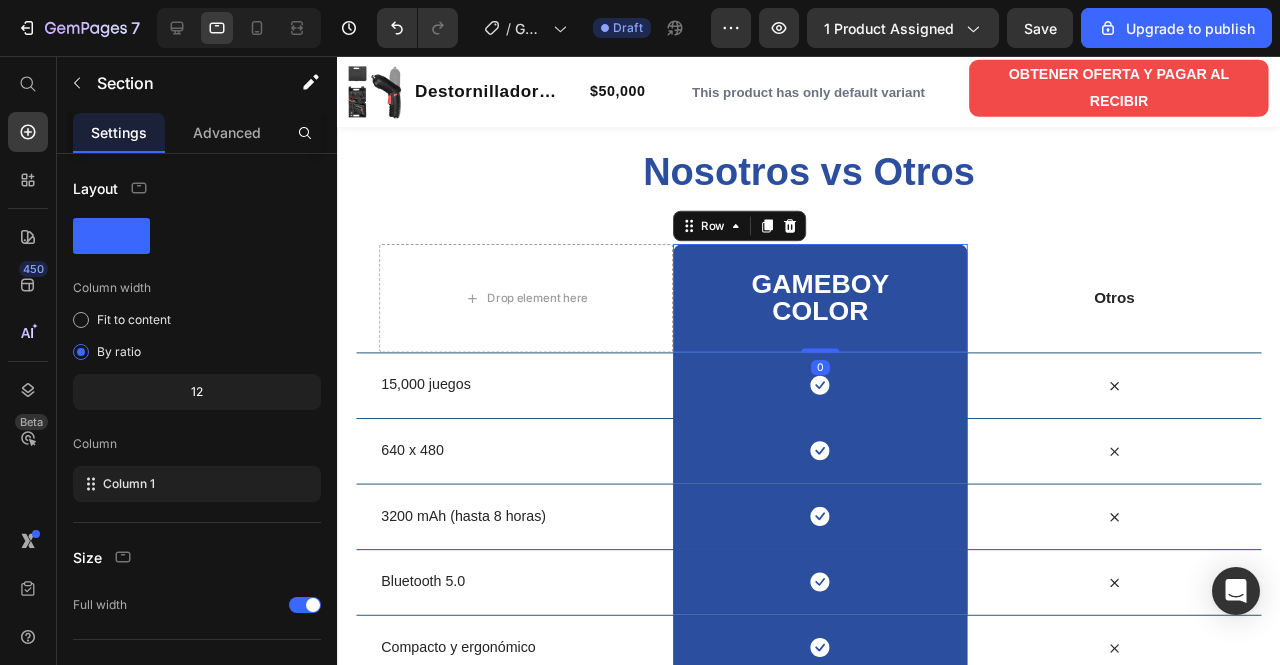 click on "GAMEBOY COLOR Heading Row   0" at bounding box center (844, 311) 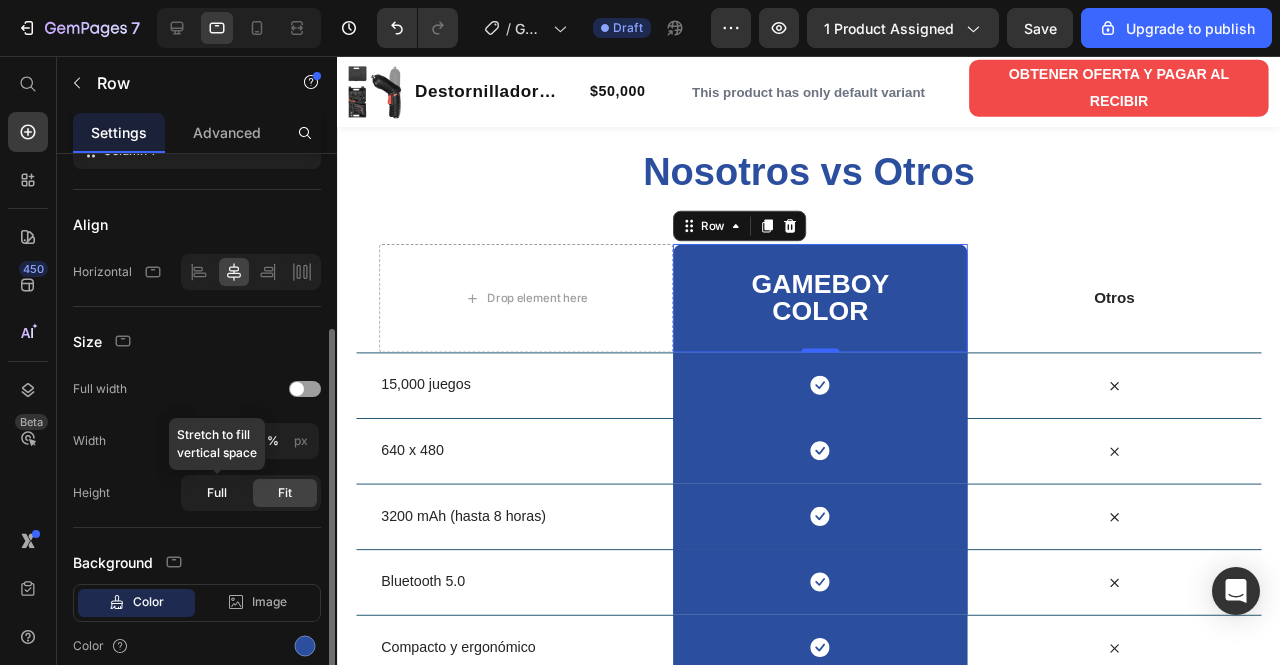 scroll, scrollTop: 370, scrollLeft: 0, axis: vertical 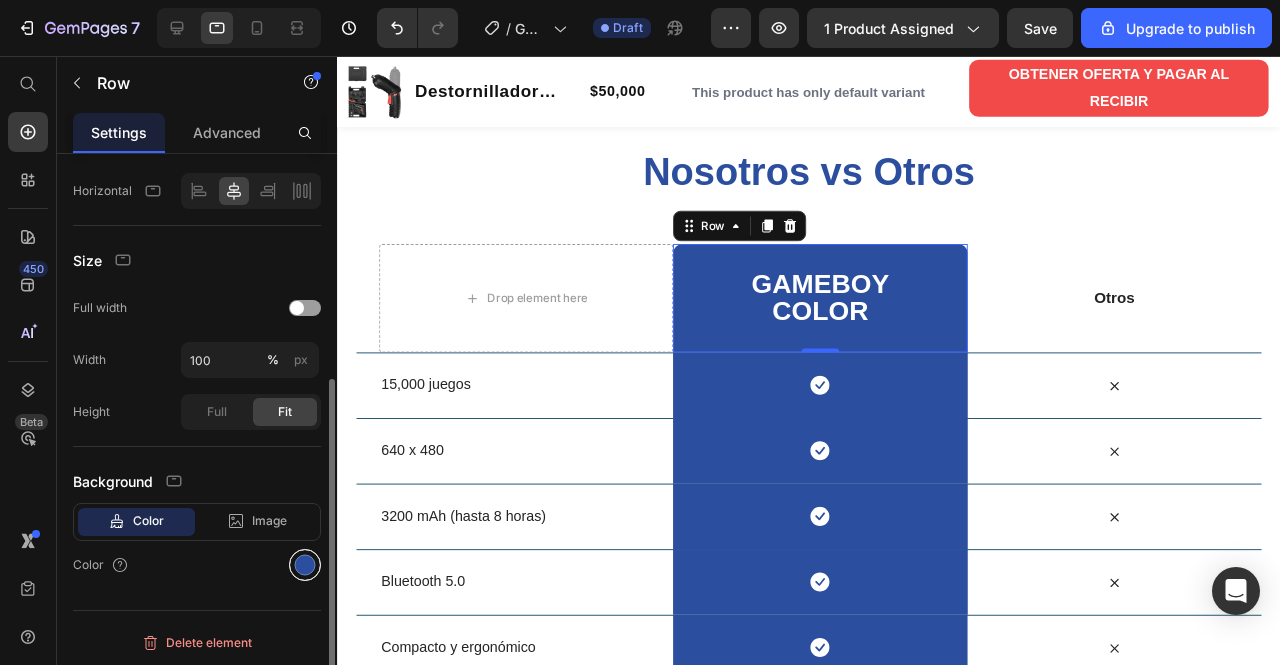 click at bounding box center [305, 565] 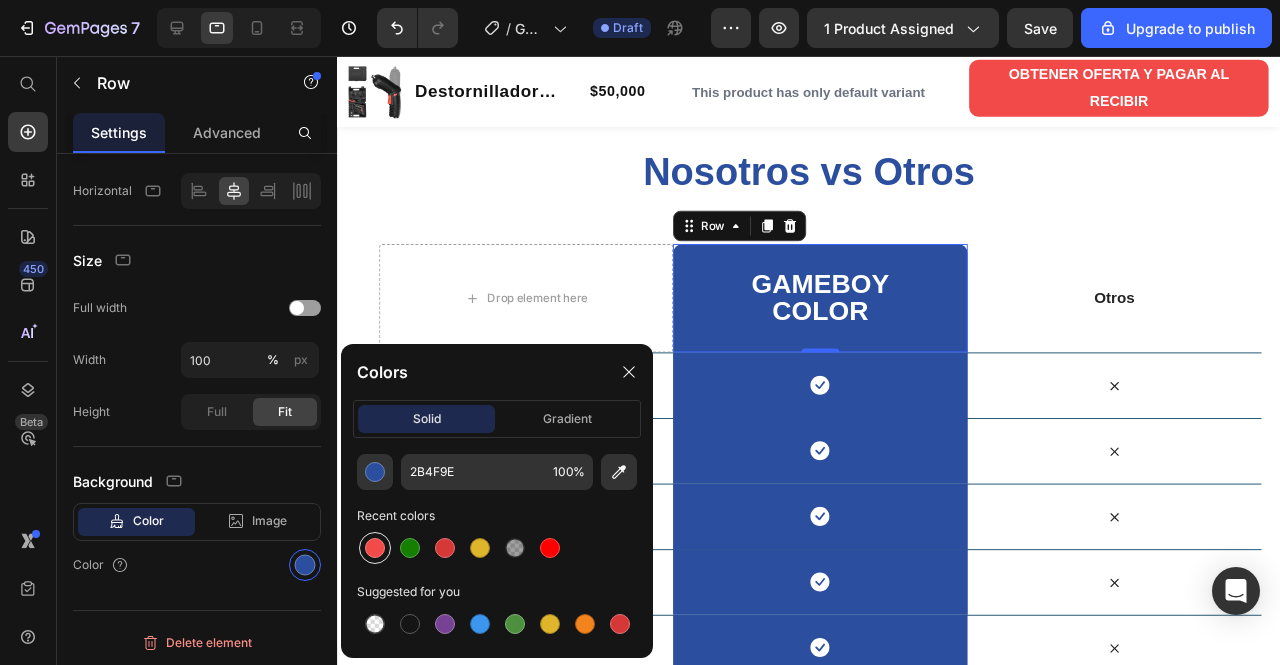 click at bounding box center [375, 548] 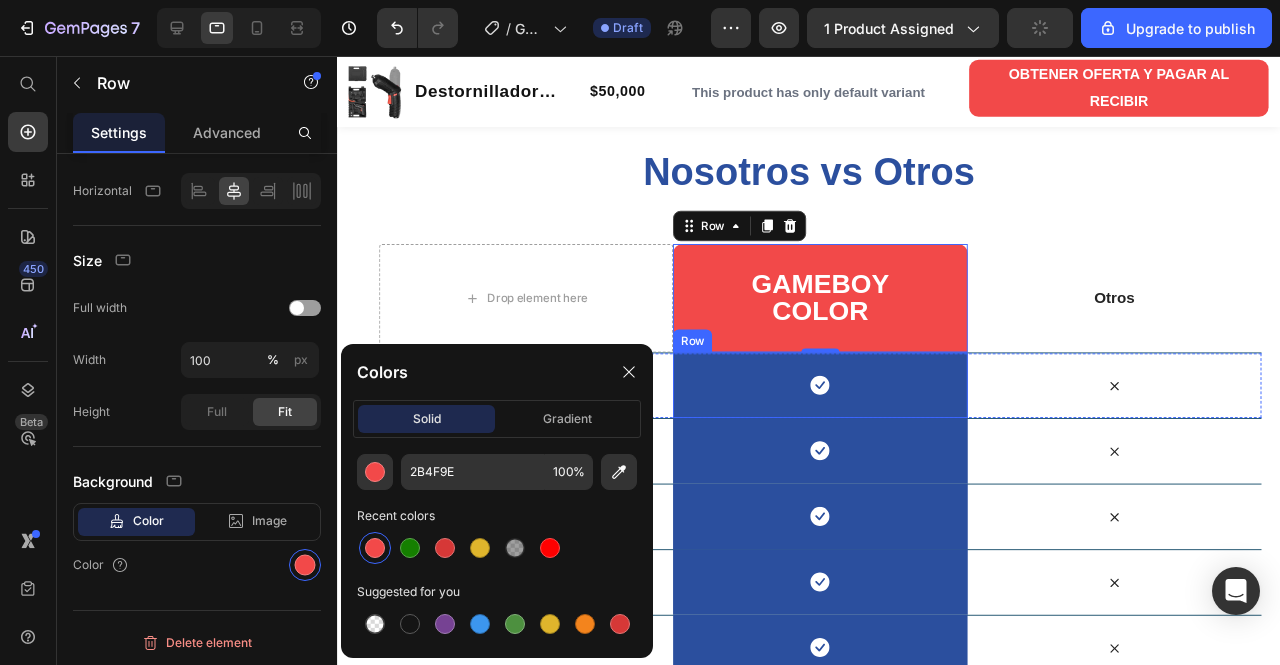 click on "Icon Row" at bounding box center [844, 402] 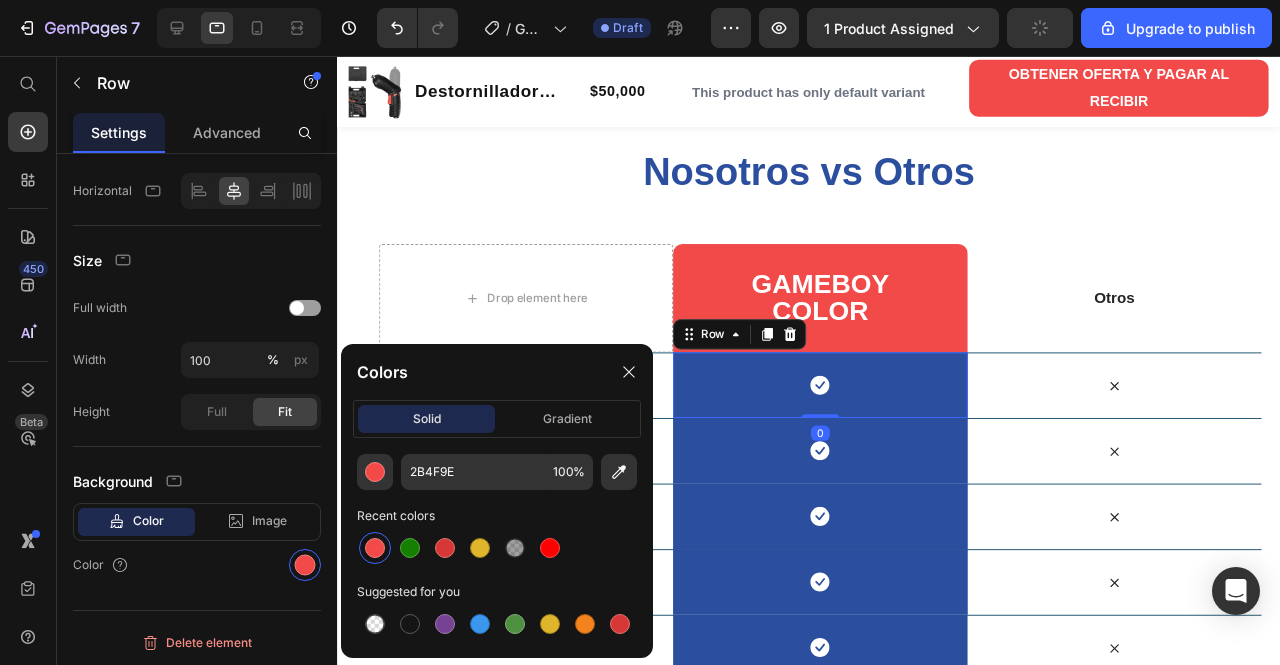 scroll, scrollTop: 370, scrollLeft: 0, axis: vertical 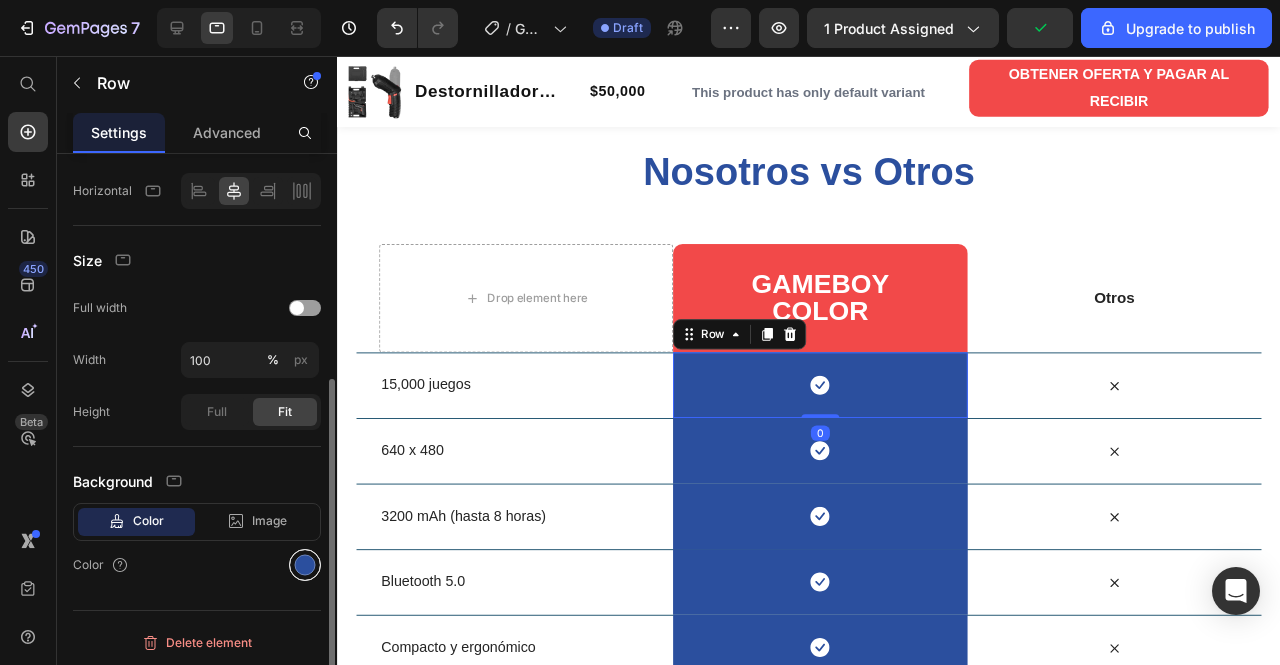 click at bounding box center (305, 565) 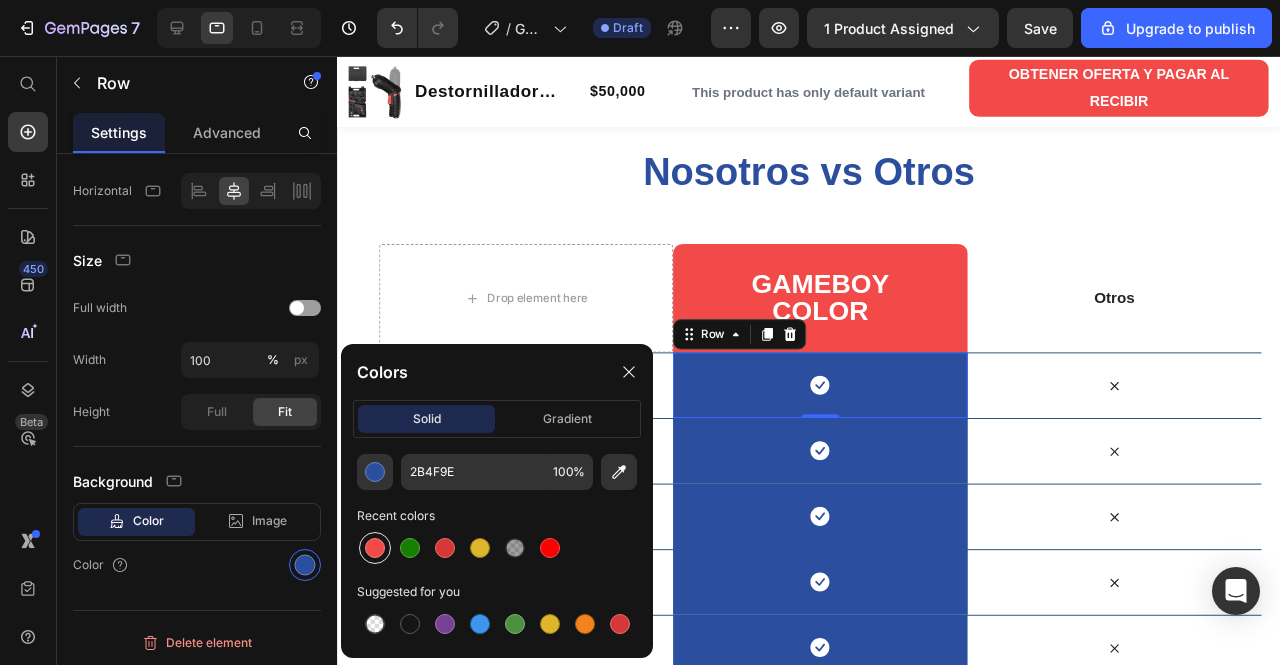 click at bounding box center (375, 548) 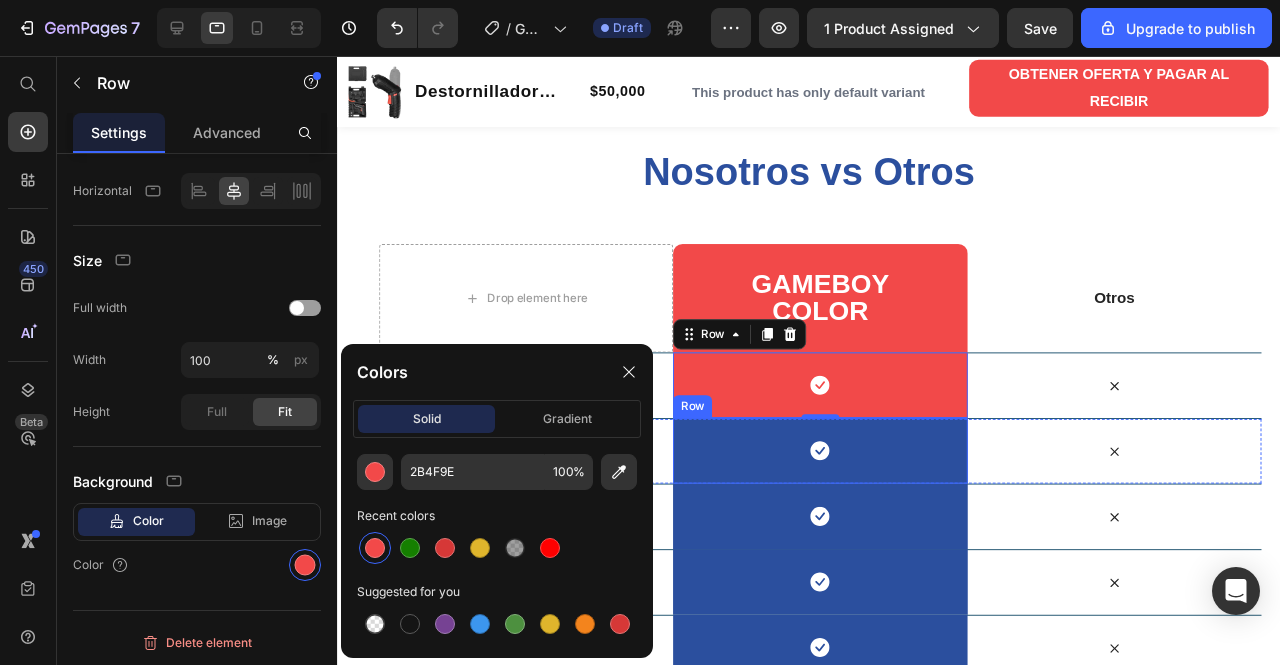 click on "Icon Row" at bounding box center [844, 471] 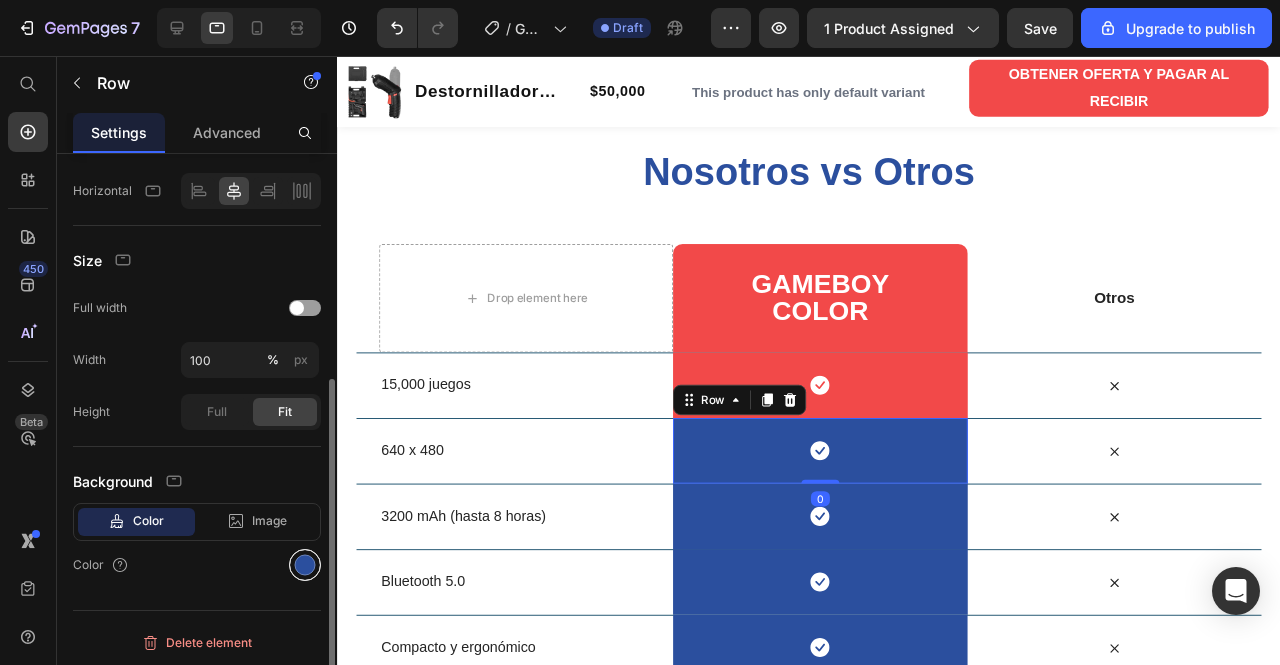click at bounding box center (305, 565) 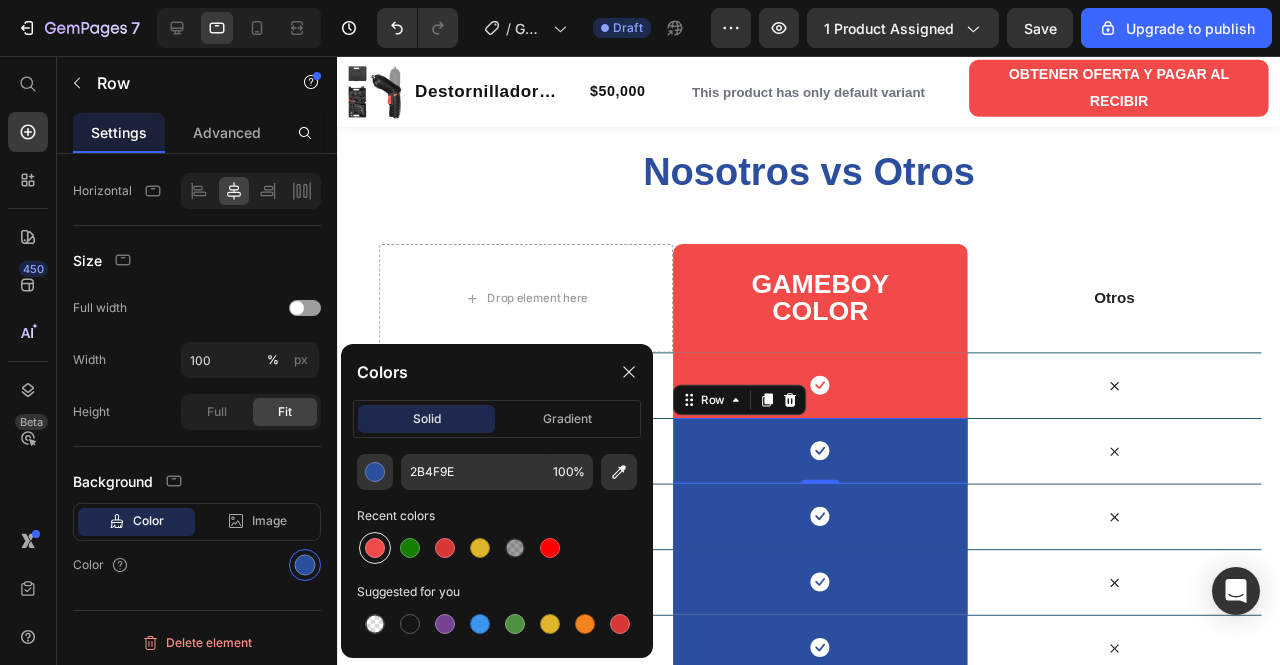 click at bounding box center [375, 548] 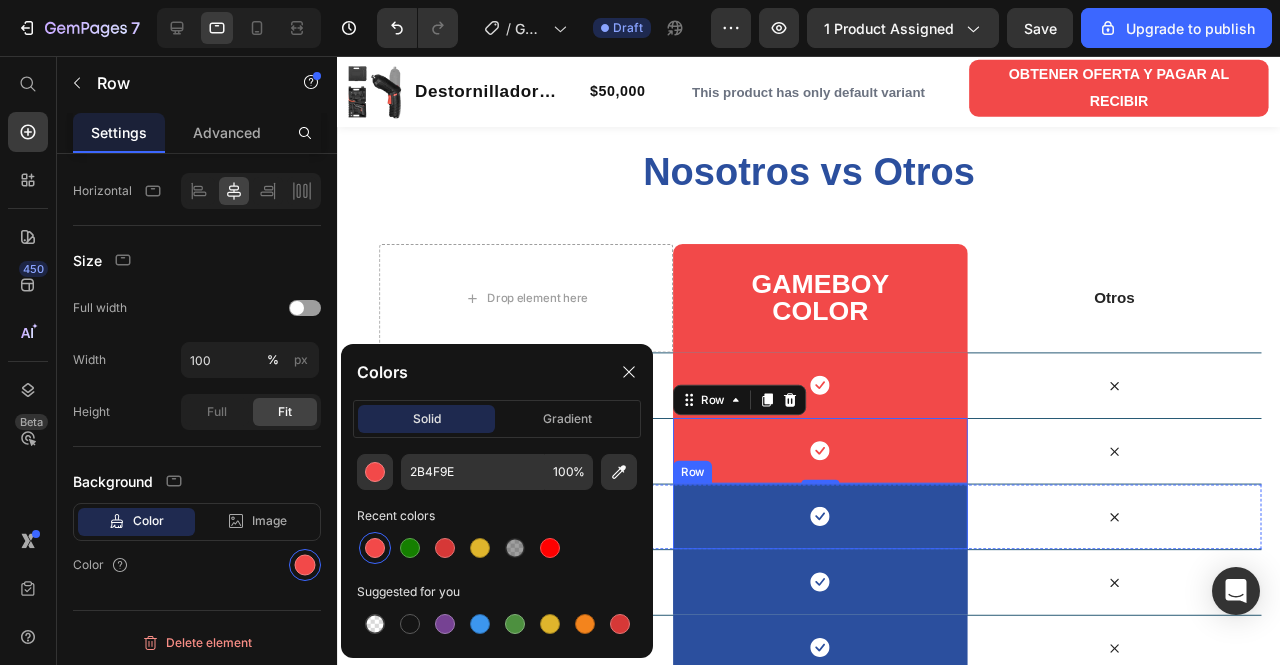 click on "Icon Row" at bounding box center [844, 540] 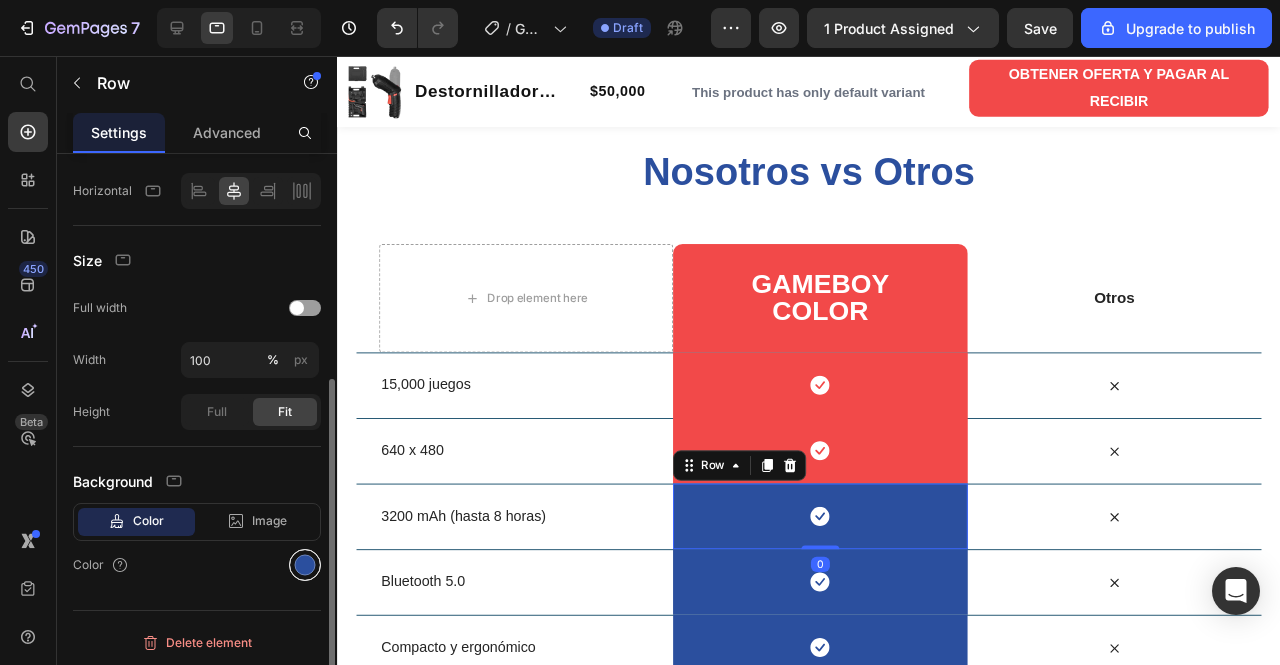 click at bounding box center (305, 565) 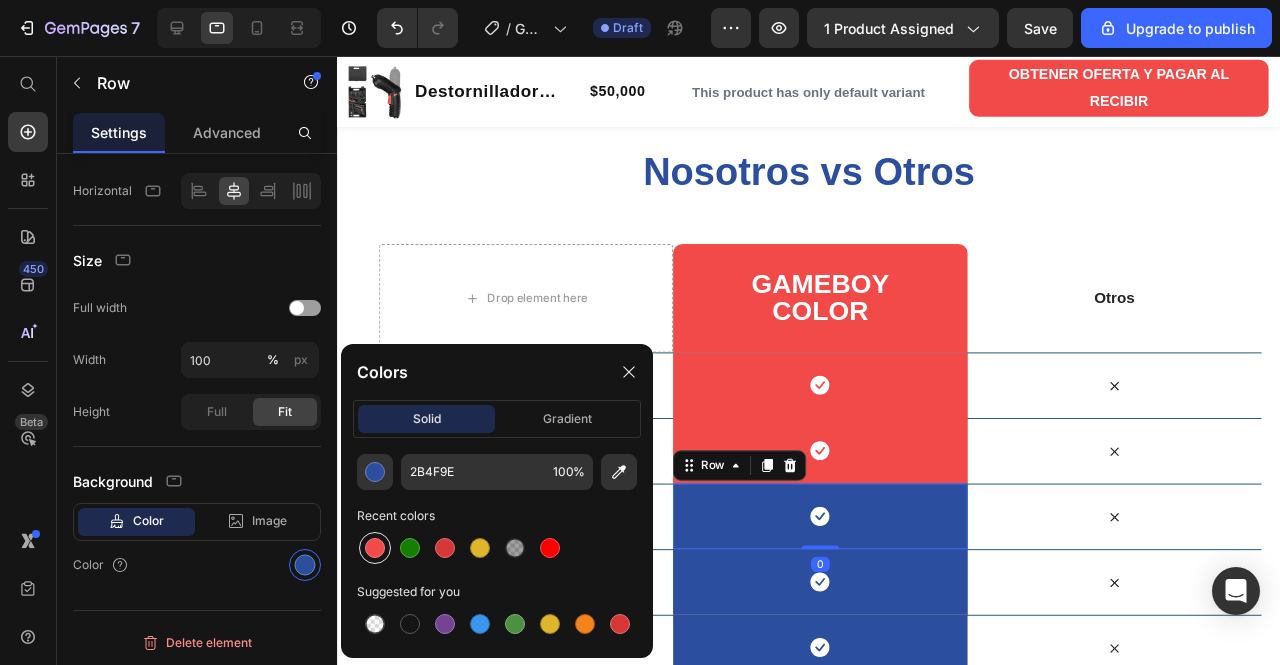 click at bounding box center (375, 548) 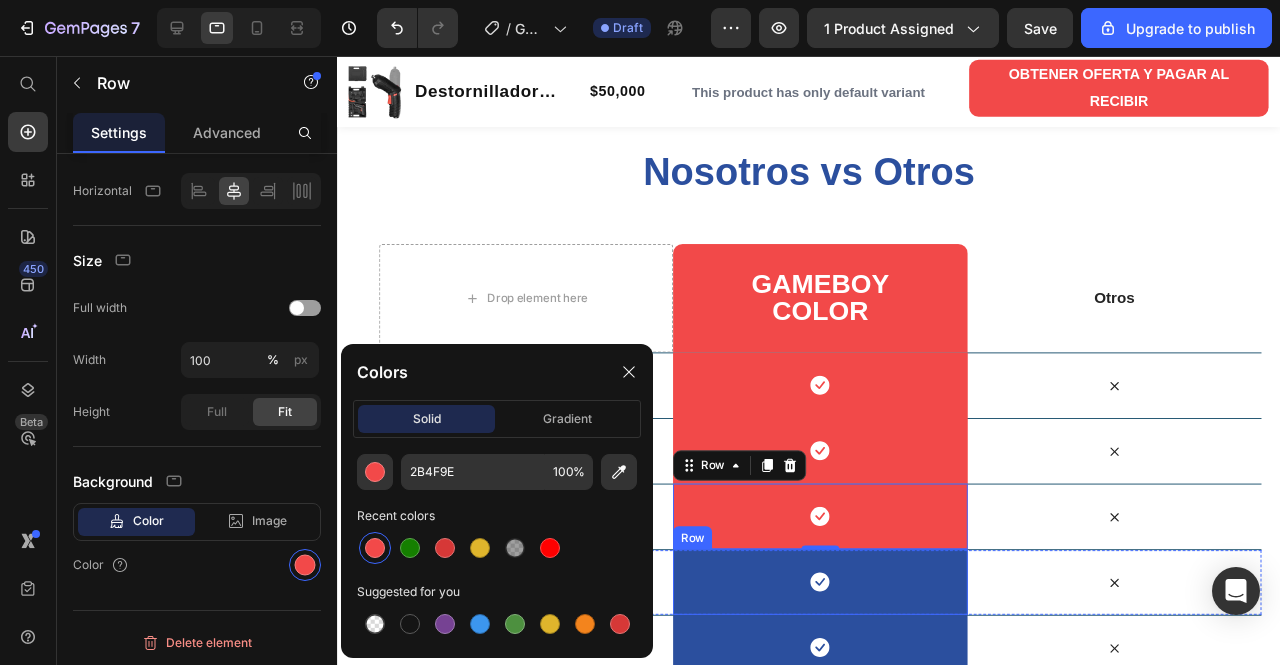 click on "Icon Row" at bounding box center (844, 609) 